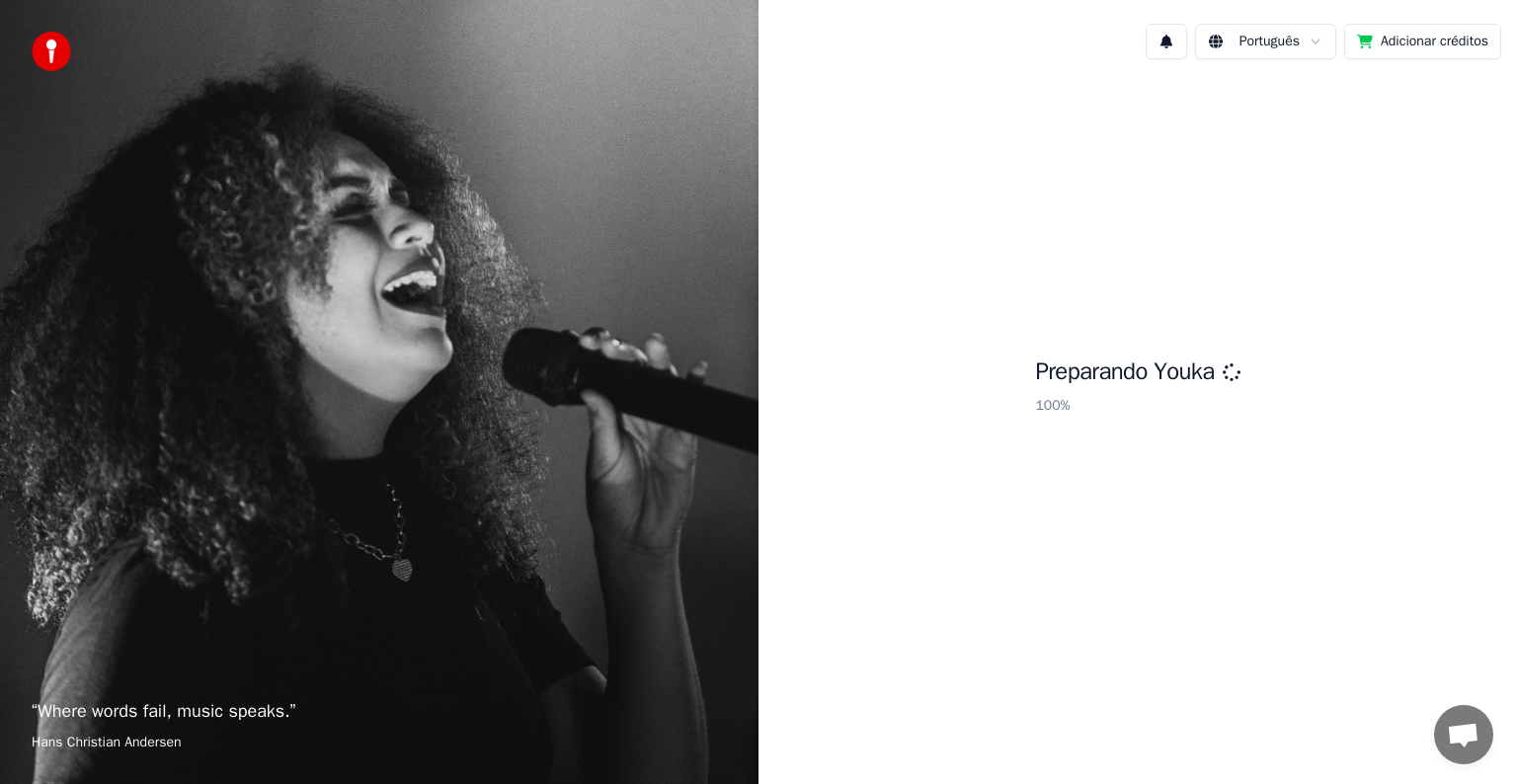 scroll, scrollTop: 0, scrollLeft: 0, axis: both 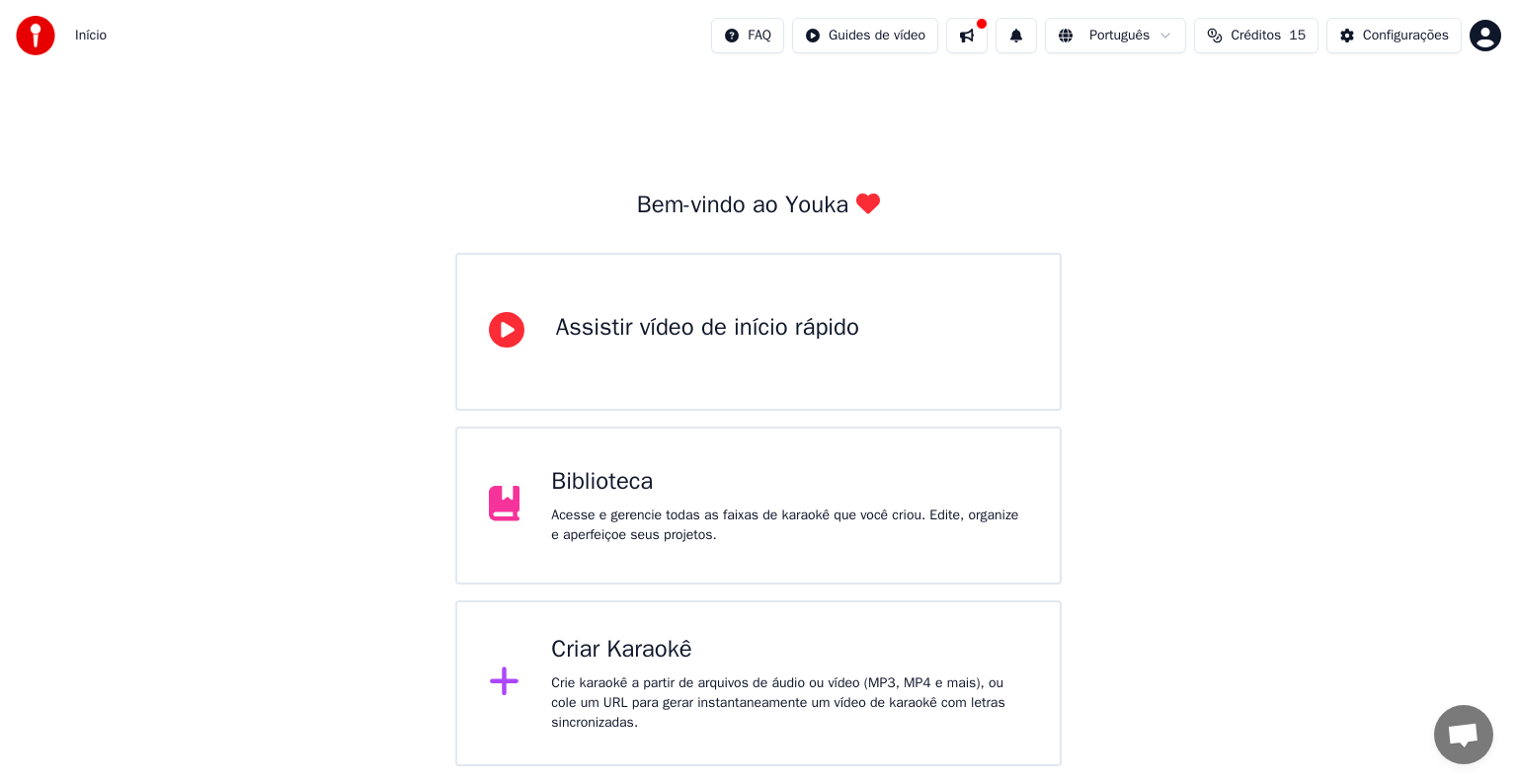 click on "Criar Karaokê Crie karaokê a partir de arquivos de áudio ou vídeo (MP3, MP4 e mais), ou cole um URL para gerar instantaneamente um vídeo de karaokê com letras sincronizadas." at bounding box center (789, 683) 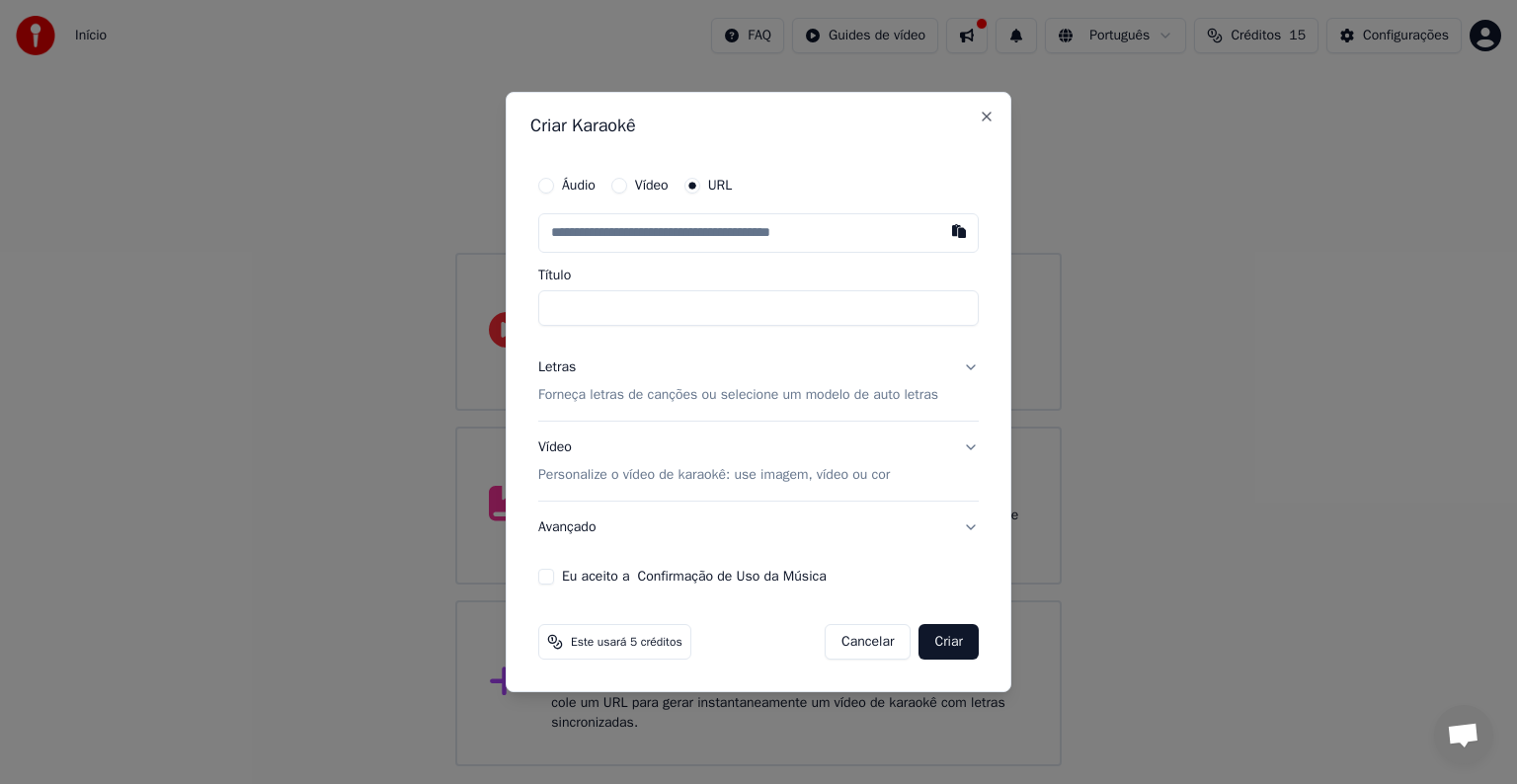click at bounding box center [758, 233] 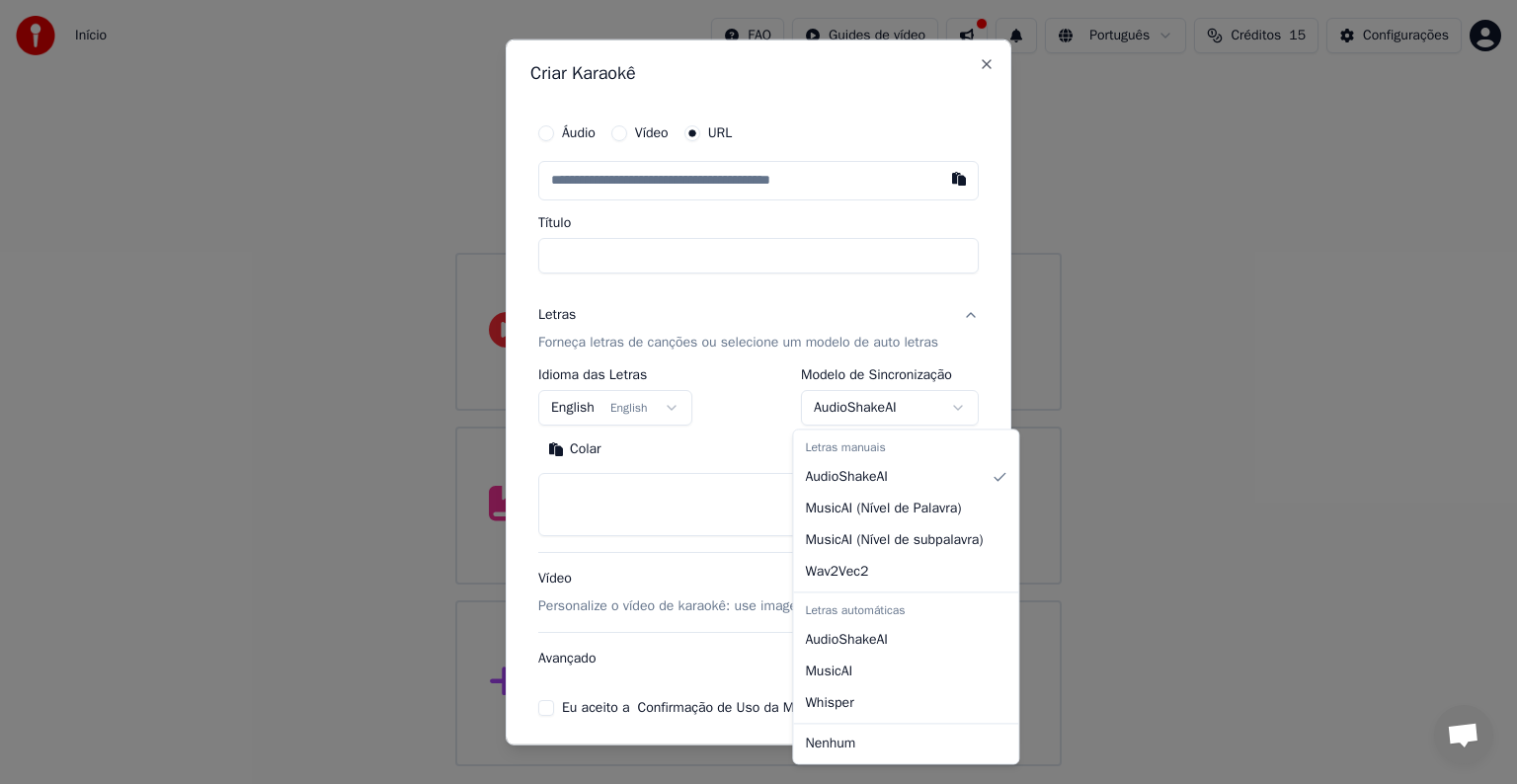 click on "**********" at bounding box center [758, 383] 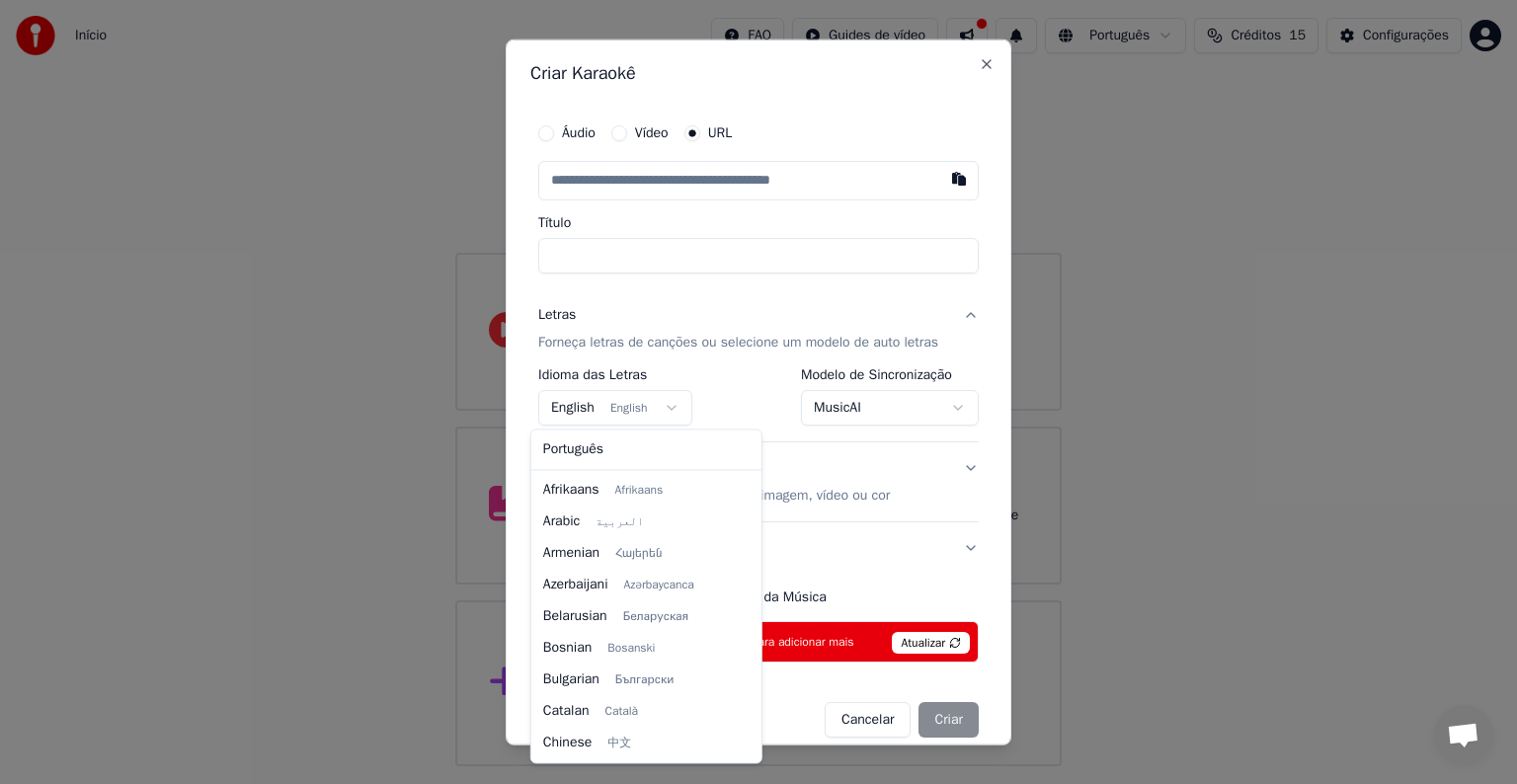 click on "**********" at bounding box center [758, 383] 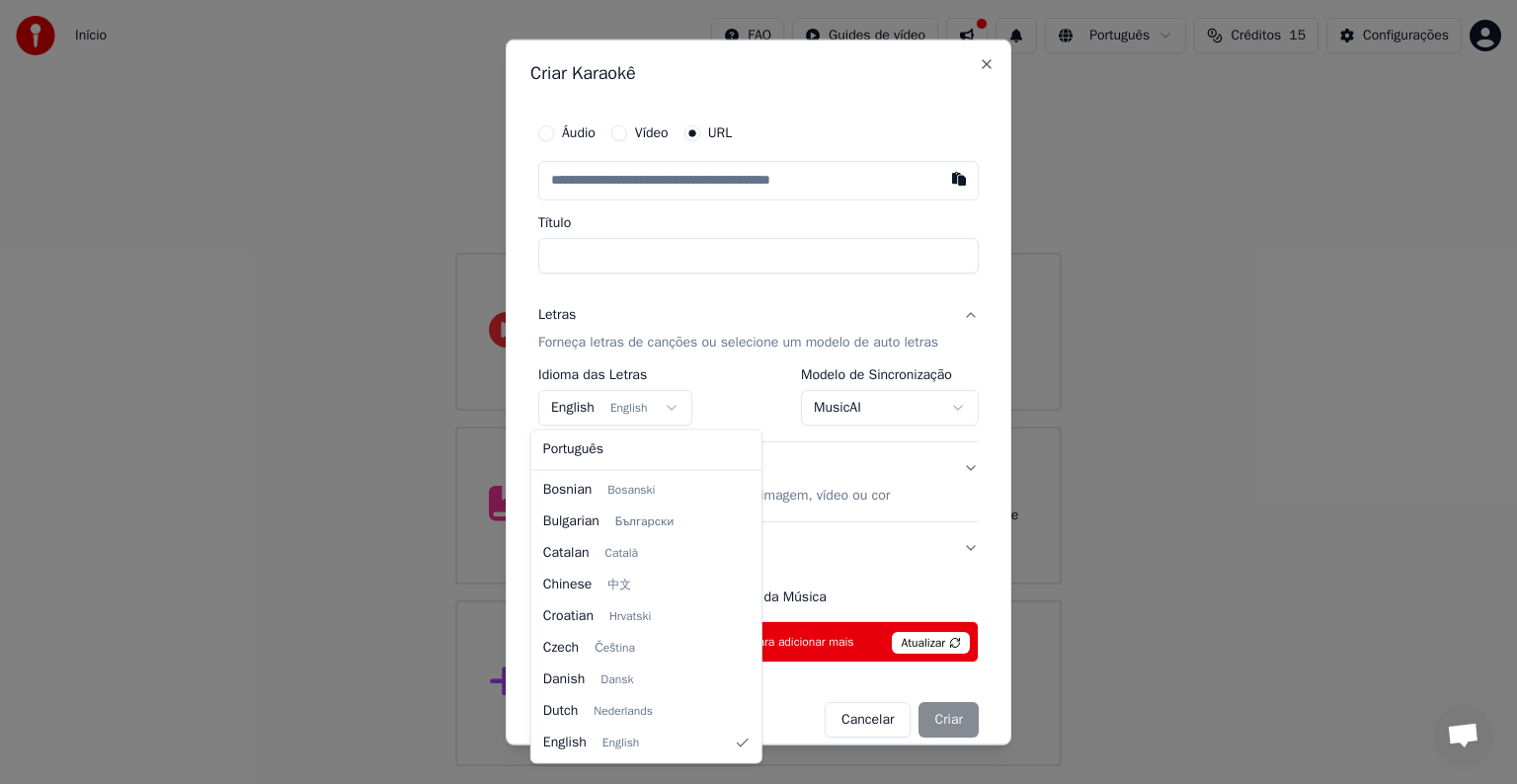 select on "**" 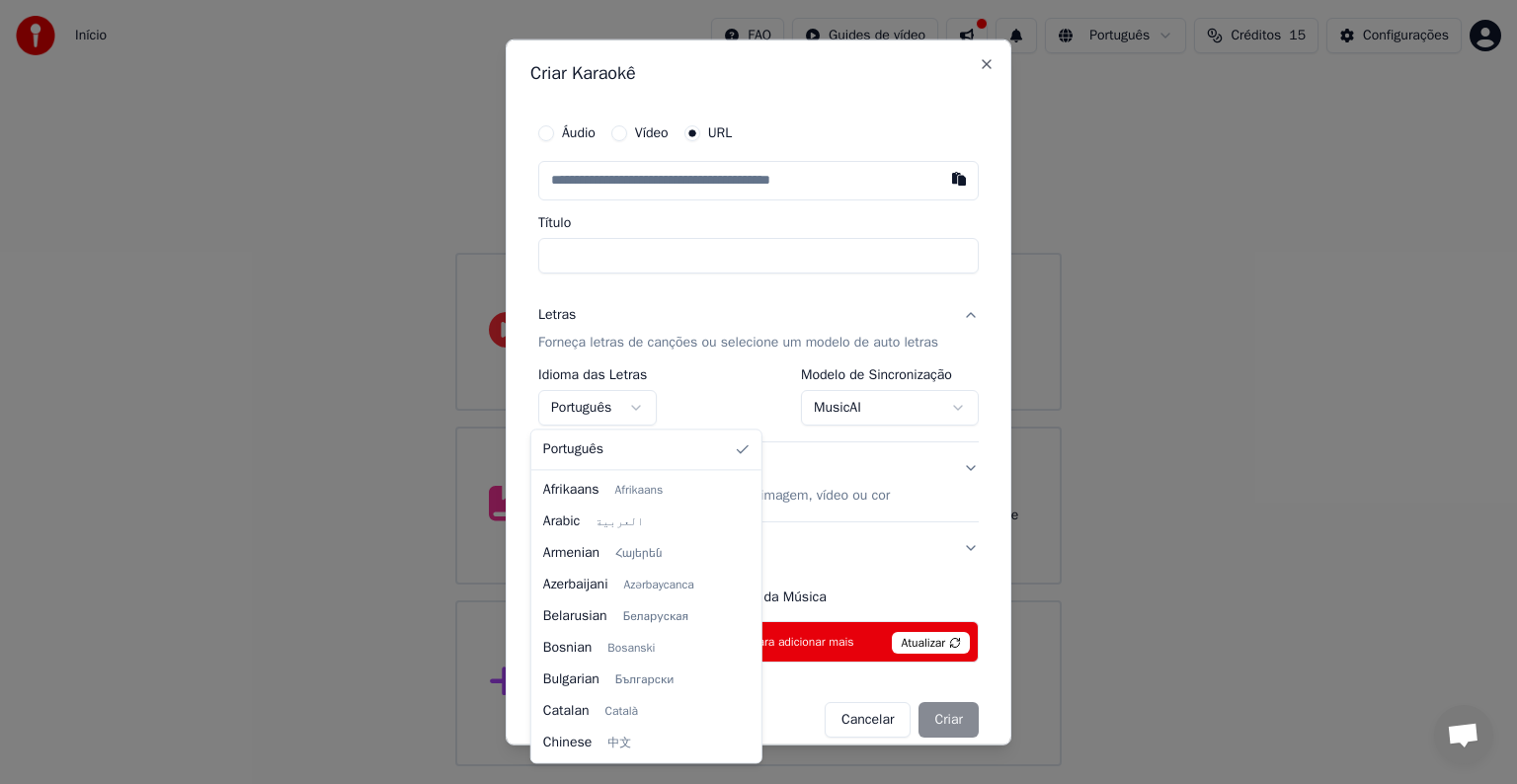 click on "**********" at bounding box center (758, 383) 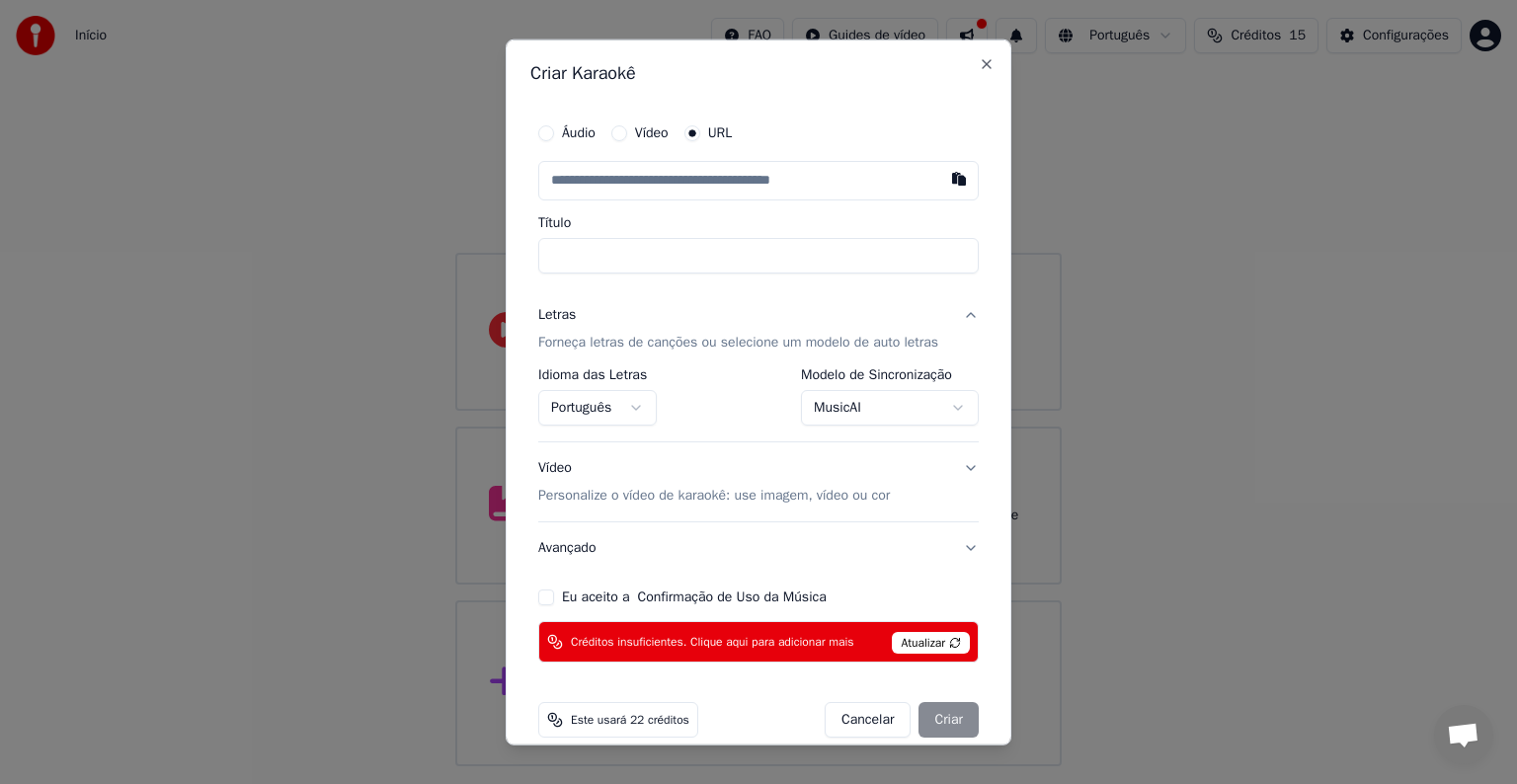 click on "Título" at bounding box center (758, 256) 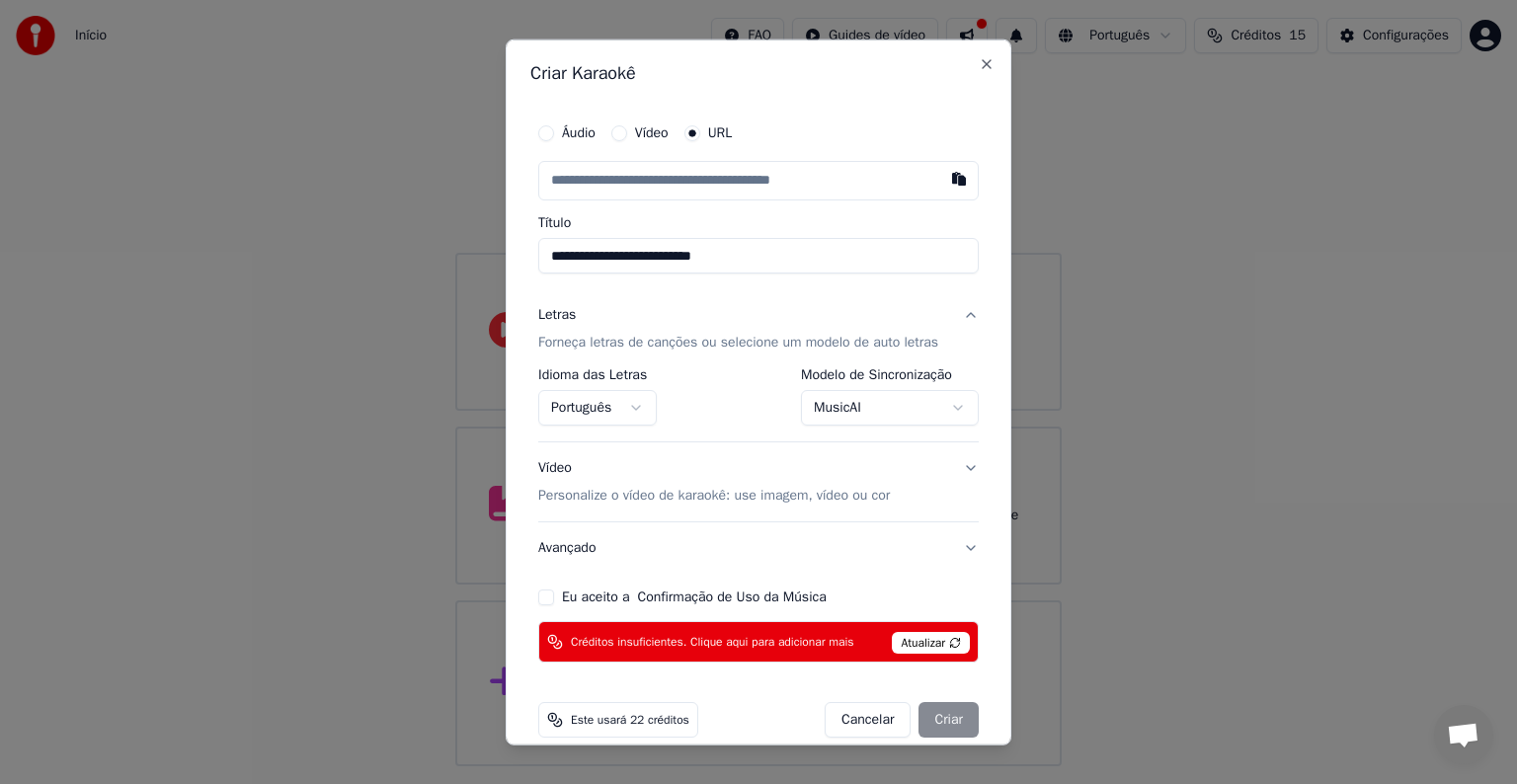 type 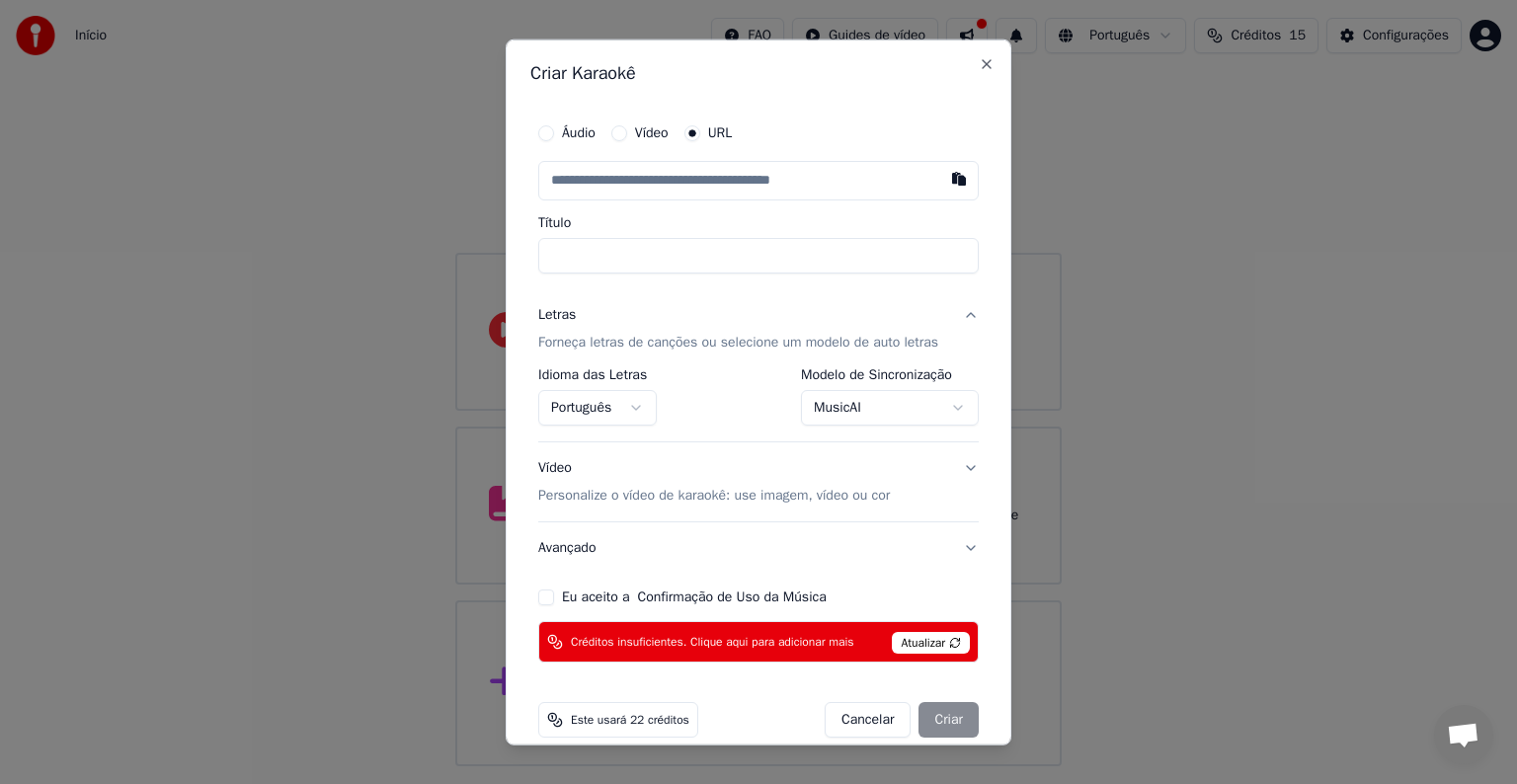 click at bounding box center (758, 181) 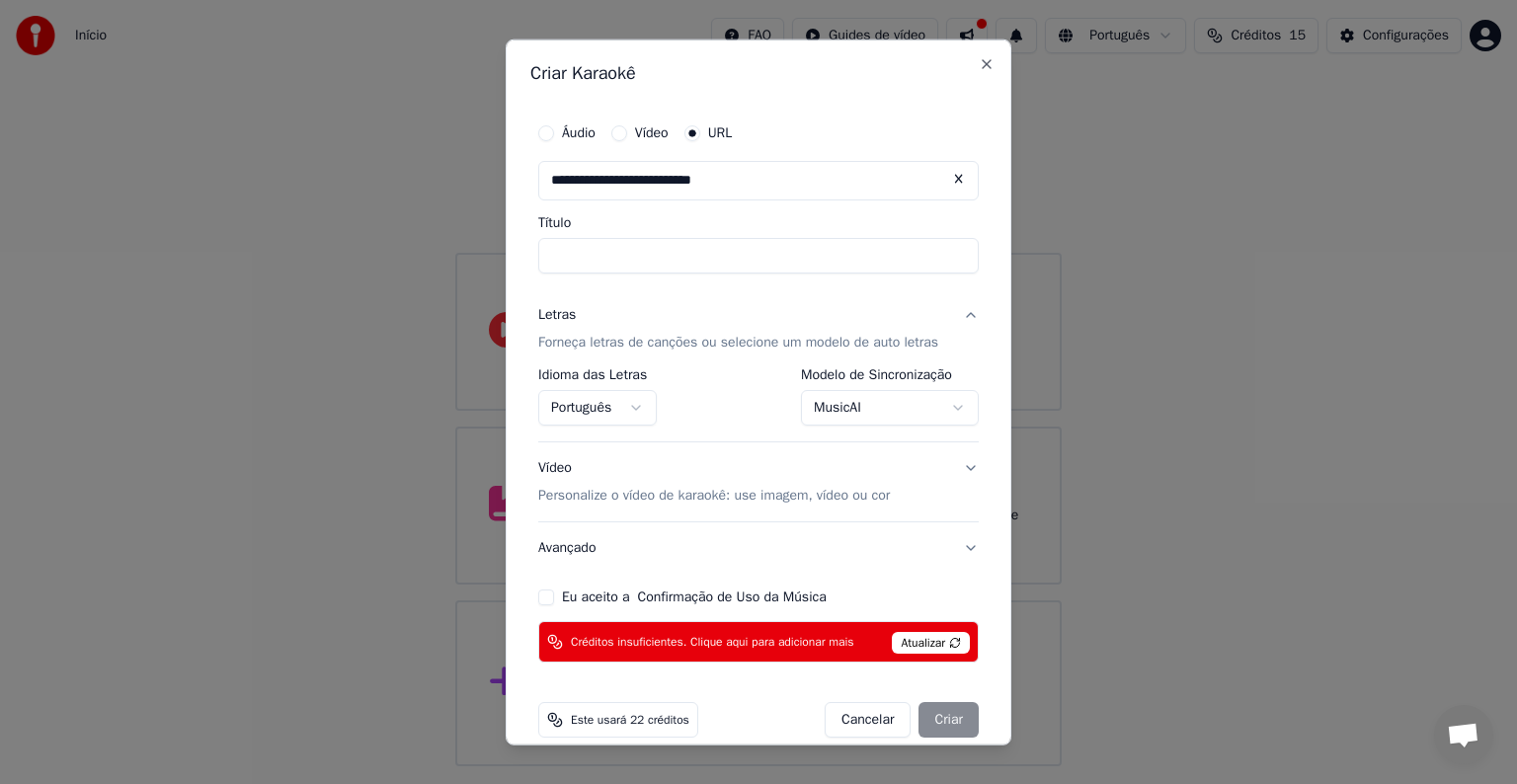 type on "**********" 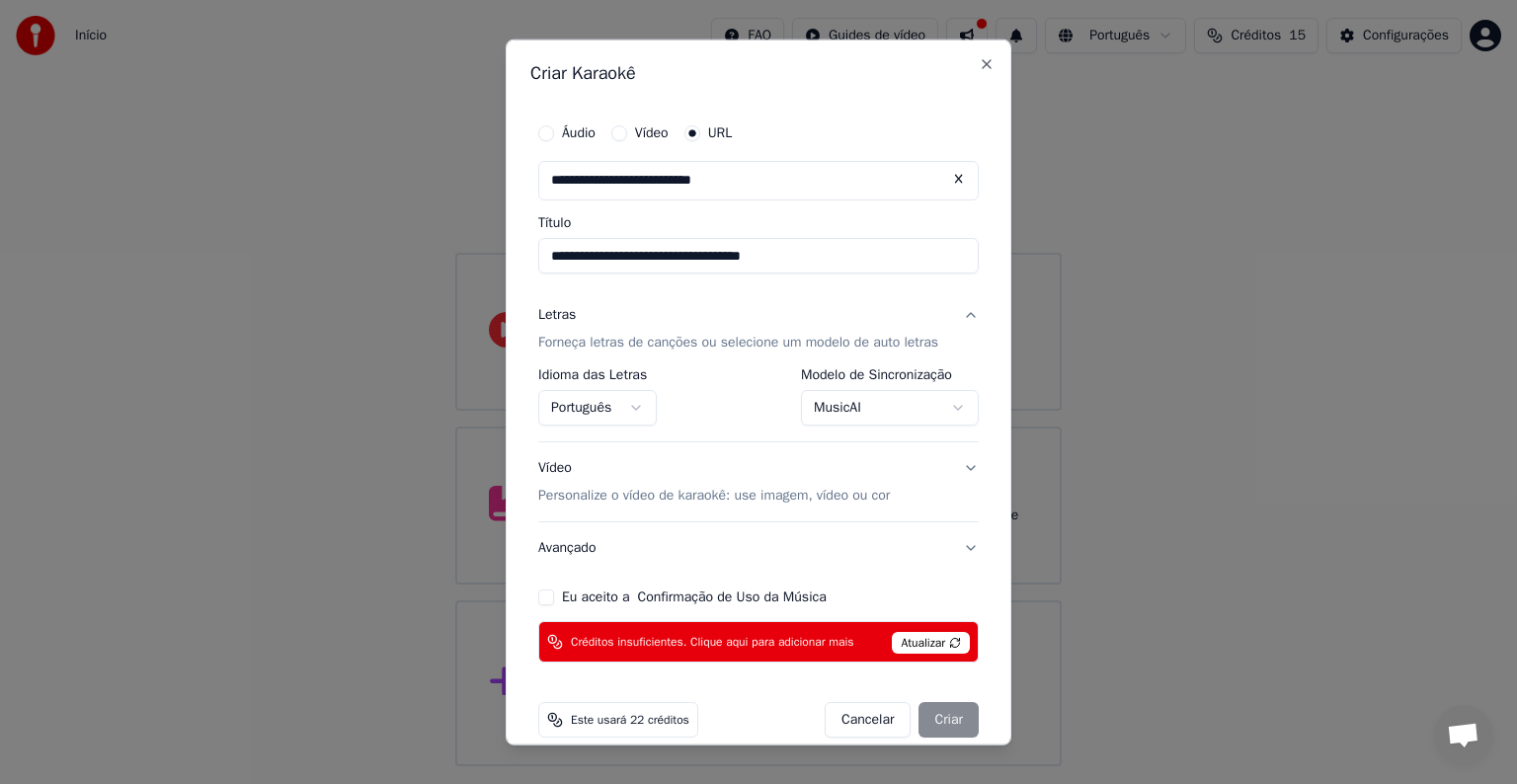 type on "**********" 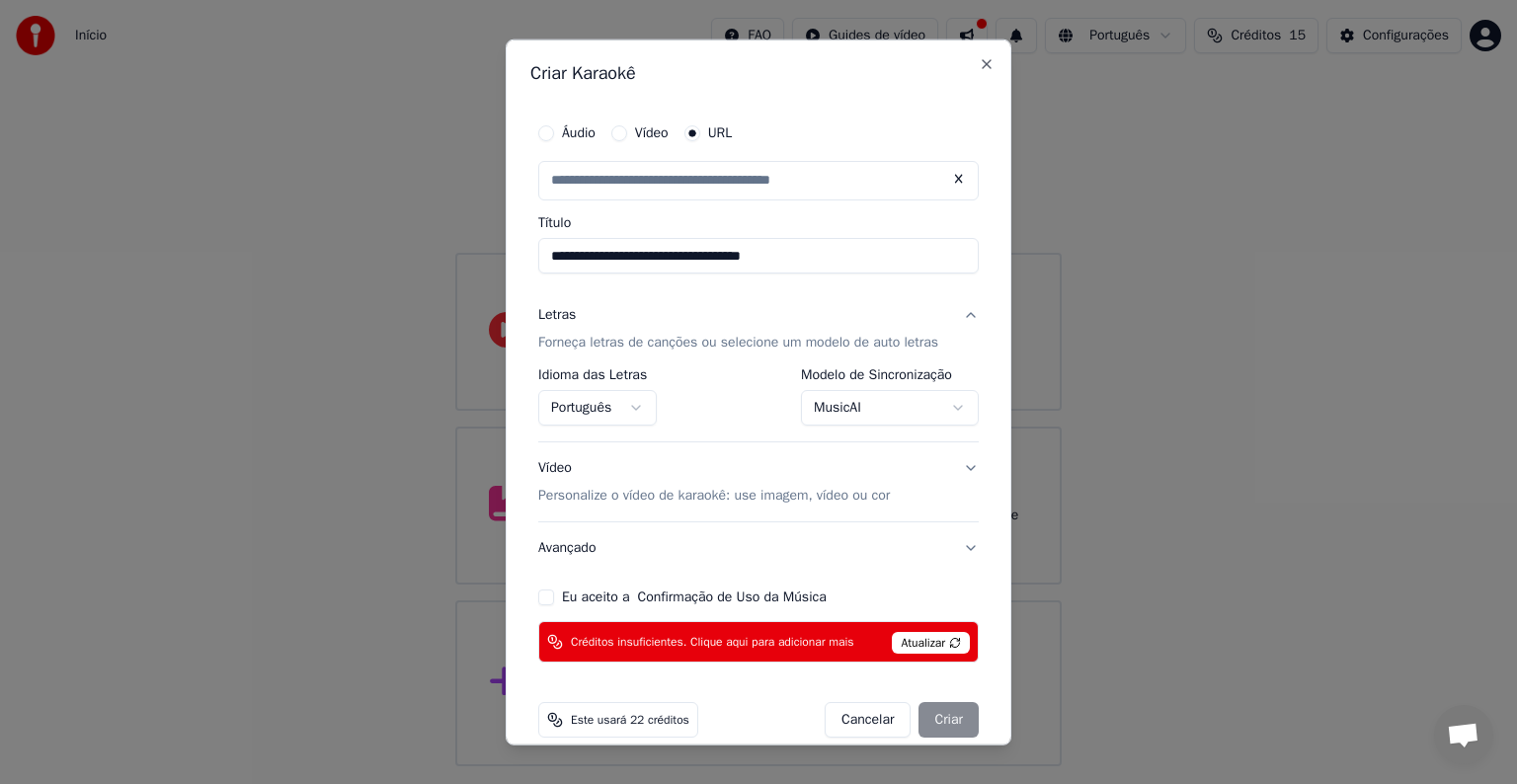 click on "Personalize o vídeo de karaokê: use imagem, vídeo ou cor" at bounding box center [714, 496] 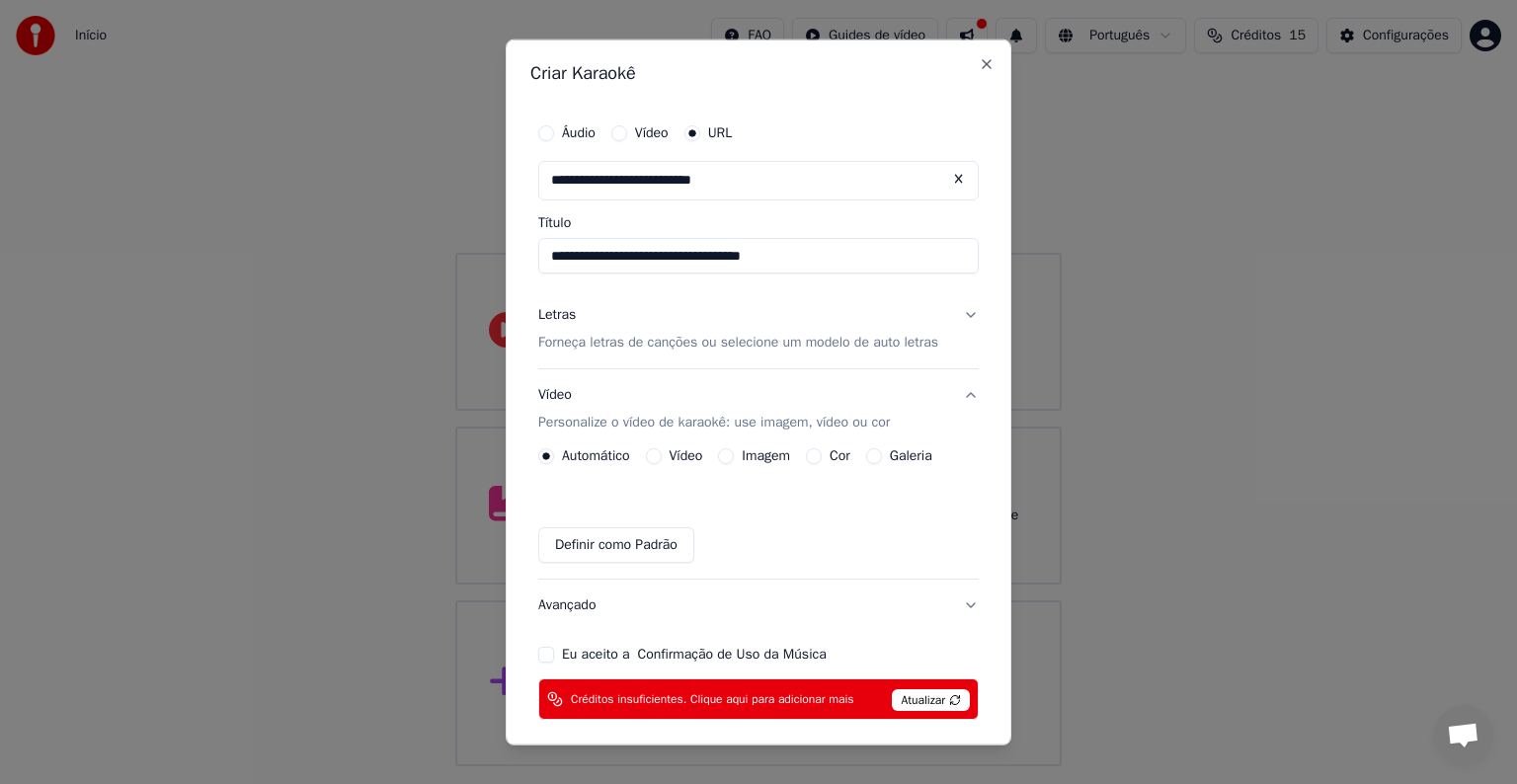 click on "Imagem" at bounding box center (765, 456) 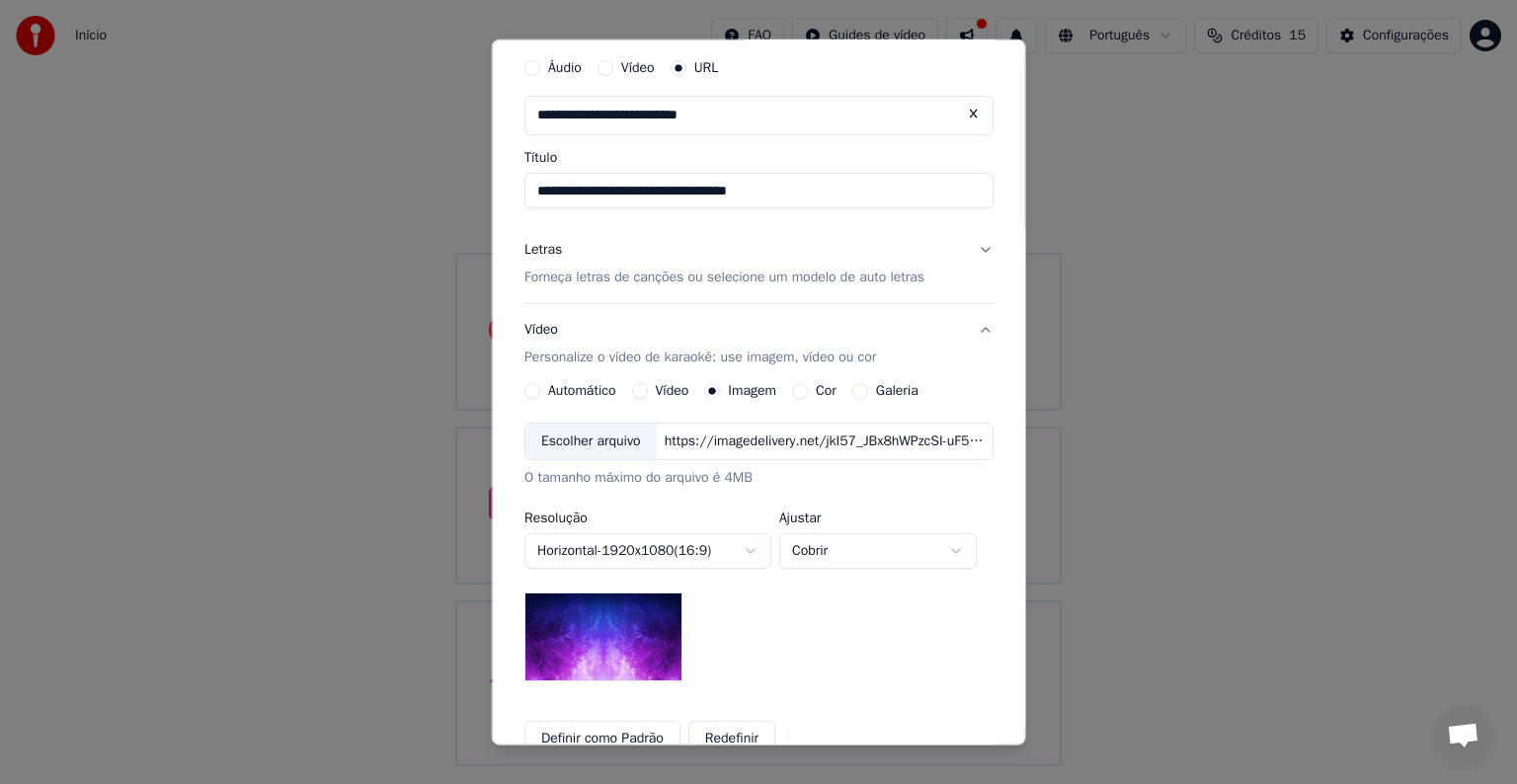 scroll, scrollTop: 99, scrollLeft: 0, axis: vertical 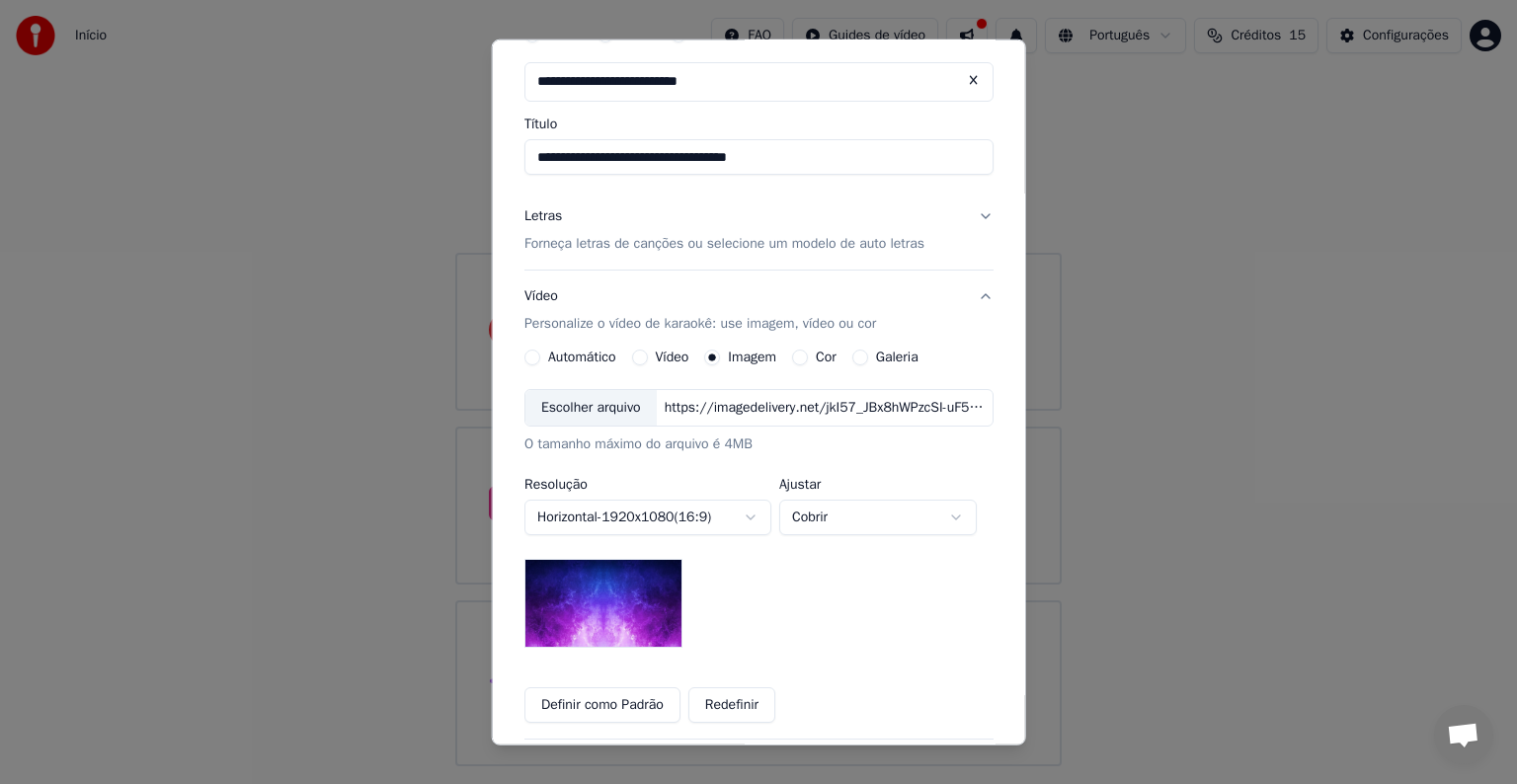 click on "**********" at bounding box center (758, 536) 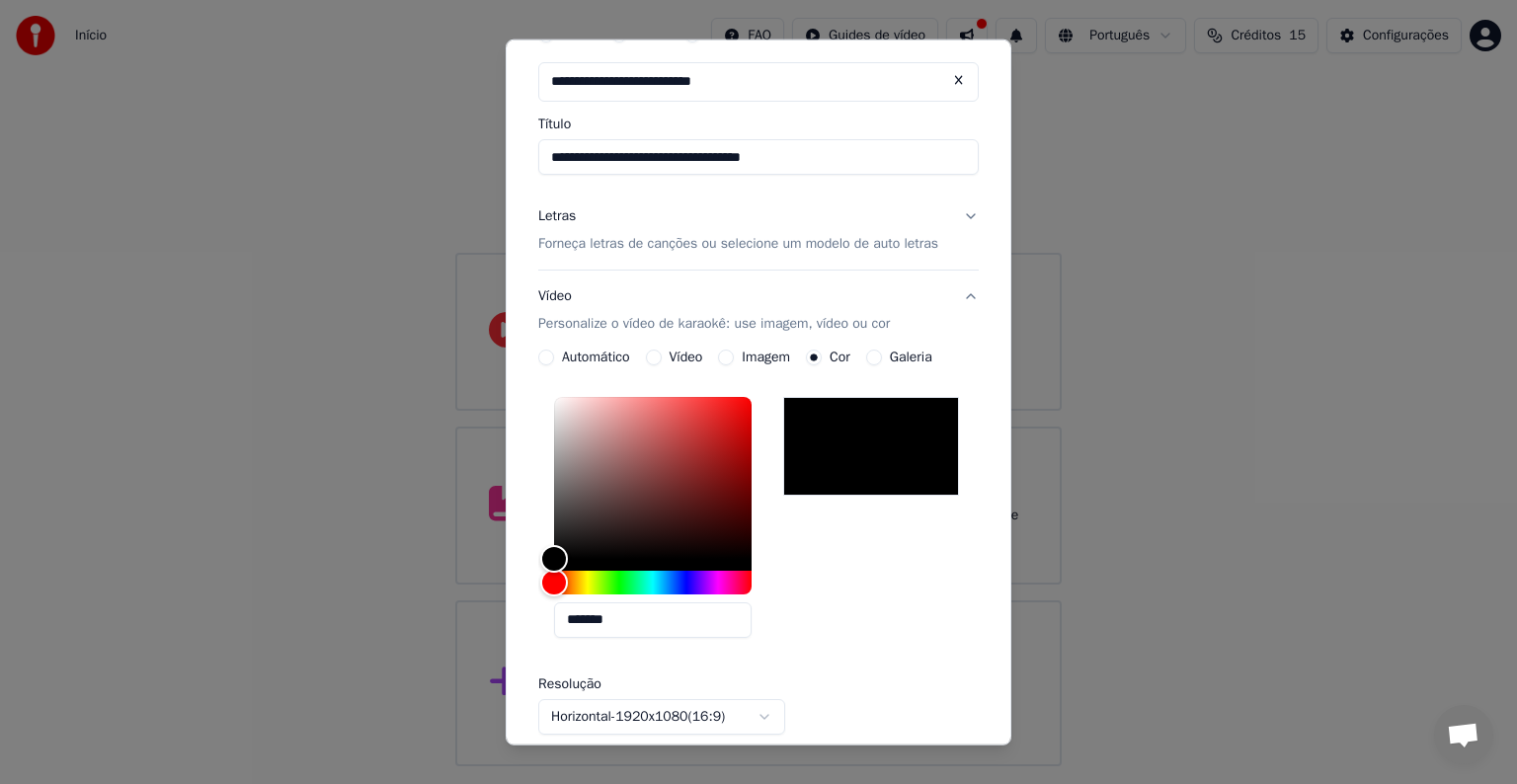 click on "Galeria" at bounding box center (911, 357) 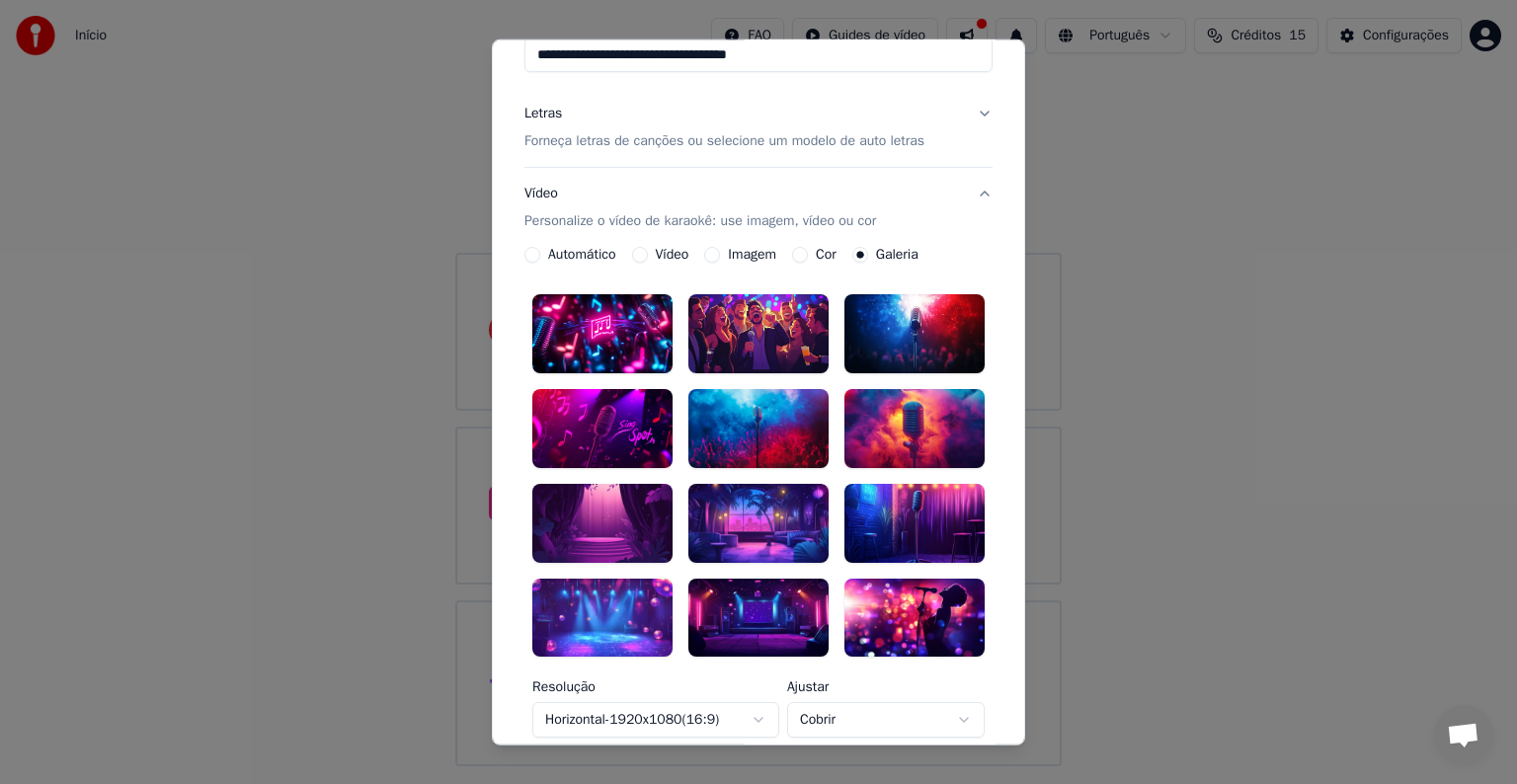 scroll, scrollTop: 296, scrollLeft: 0, axis: vertical 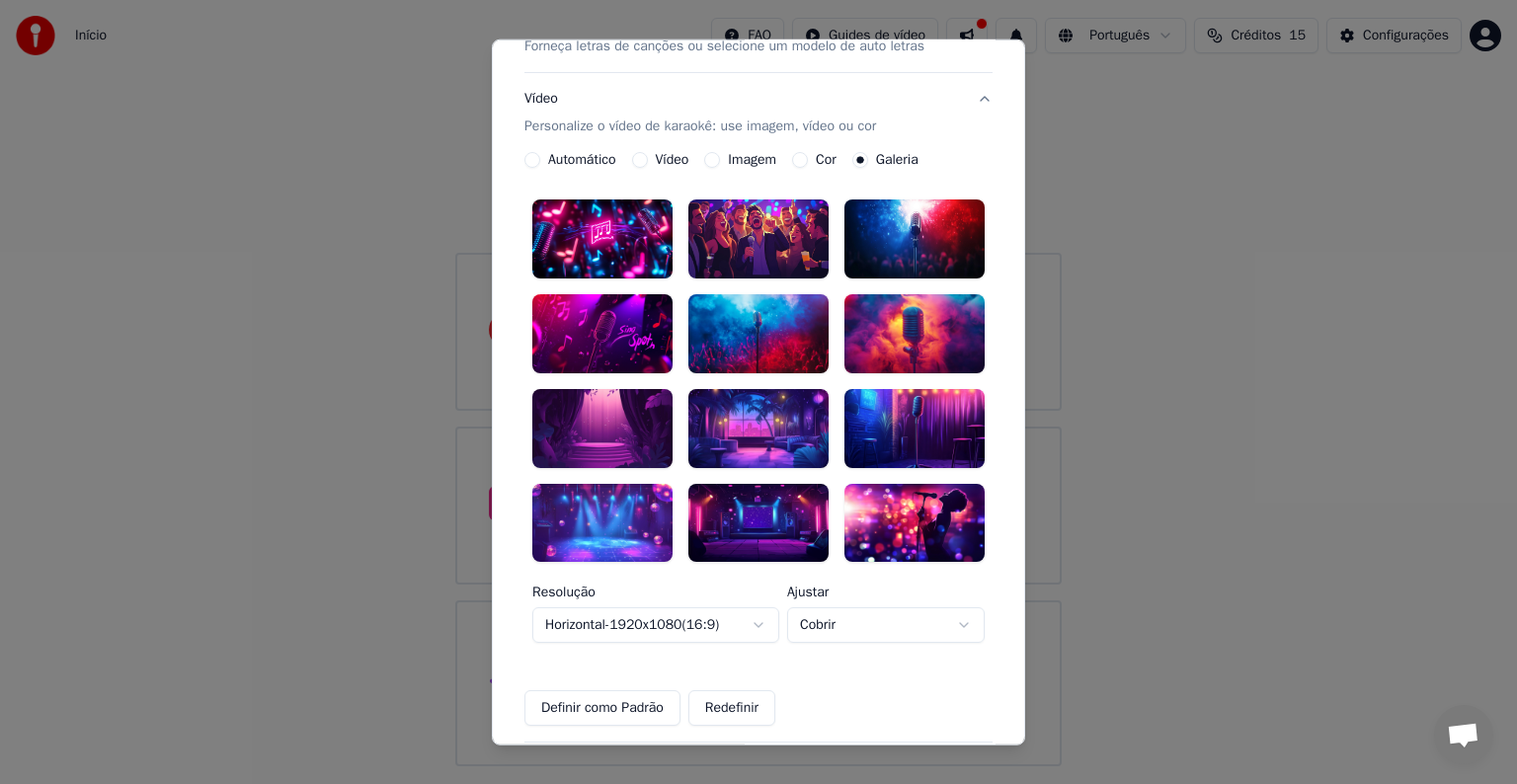 click at bounding box center (602, 428) 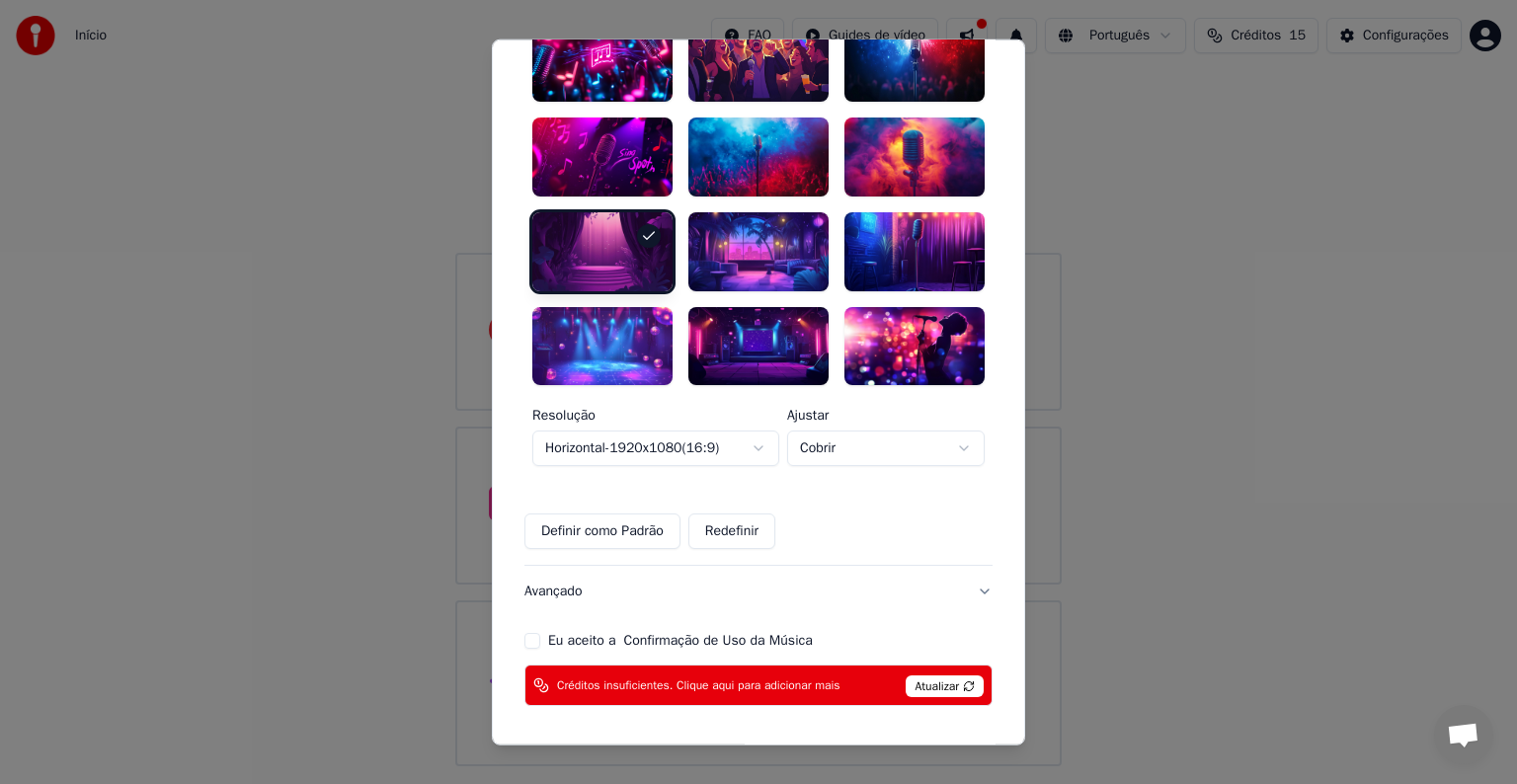 scroll, scrollTop: 541, scrollLeft: 0, axis: vertical 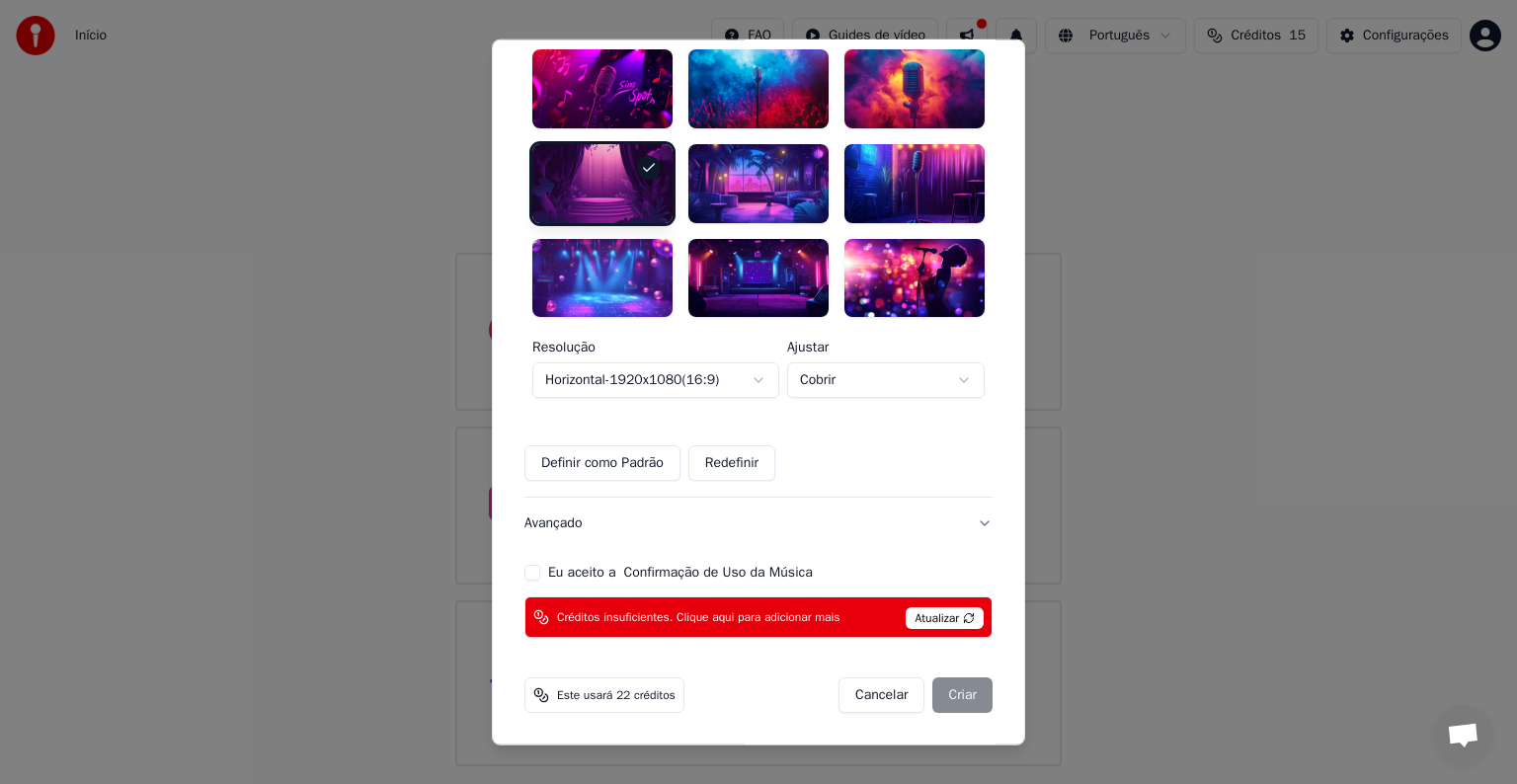 click on "Eu aceito a   Confirmação de Uso da Música" at bounding box center (680, 573) 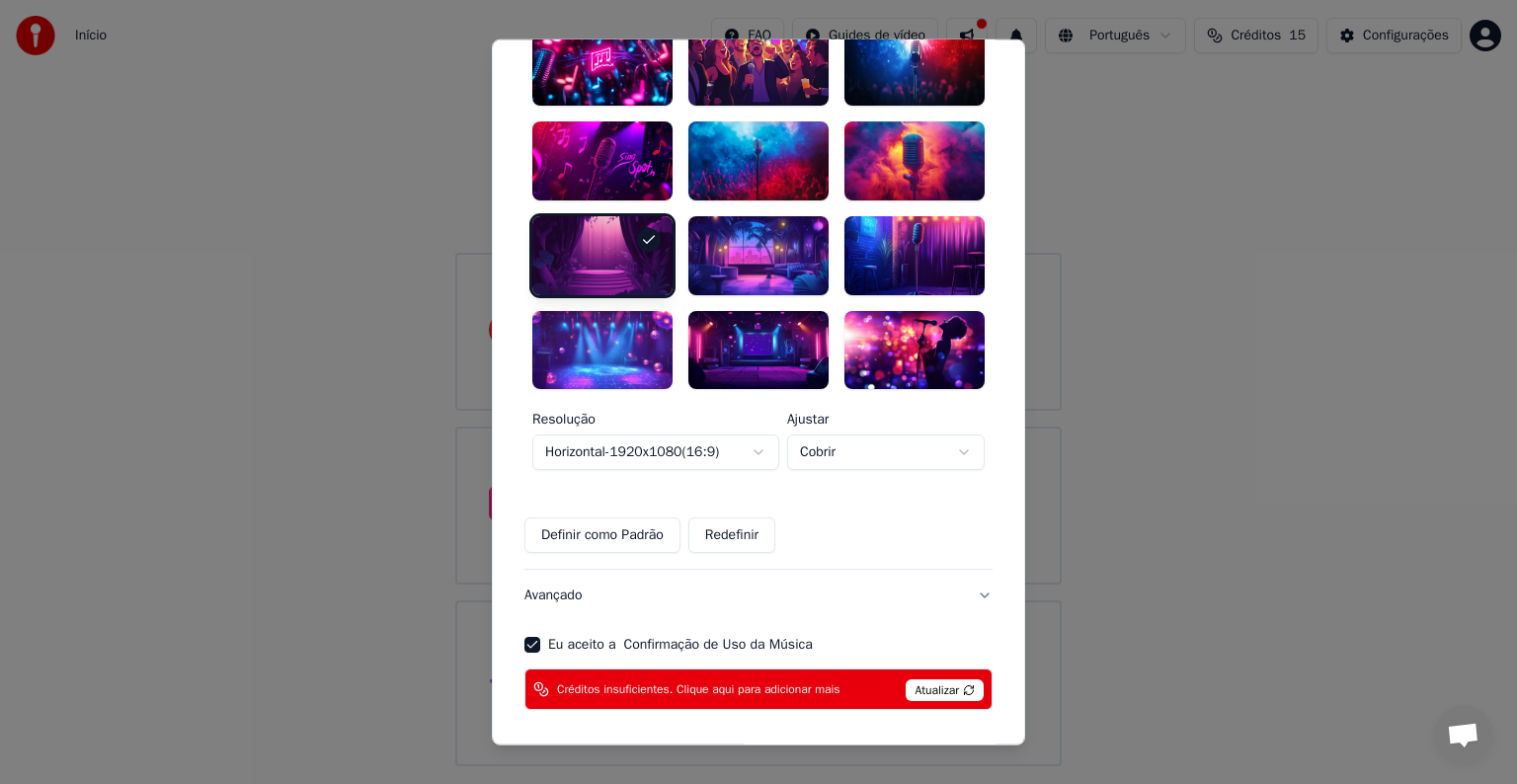 scroll, scrollTop: 442, scrollLeft: 0, axis: vertical 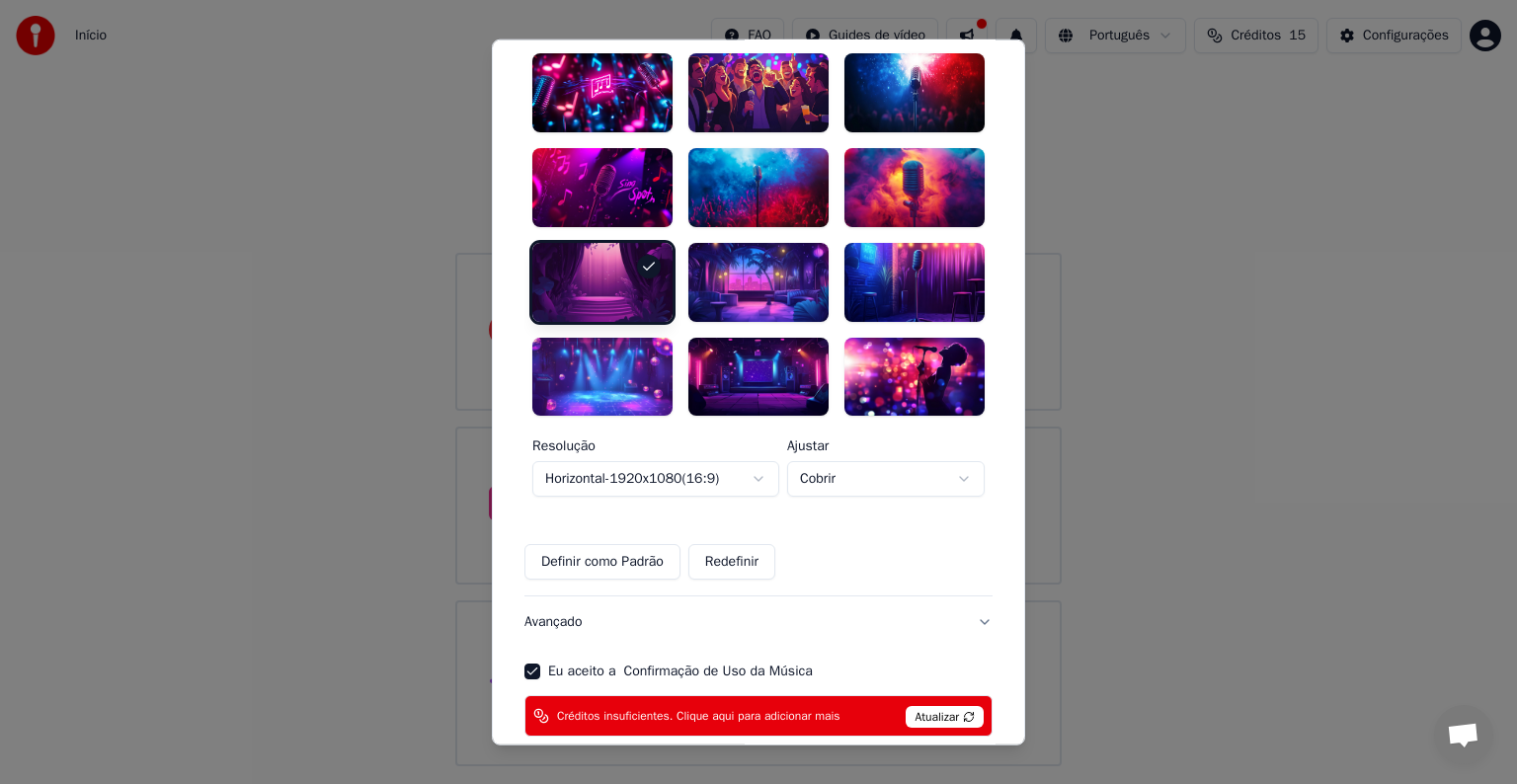 click at bounding box center (602, 188) 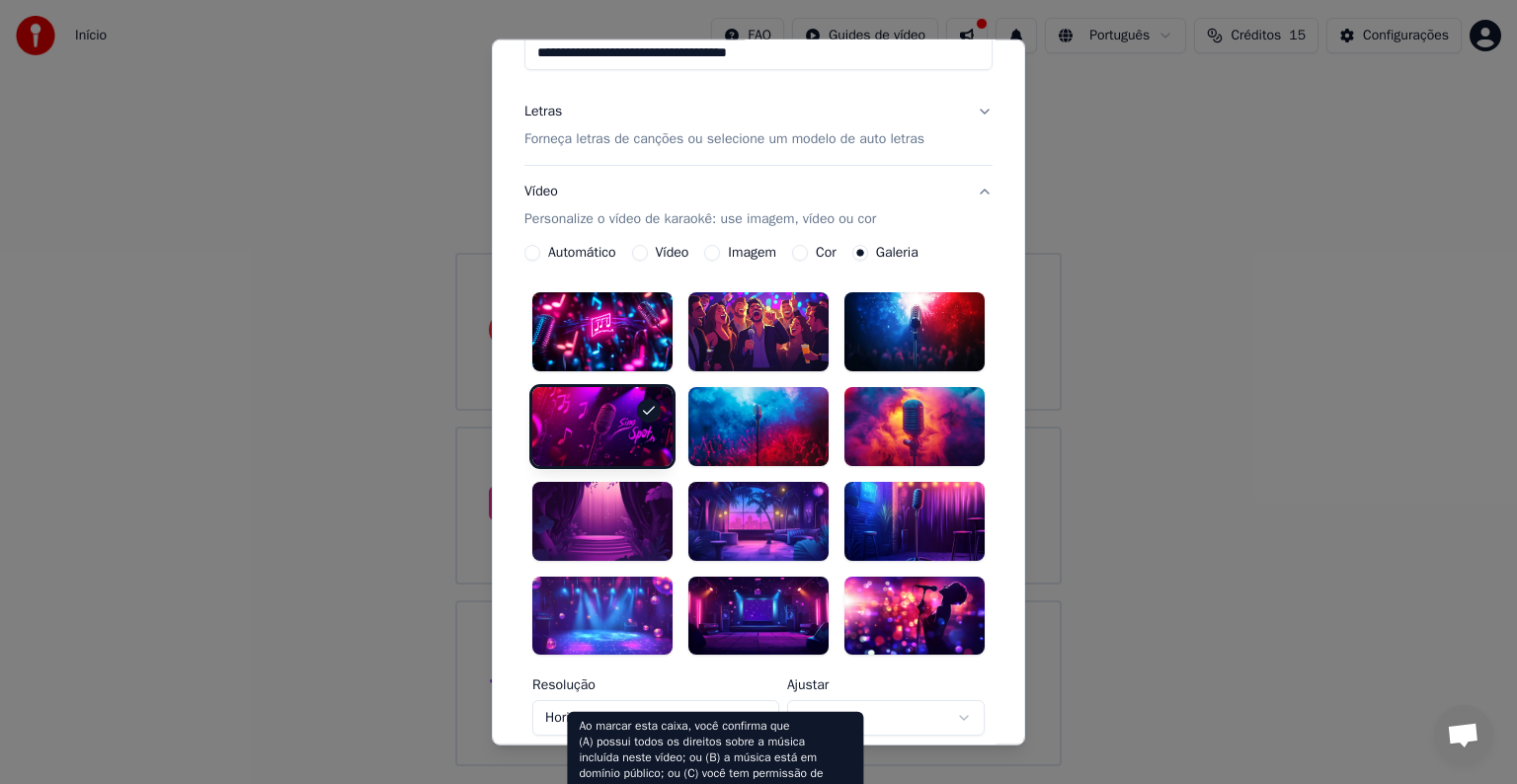 scroll, scrollTop: 146, scrollLeft: 0, axis: vertical 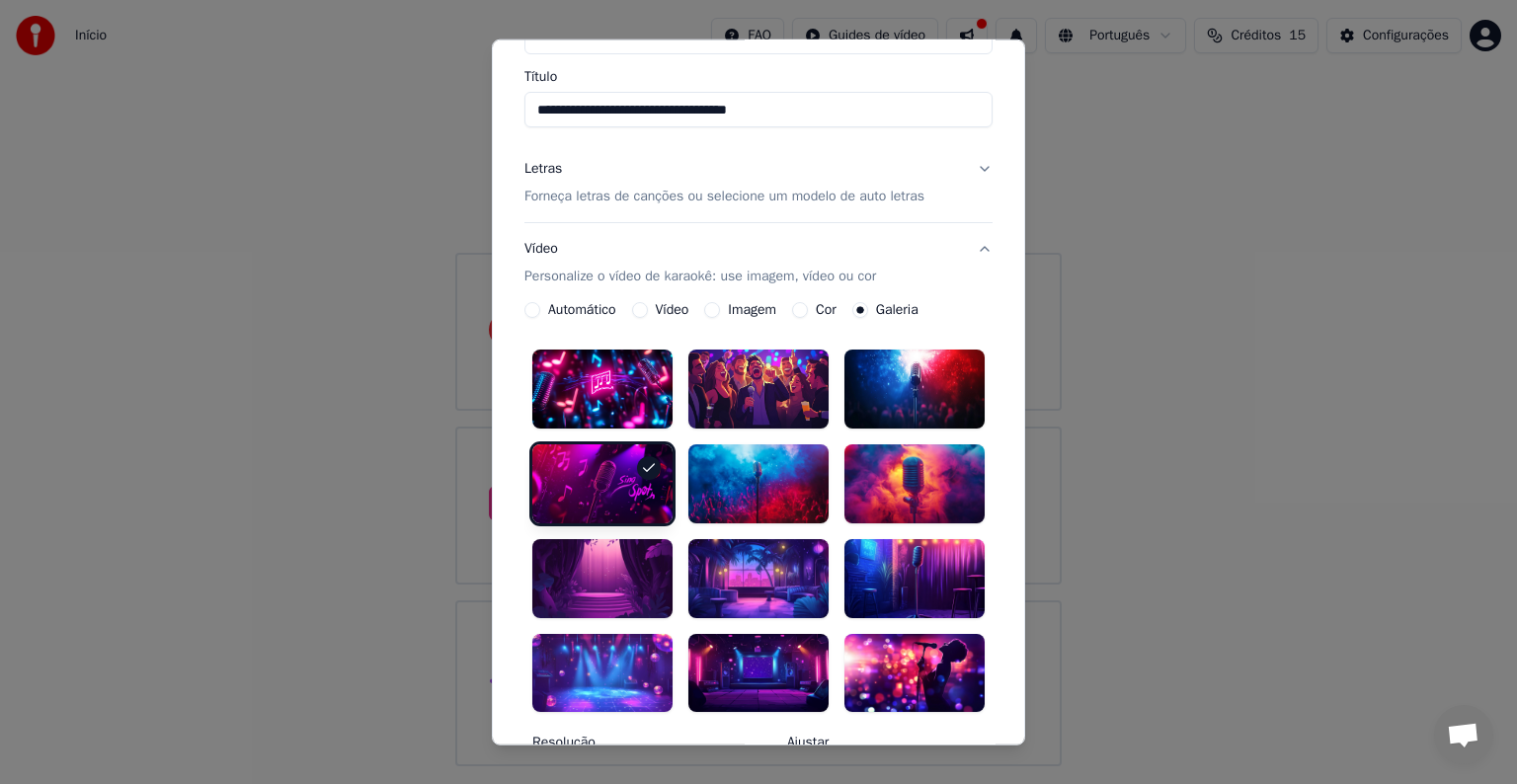 click on "Automático" at bounding box center (582, 310) 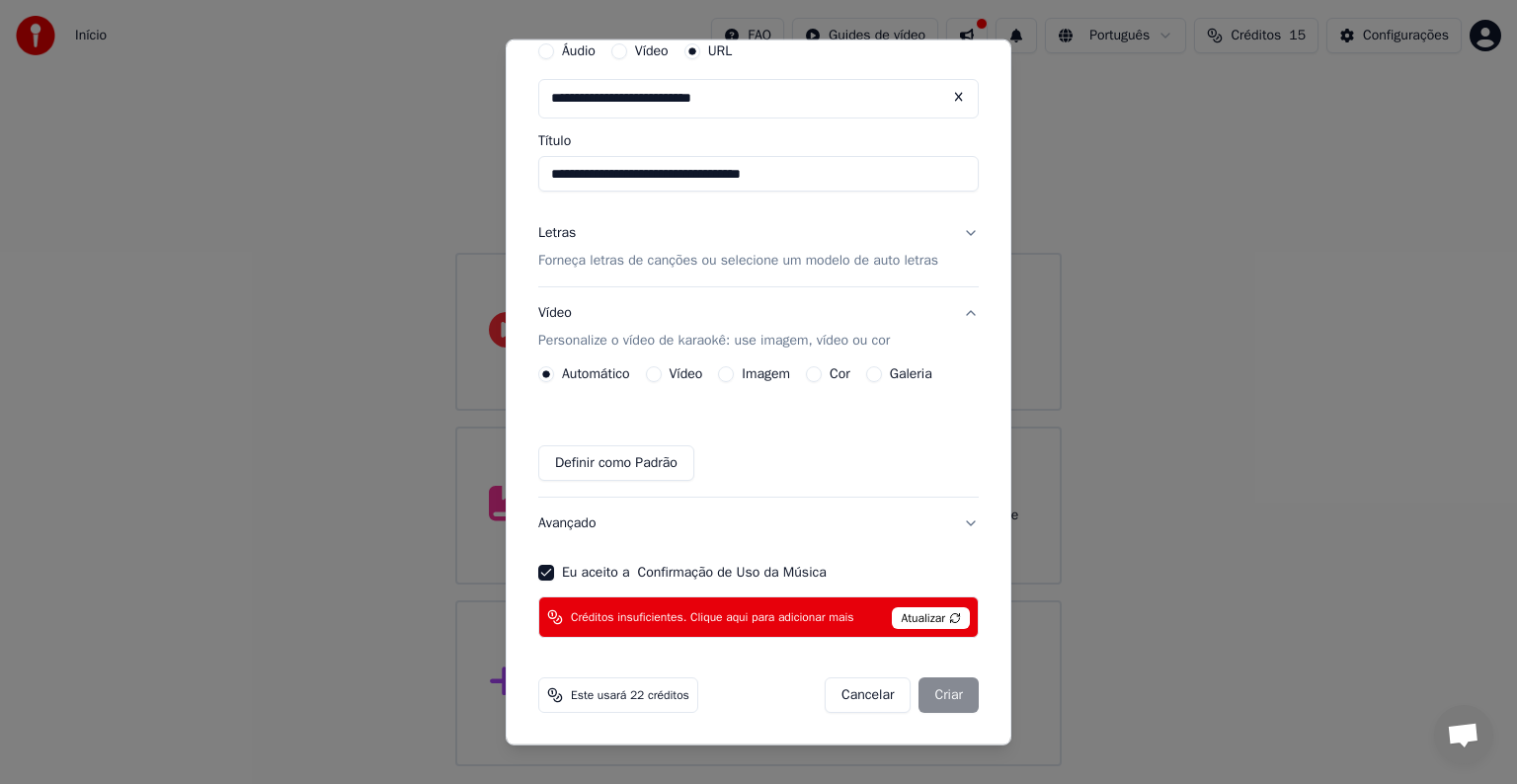 scroll, scrollTop: 81, scrollLeft: 0, axis: vertical 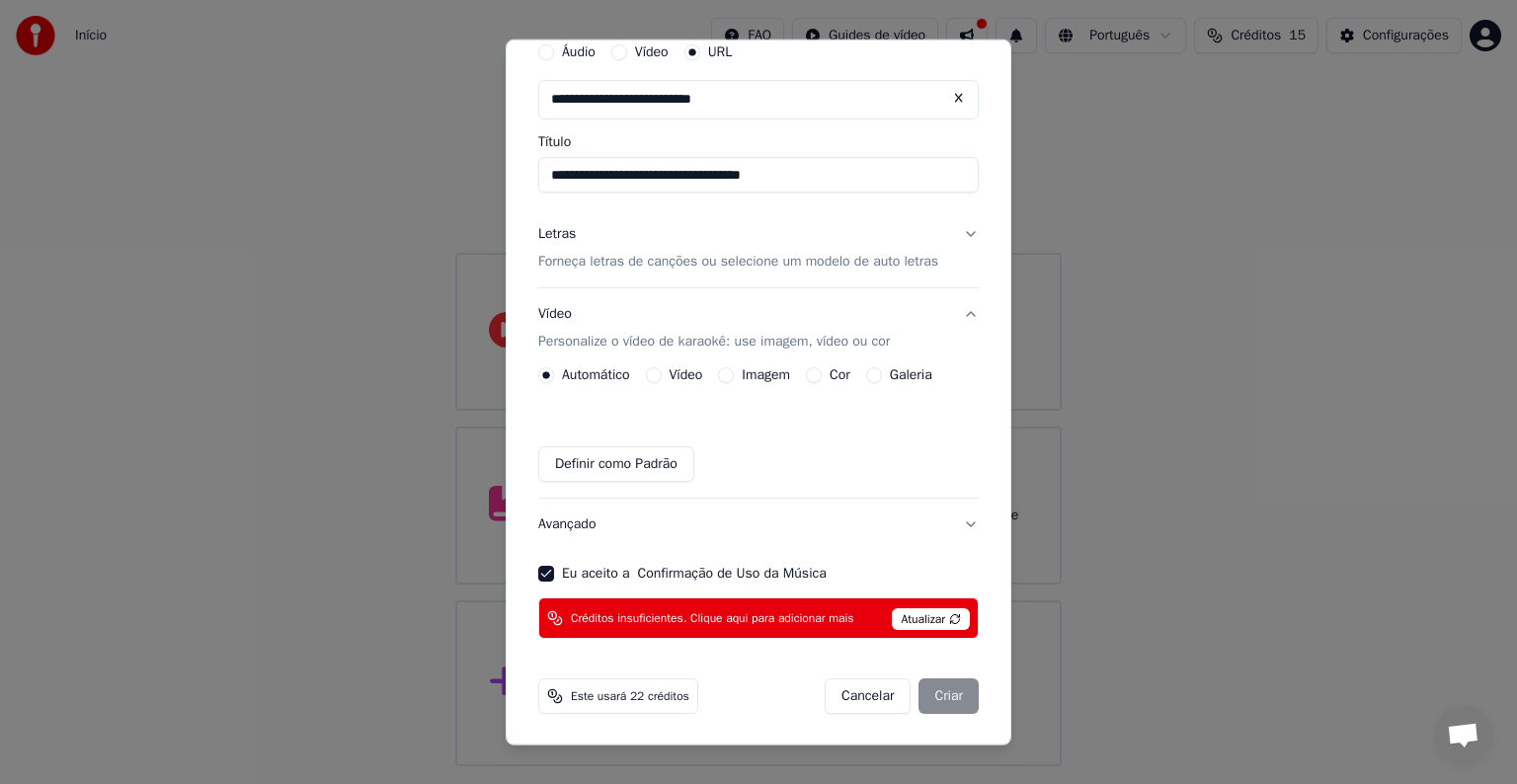 click on "Galeria" at bounding box center (911, 375) 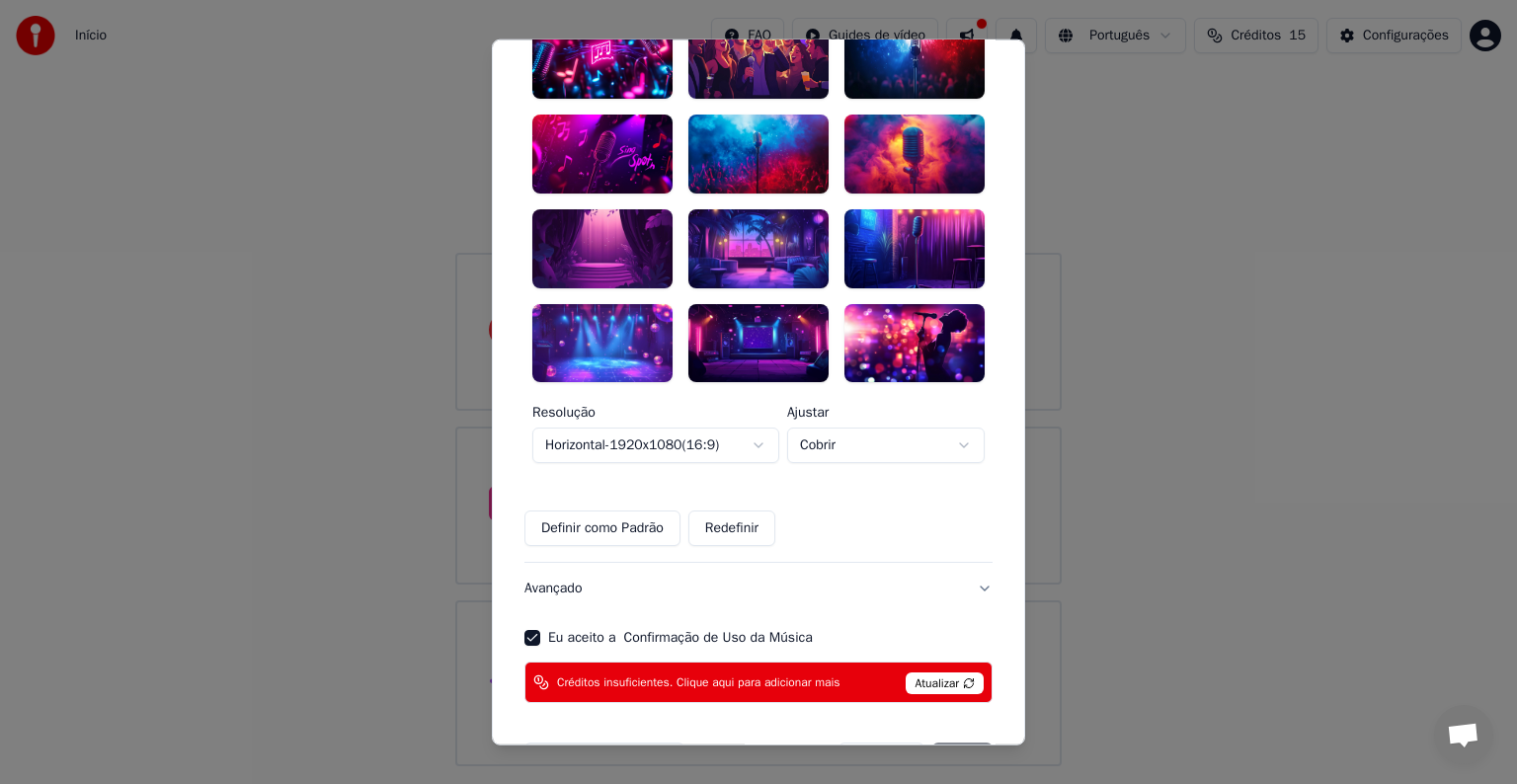 scroll, scrollTop: 541, scrollLeft: 0, axis: vertical 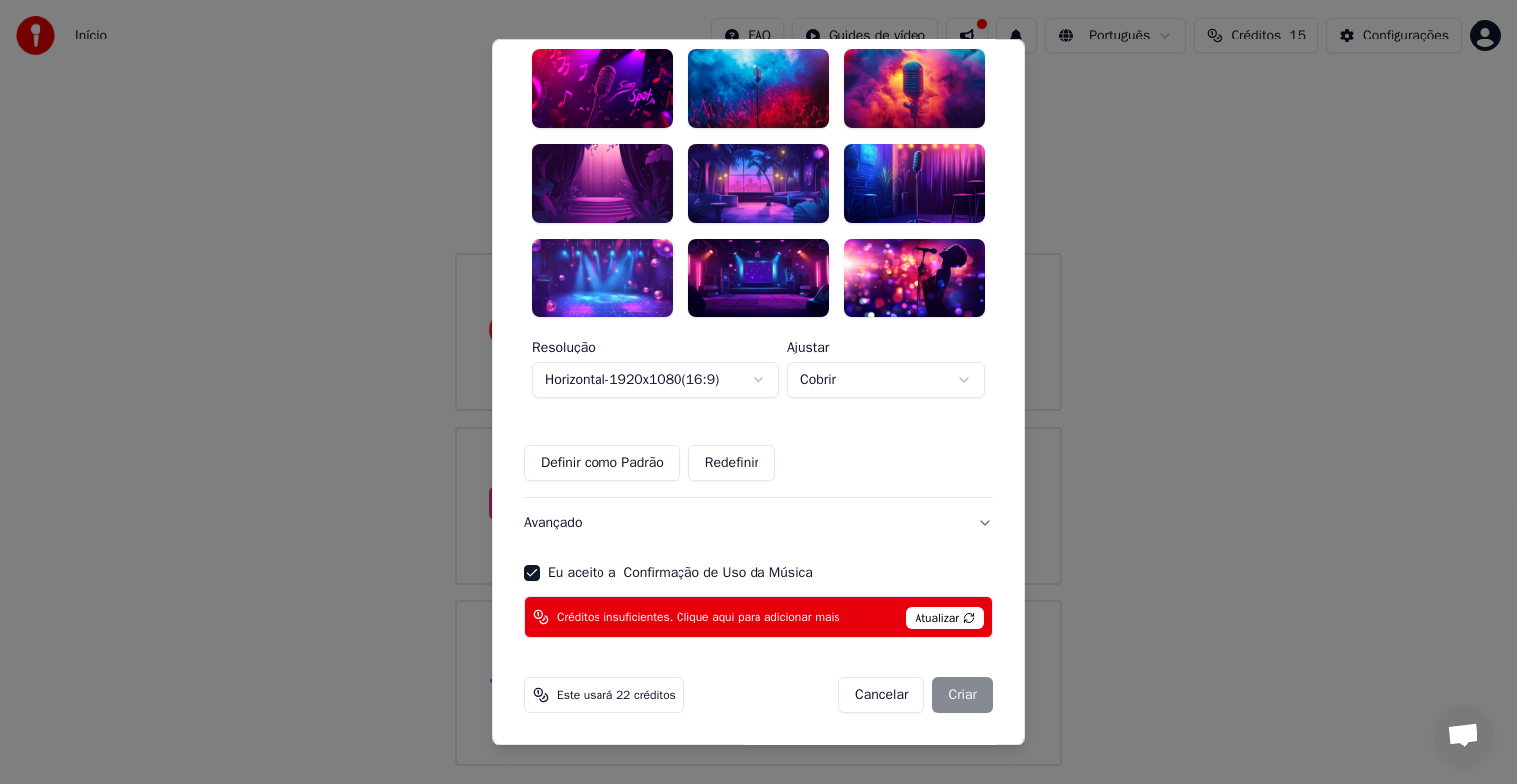 click on "Este usará 22 créditos" at bounding box center [616, 695] 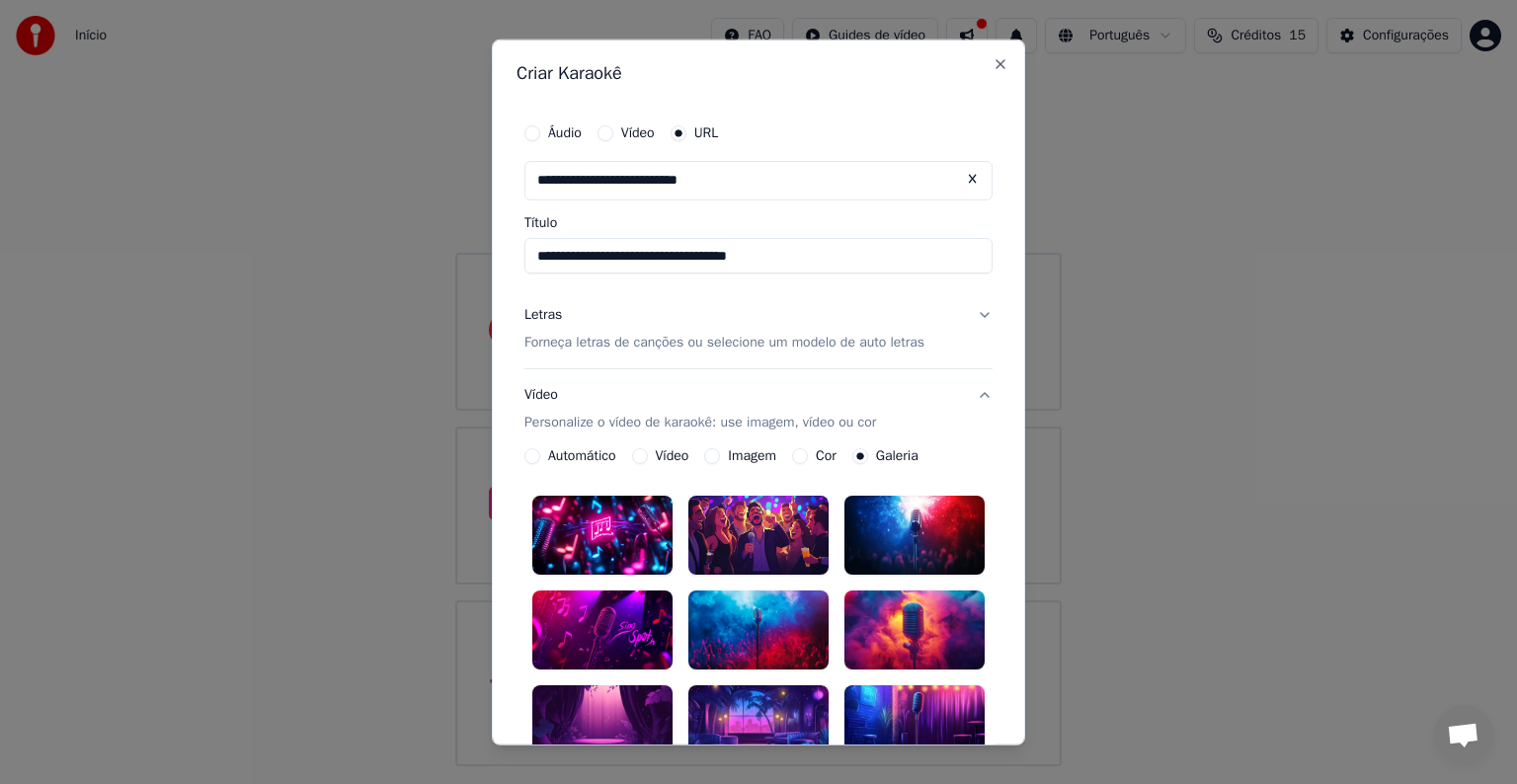 scroll, scrollTop: 0, scrollLeft: 0, axis: both 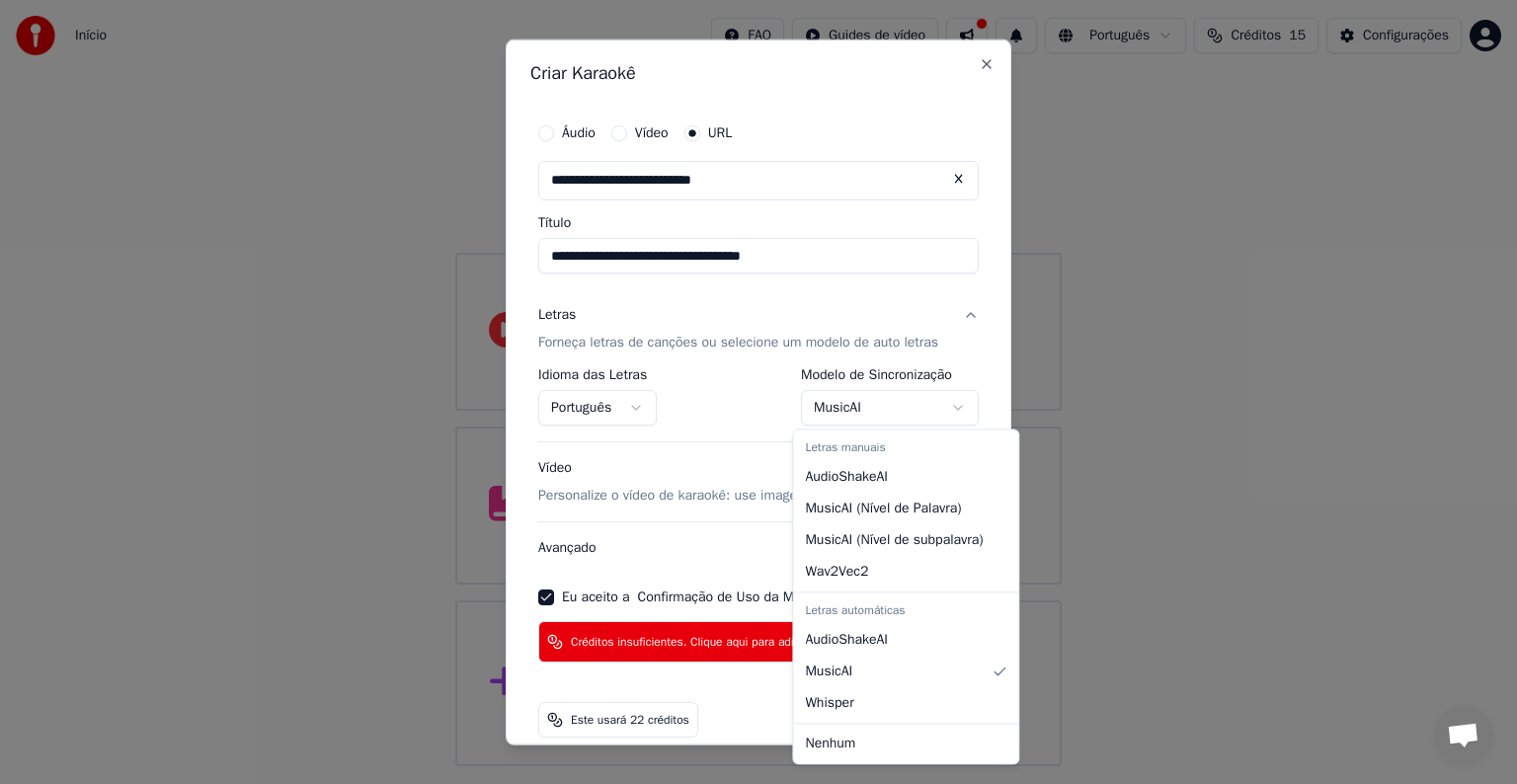 click on "**********" at bounding box center [758, 383] 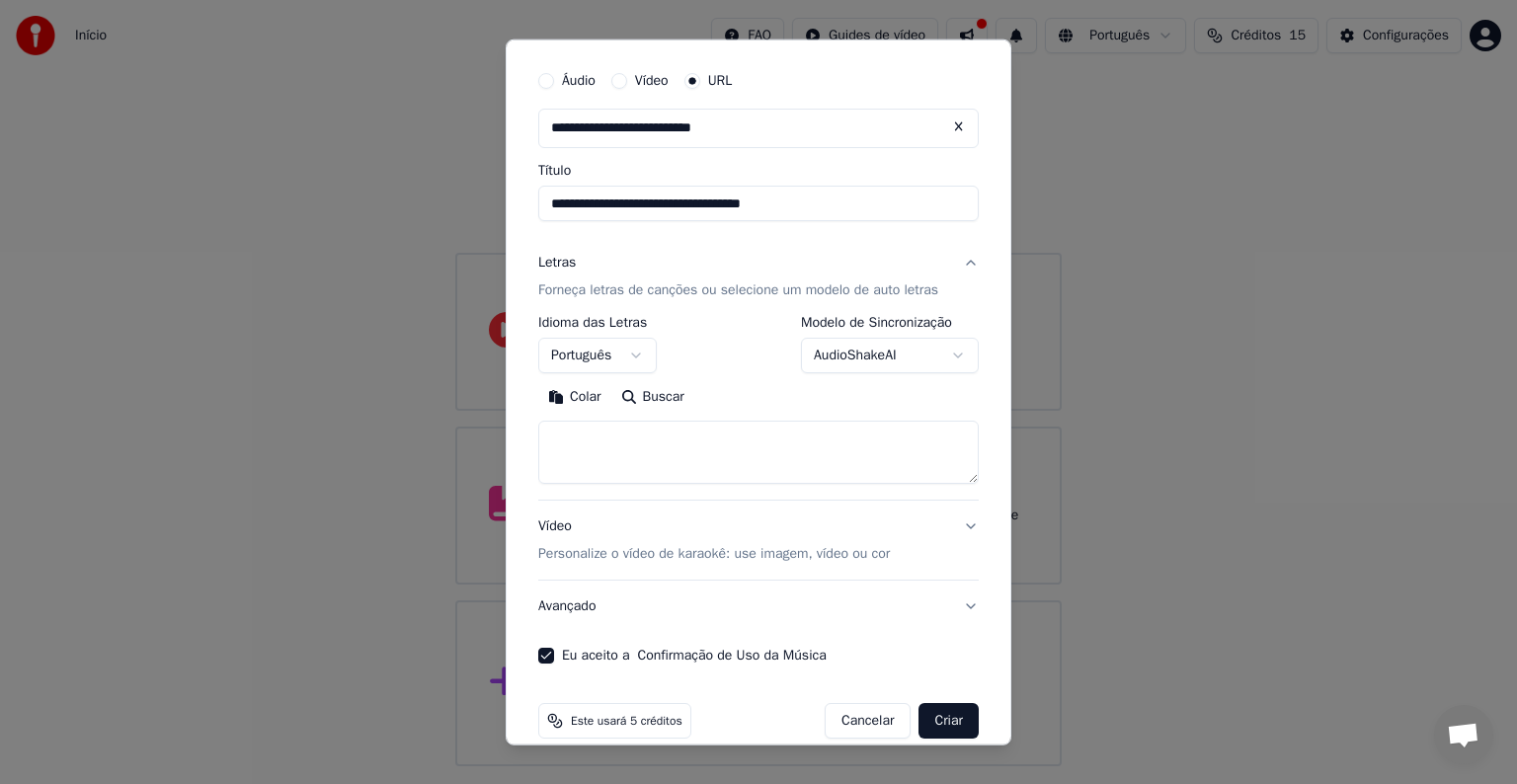 scroll, scrollTop: 77, scrollLeft: 0, axis: vertical 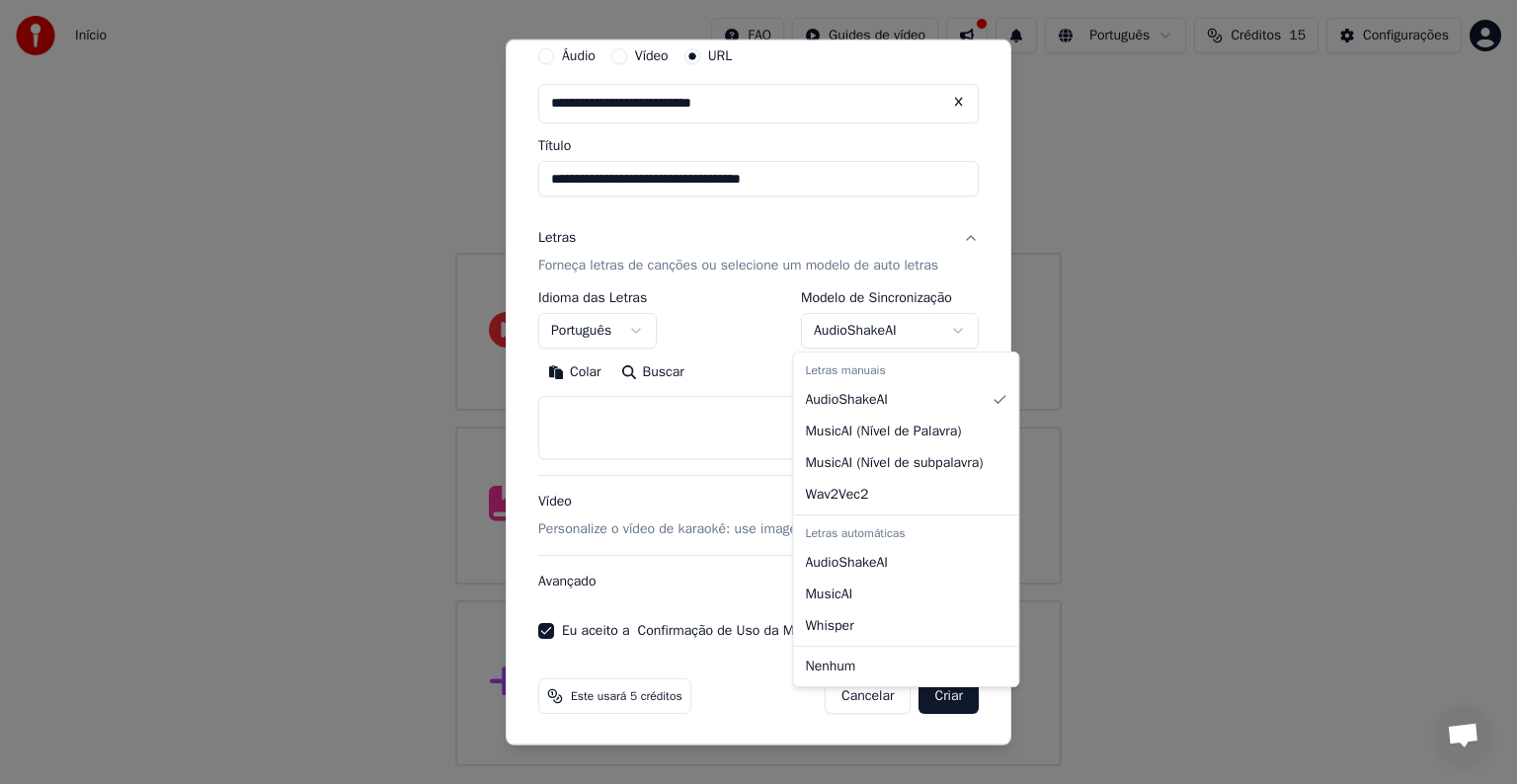 click on "**********" at bounding box center [758, 383] 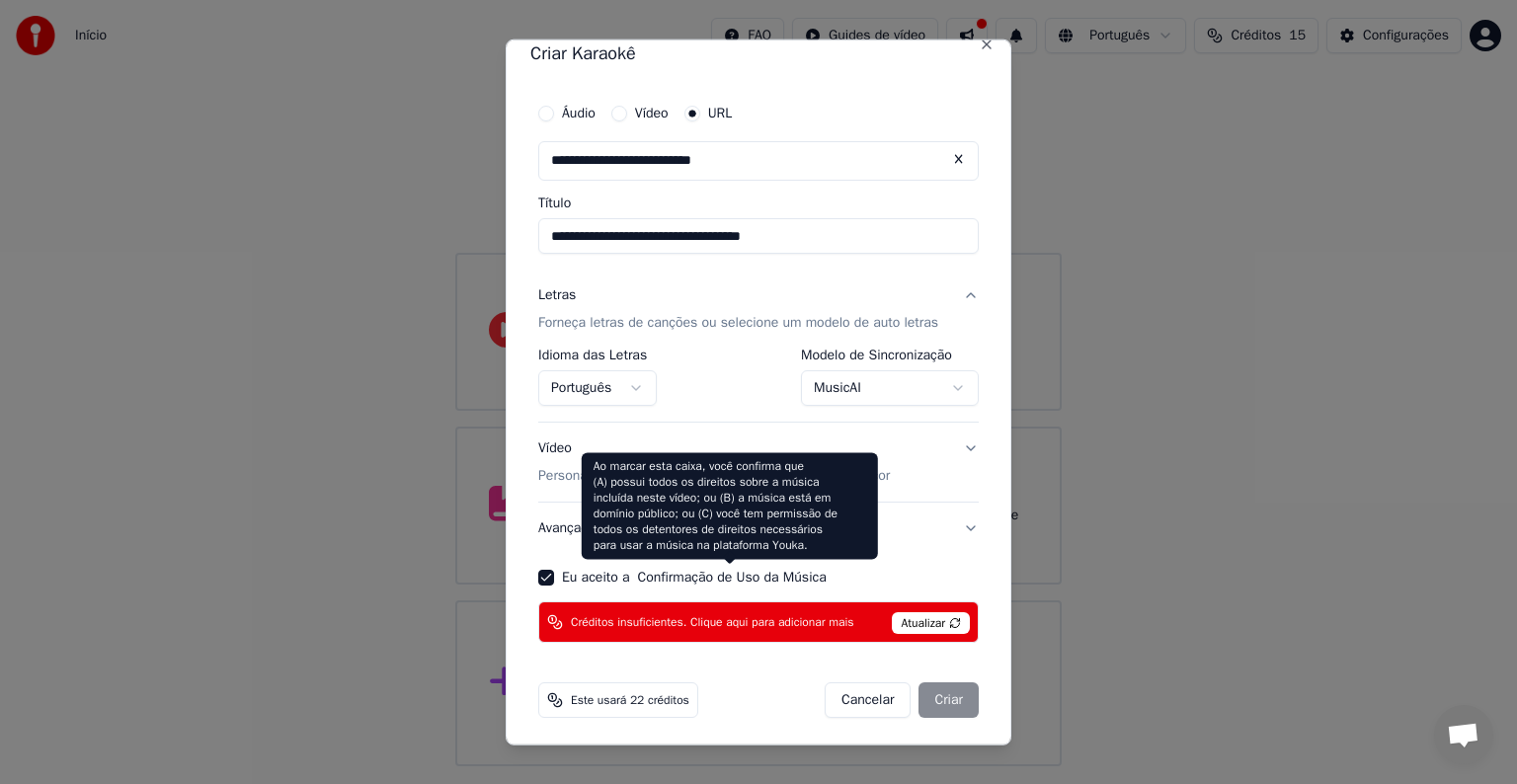 scroll, scrollTop: 24, scrollLeft: 0, axis: vertical 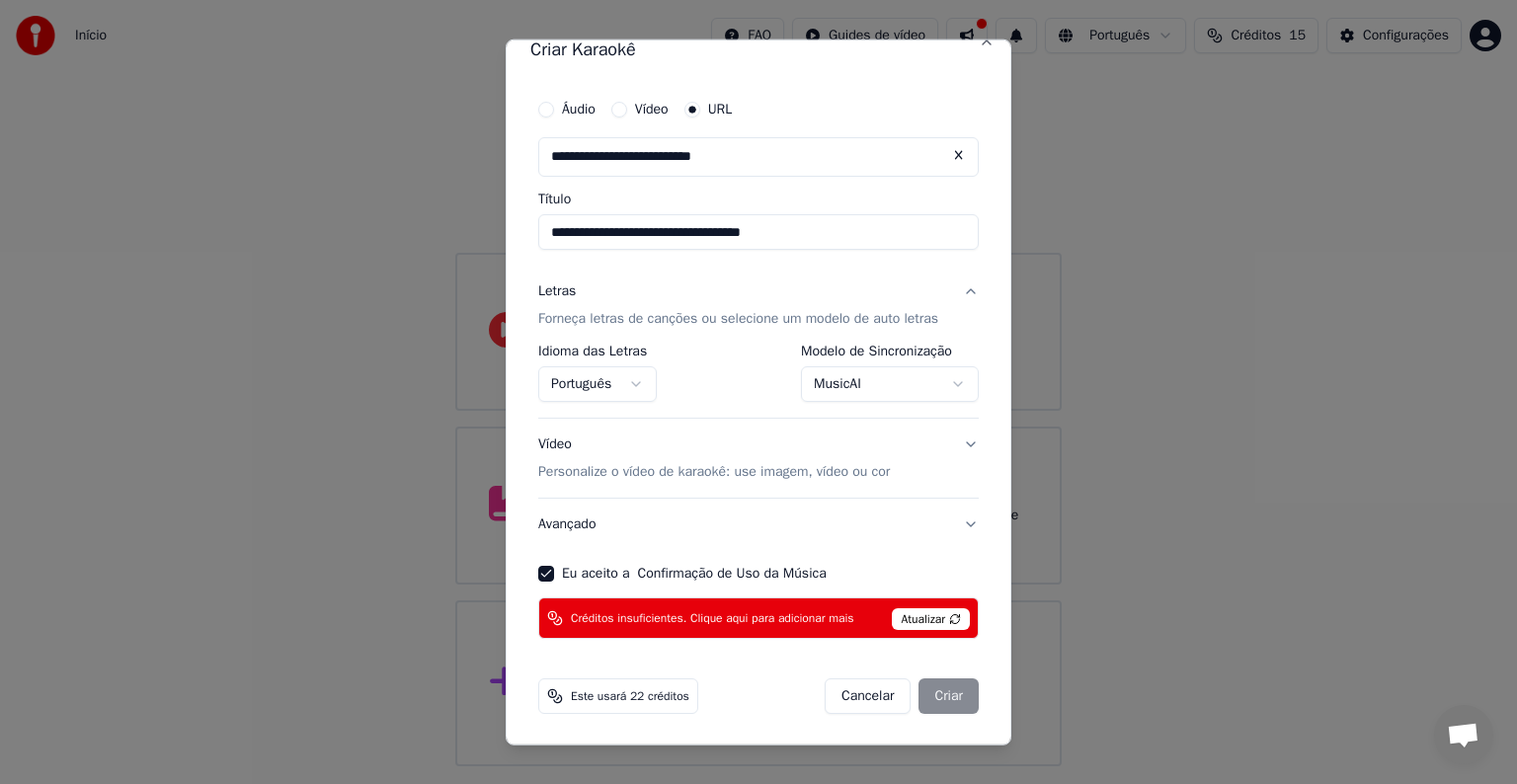click on "**********" at bounding box center [758, 383] 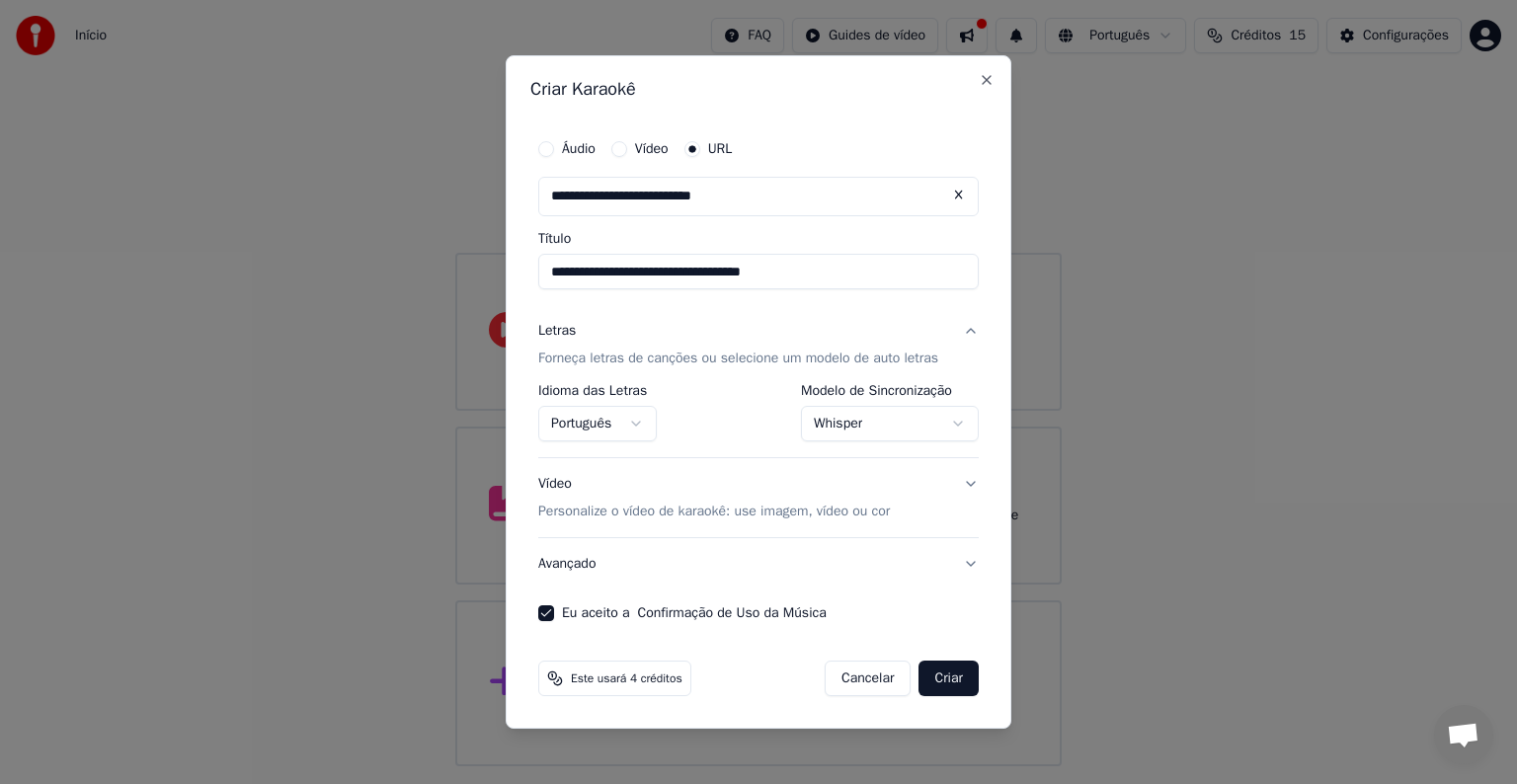 scroll, scrollTop: 0, scrollLeft: 0, axis: both 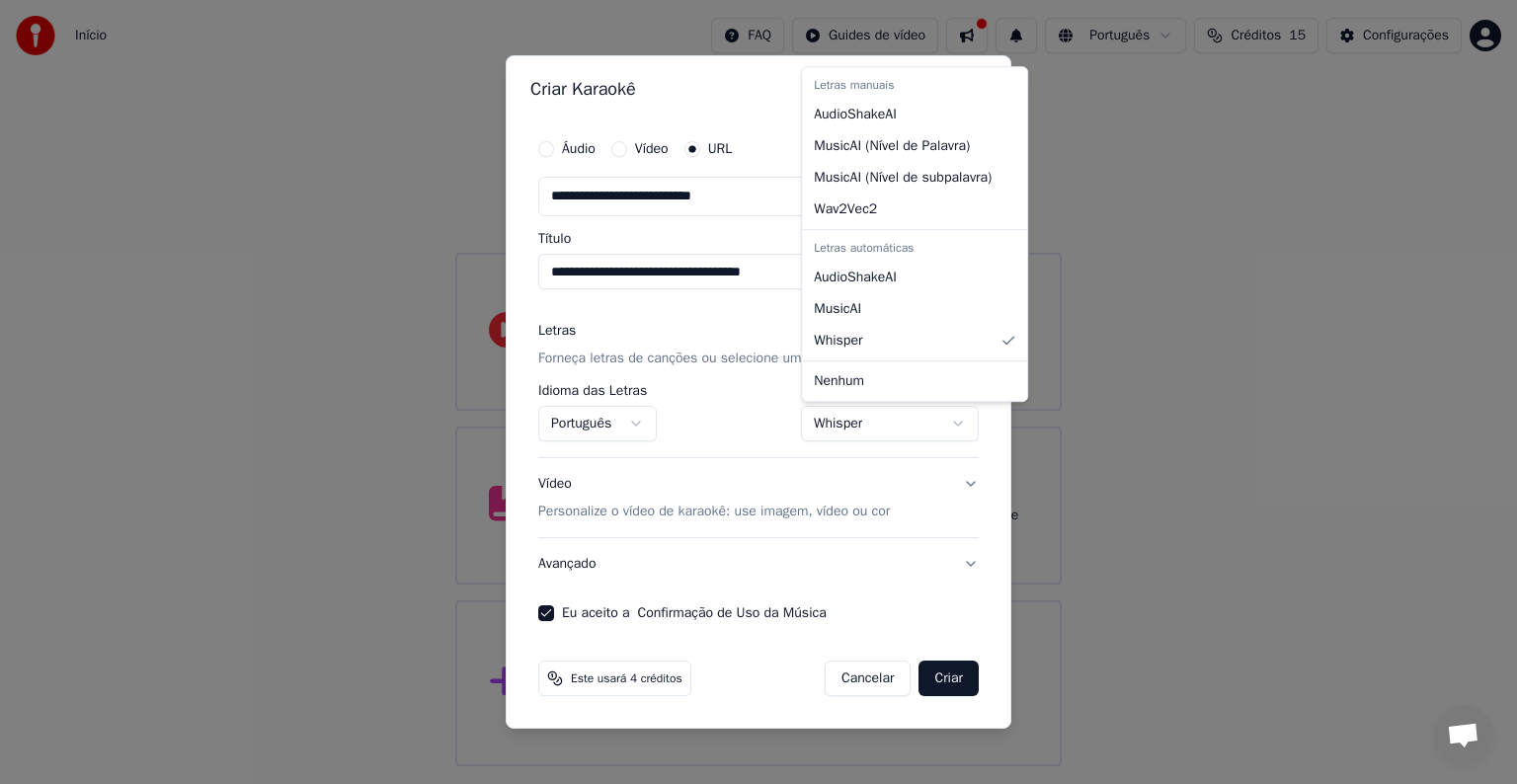 click on "**********" at bounding box center [758, 383] 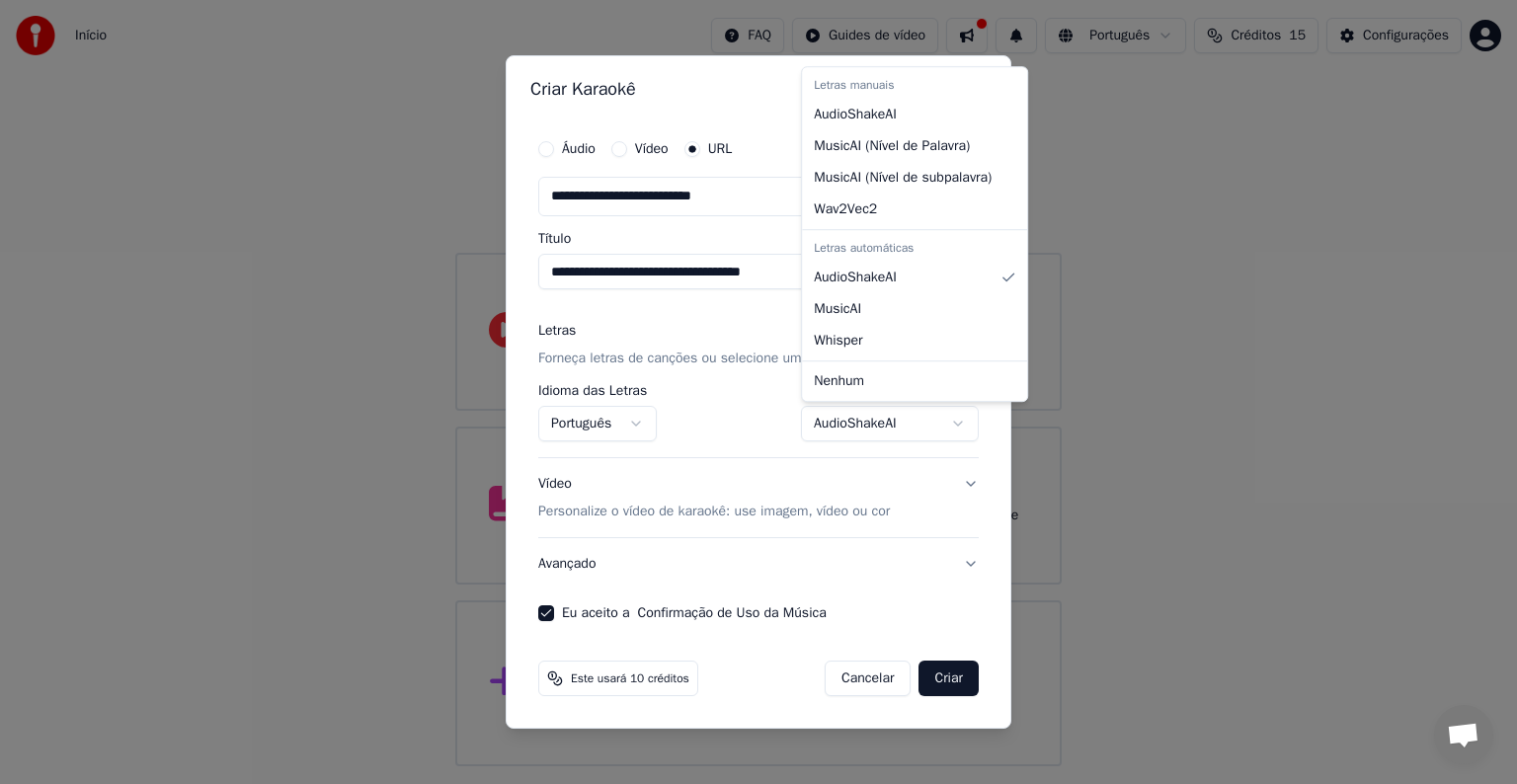 click on "**********" at bounding box center [758, 383] 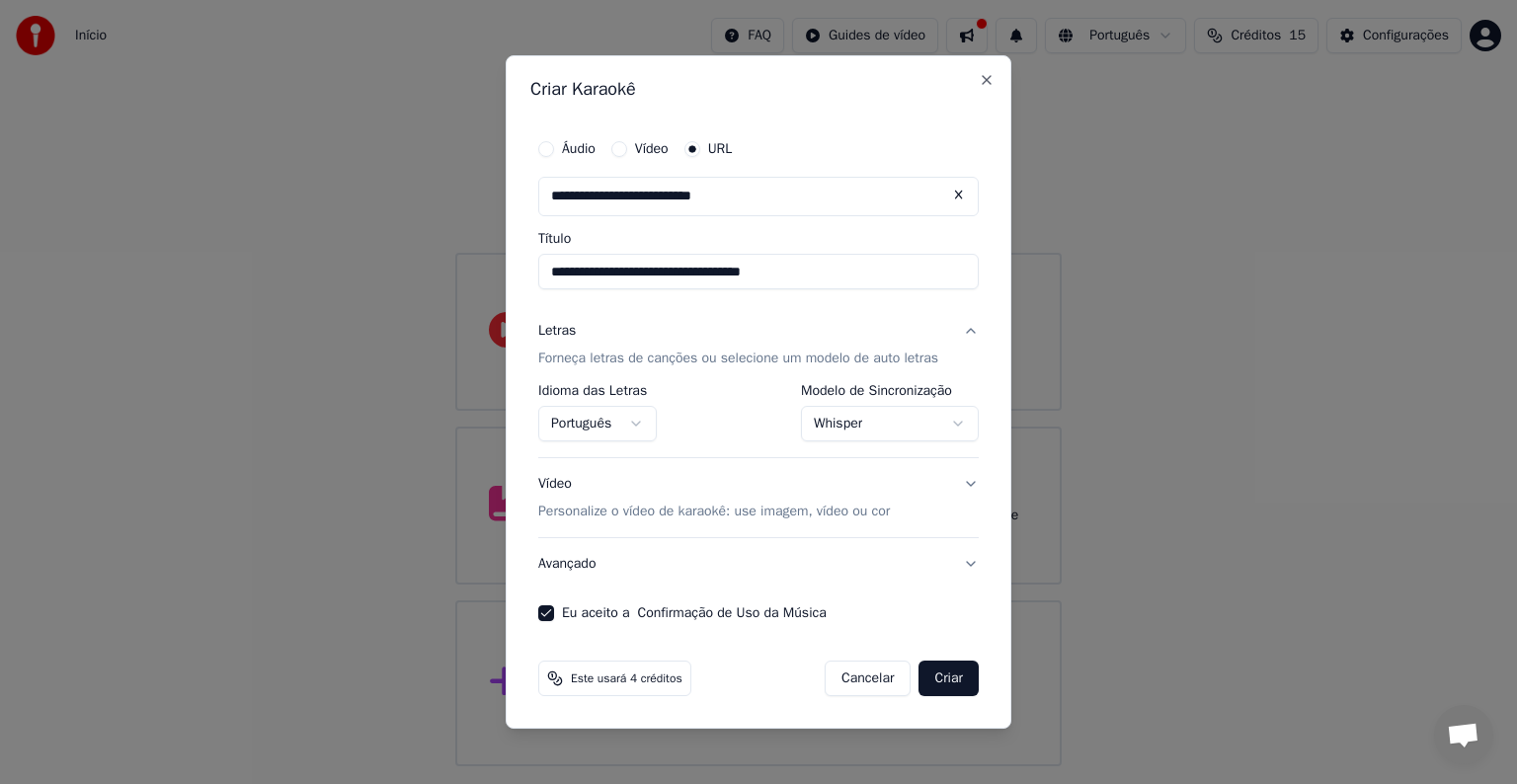 click on "Personalize o vídeo de karaokê: use imagem, vídeo ou cor" at bounding box center [714, 511] 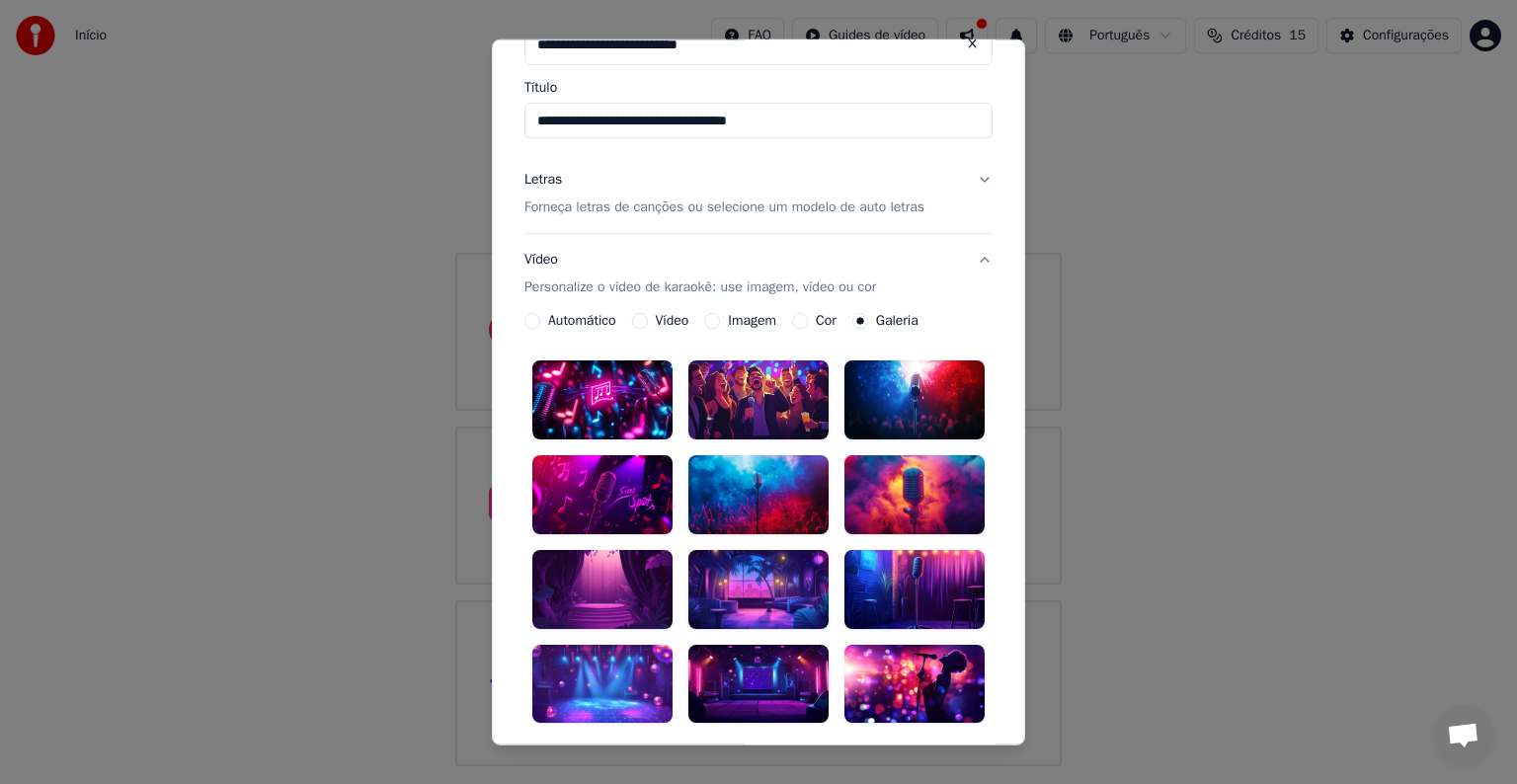 scroll, scrollTop: 197, scrollLeft: 0, axis: vertical 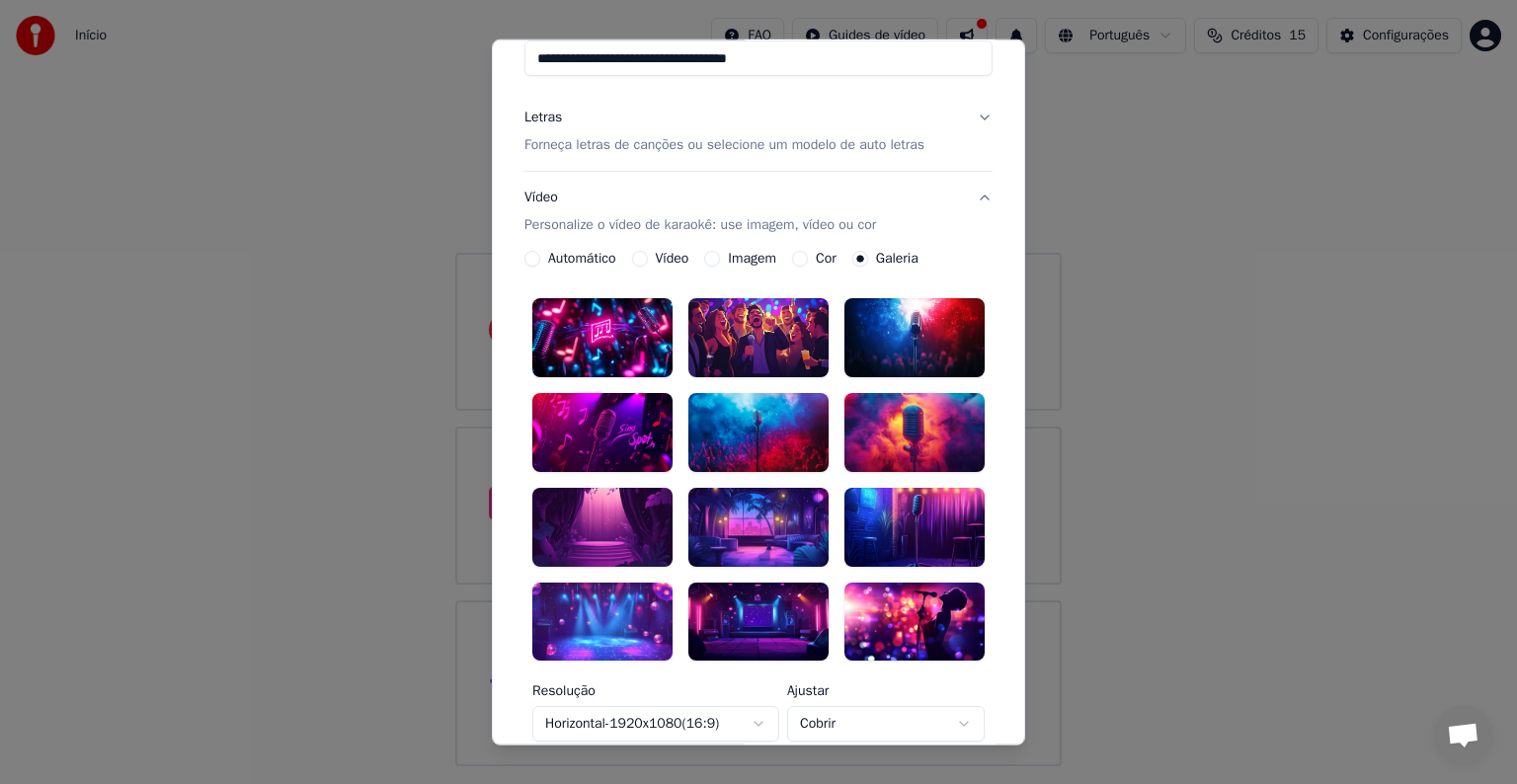 click at bounding box center (602, 526) 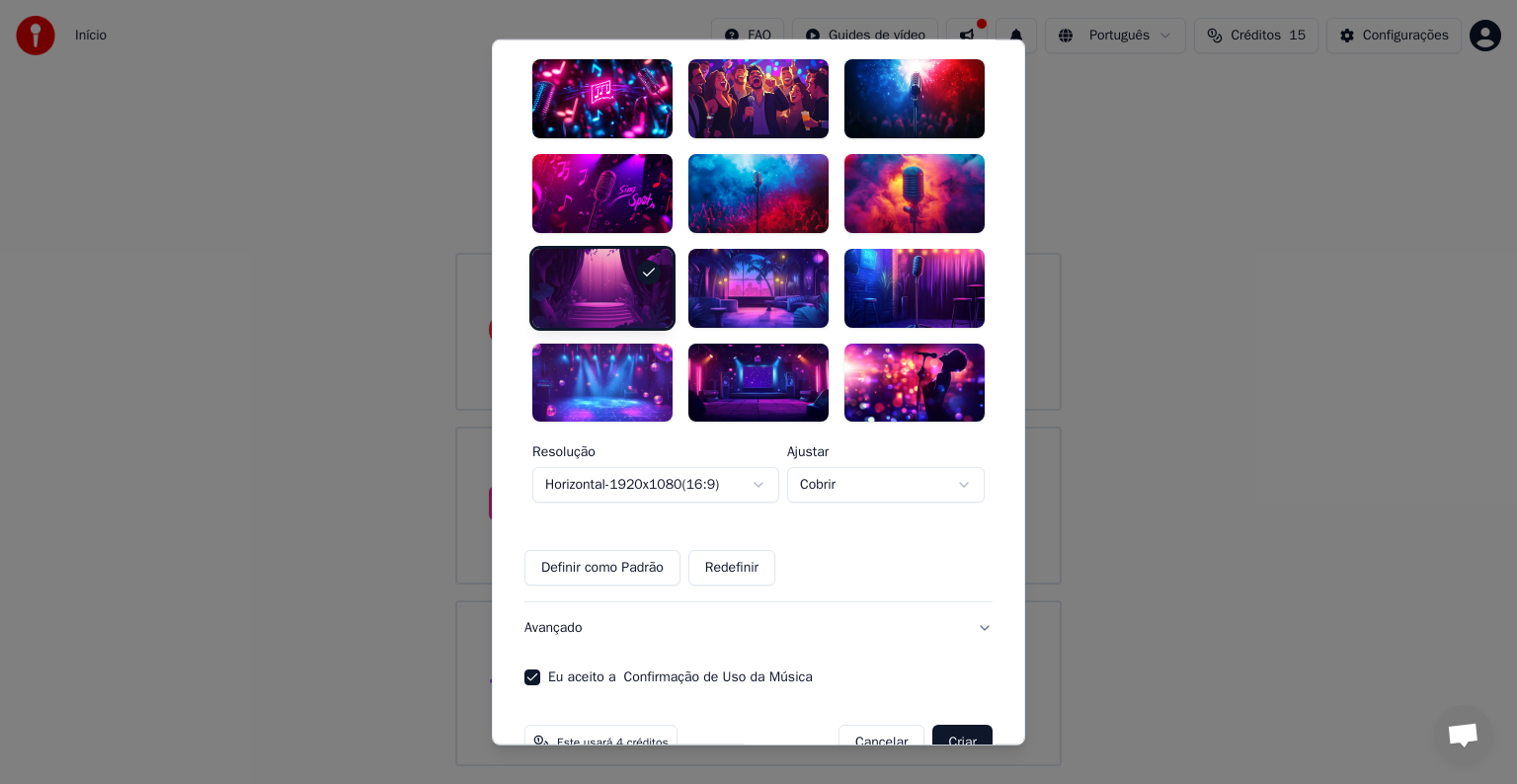 scroll, scrollTop: 484, scrollLeft: 0, axis: vertical 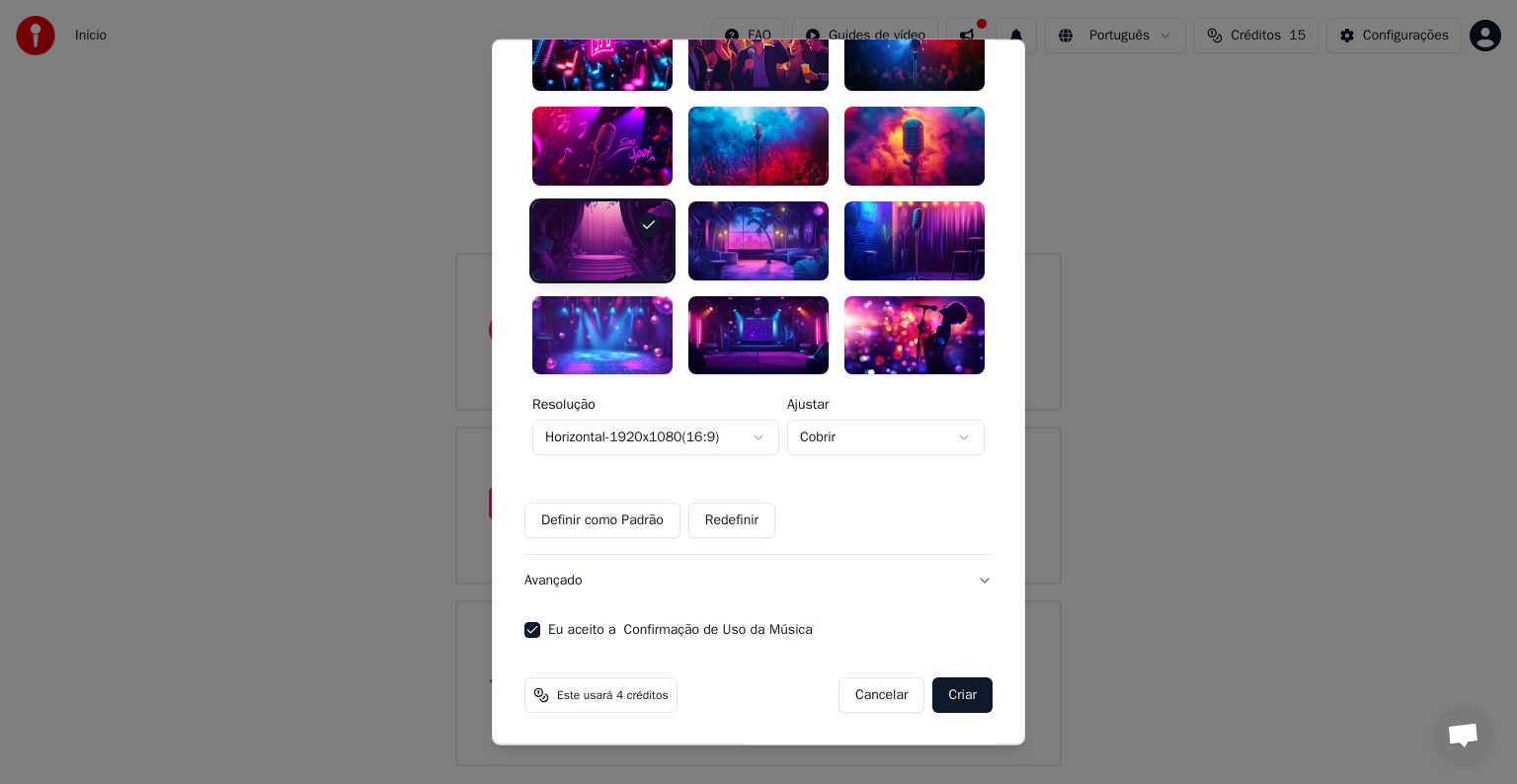 click on "Criar" at bounding box center (962, 695) 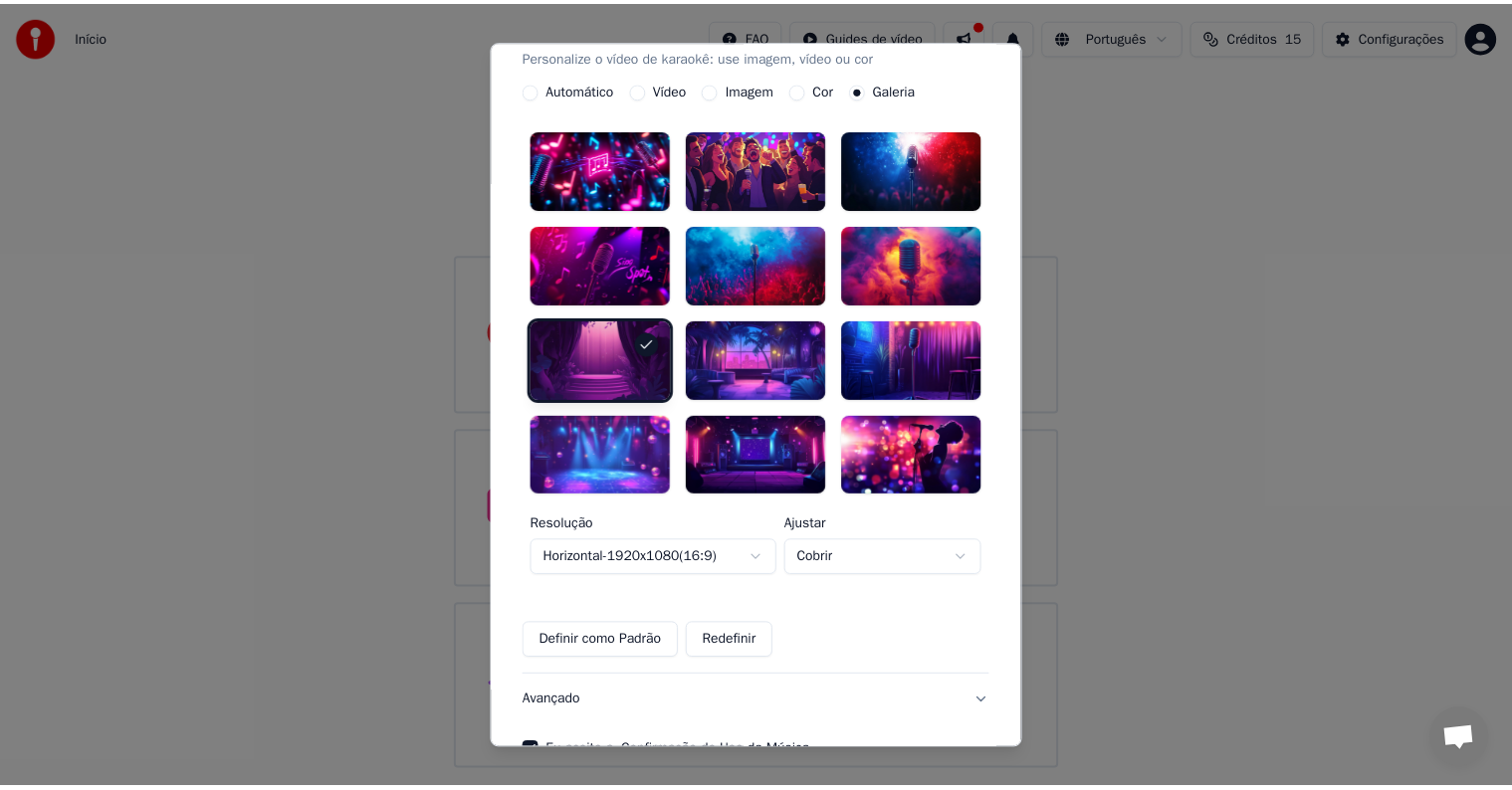 scroll, scrollTop: 289, scrollLeft: 0, axis: vertical 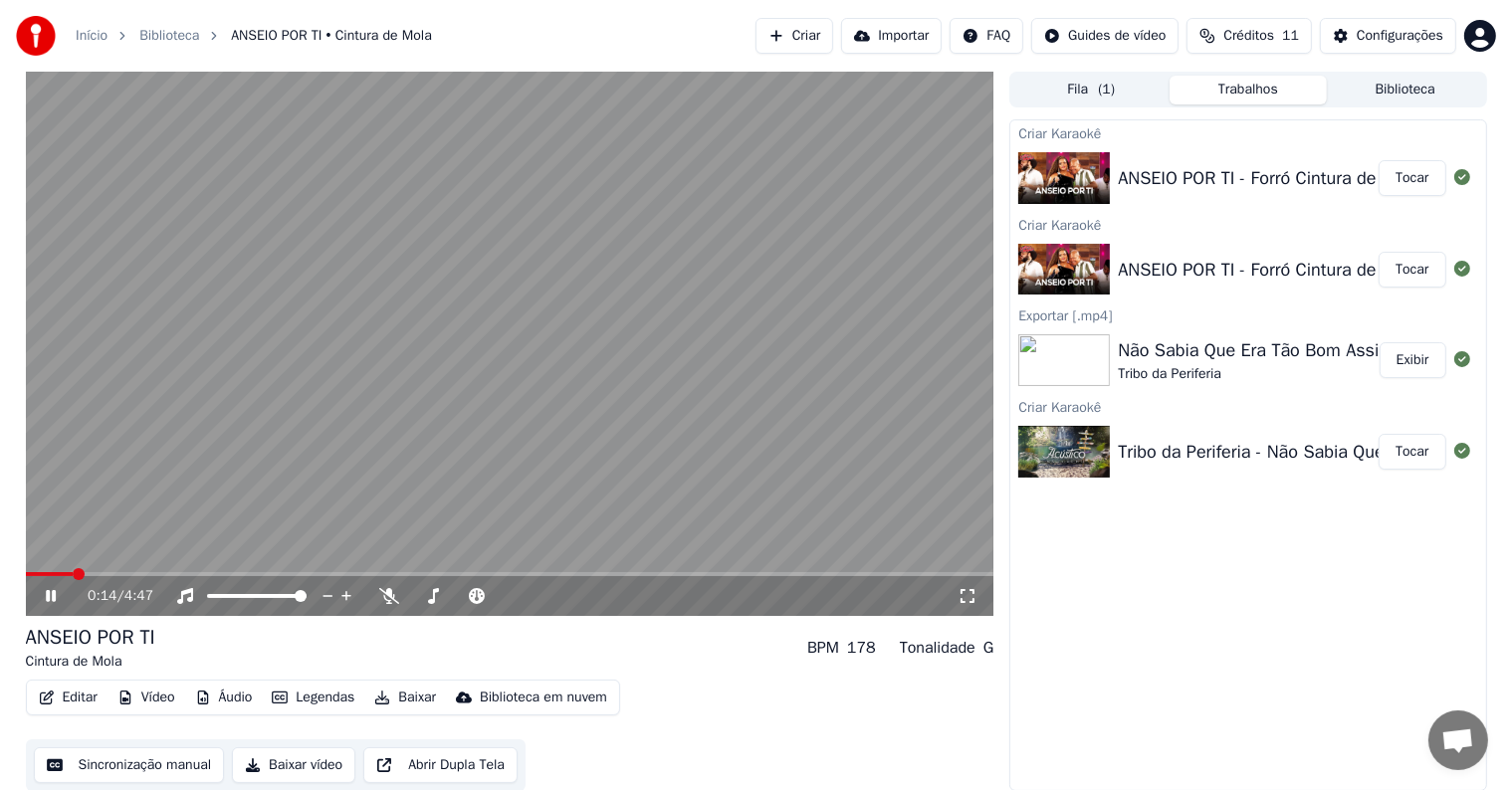 click 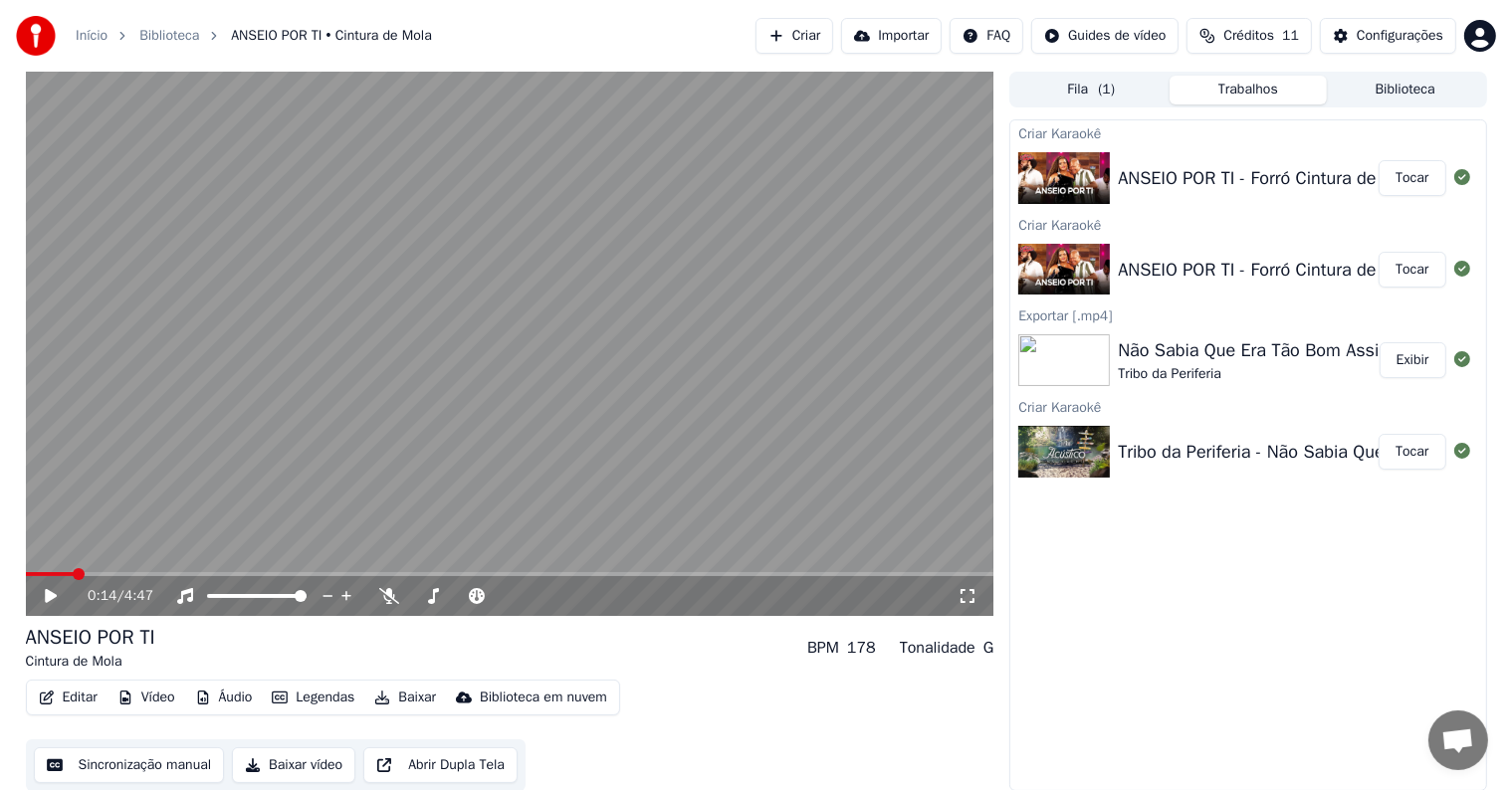 click on "ANSEIO POR TI - Forró Cintura de Mola" at bounding box center (1268, 178) 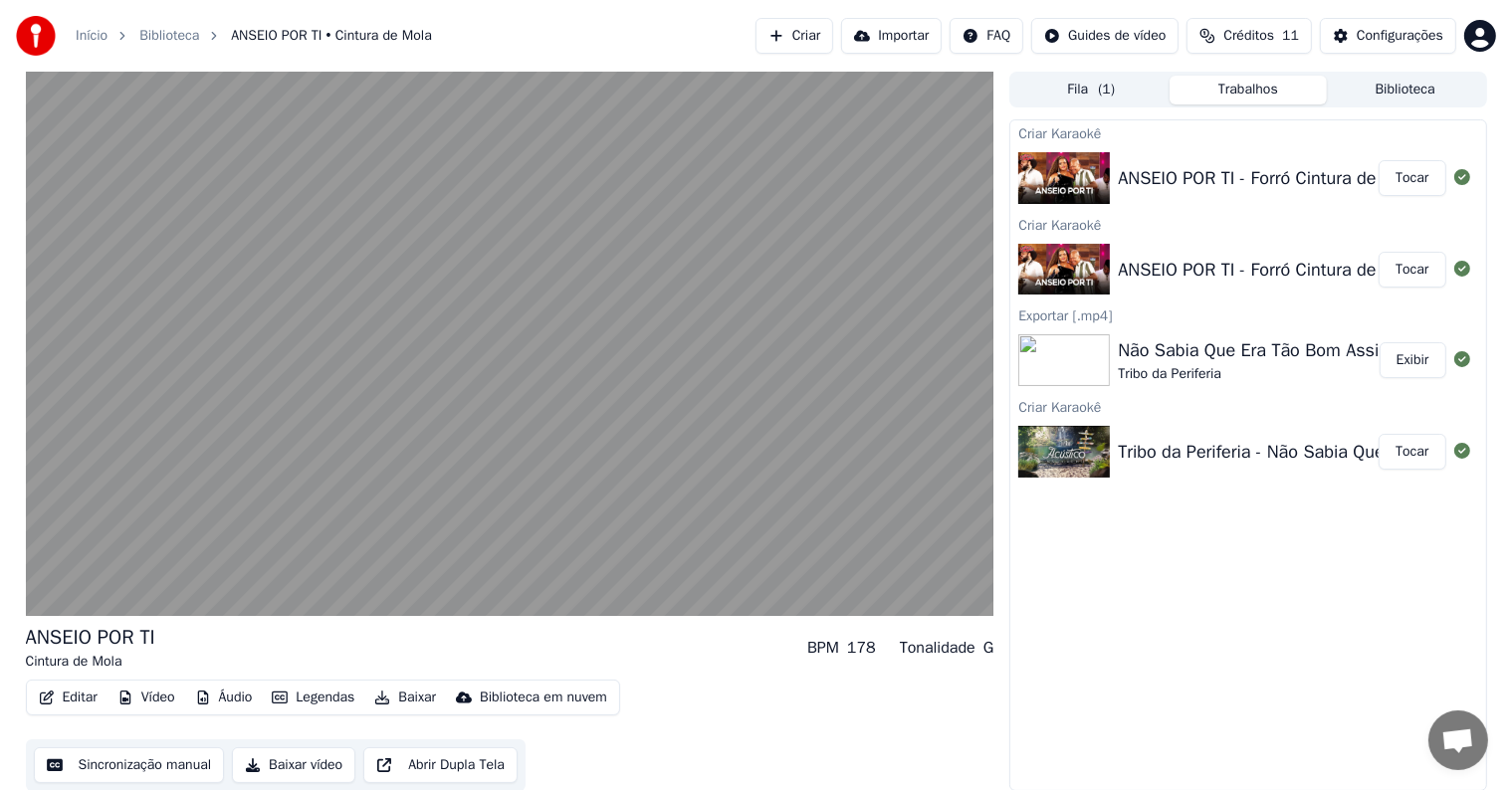 click on "Tocar" at bounding box center (1411, 270) 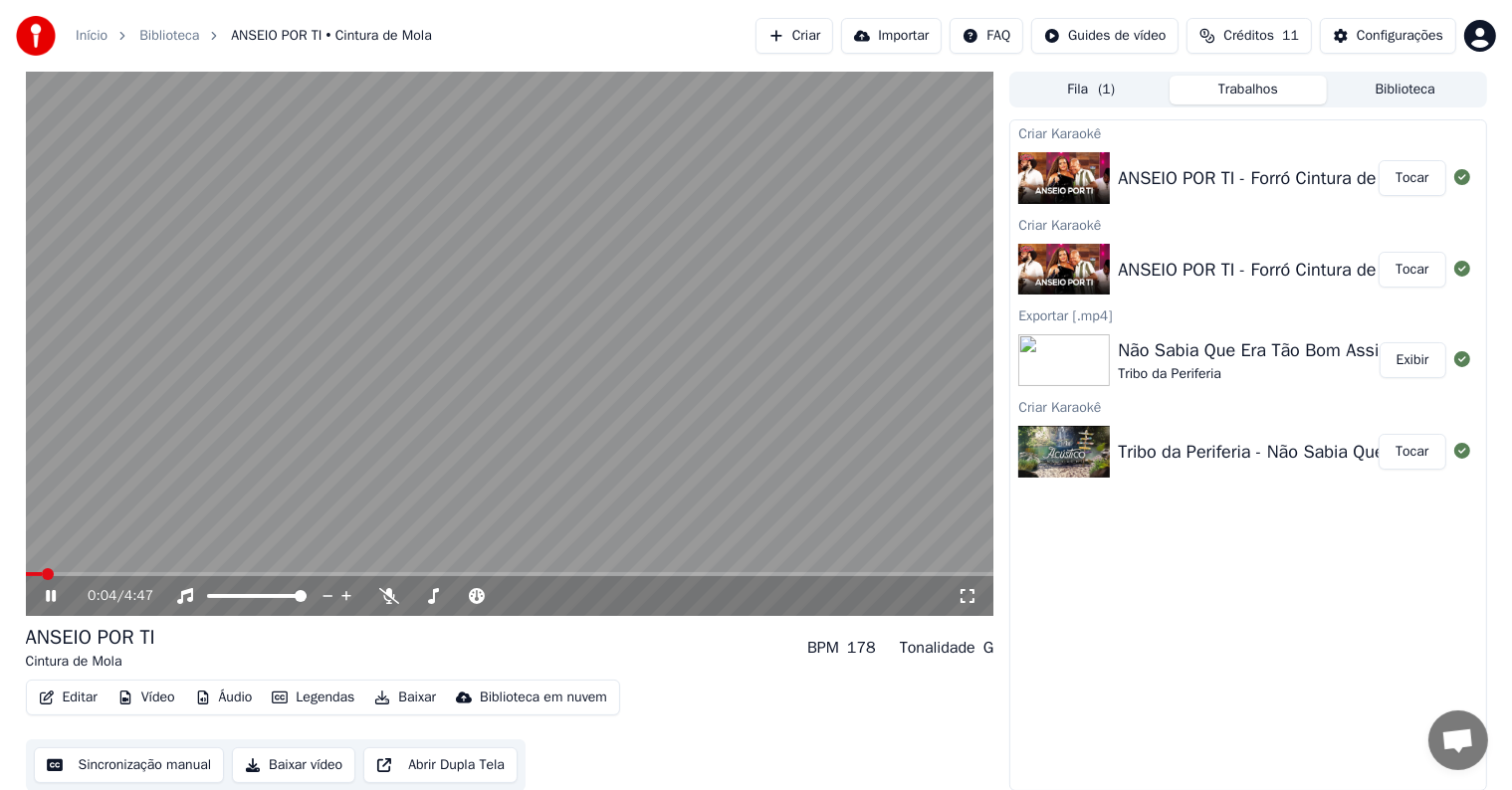 click on "ANSEIO POR TI - Forró Cintura de Mola" at bounding box center [1268, 178] 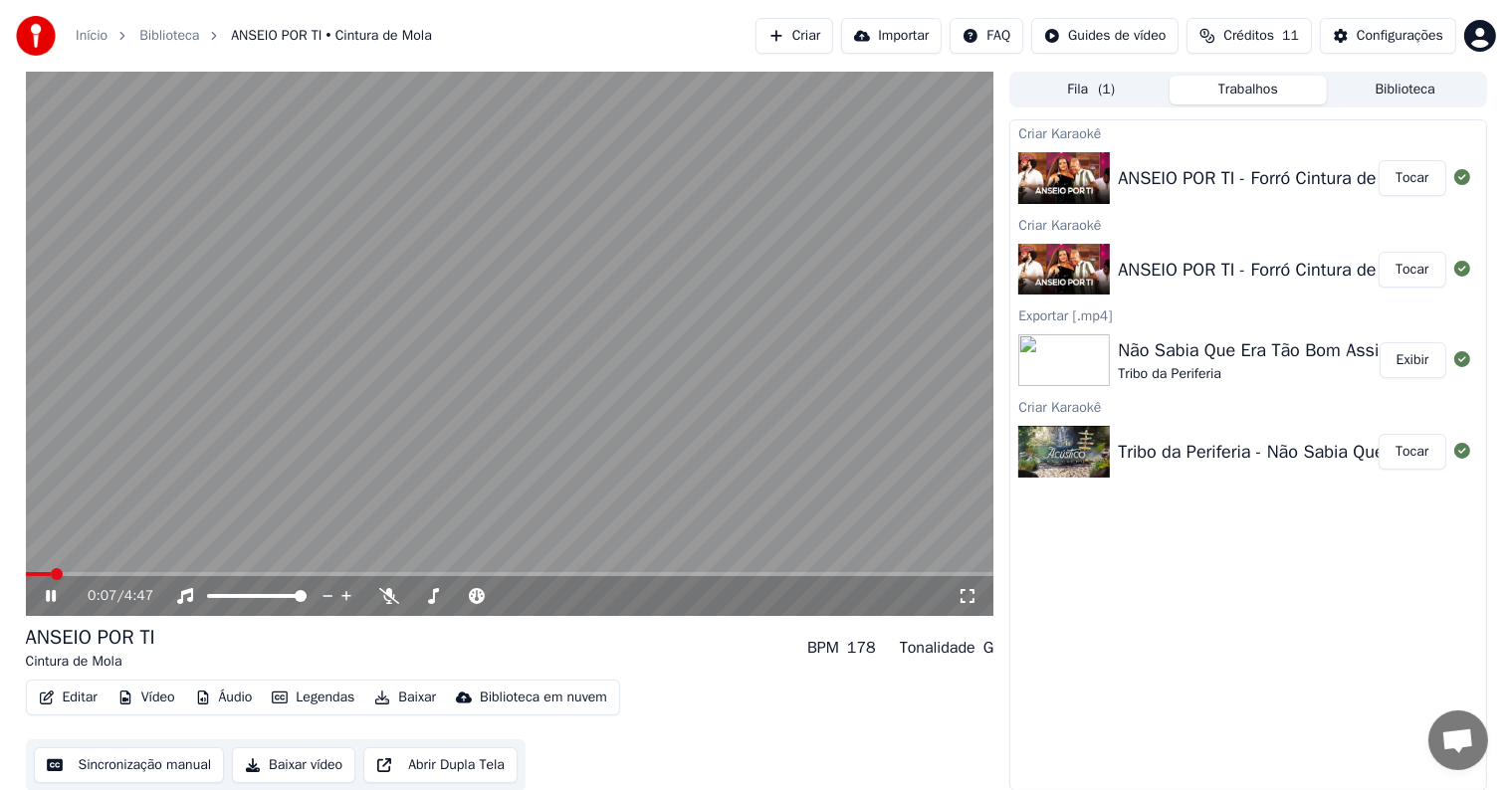 click 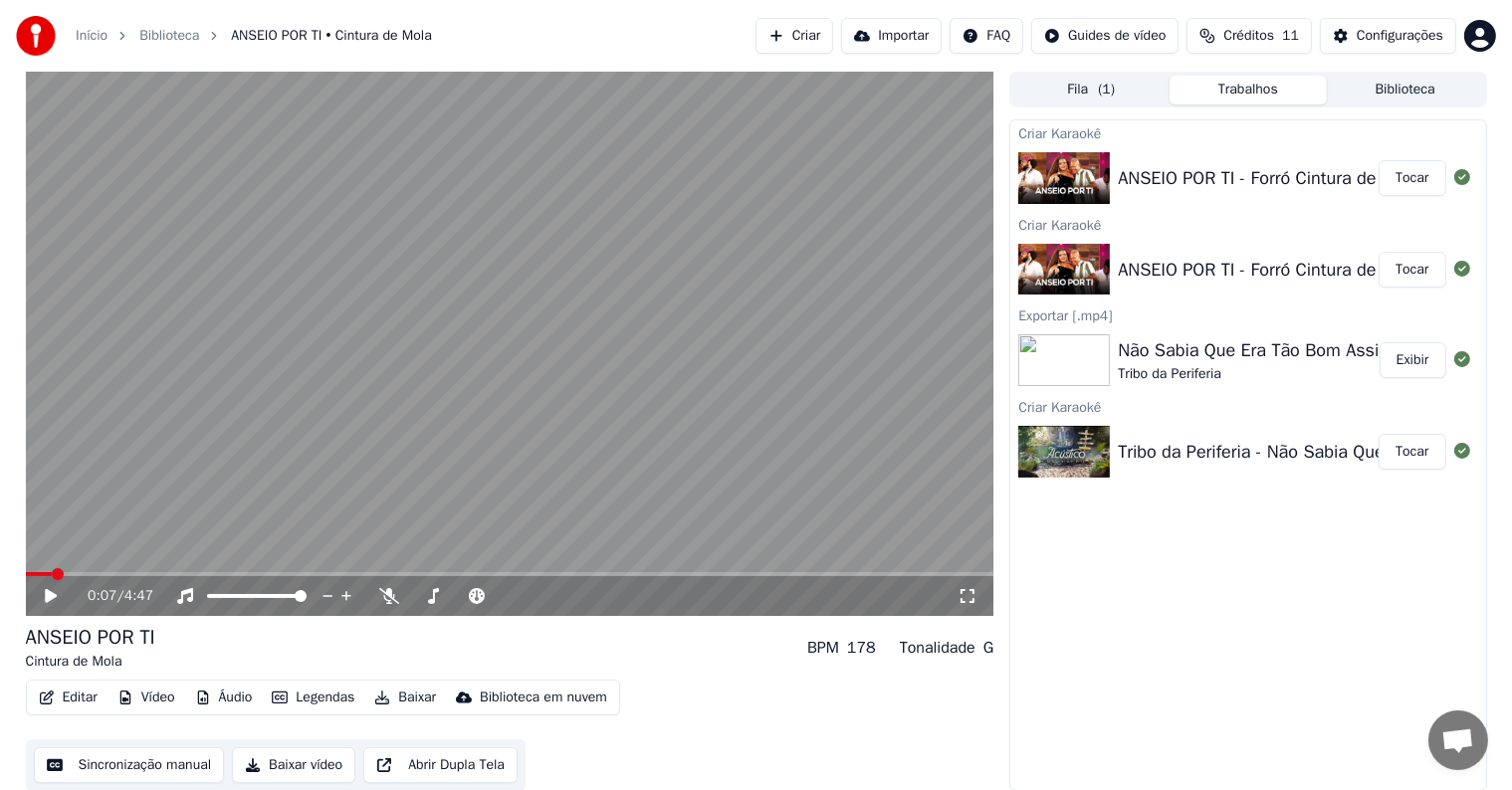 scroll, scrollTop: 1, scrollLeft: 0, axis: vertical 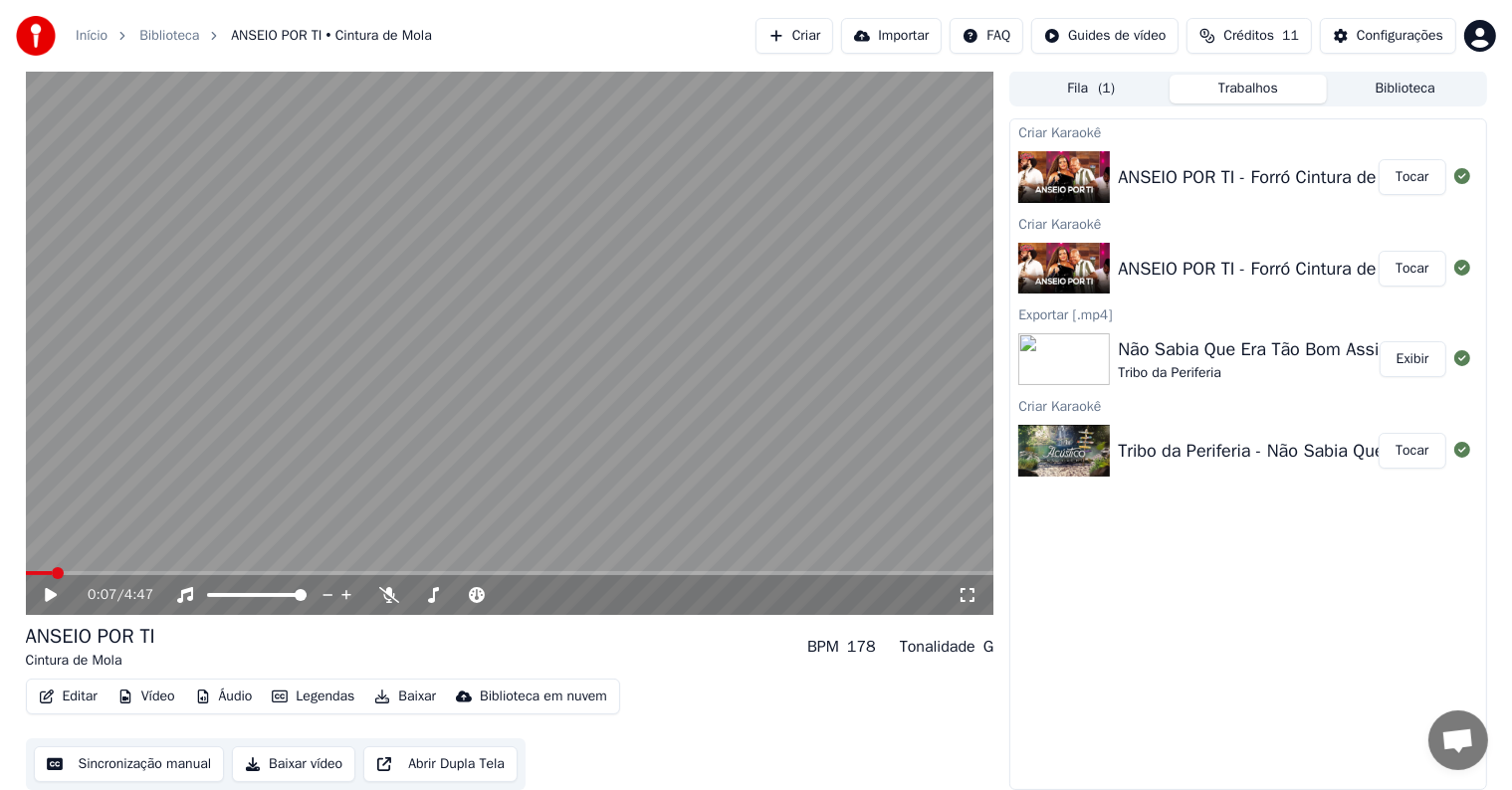 click on "Editar" at bounding box center (68, 696) 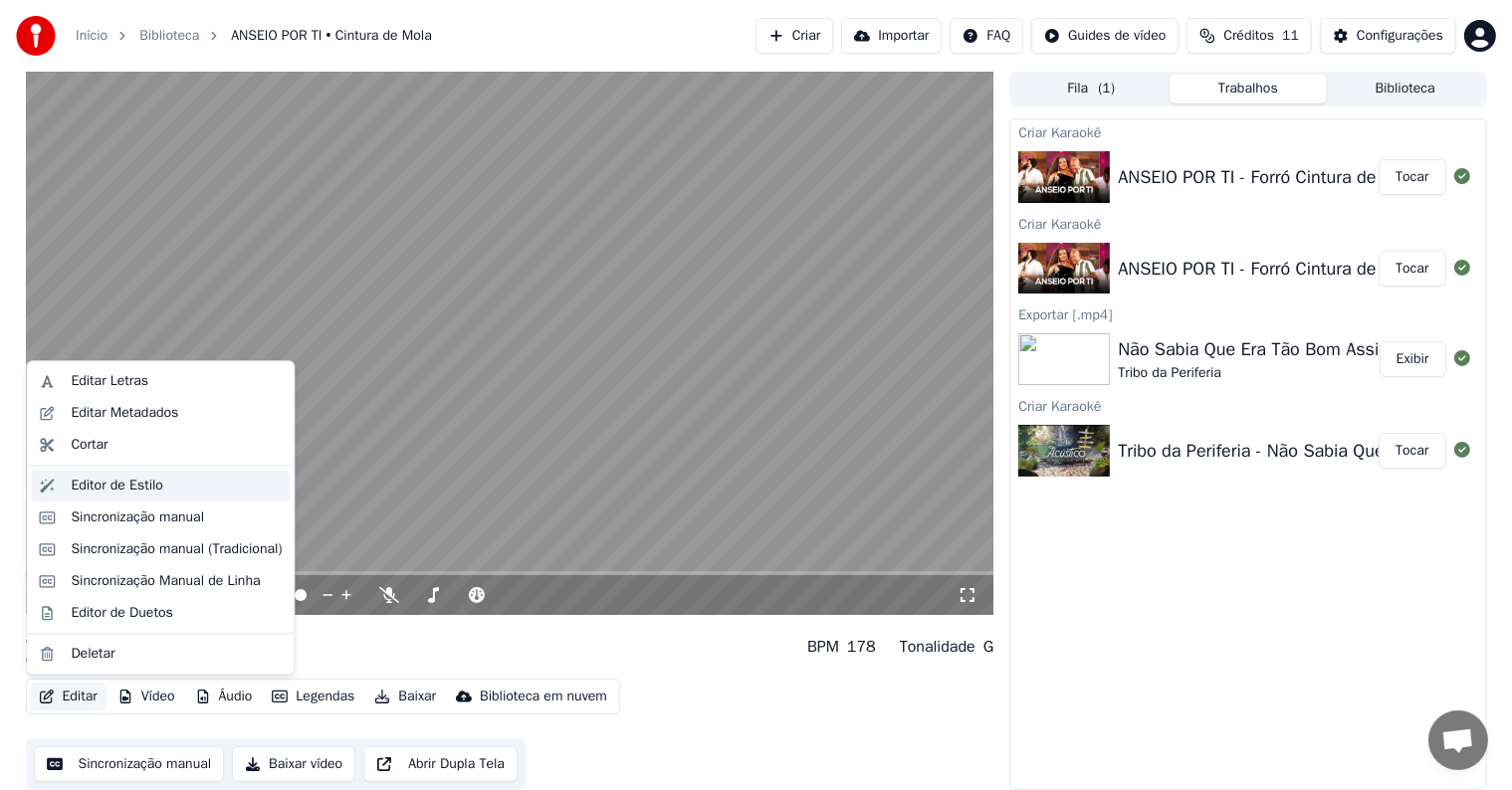 click on "Editor de Estilo" at bounding box center [116, 486] 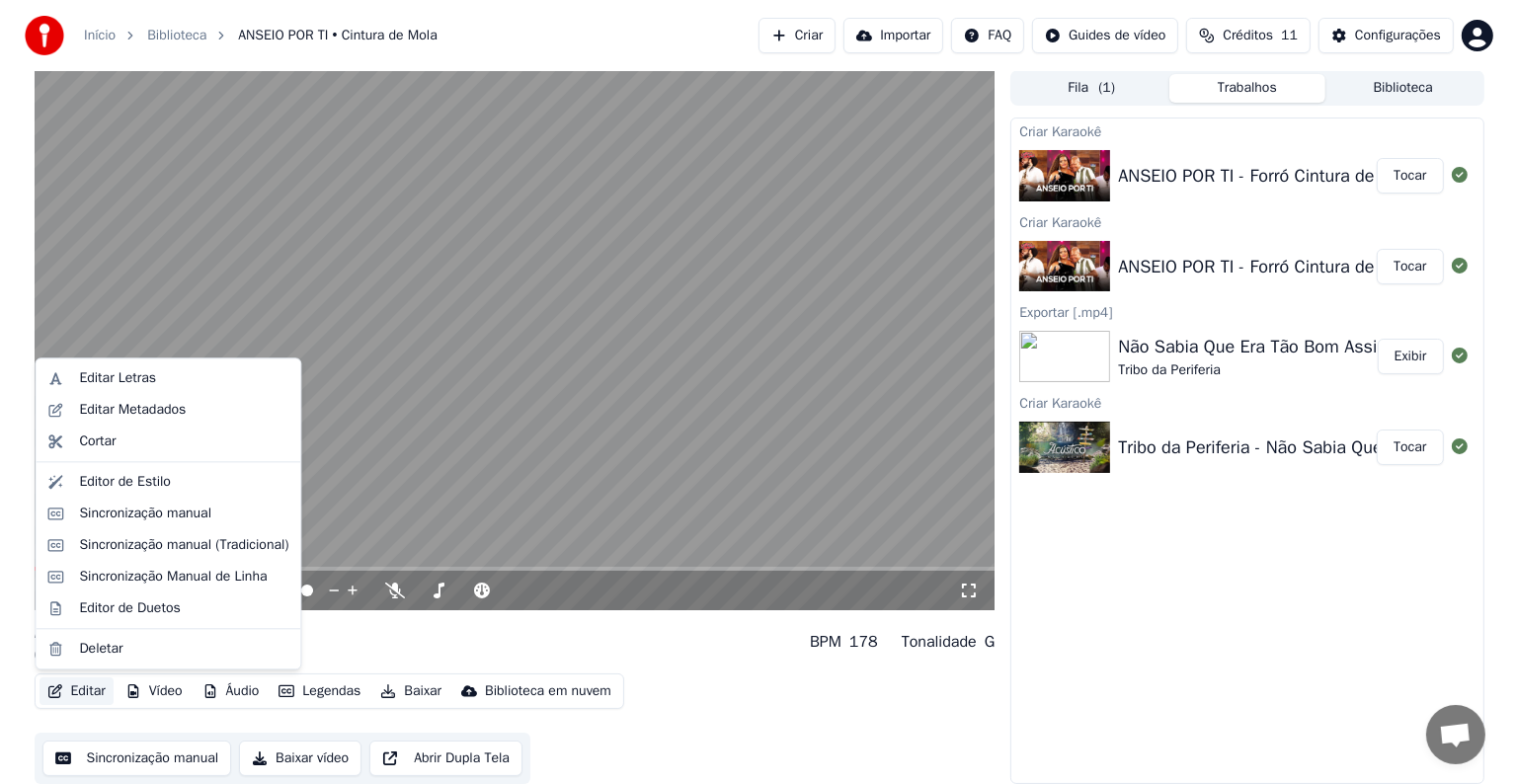 scroll, scrollTop: 0, scrollLeft: 0, axis: both 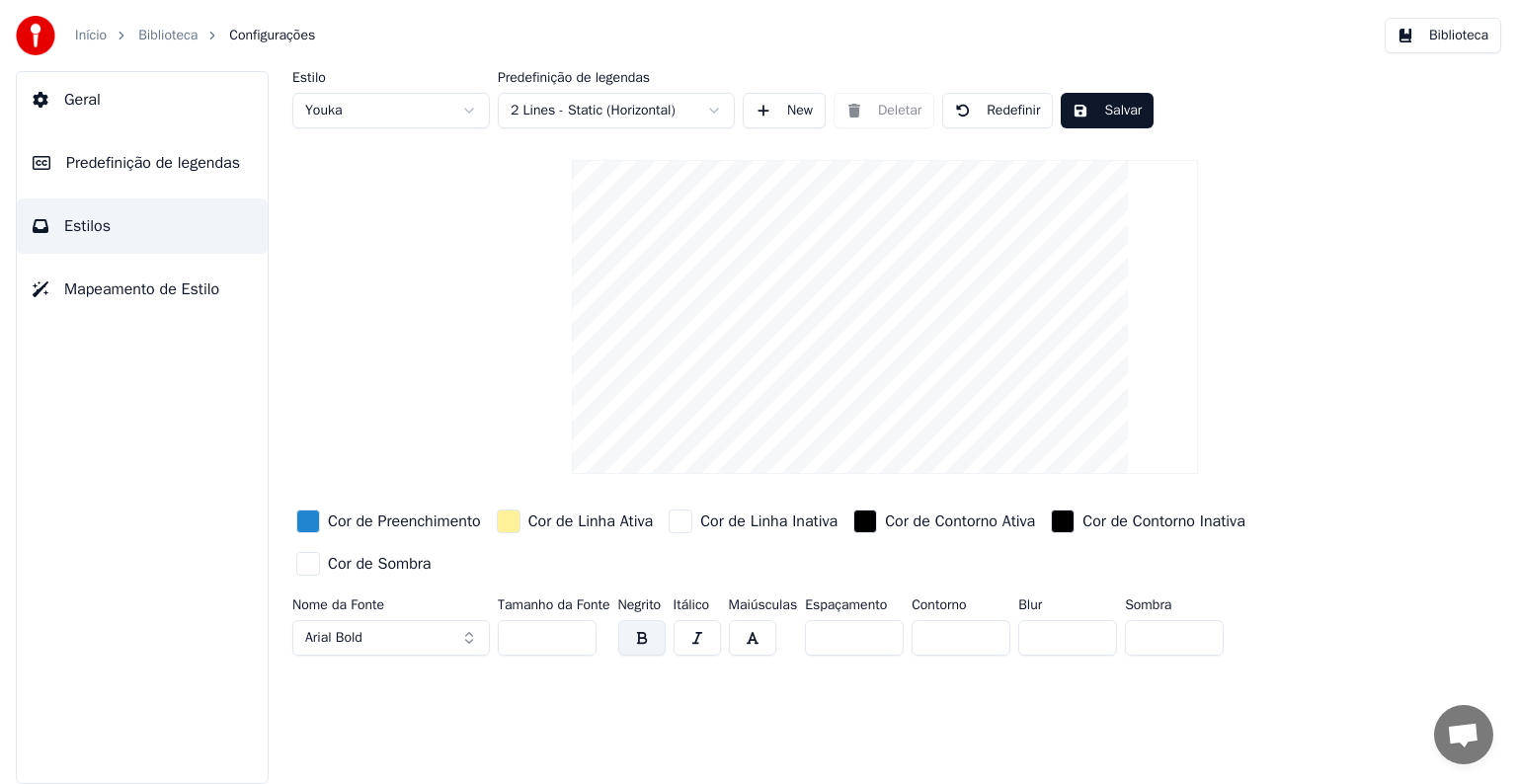 click on "Cor de Contorno Ativa" at bounding box center (960, 521) 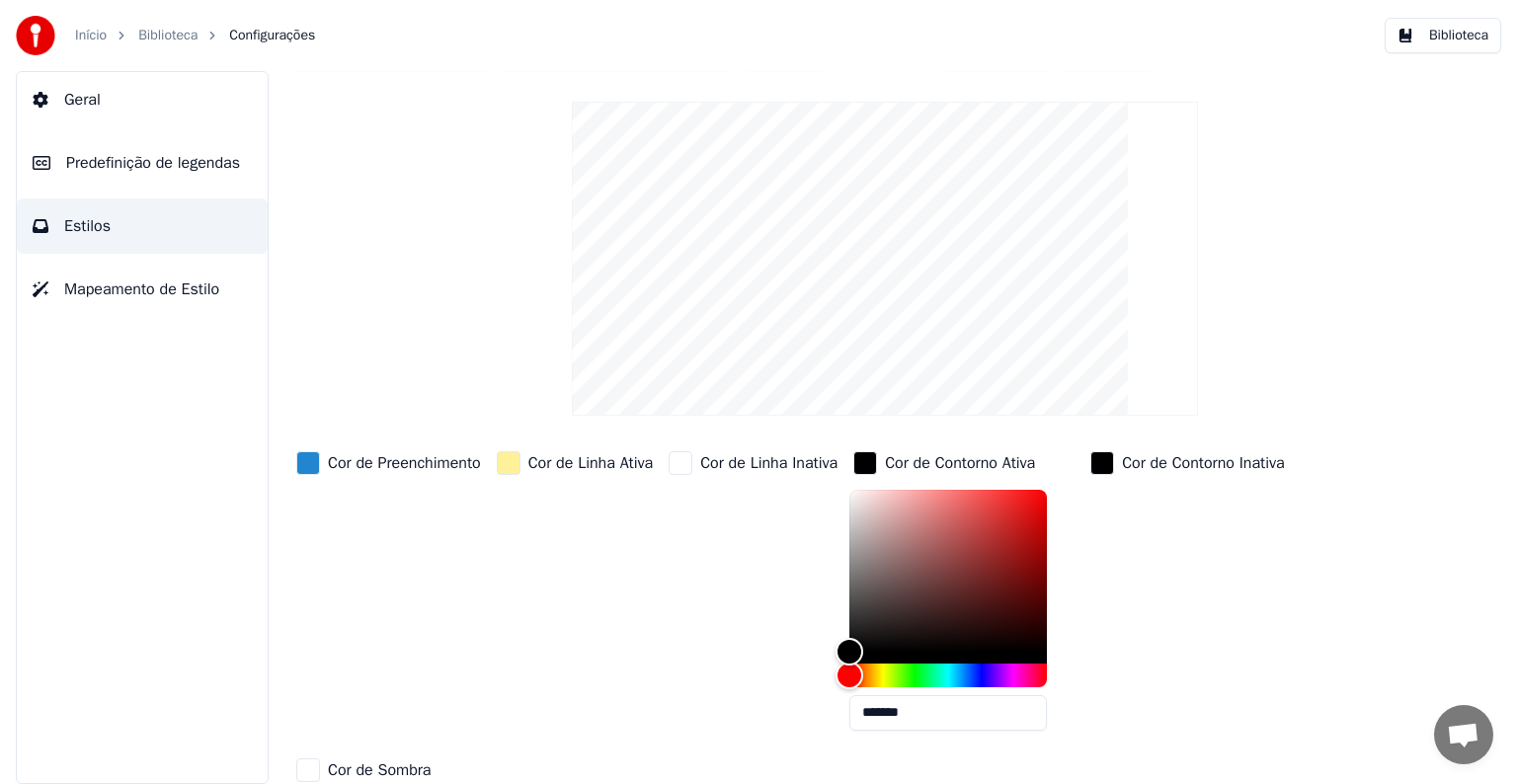 scroll, scrollTop: 0, scrollLeft: 0, axis: both 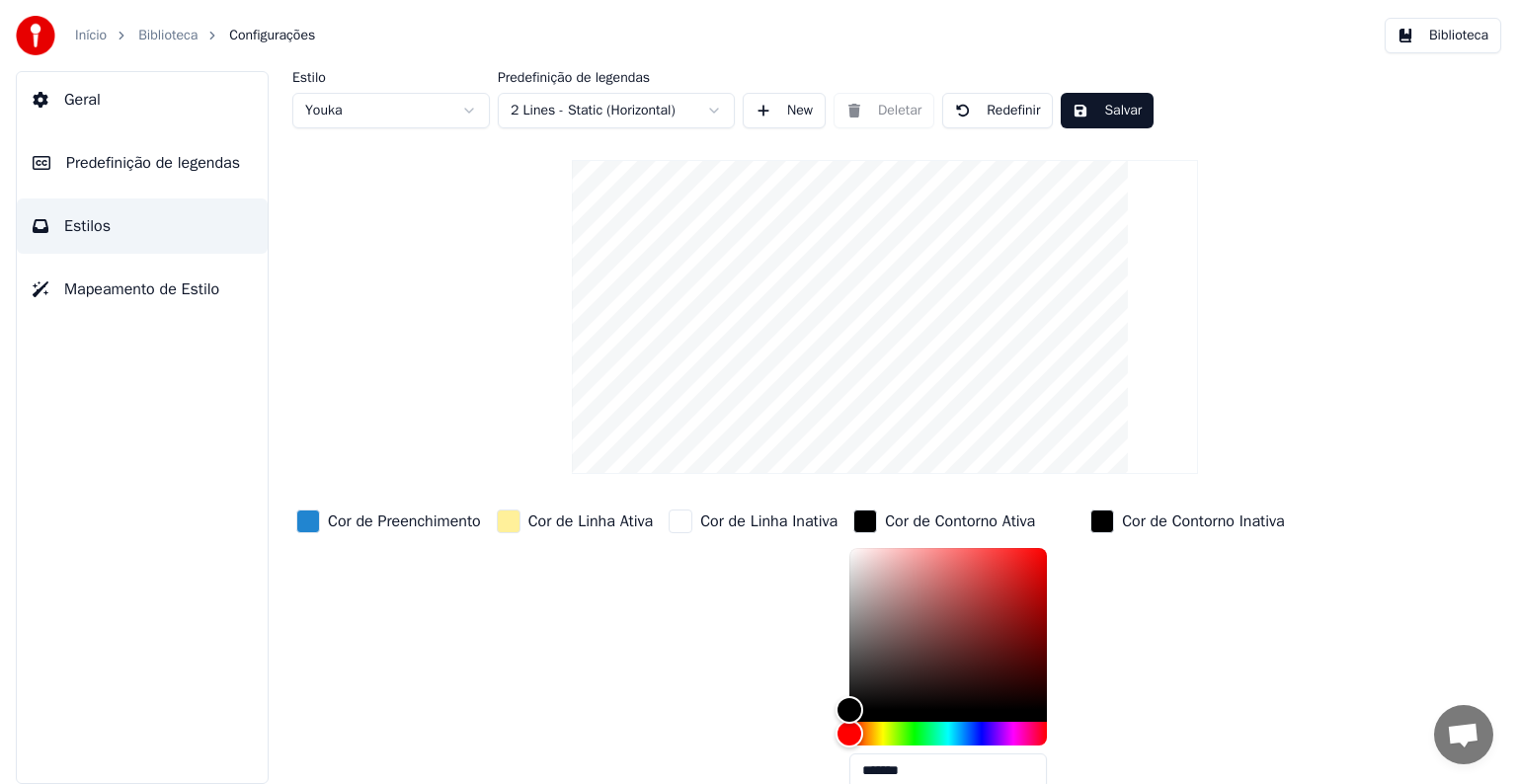 click on "Mapeamento de Estilo" at bounding box center (141, 289) 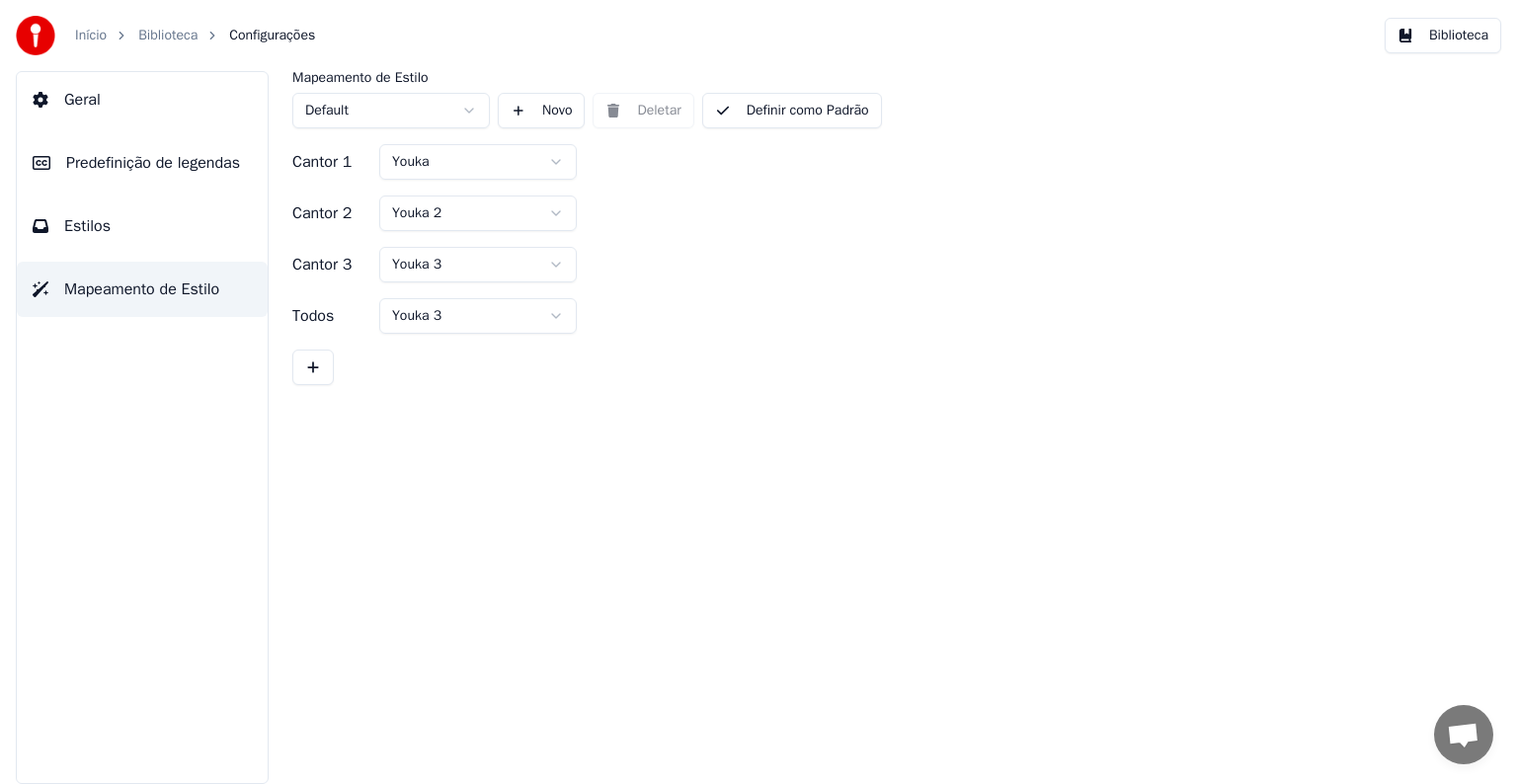 click on "Predefinição de legendas" at bounding box center [142, 163] 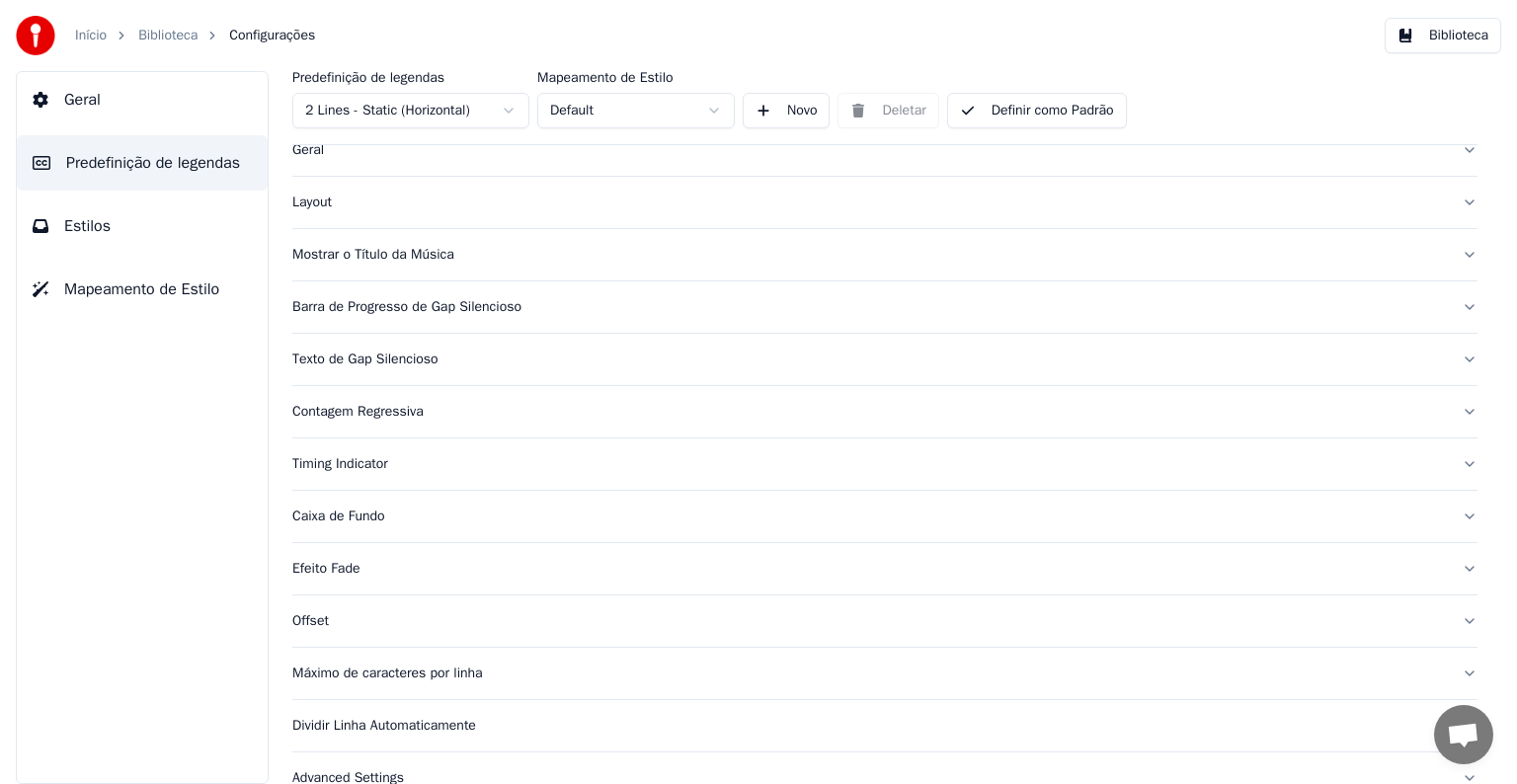 scroll, scrollTop: 93, scrollLeft: 0, axis: vertical 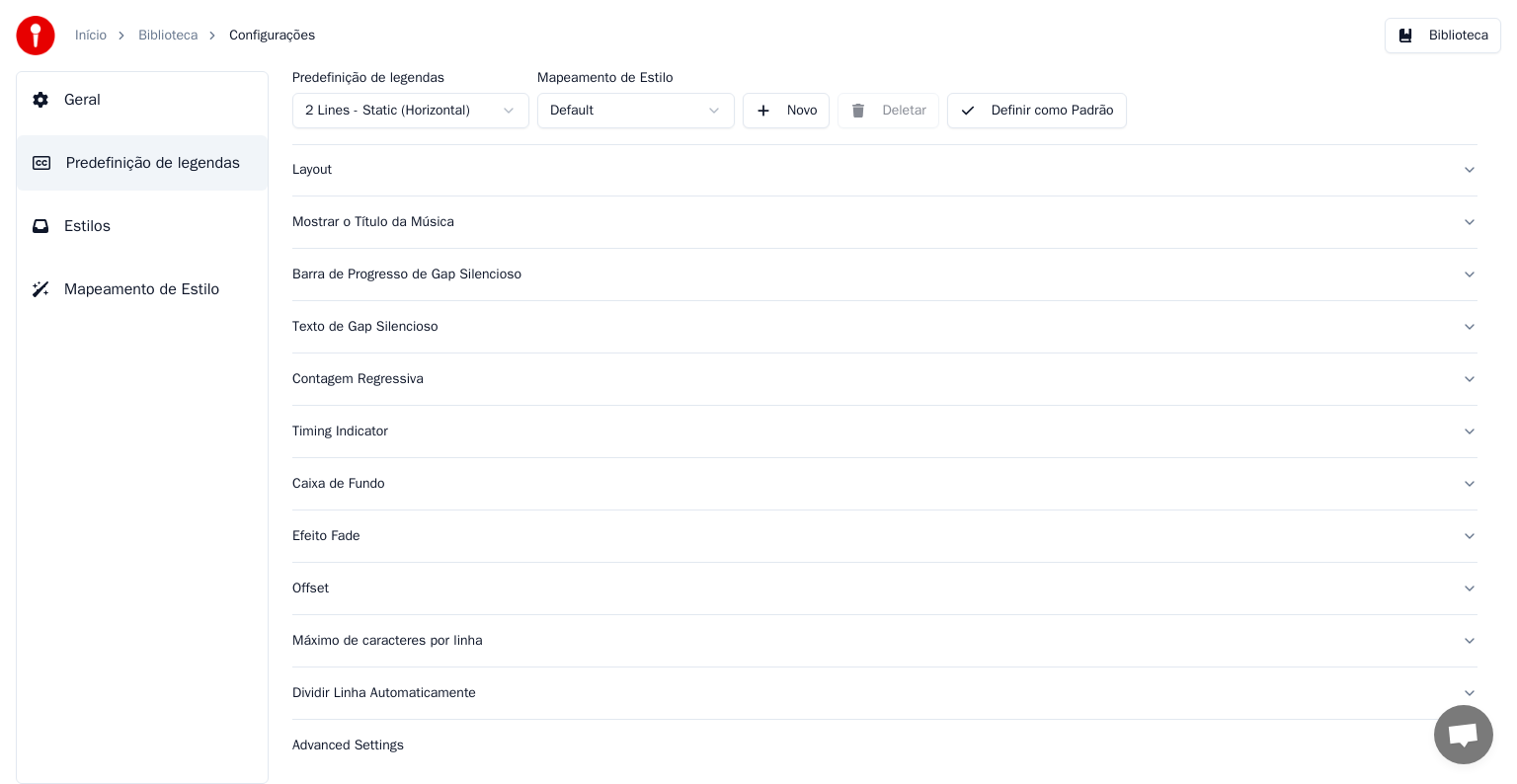 click on "Contagem Regressiva" at bounding box center [869, 379] 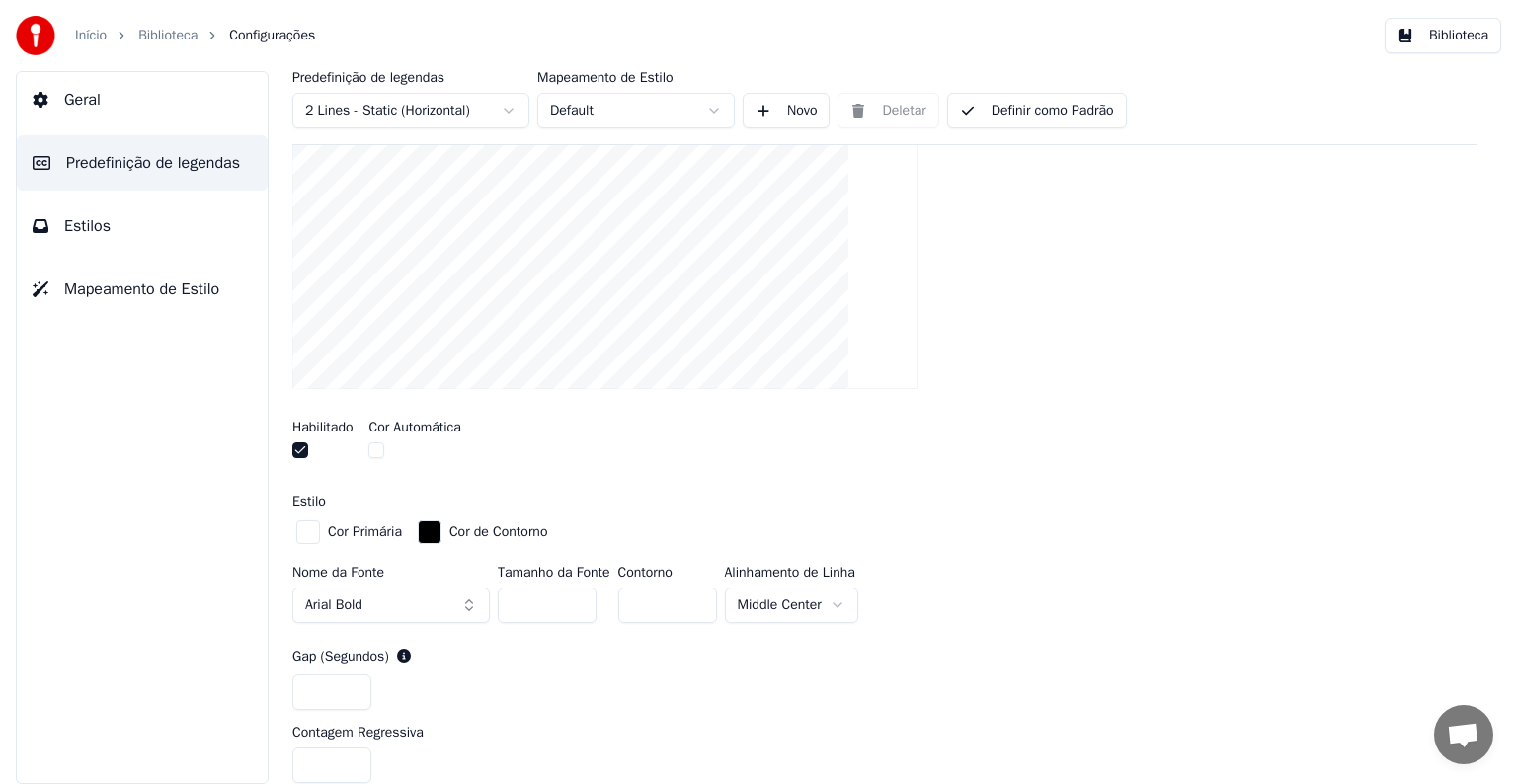 scroll, scrollTop: 389, scrollLeft: 0, axis: vertical 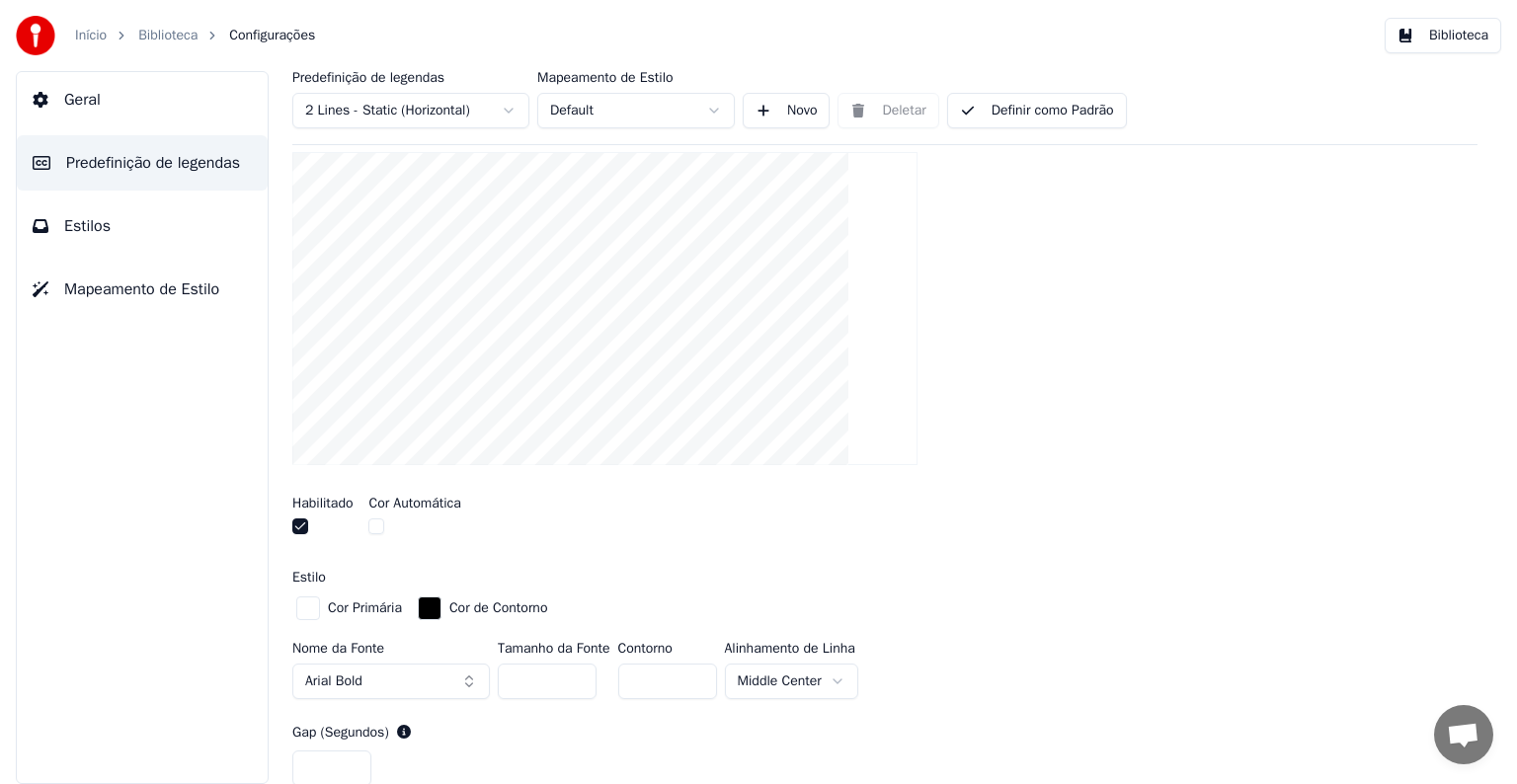 click on "Biblioteca" at bounding box center [168, 36] 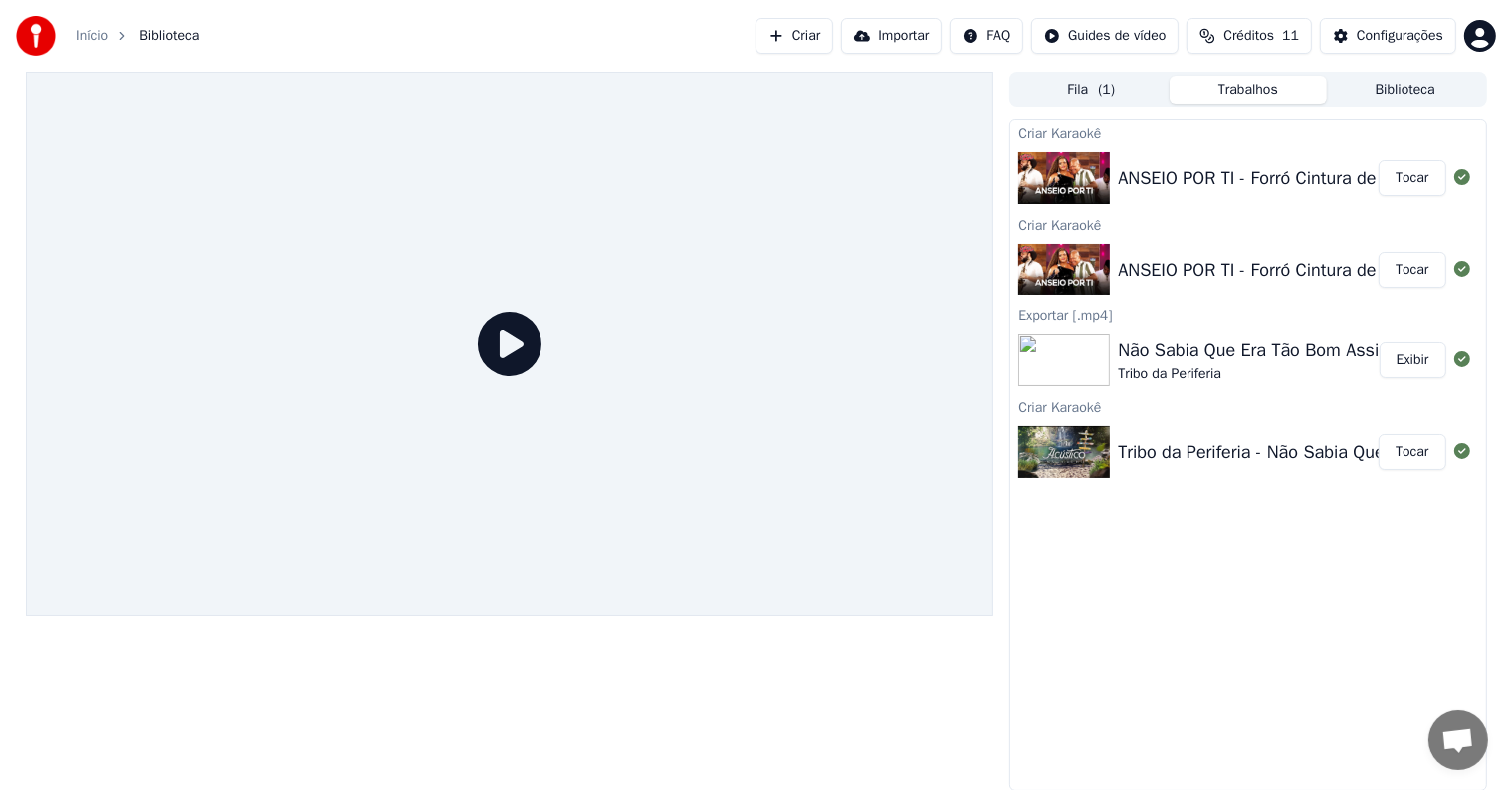 click on "ANSEIO POR TI - Forró Cintura de Mola Tocar" at bounding box center (1247, 178) 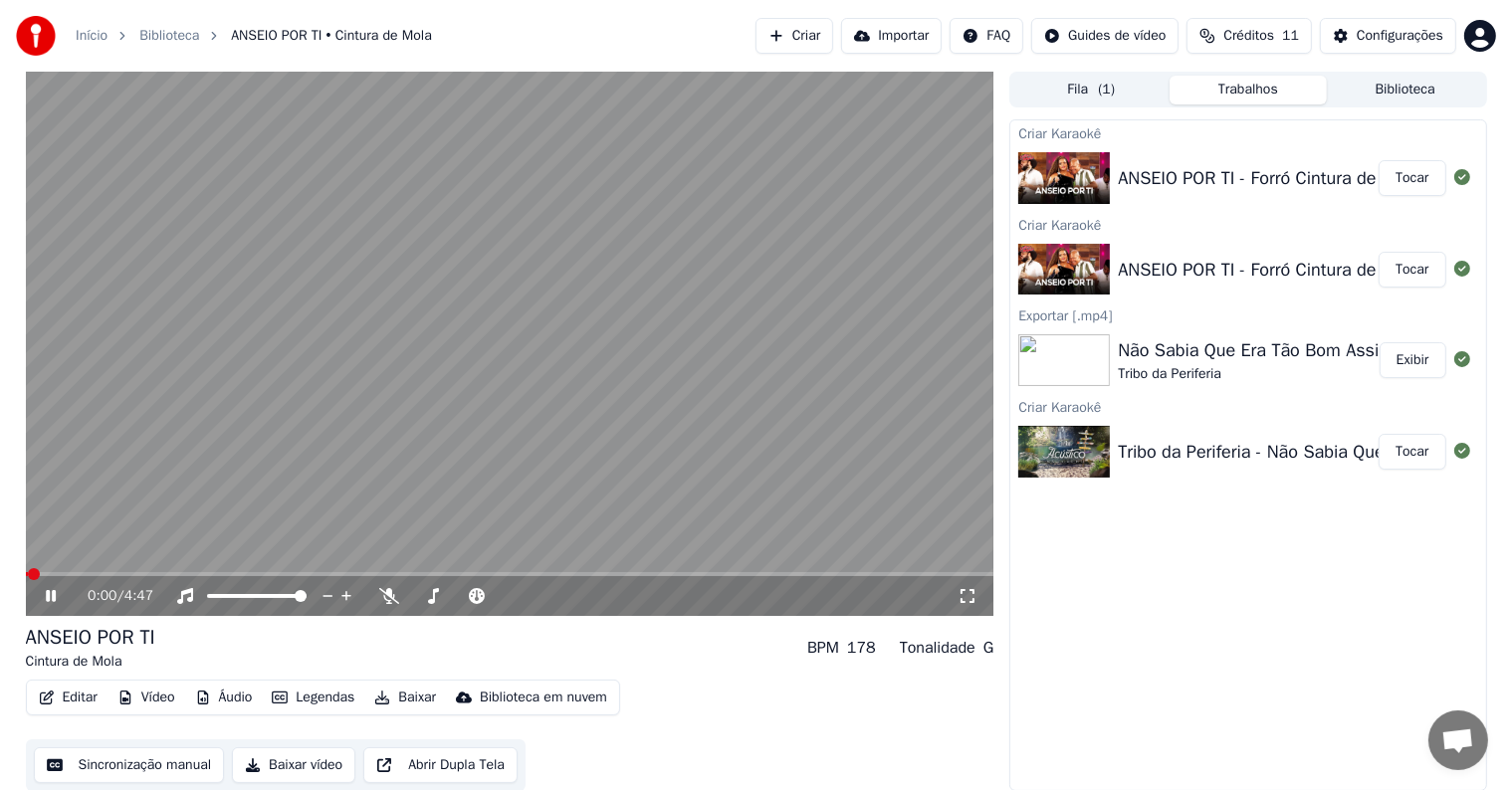 click 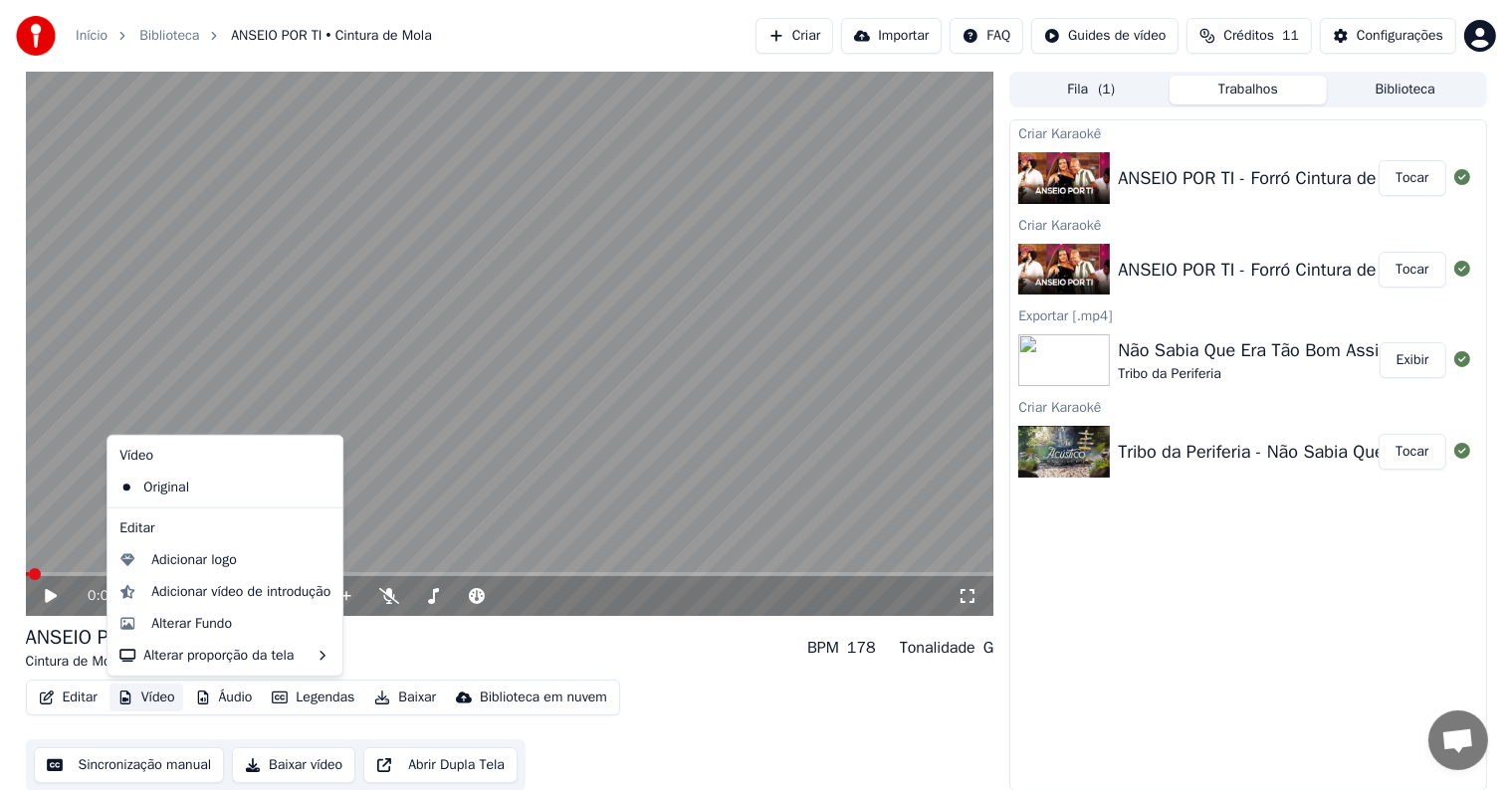 click on "Vídeo" at bounding box center (146, 697) 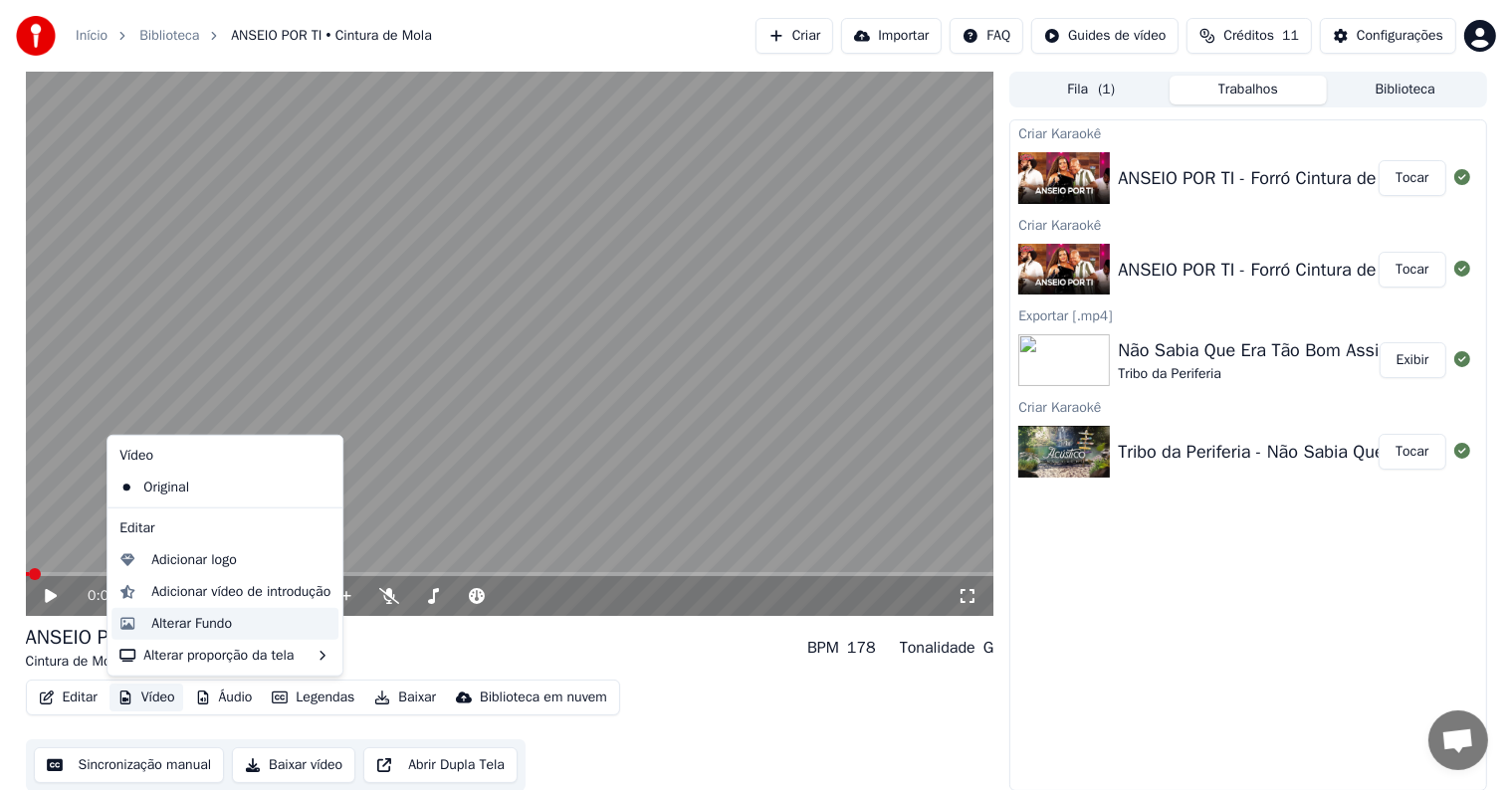 click on "Alterar Fundo" at bounding box center [191, 624] 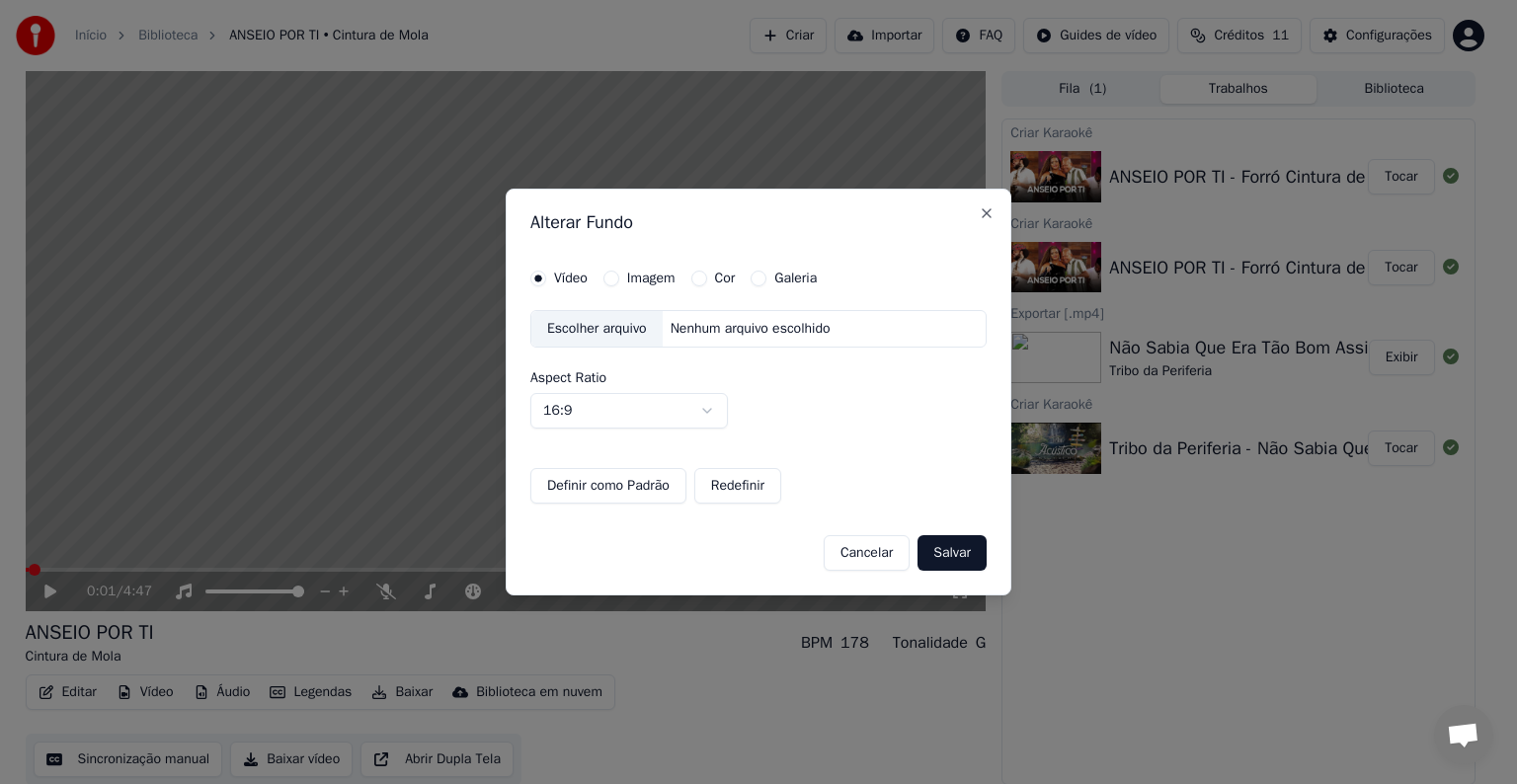 click on "Galeria" at bounding box center (795, 278) 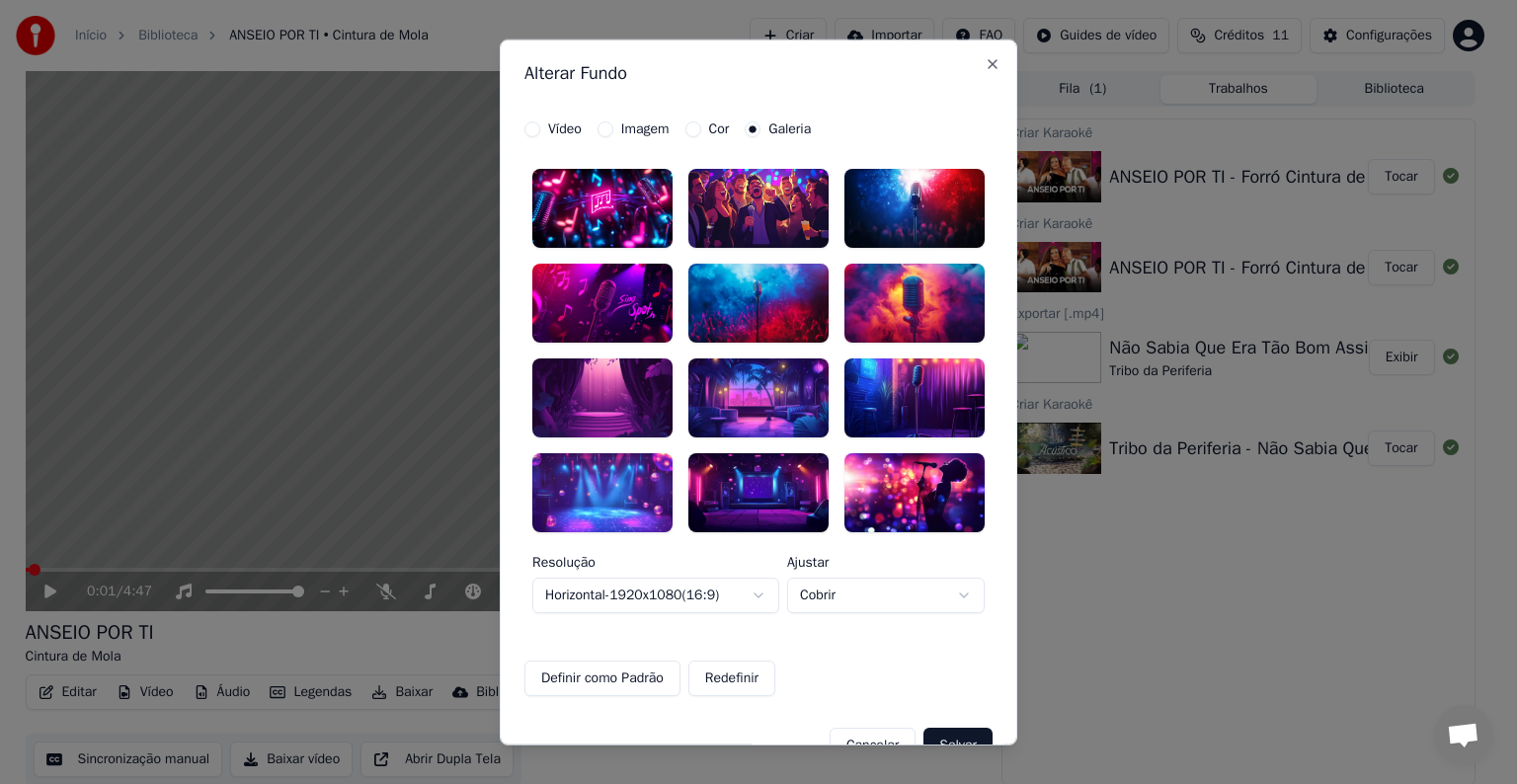 click at bounding box center [602, 397] 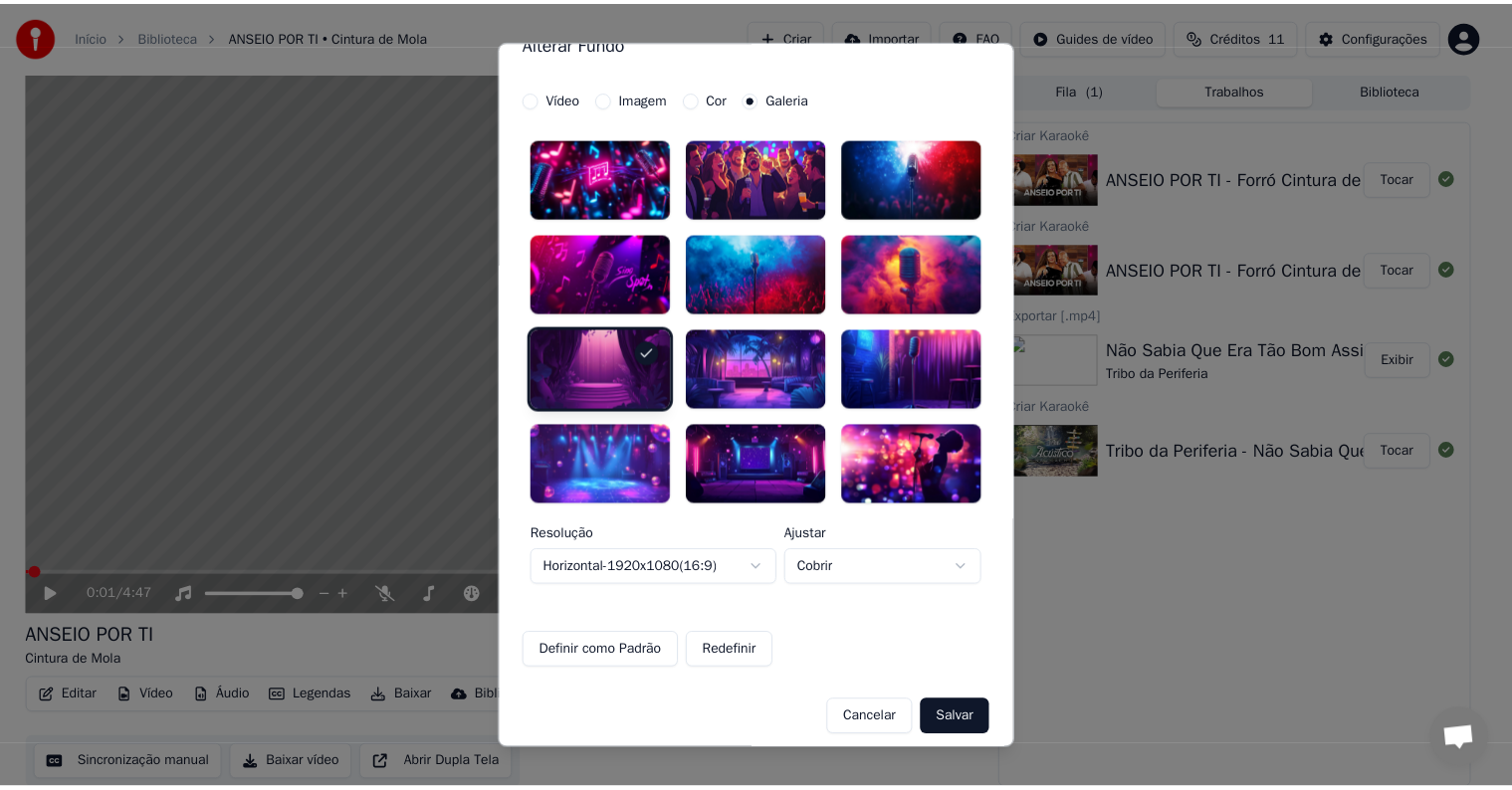 scroll, scrollTop: 42, scrollLeft: 0, axis: vertical 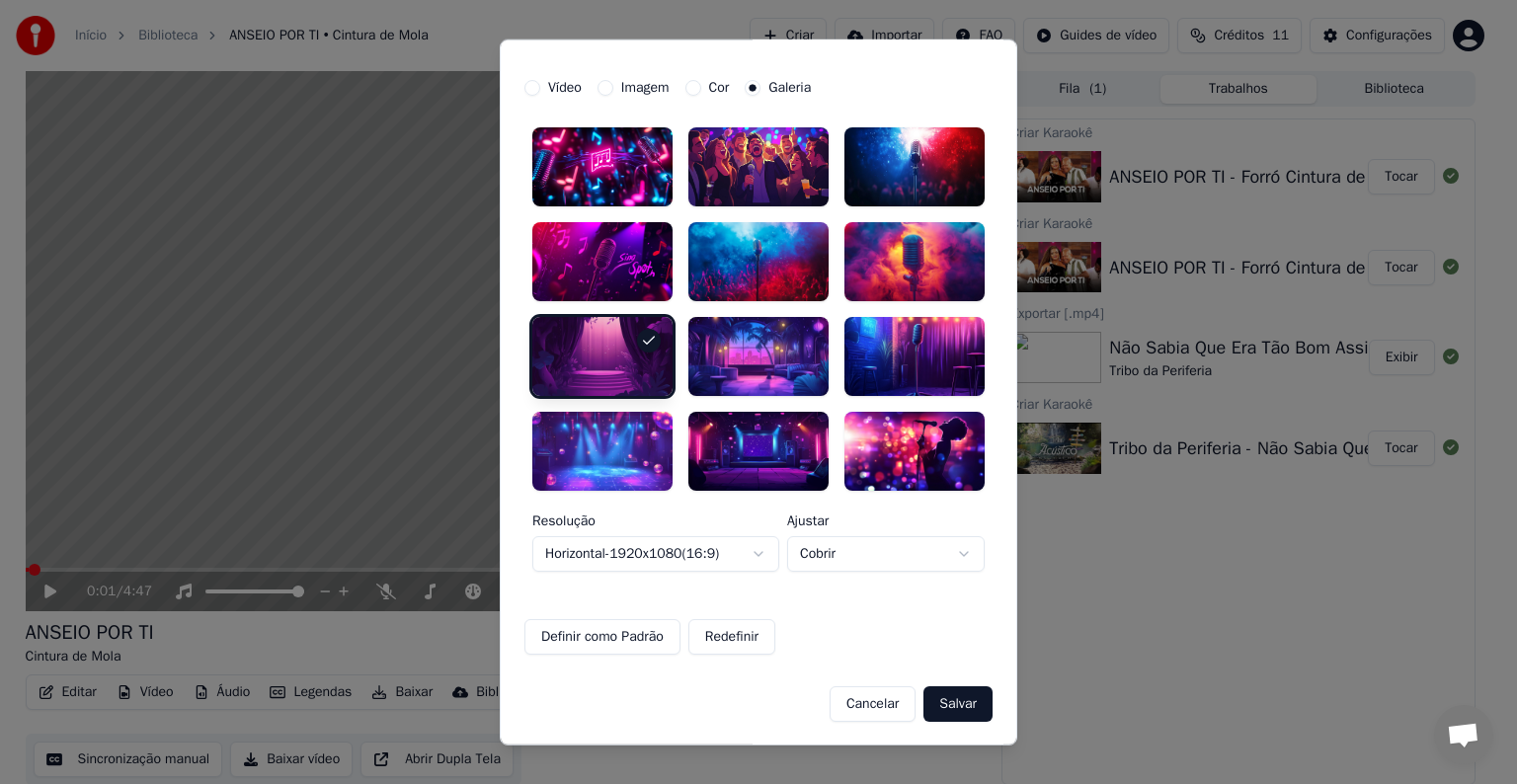 click on "Salvar" at bounding box center [958, 703] 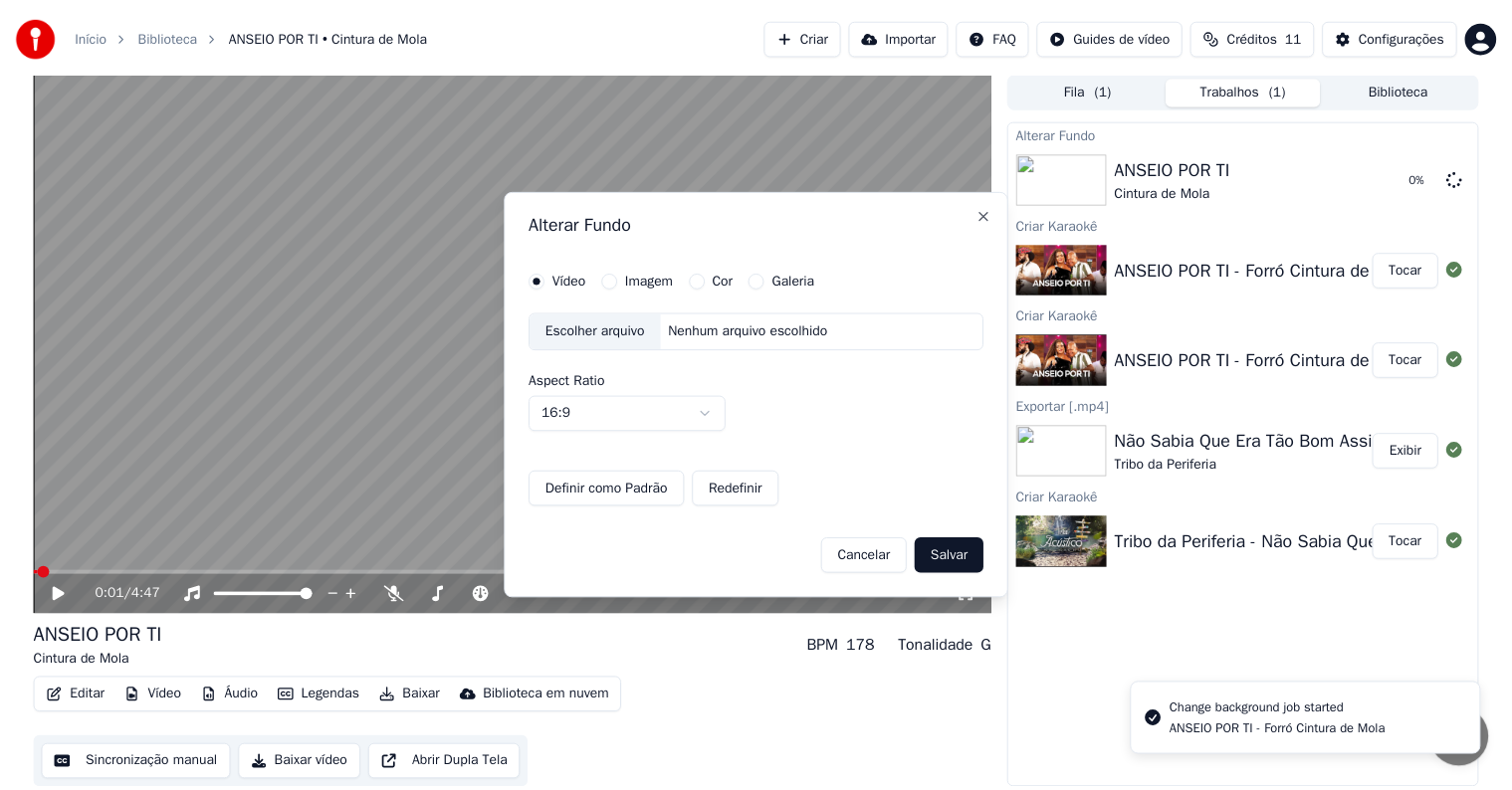 scroll, scrollTop: 0, scrollLeft: 0, axis: both 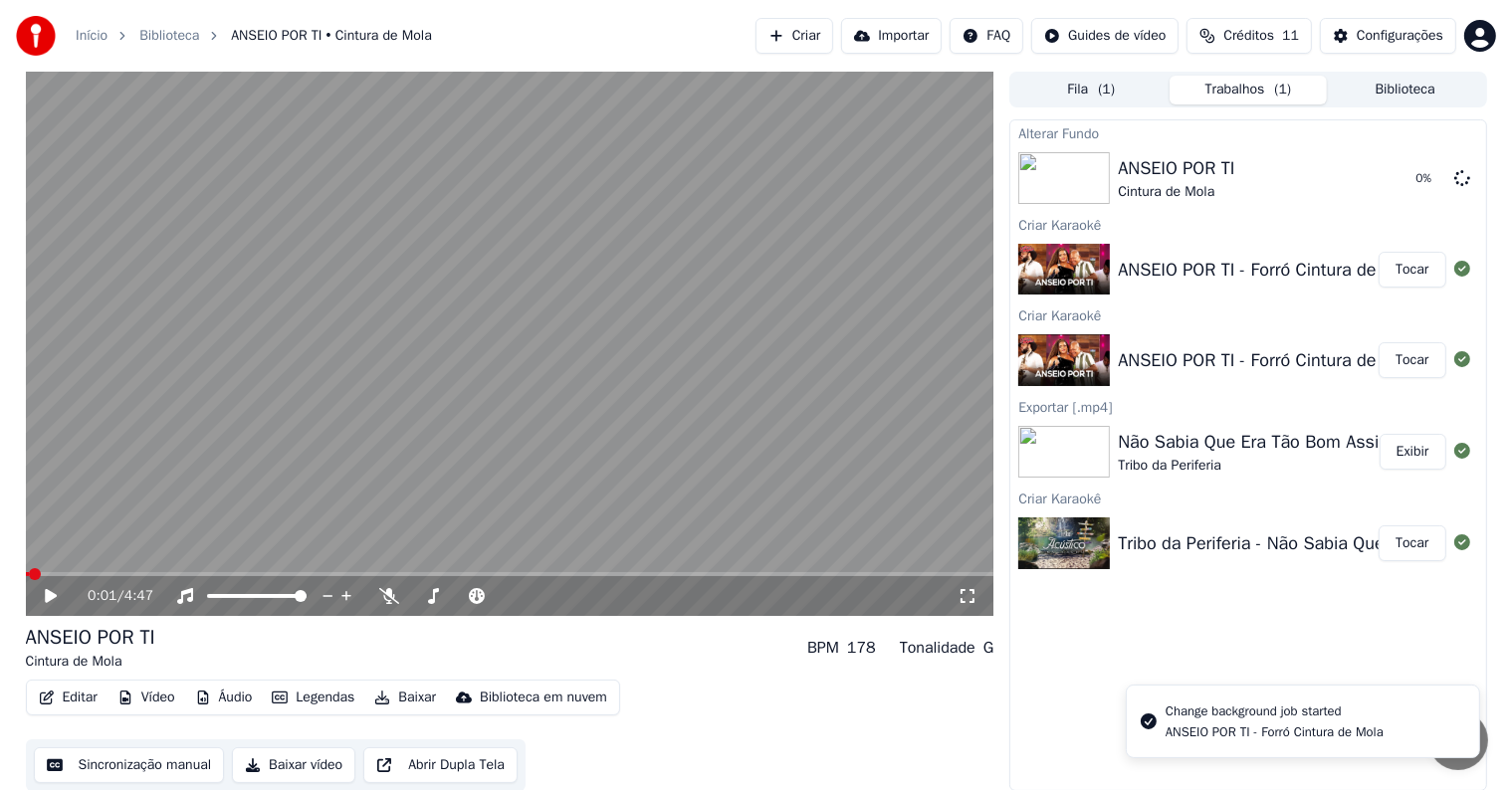 click 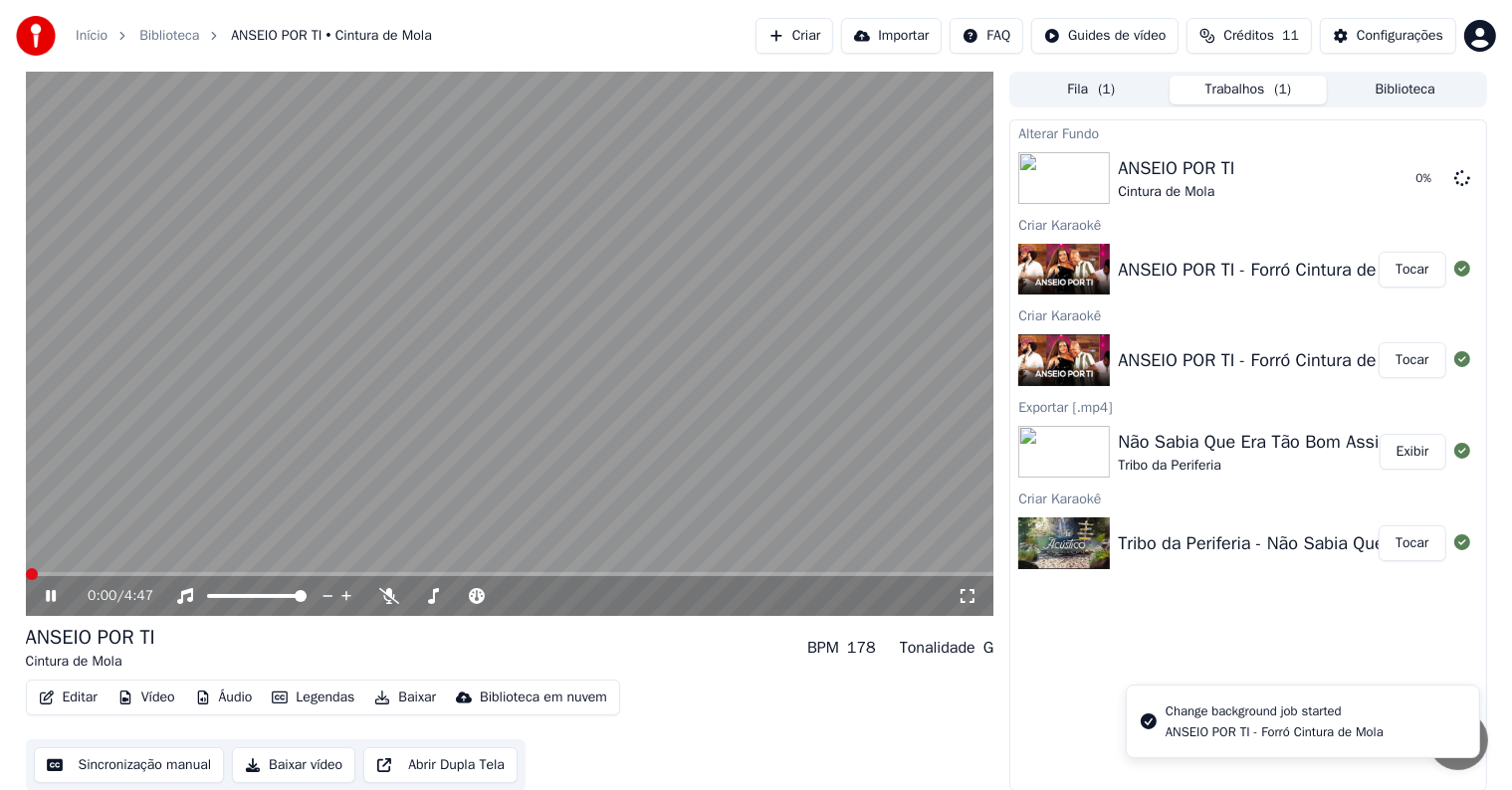 click at bounding box center [510, 574] 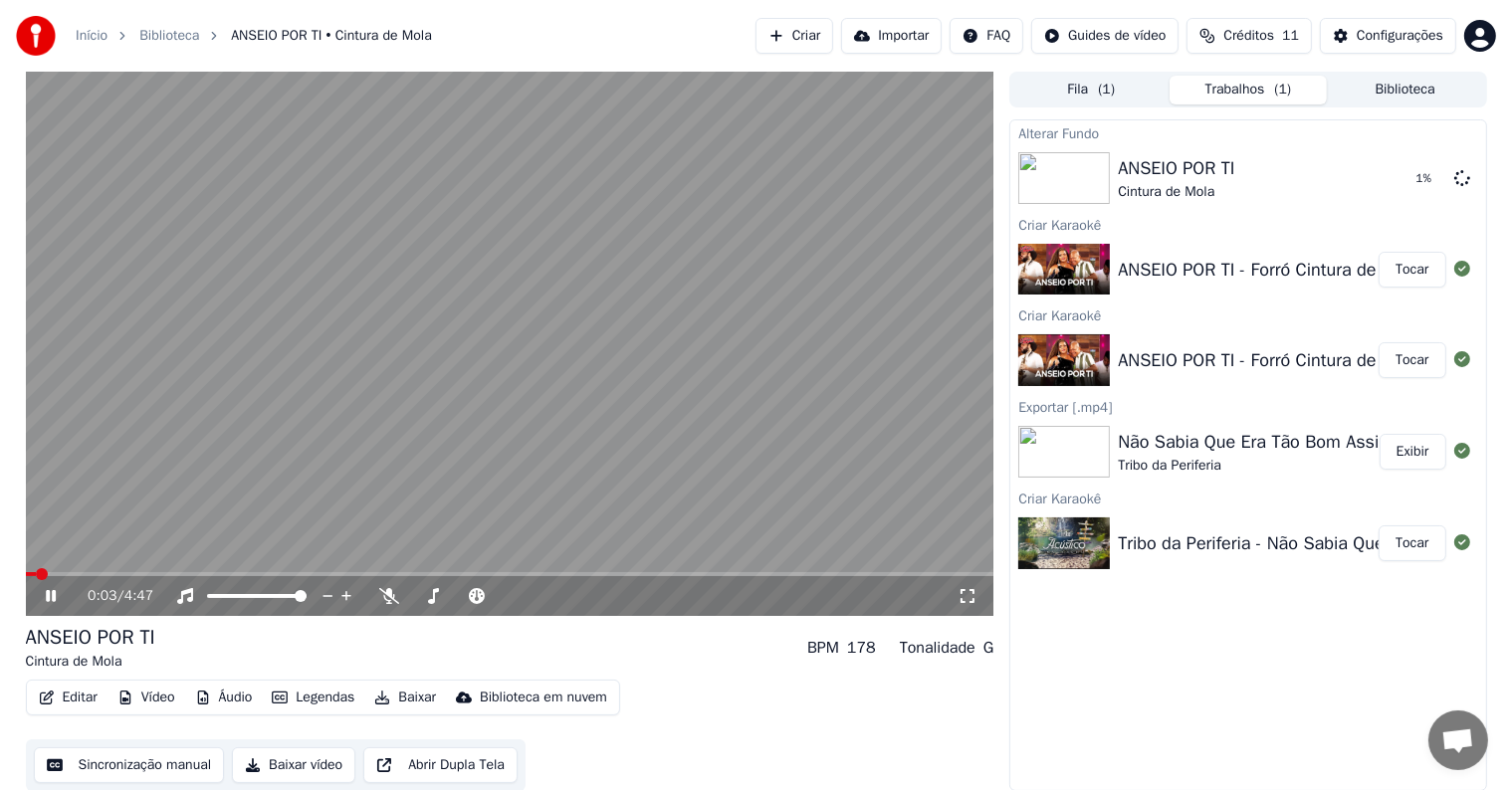 click on "0:03  /  4:47" at bounding box center [510, 596] 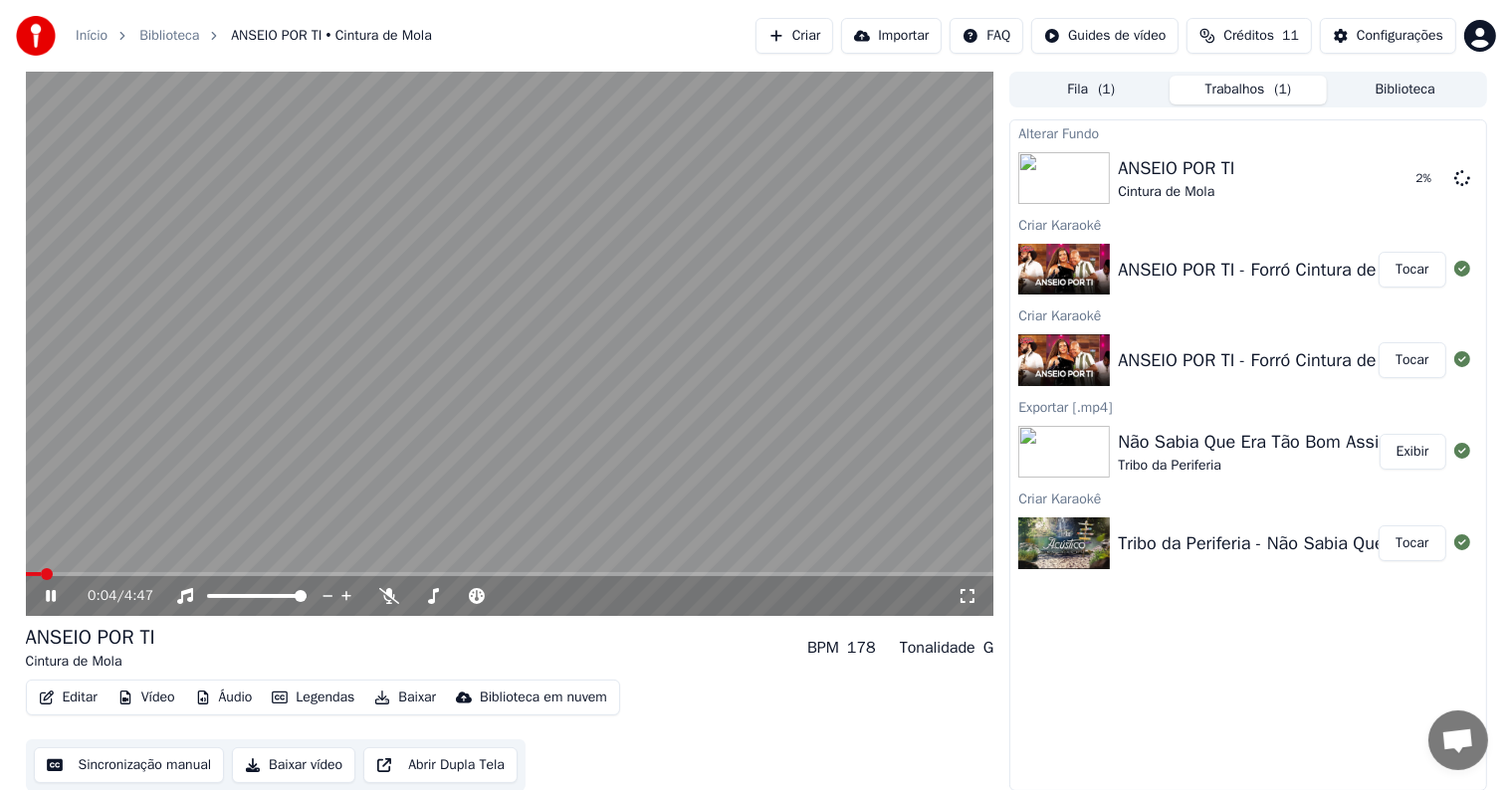 click 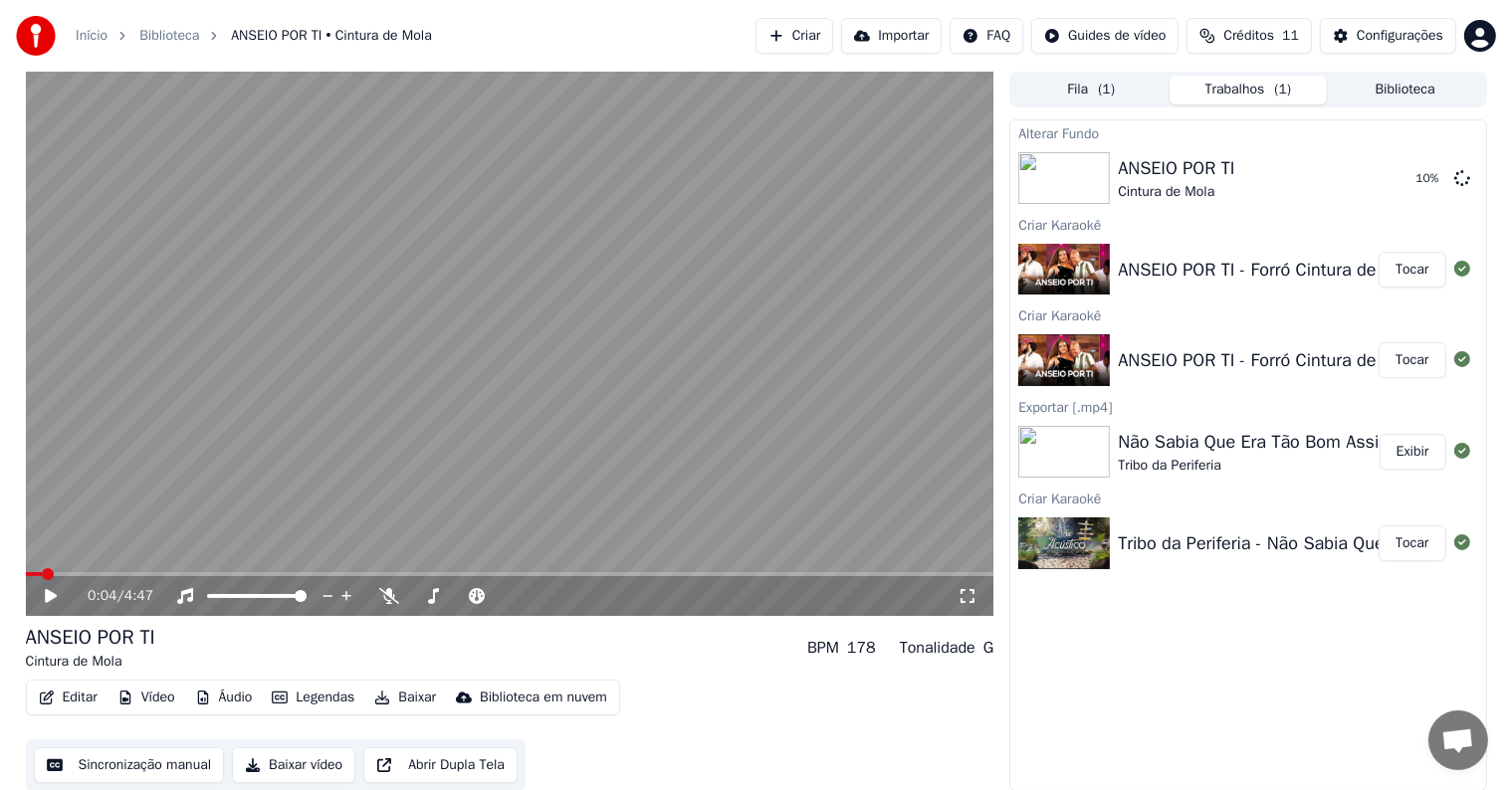 click on "ANSEIO POR TI - Forró Cintura de Mola" at bounding box center (1268, 270) 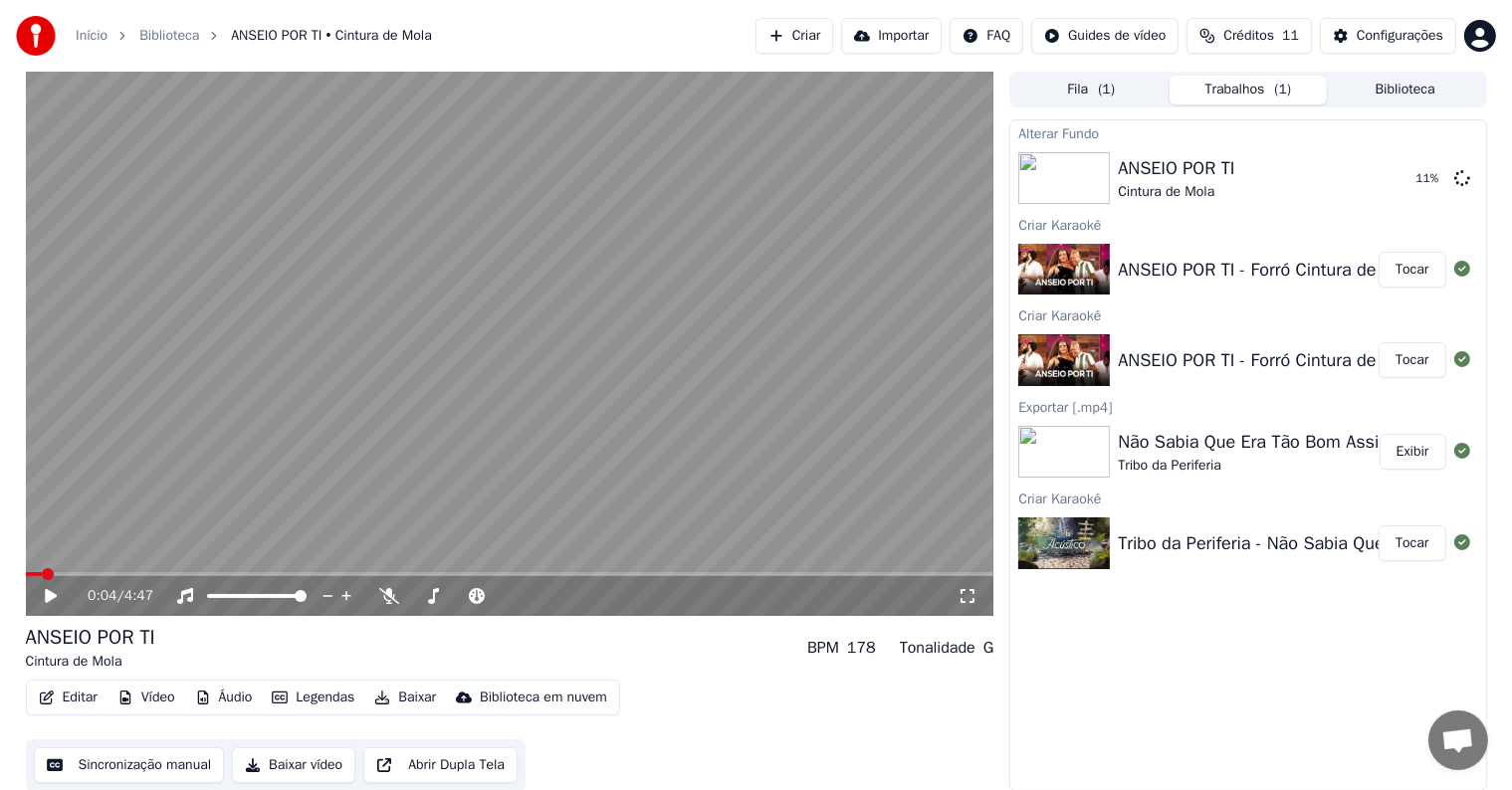 click on "Biblioteca" at bounding box center (1405, 90) 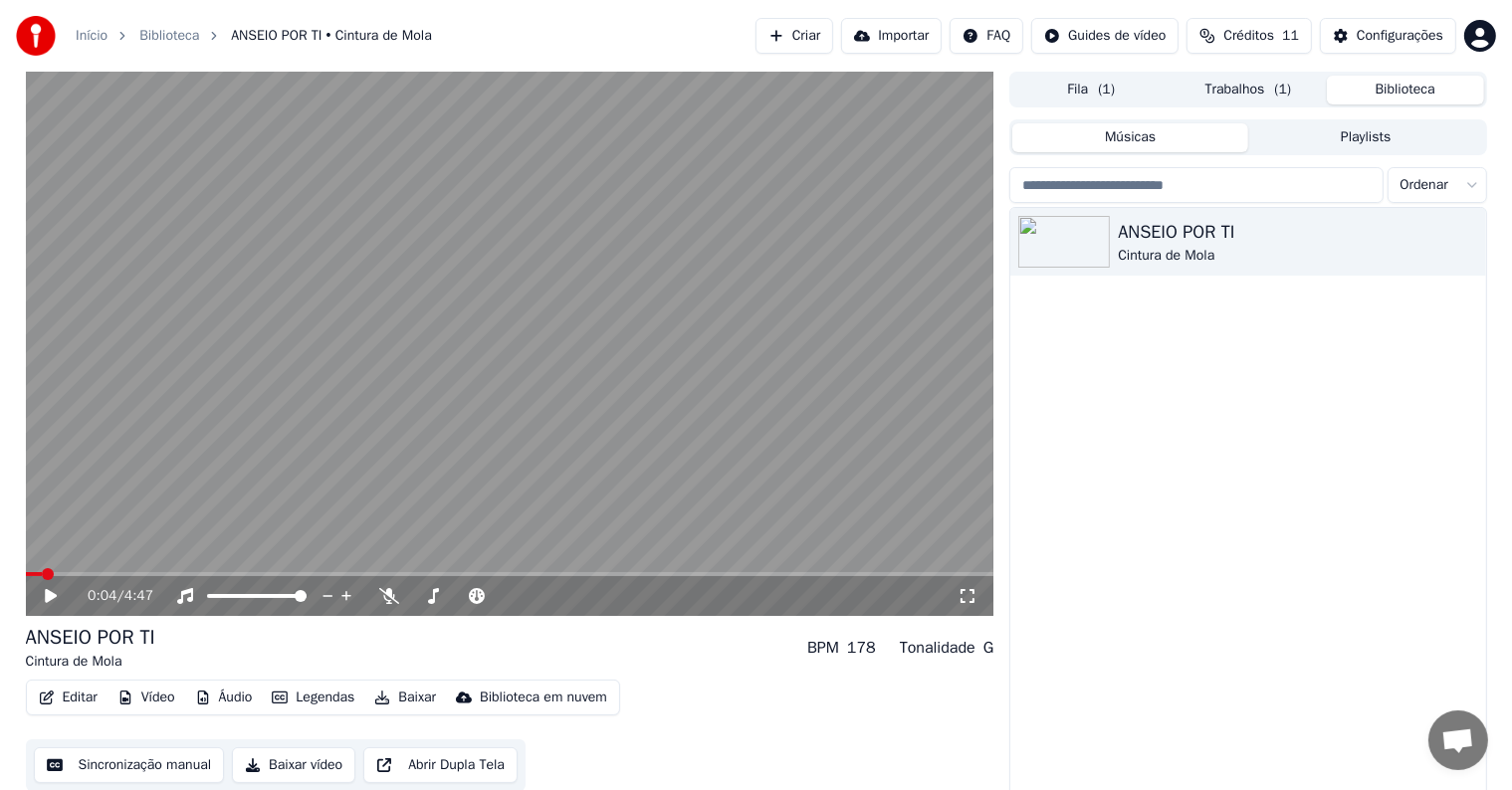 click on "Trabalhos ( 1 )" at bounding box center [1248, 90] 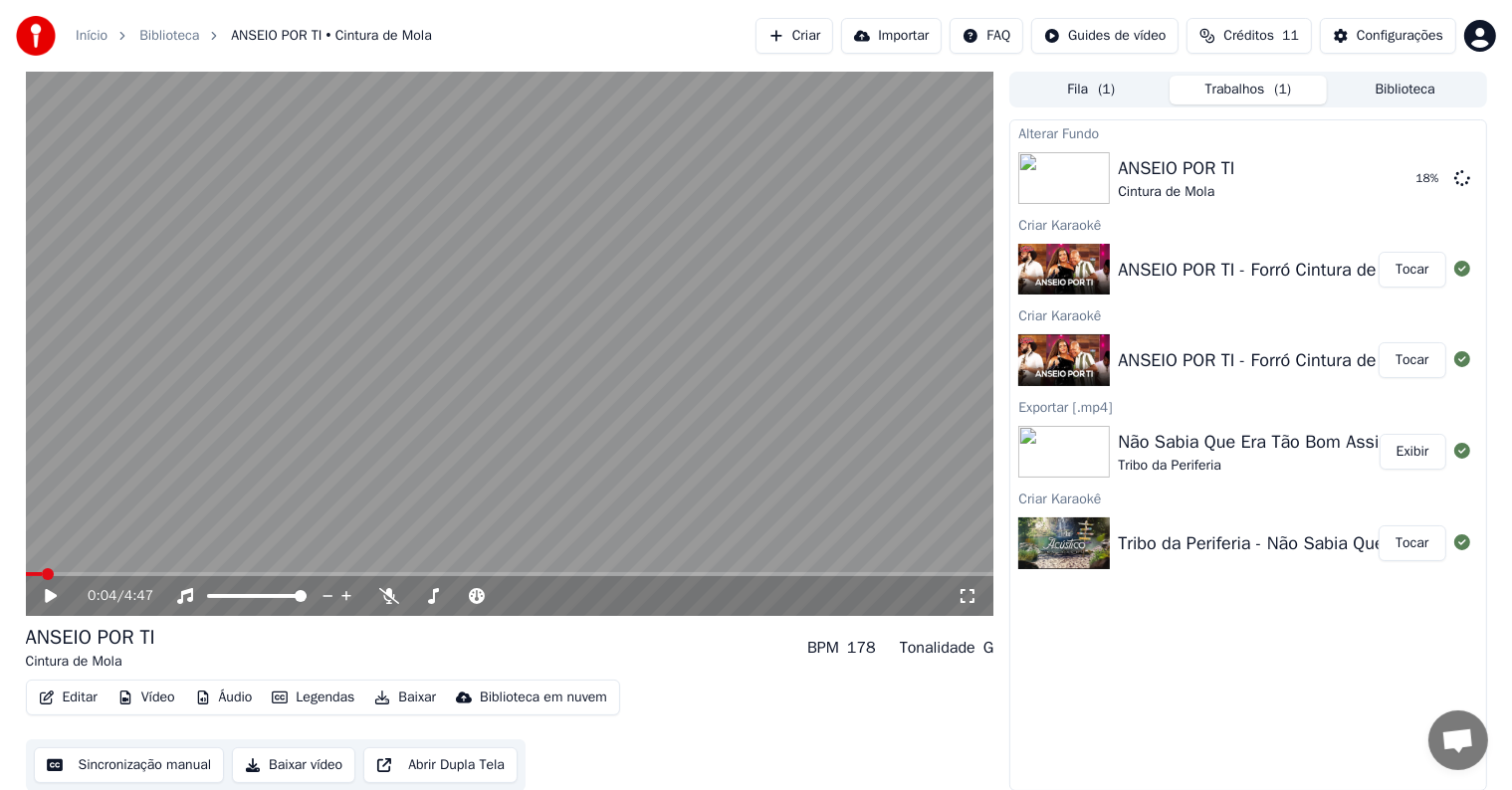 scroll, scrollTop: 1, scrollLeft: 0, axis: vertical 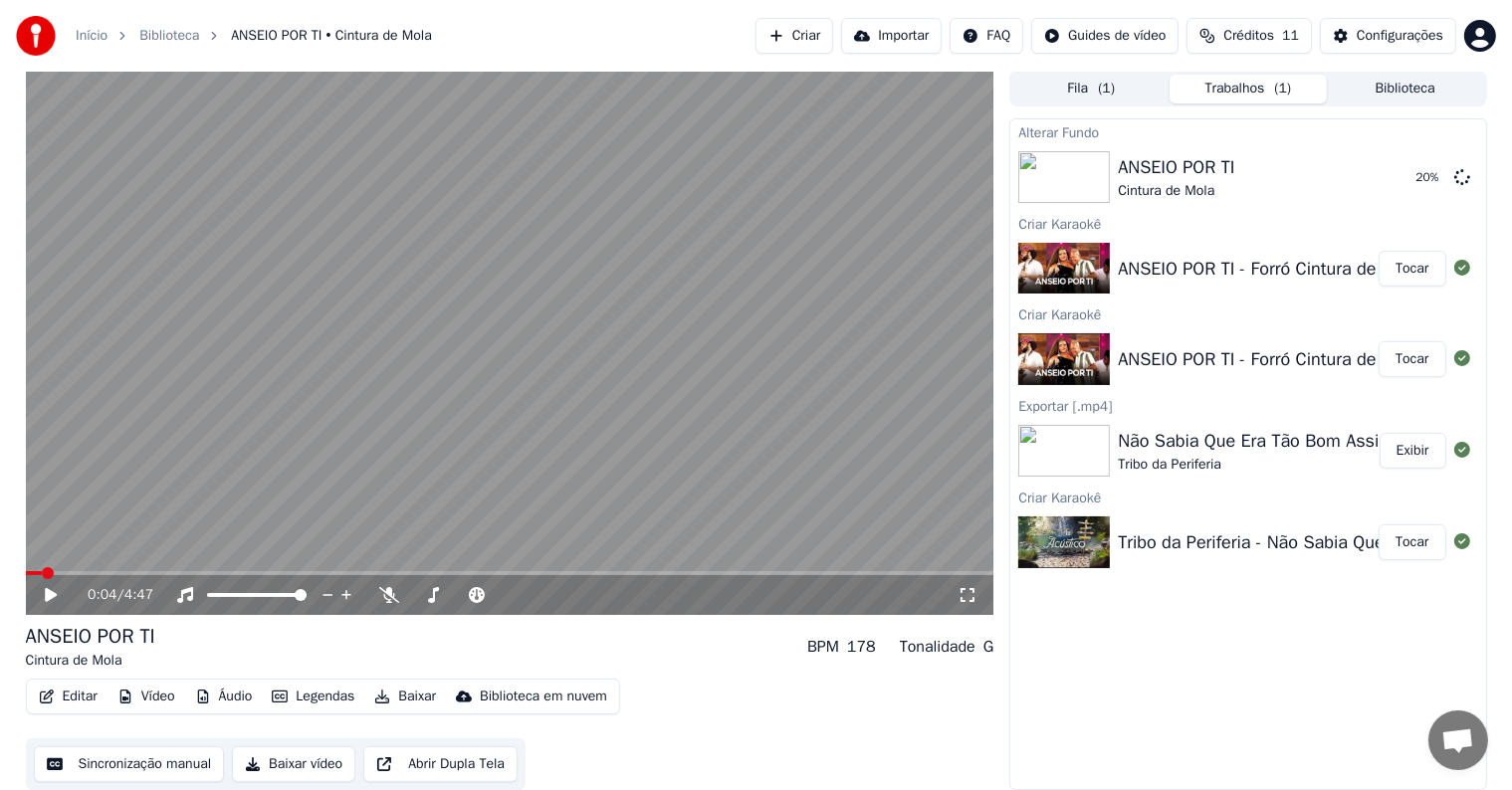 click on "Abrir Dupla Tela" at bounding box center [440, 764] 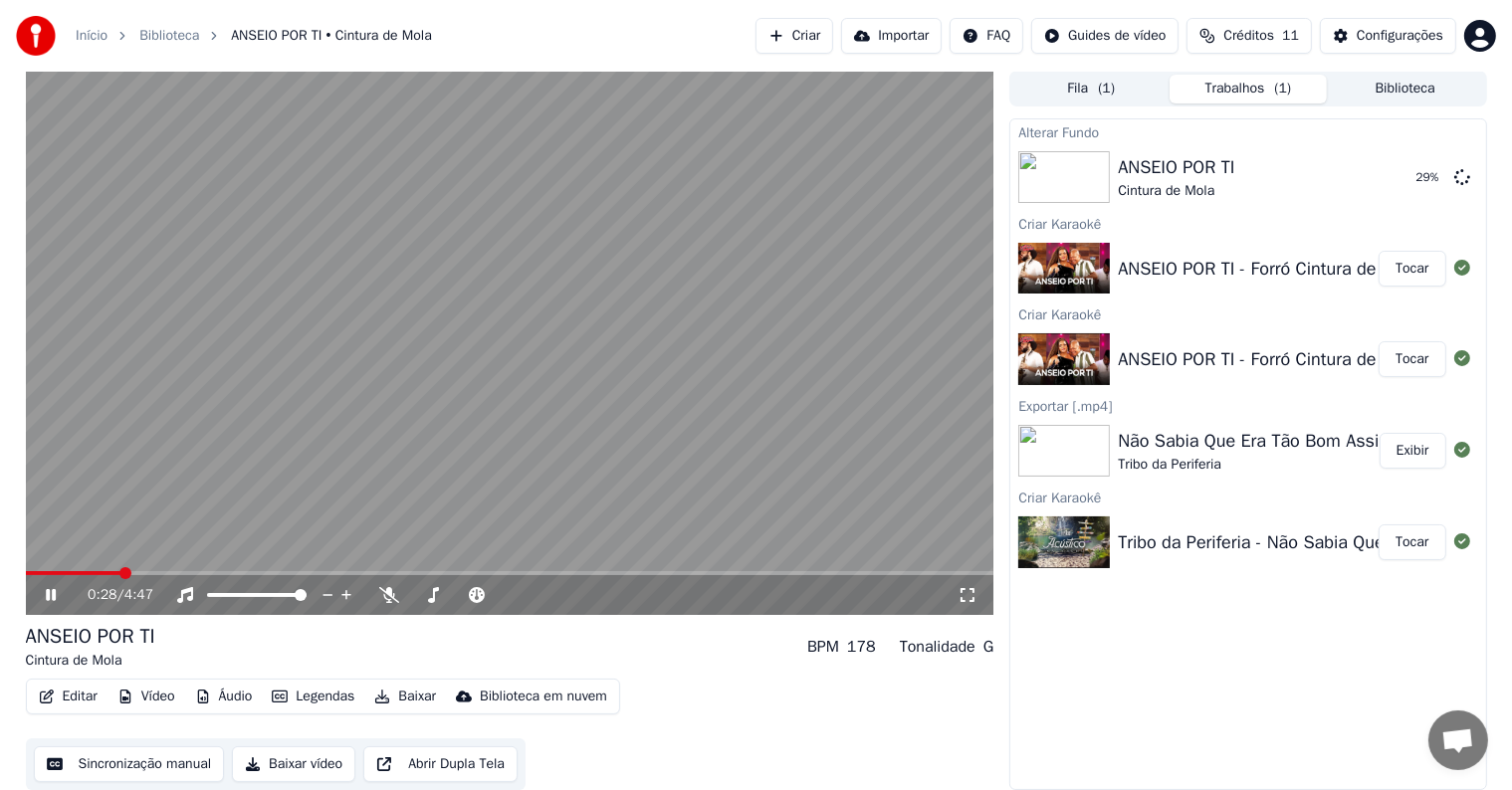 click 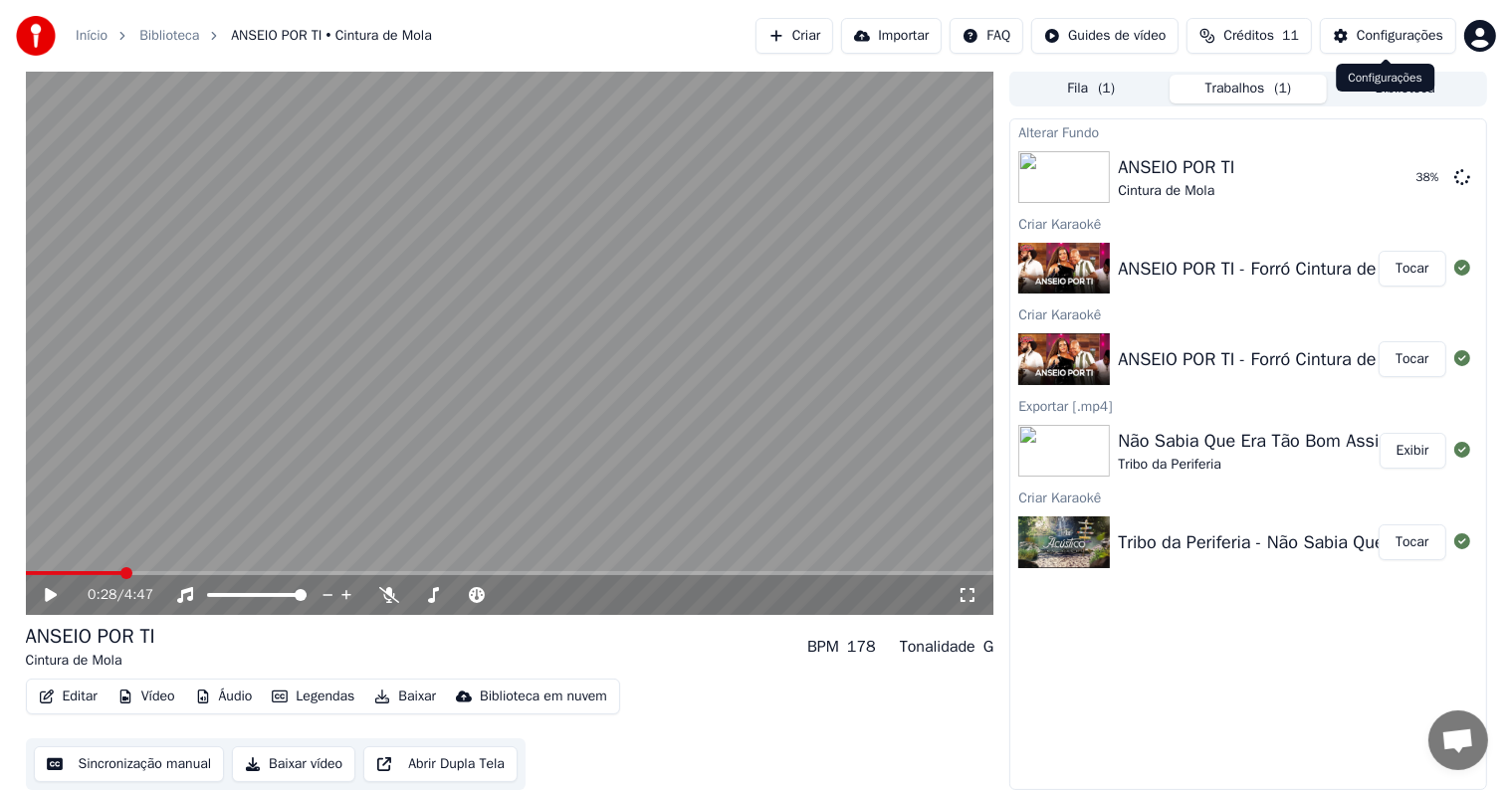 click on "Configurações" at bounding box center [1400, 36] 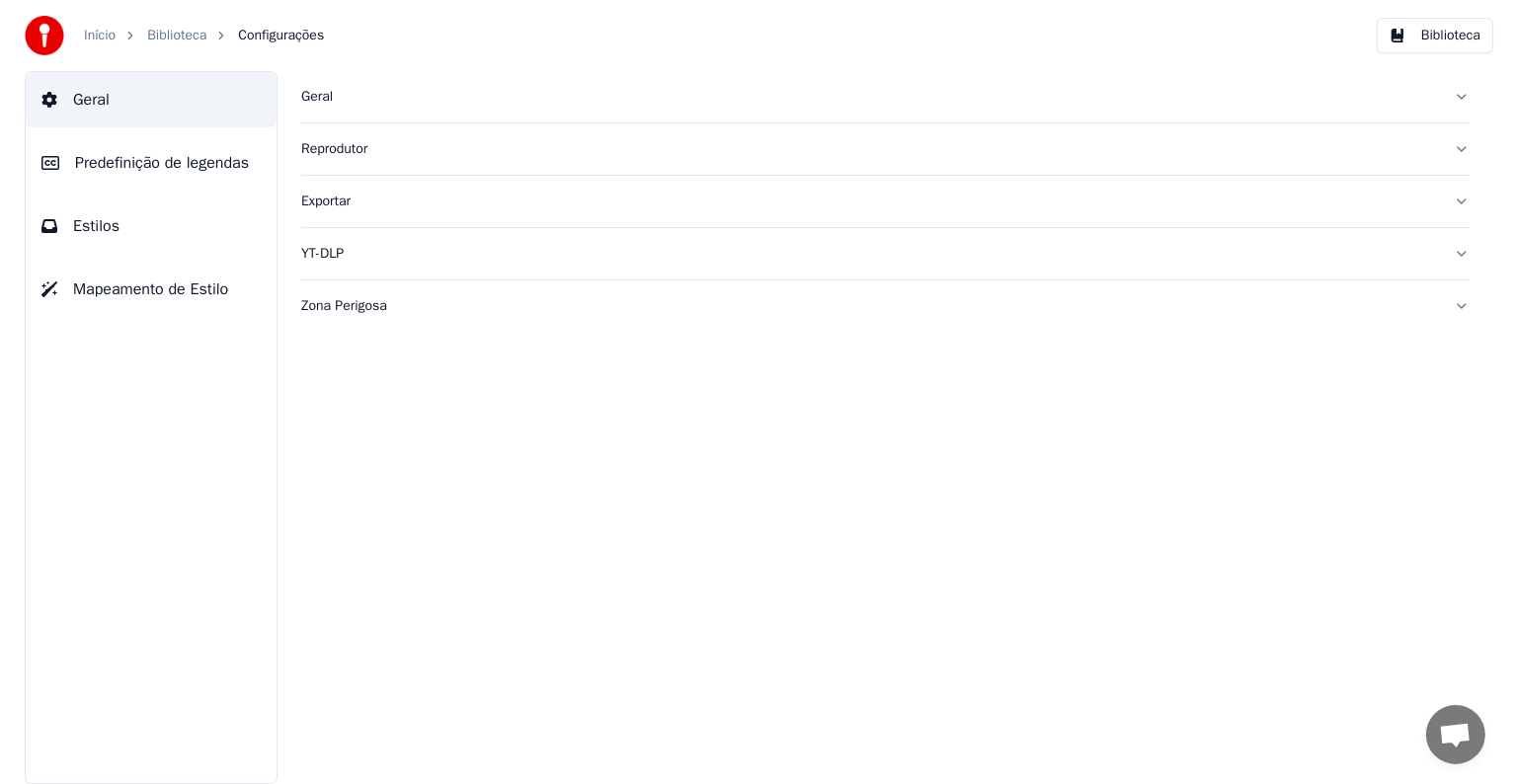 scroll, scrollTop: 0, scrollLeft: 0, axis: both 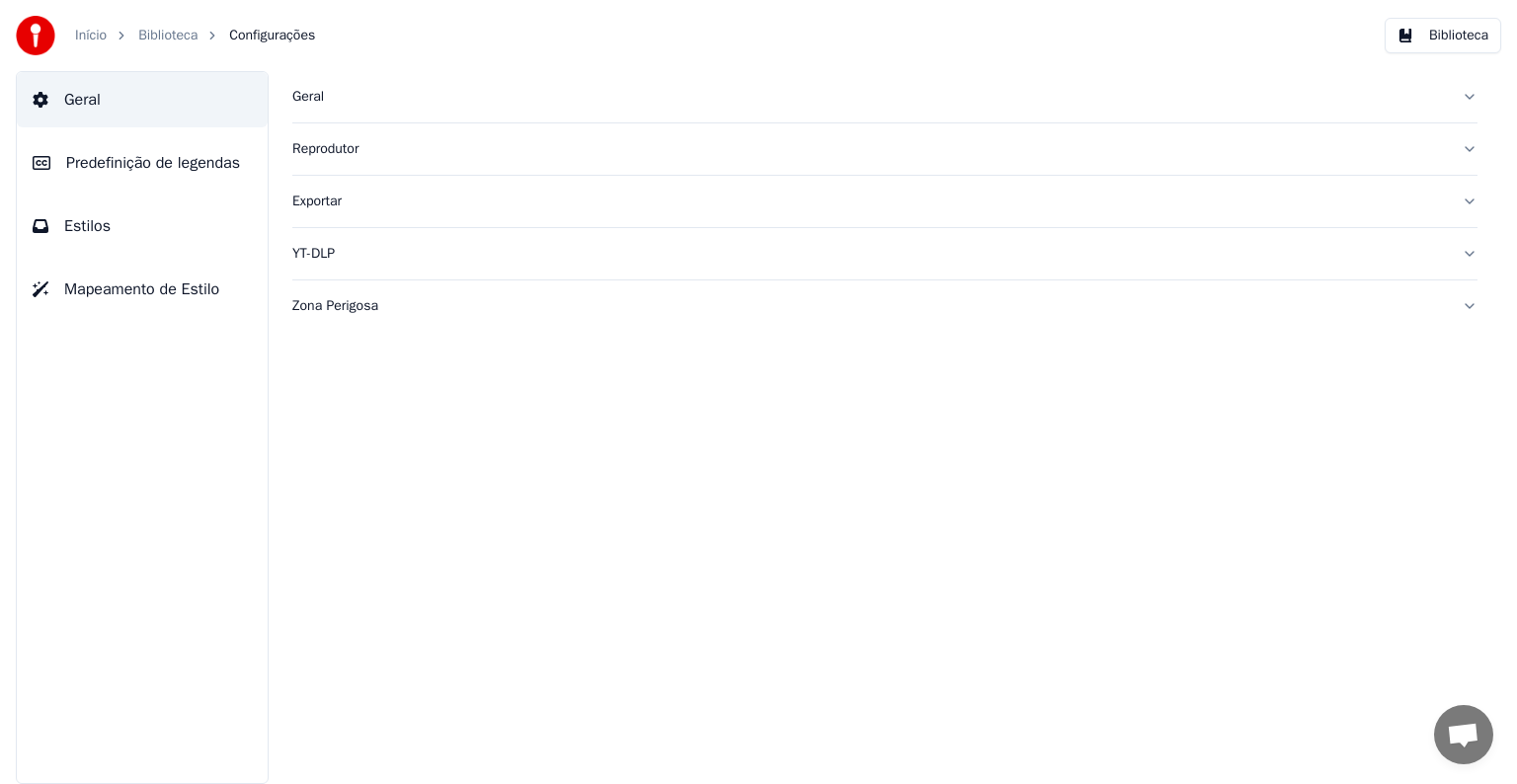 click on "Predefinição de legendas" at bounding box center [153, 163] 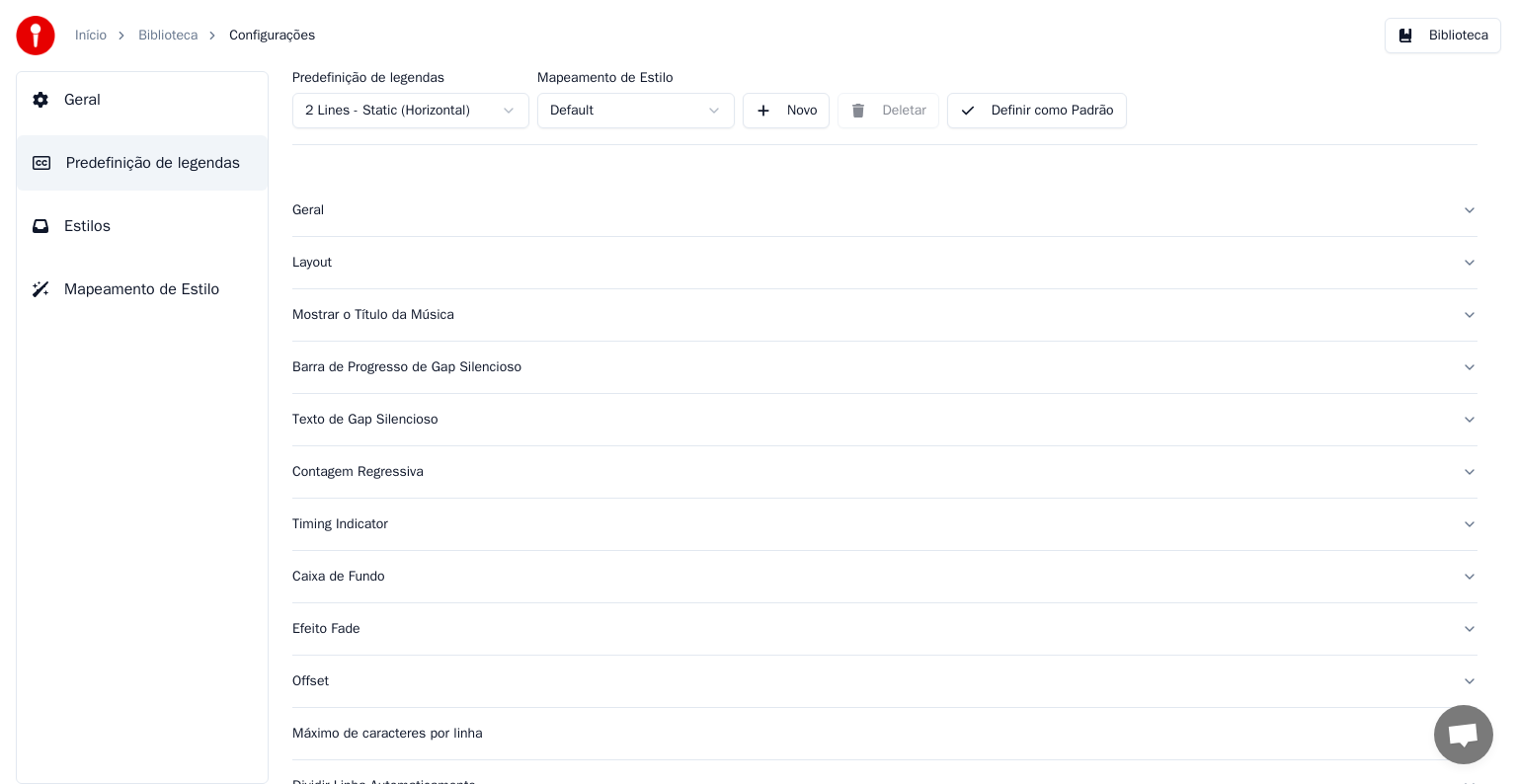 click on "Estilos" at bounding box center (87, 226) 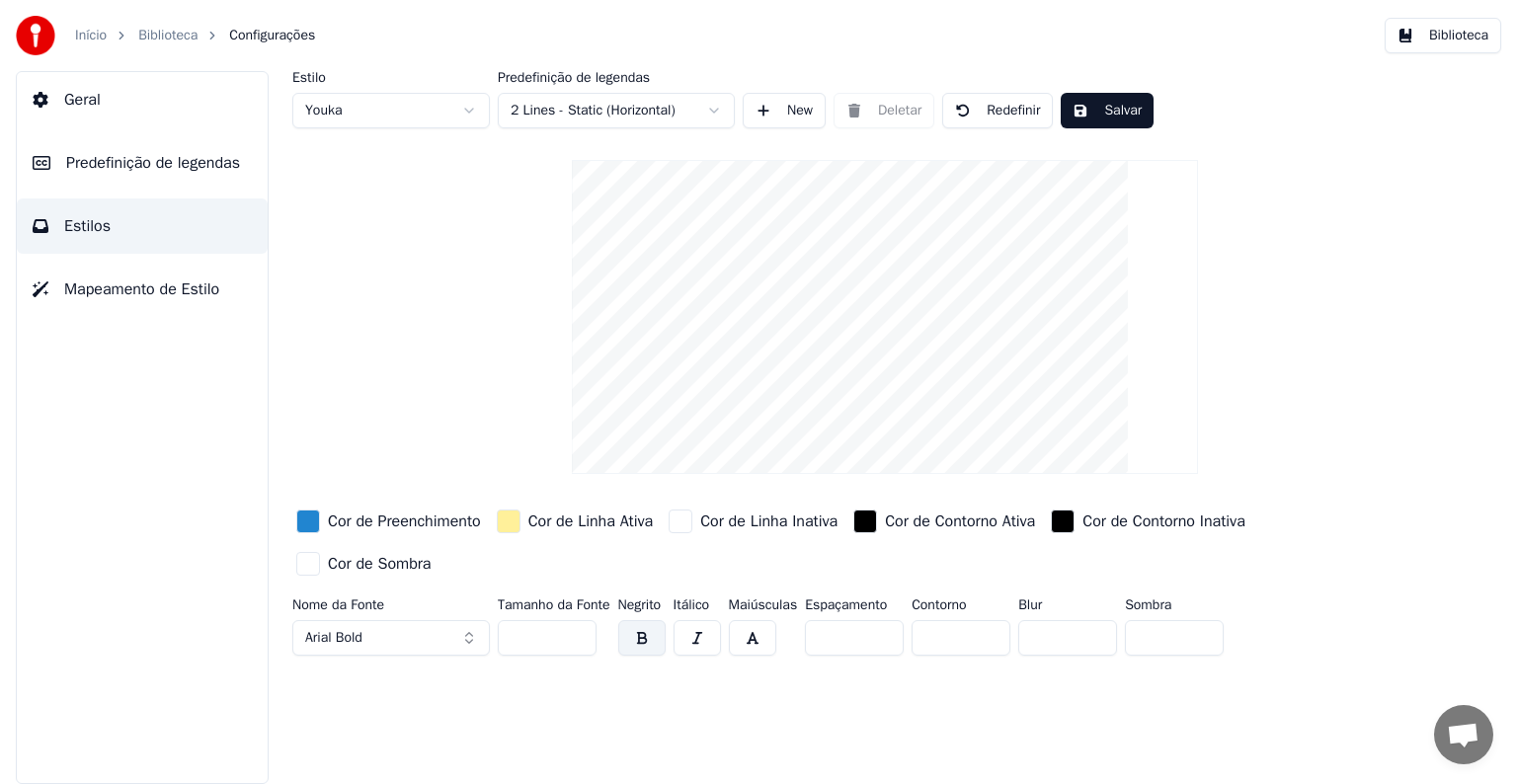 click on "Início Biblioteca Configurações Biblioteca Geral Predefinição de legendas Estilos Mapeamento de Estilo Estilo Youka Predefinição de legendas 2 Lines - Static (Horizontal) New Deletar Redefinir Salvar Cor de Preenchimento Cor de Linha Ativa Cor de Linha Inativa Cor de Contorno Ativa Cor de Contorno Inativa Cor de Sombra Nome da Fonte Arial Bold Tamanho da Fonte ** Negrito Itálico Maiúsculas Espaçamento * Contorno * Blur * Sombra *" at bounding box center [758, 392] 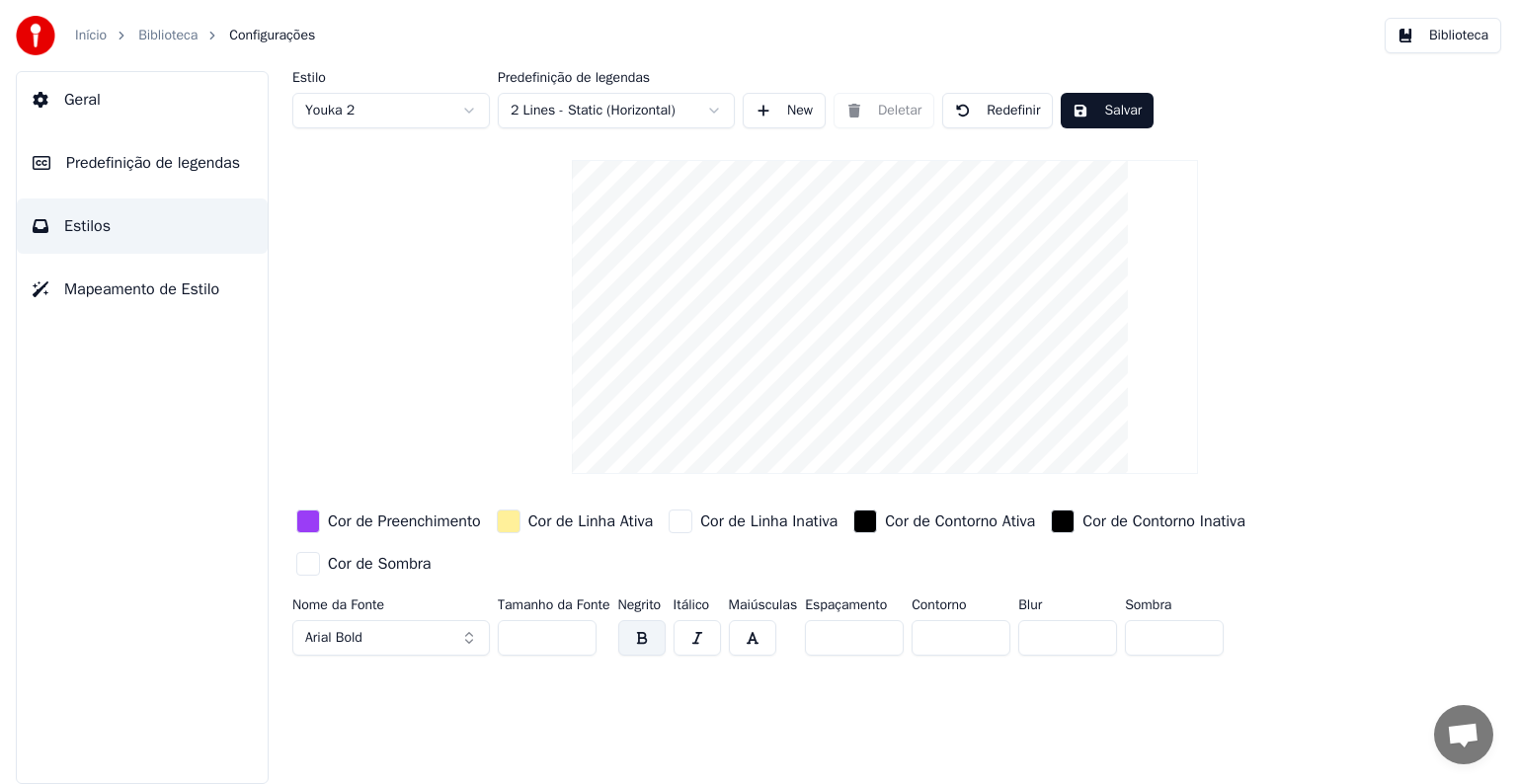 click on "Início Biblioteca Configurações Biblioteca Geral Predefinição de legendas Estilos Mapeamento de Estilo Estilo Youka 2 Predefinição de legendas 2 Lines - Static (Horizontal) New Deletar Redefinir Salvar Cor de Preenchimento Cor de Linha Ativa Cor de Linha Inativa Cor de Contorno Ativa Cor de Contorno Inativa Cor de Sombra Nome da Fonte Arial Bold Tamanho da Fonte ** Negrito Itálico Maiúsculas Espaçamento * Contorno * Blur * Sombra *" at bounding box center (758, 392) 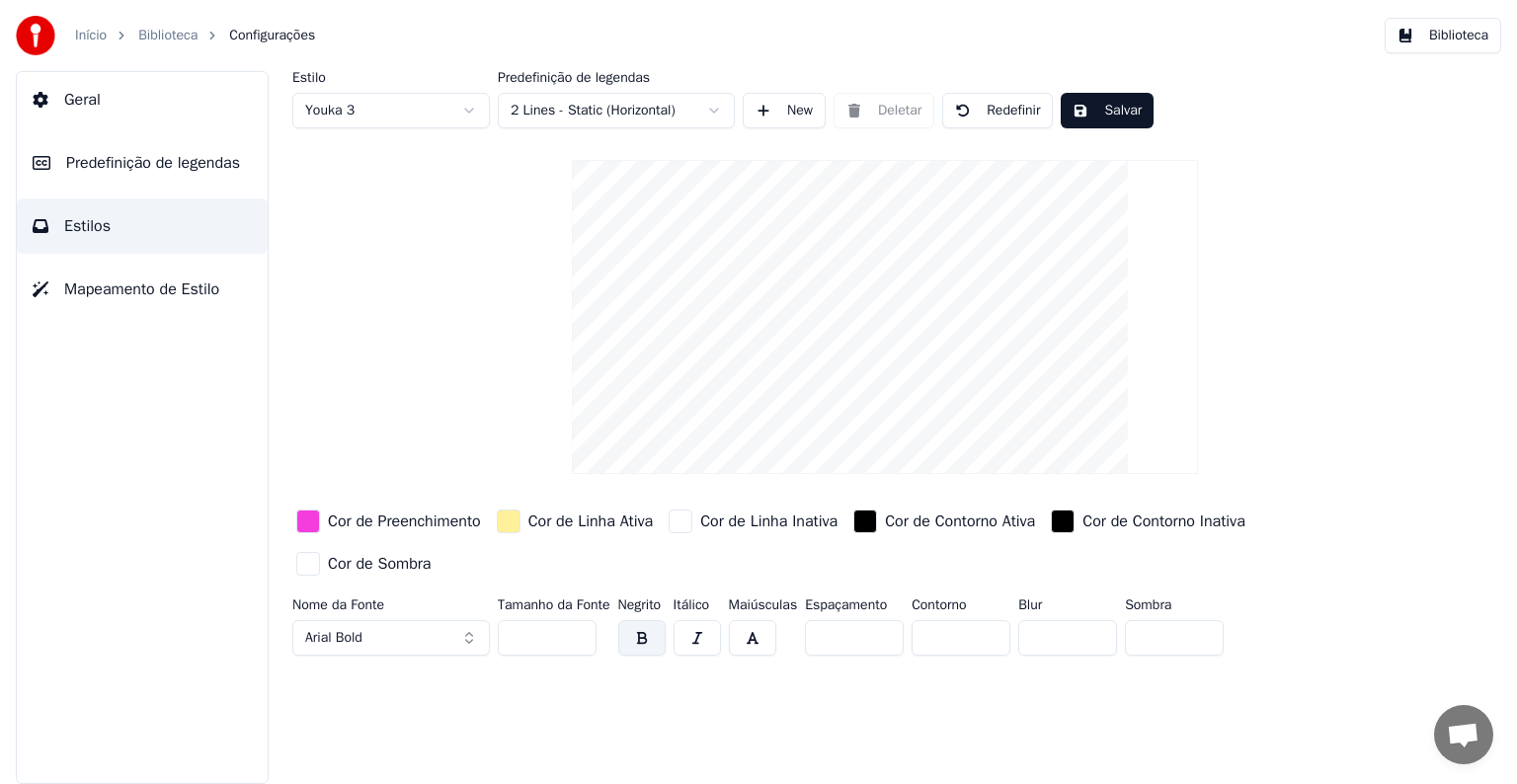 click on "Início Biblioteca Configurações Biblioteca Geral Predefinição de legendas Estilos Mapeamento de Estilo Estilo Youka 3 Predefinição de legendas 2 Lines - Static (Horizontal) New Deletar Redefinir Salvar Cor de Preenchimento Cor de Linha Ativa Cor de Linha Inativa Cor de Contorno Ativa Cor de Contorno Inativa Cor de Sombra Nome da Fonte Arial Bold Tamanho da Fonte ** Negrito Itálico Maiúsculas Espaçamento * Contorno * Blur * Sombra *" at bounding box center [758, 392] 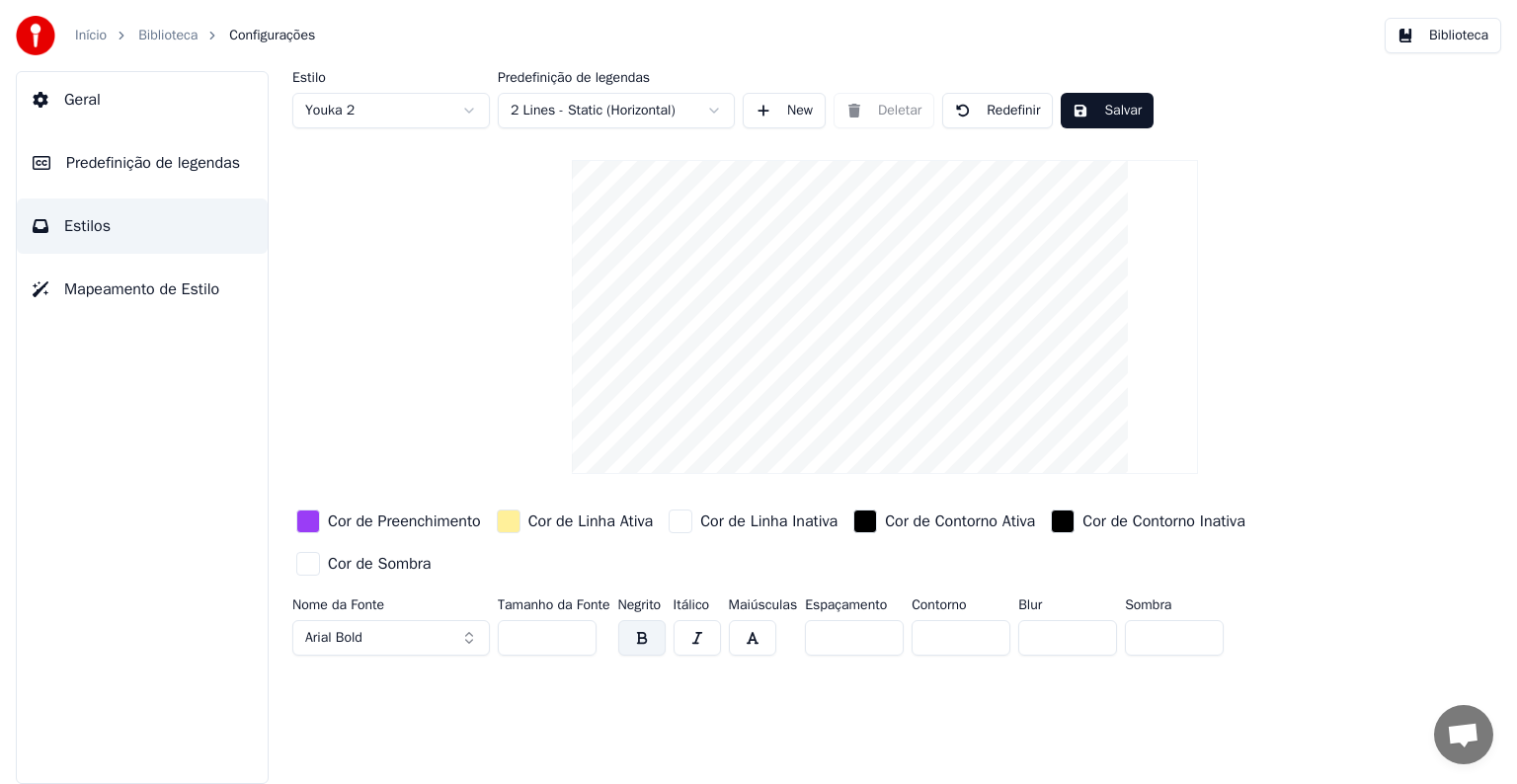 click on "Início Biblioteca Configurações Biblioteca Geral Predefinição de legendas Estilos Mapeamento de Estilo Estilo Youka 2 Predefinição de legendas 2 Lines - Static (Horizontal) New Deletar Redefinir Salvar Cor de Preenchimento Cor de Linha Ativa Cor de Linha Inativa Cor de Contorno Ativa Cor de Contorno Inativa Cor de Sombra Nome da Fonte Arial Bold Tamanho da Fonte ** Negrito Itálico Maiúsculas Espaçamento * Contorno * Blur * Sombra *" at bounding box center [758, 392] 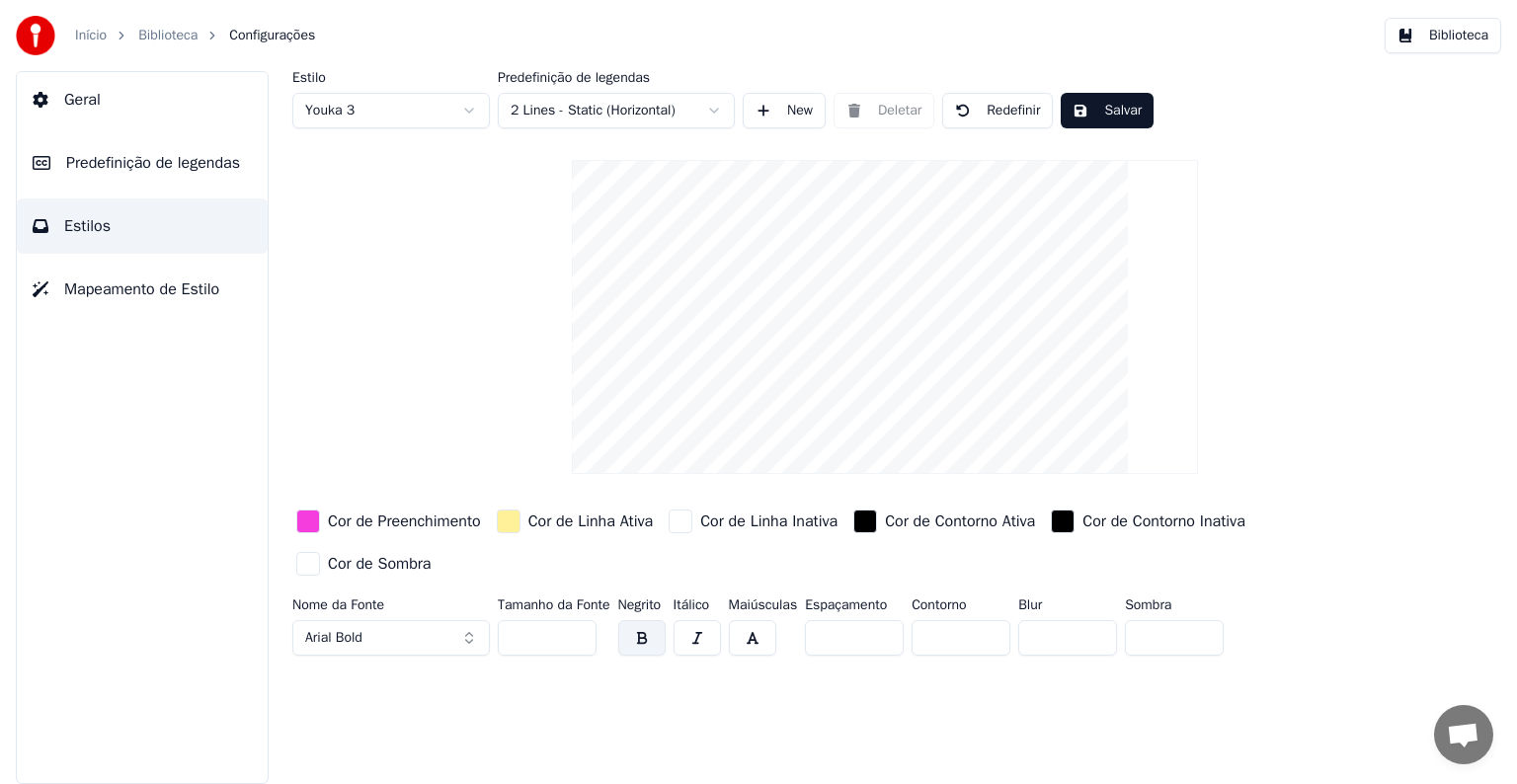 click on "Início Biblioteca Configurações Biblioteca Geral Predefinição de legendas Estilos Mapeamento de Estilo Estilo Youka 3 Predefinição de legendas 2 Lines - Static (Horizontal) New Deletar Redefinir Salvar Cor de Preenchimento Cor de Linha Ativa Cor de Linha Inativa Cor de Contorno Ativa Cor de Contorno Inativa Cor de Sombra Nome da Fonte Arial Bold Tamanho da Fonte ** Negrito Itálico Maiúsculas Espaçamento * Contorno * Blur * Sombra *" at bounding box center [758, 392] 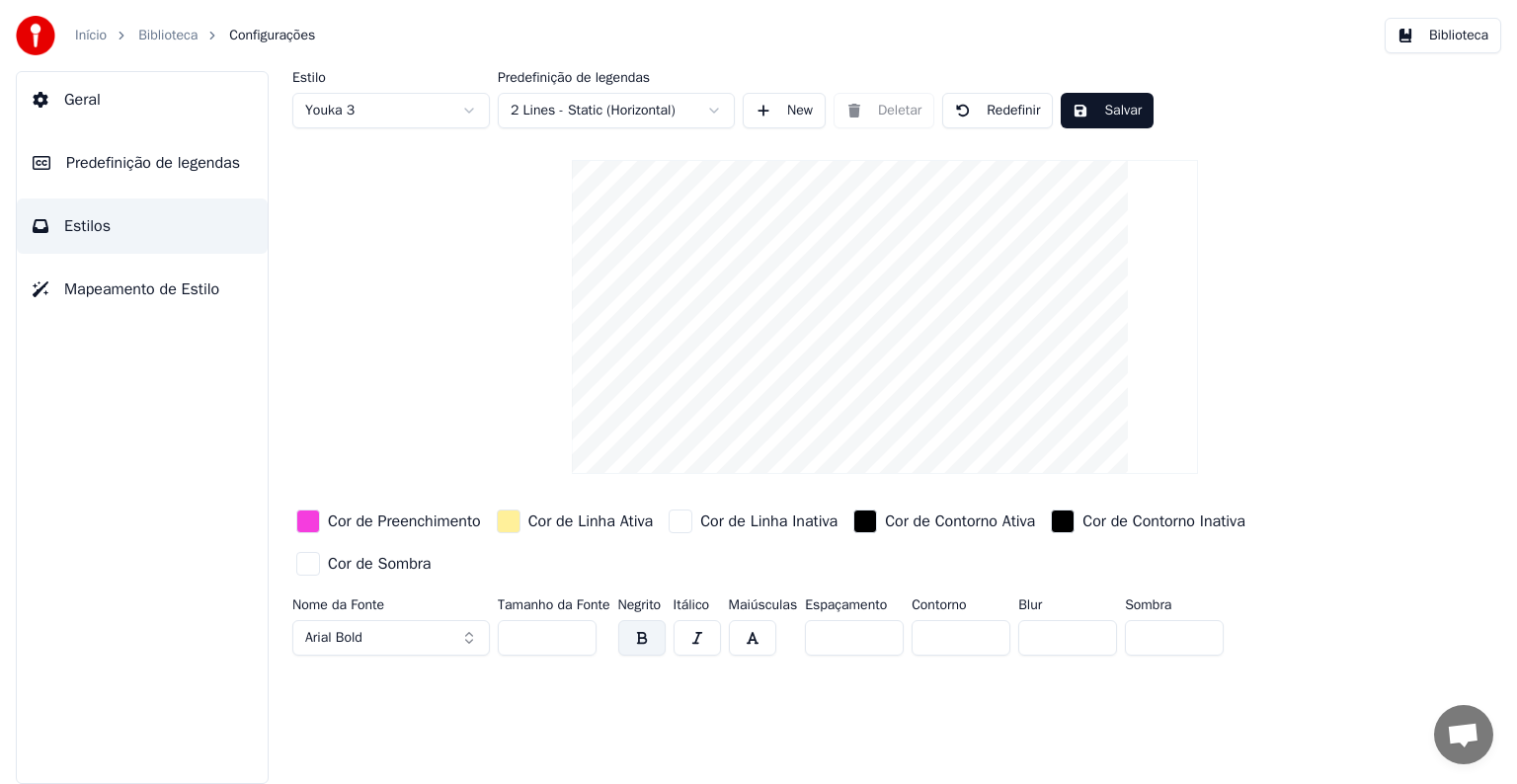 click on "Início Biblioteca Configurações Biblioteca Geral Predefinição de legendas Estilos Mapeamento de Estilo Estilo Youka 3 Predefinição de legendas 2 Lines - Static (Horizontal) New Deletar Redefinir Salvar Cor de Preenchimento Cor de Linha Ativa Cor de Linha Inativa Cor de Contorno Ativa Cor de Contorno Inativa Cor de Sombra Nome da Fonte Arial Bold Tamanho da Fonte ** Negrito Itálico Maiúsculas Espaçamento * Contorno * Blur * Sombra *" at bounding box center (758, 392) 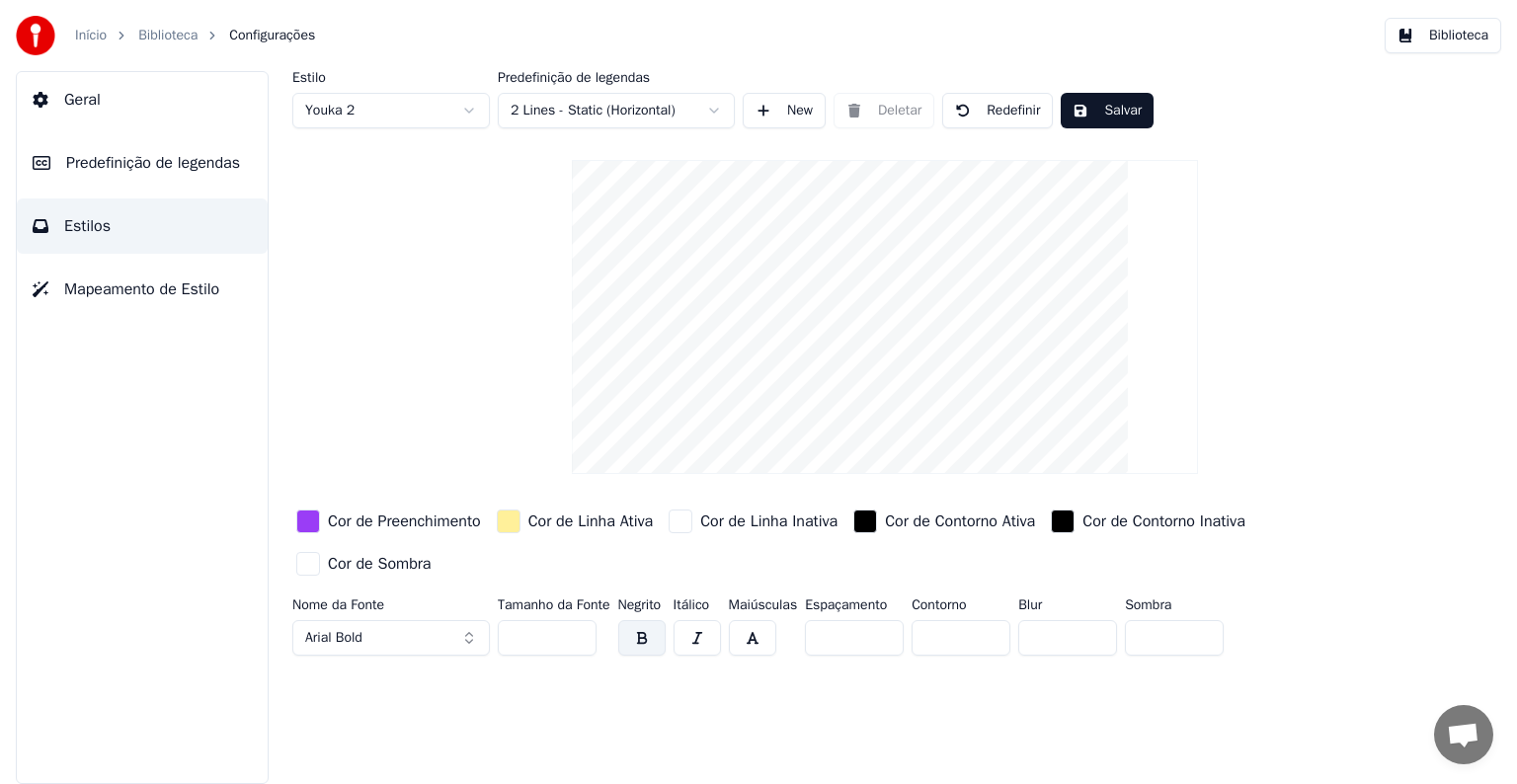 click on "Início Biblioteca Configurações Biblioteca Geral Predefinição de legendas Estilos Mapeamento de Estilo Estilo Youka 2 Predefinição de legendas 2 Lines - Static (Horizontal) New Deletar Redefinir Salvar Cor de Preenchimento Cor de Linha Ativa Cor de Linha Inativa Cor de Contorno Ativa Cor de Contorno Inativa Cor de Sombra Nome da Fonte Arial Bold Tamanho da Fonte ** Negrito Itálico Maiúsculas Espaçamento * Contorno * Blur * Sombra *" at bounding box center (758, 392) 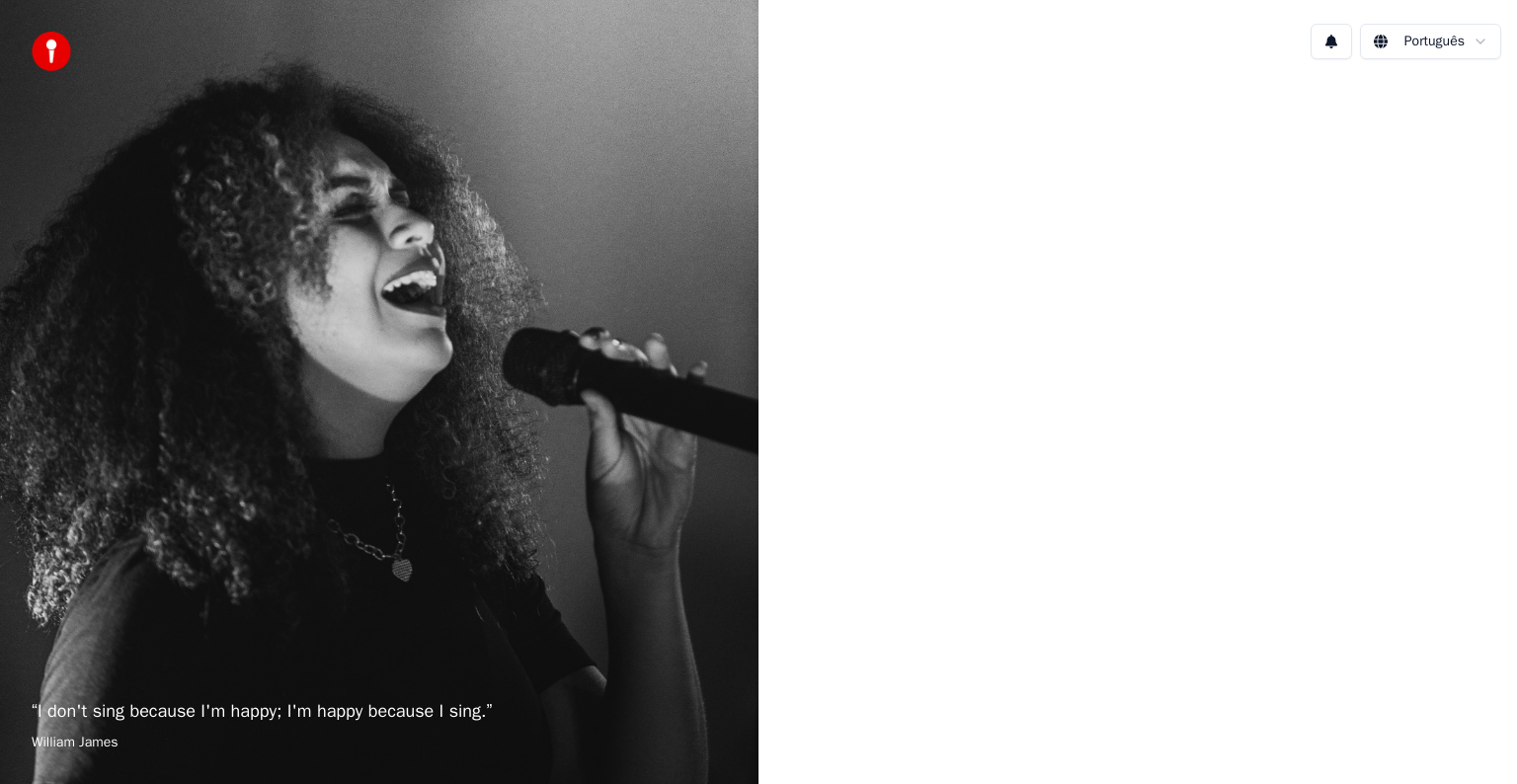 scroll, scrollTop: 0, scrollLeft: 0, axis: both 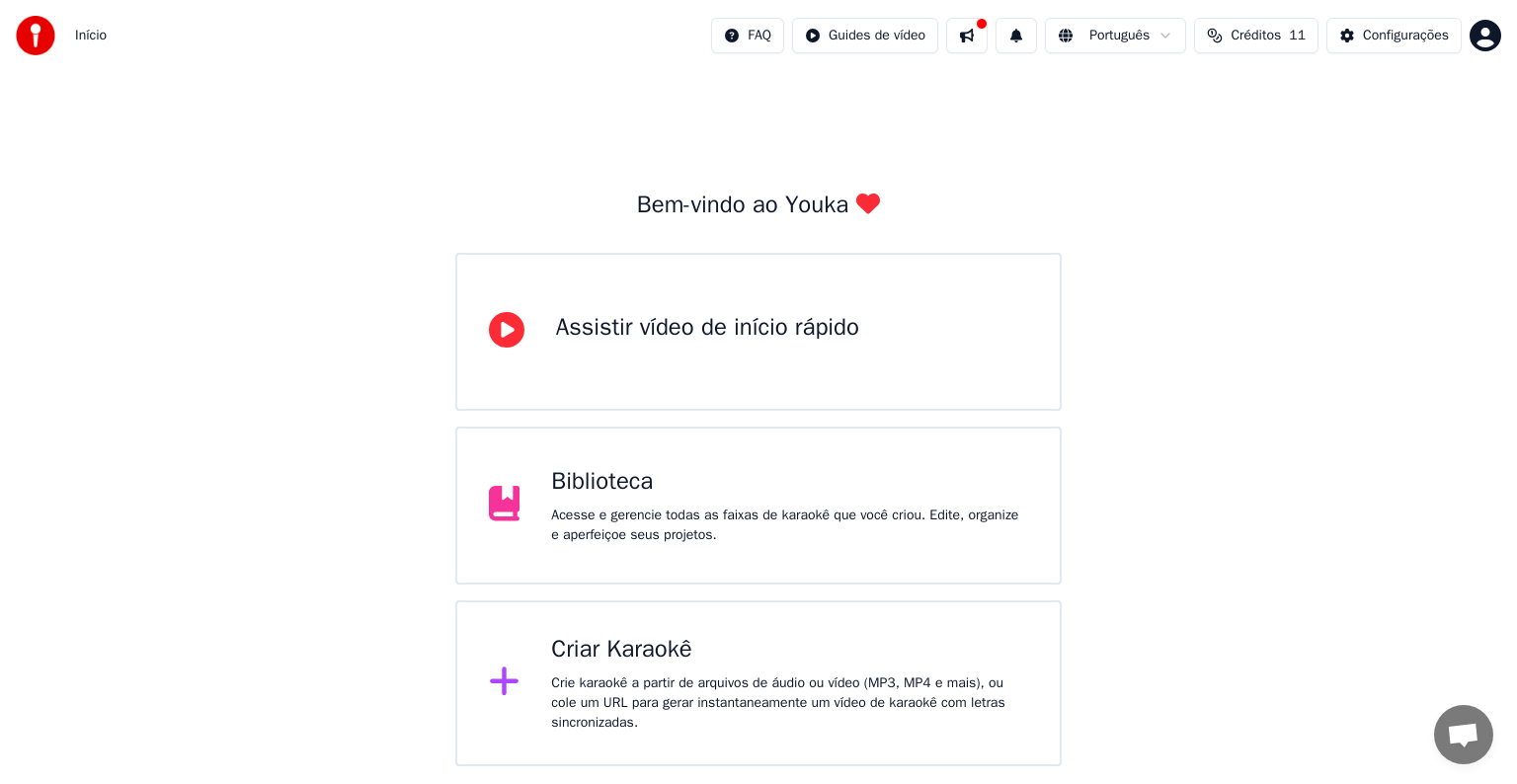 click on "Biblioteca Acesse e gerencie todas as faixas de karaokê que você criou. Edite, organize e aperfeiçoe seus projetos." at bounding box center (789, 506) 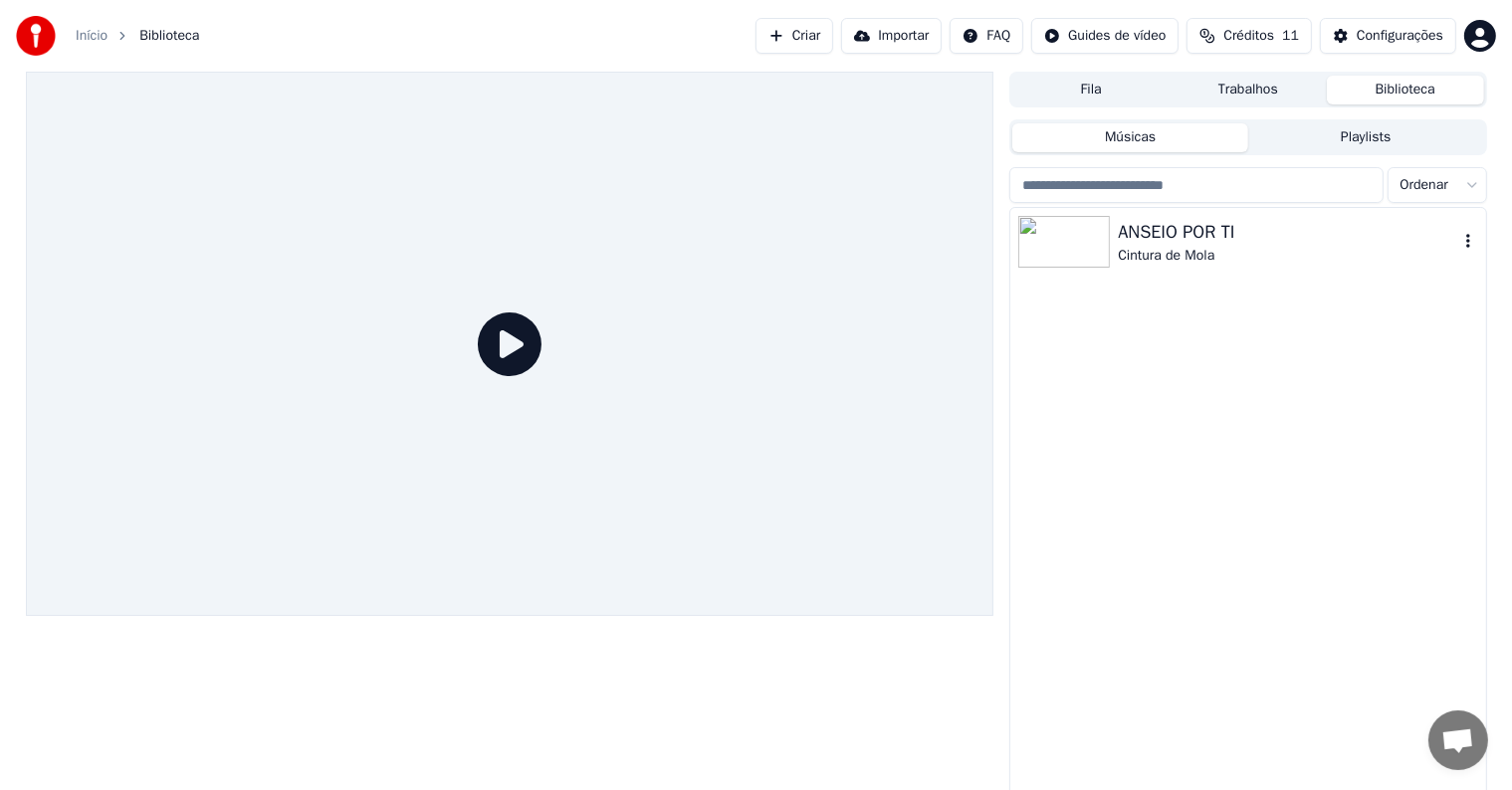 click on "ANSEIO POR TI" at bounding box center [1287, 232] 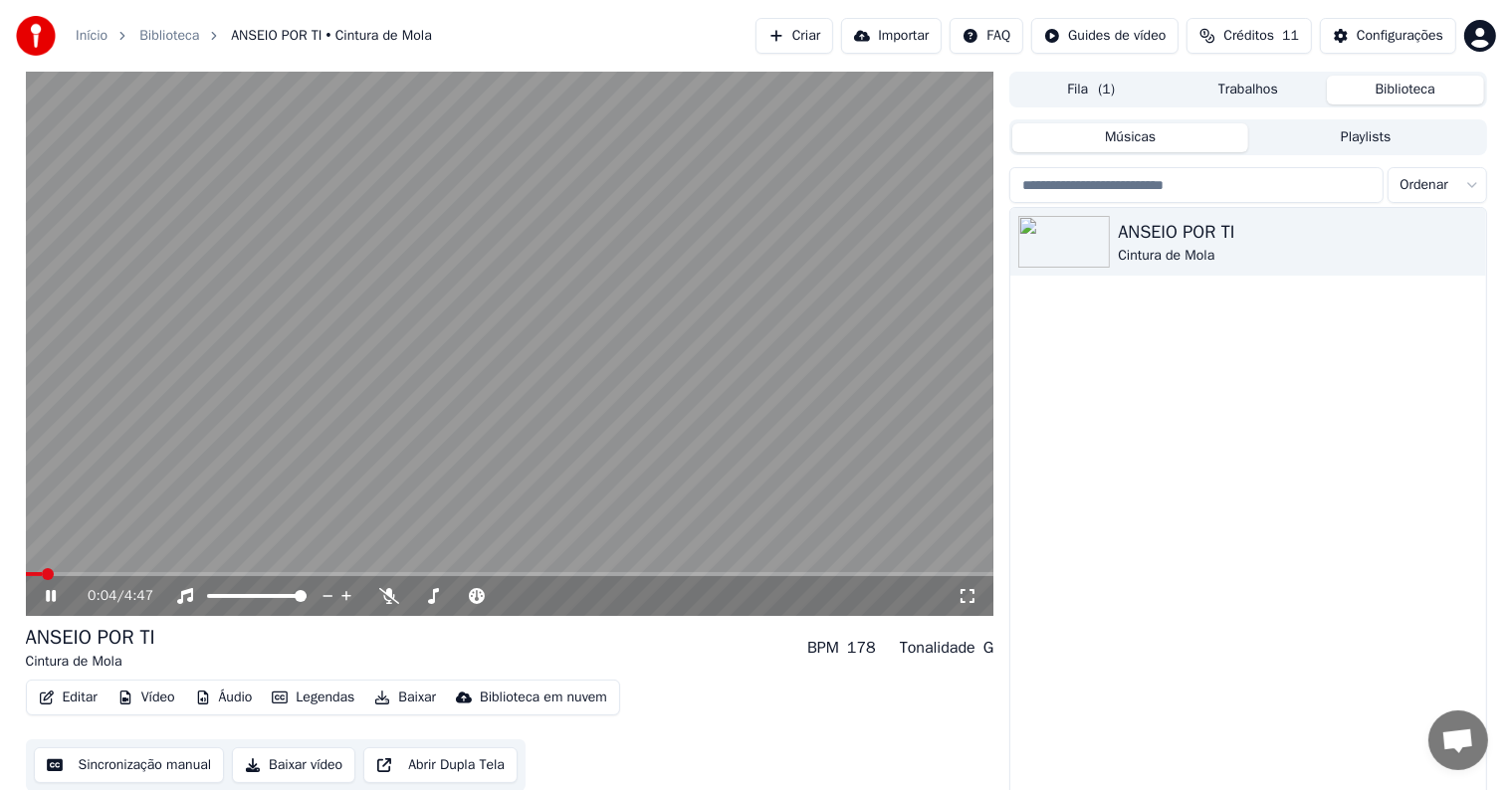 click 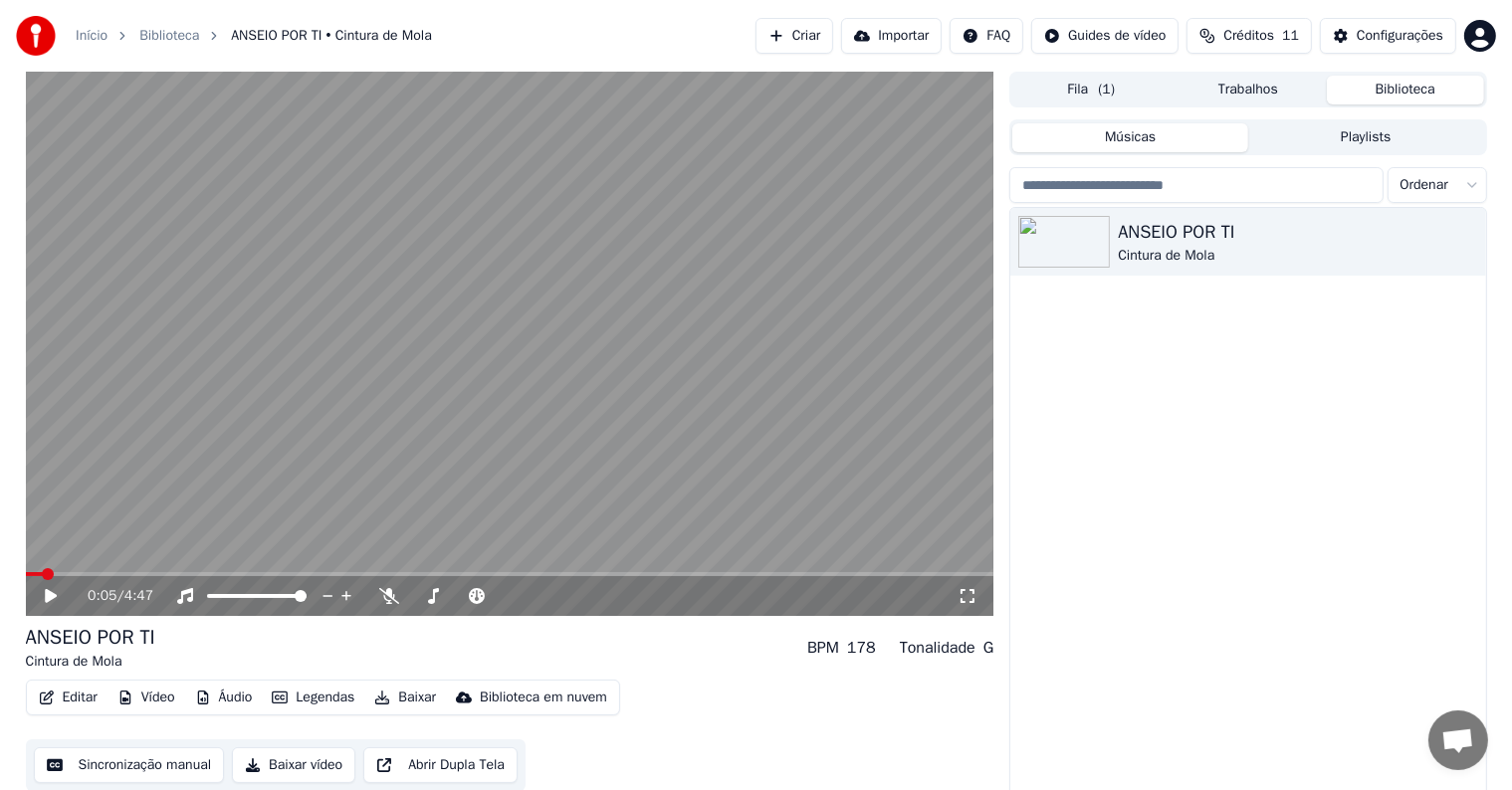 click on "Editar" at bounding box center [68, 697] 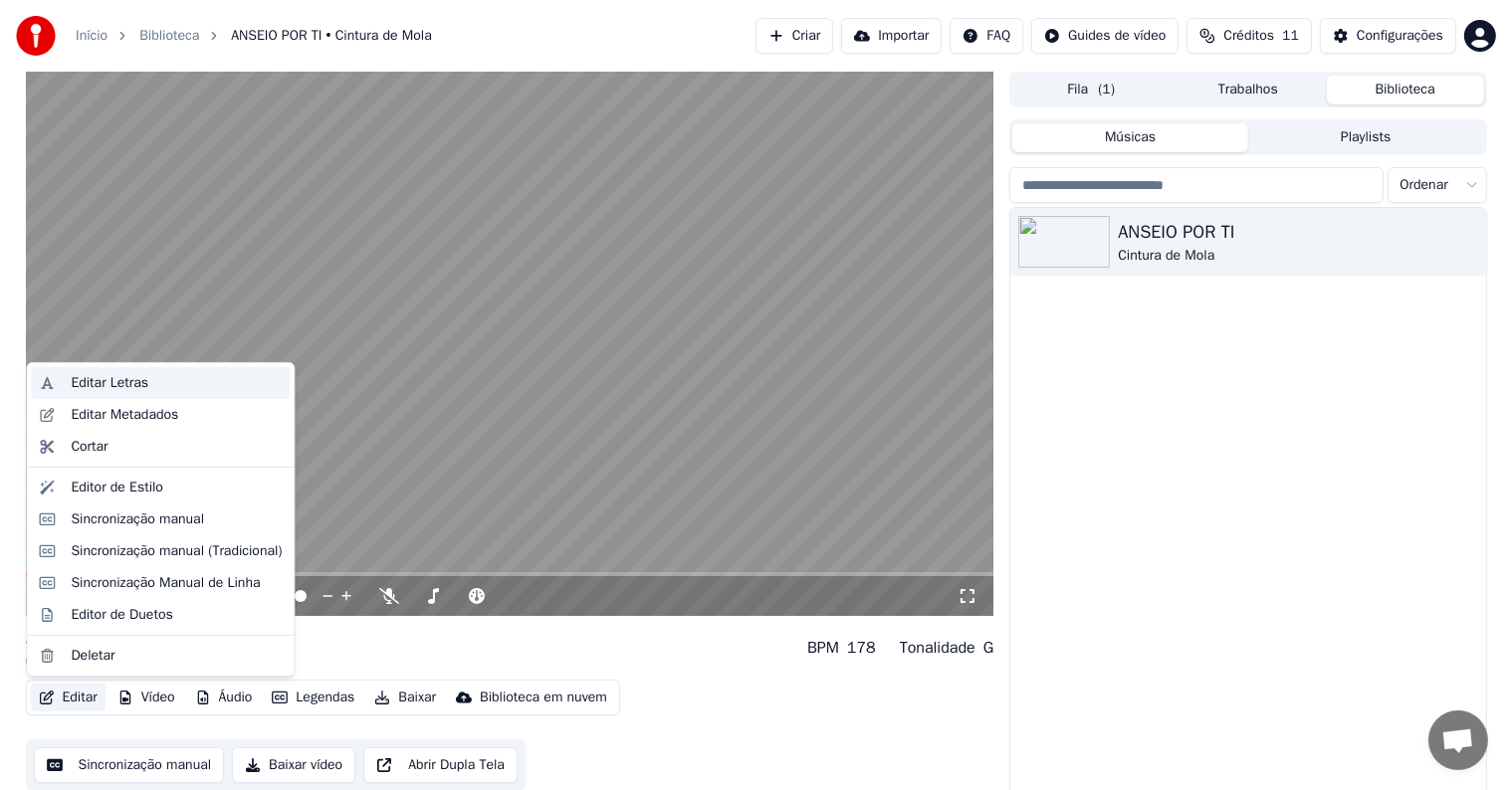 click on "Editar Letras" at bounding box center [109, 383] 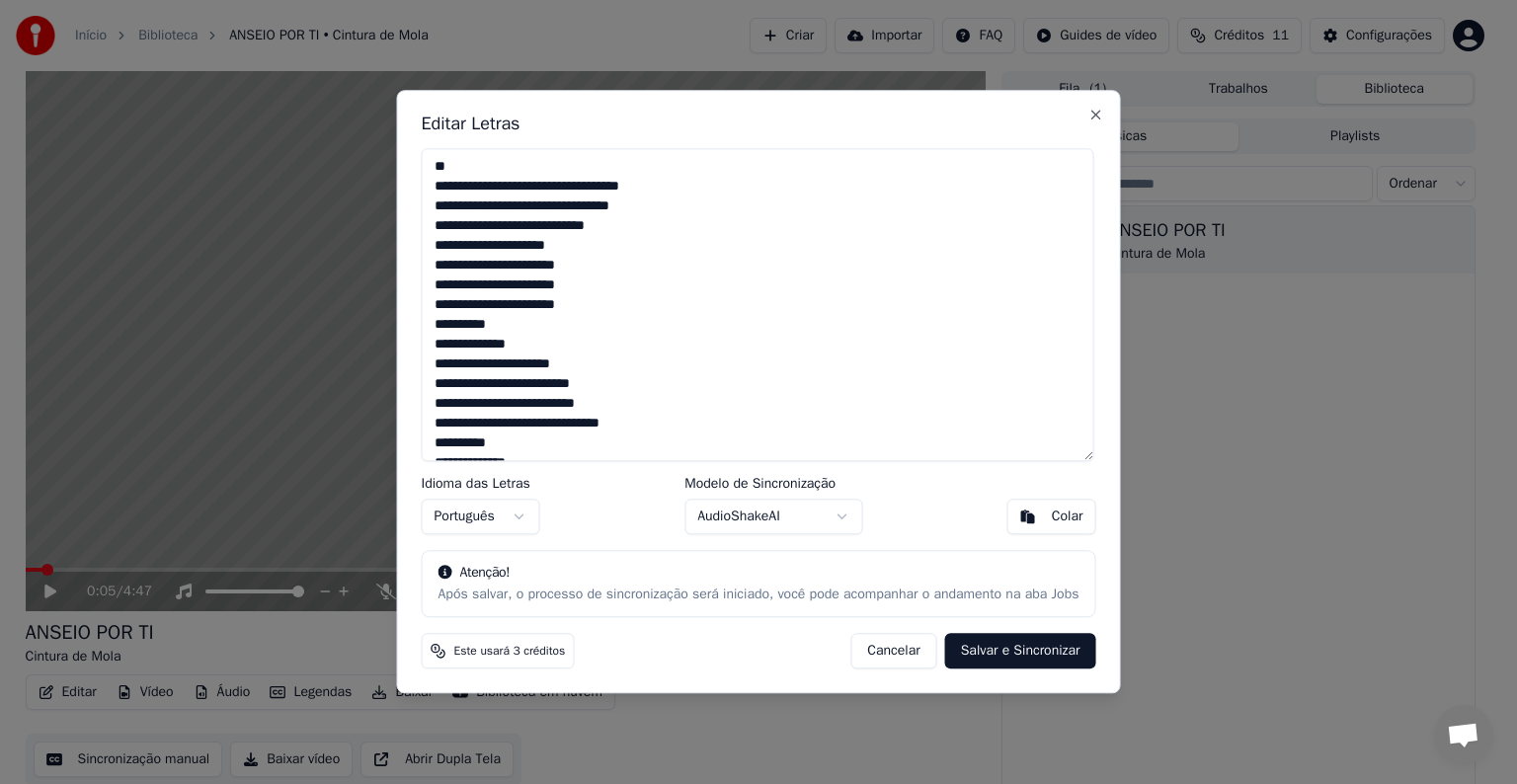 drag, startPoint x: 656, startPoint y: 224, endPoint x: 416, endPoint y: 162, distance: 247.879 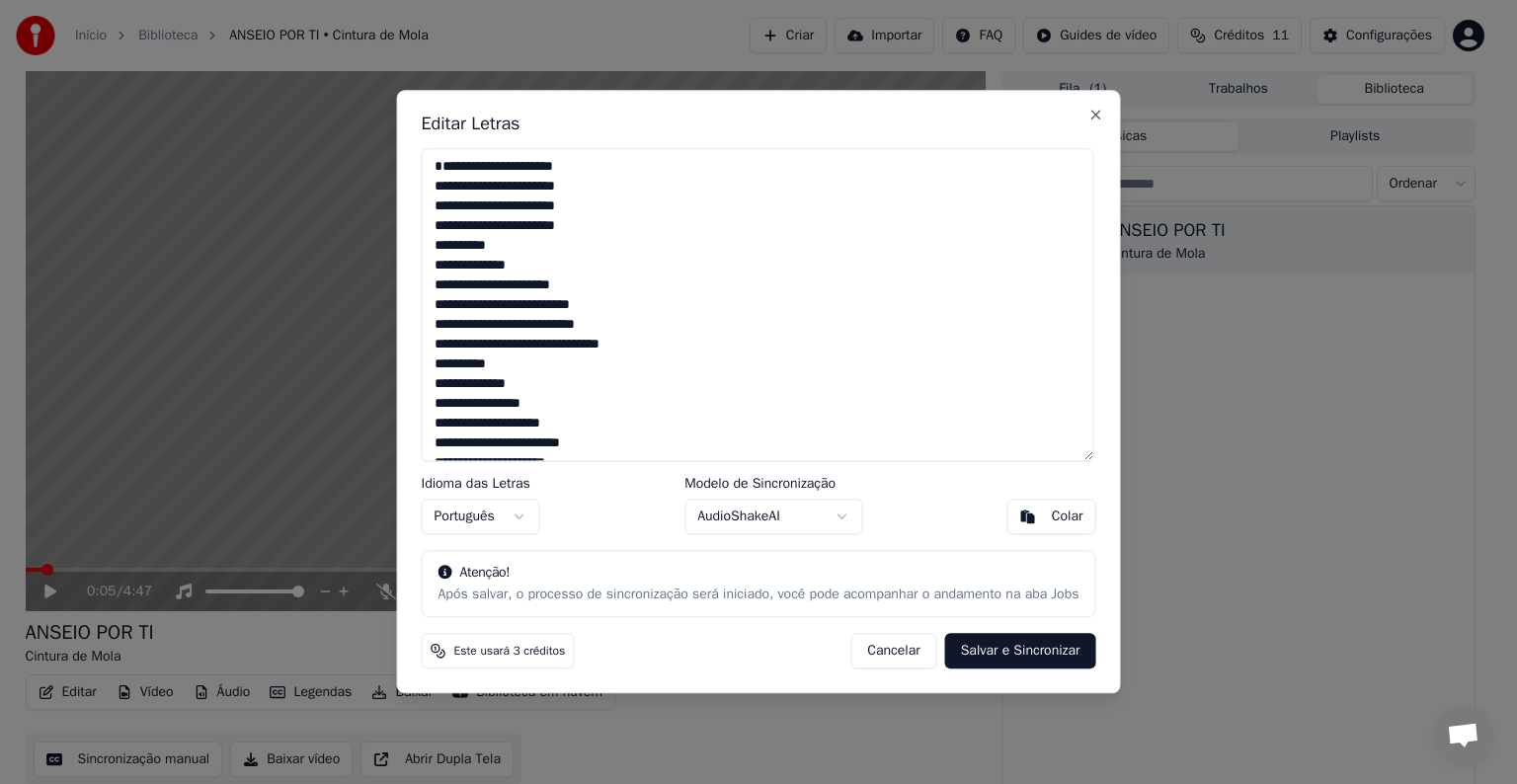 click at bounding box center [758, 304] 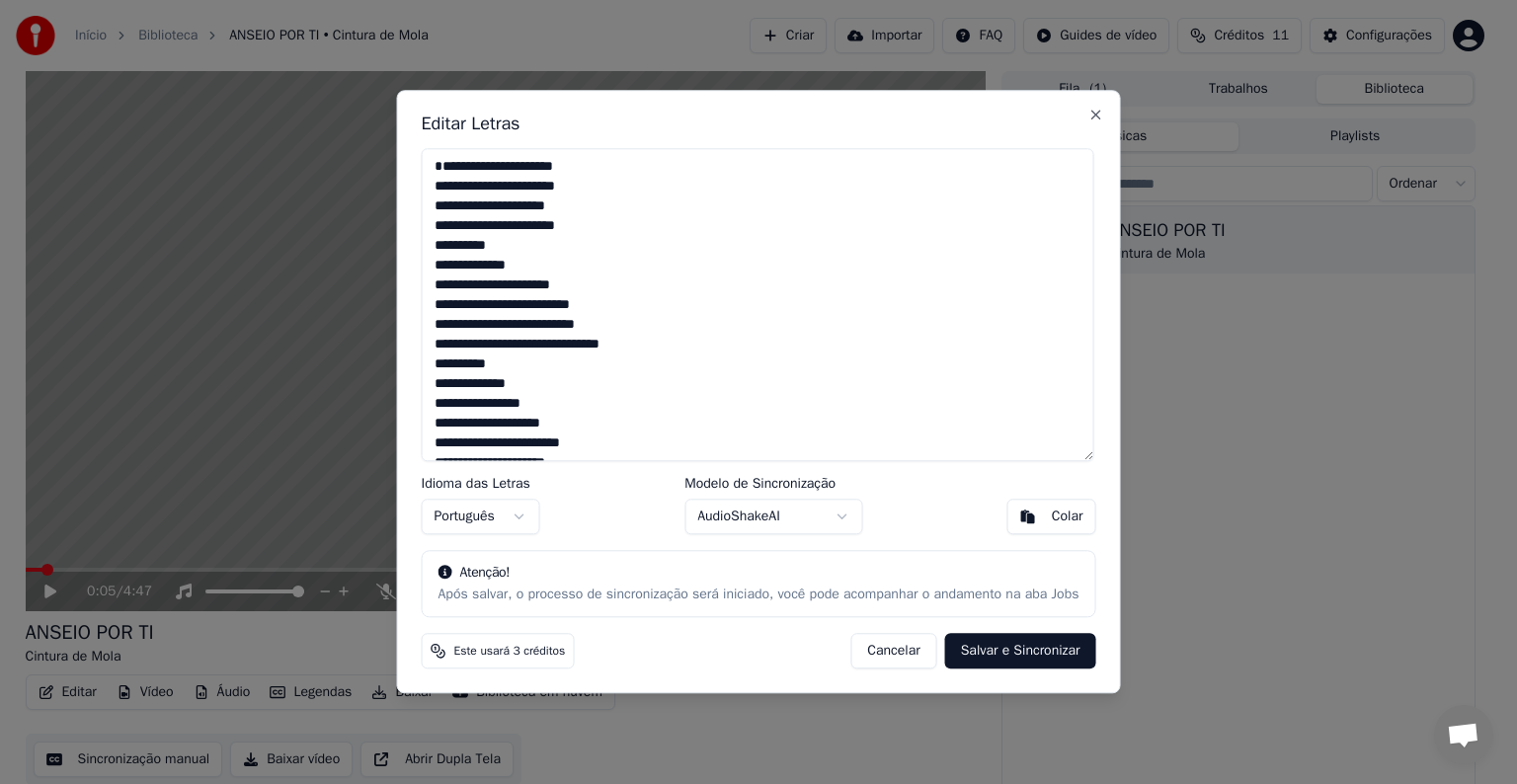 click at bounding box center [758, 304] 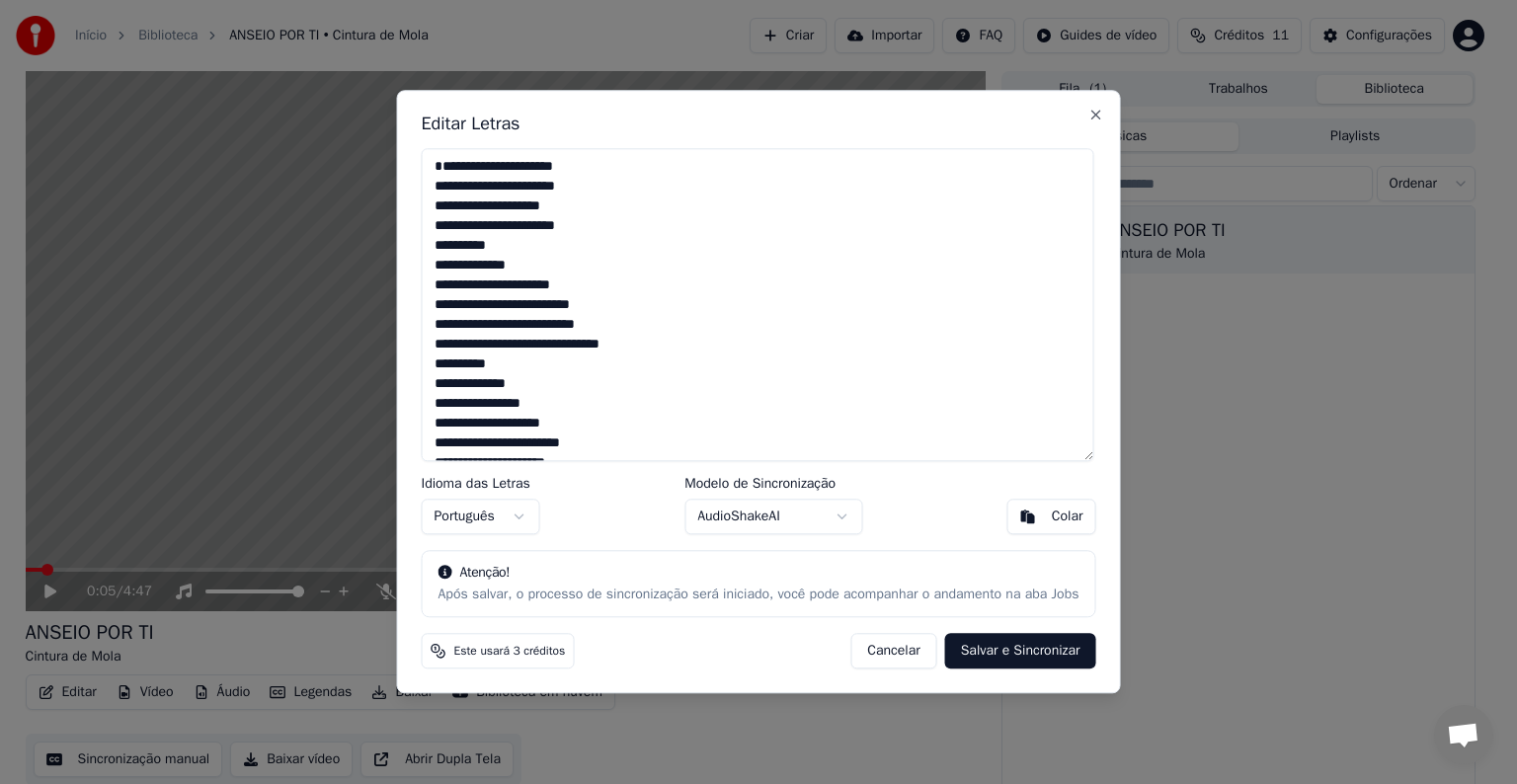 drag, startPoint x: 490, startPoint y: 268, endPoint x: 506, endPoint y: 267, distance: 16.03122 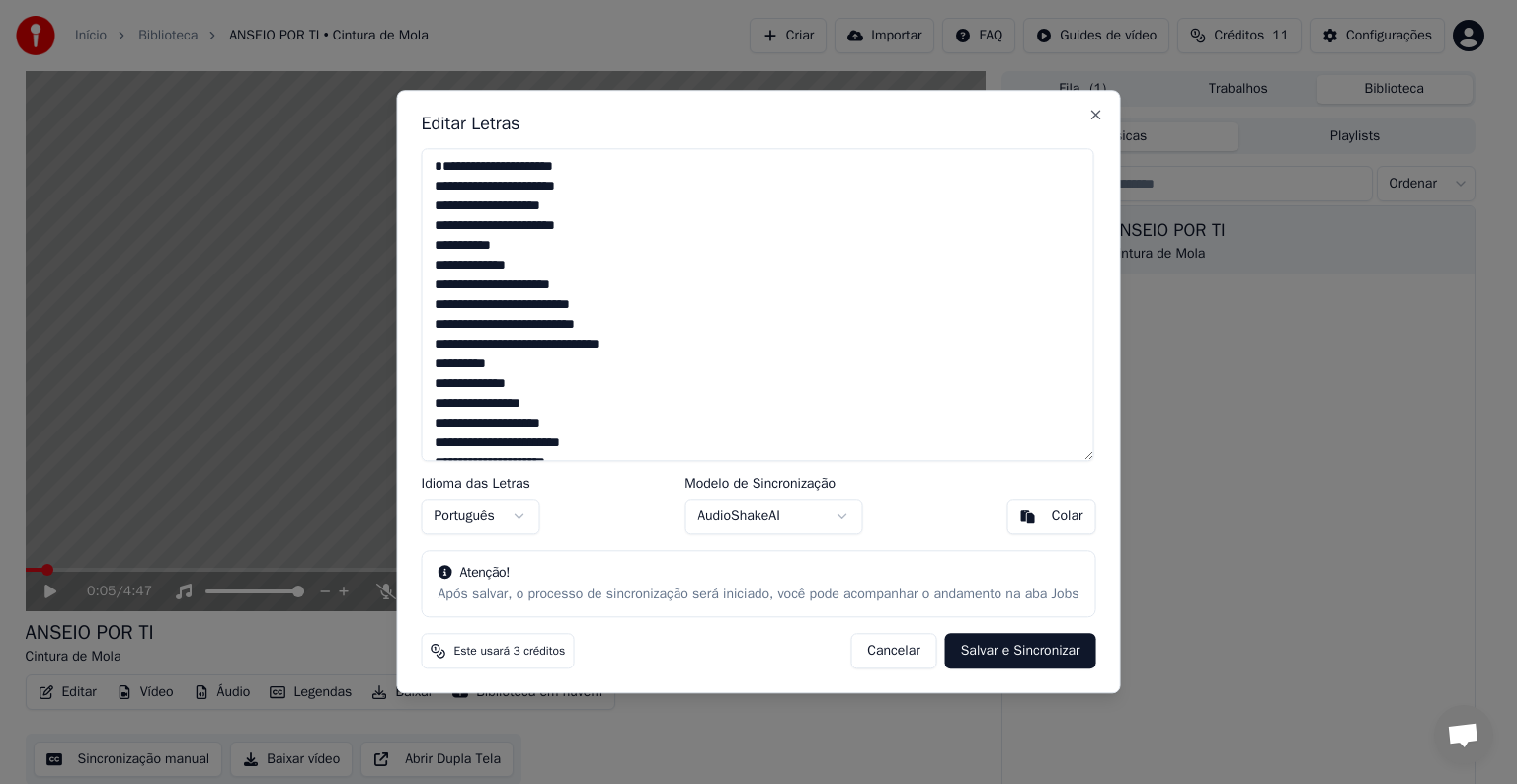 drag, startPoint x: 435, startPoint y: 283, endPoint x: 446, endPoint y: 283, distance: 11 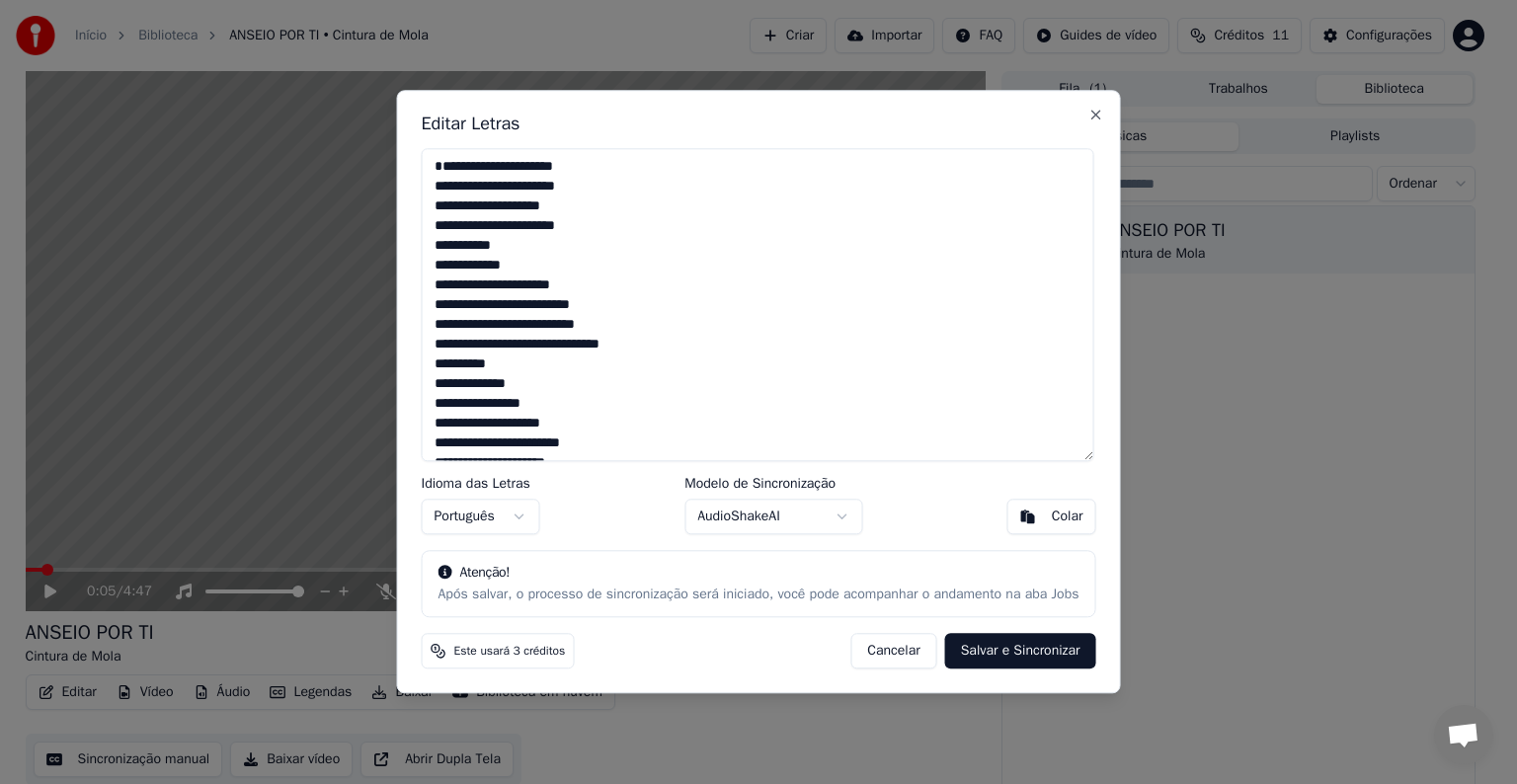 click at bounding box center (758, 304) 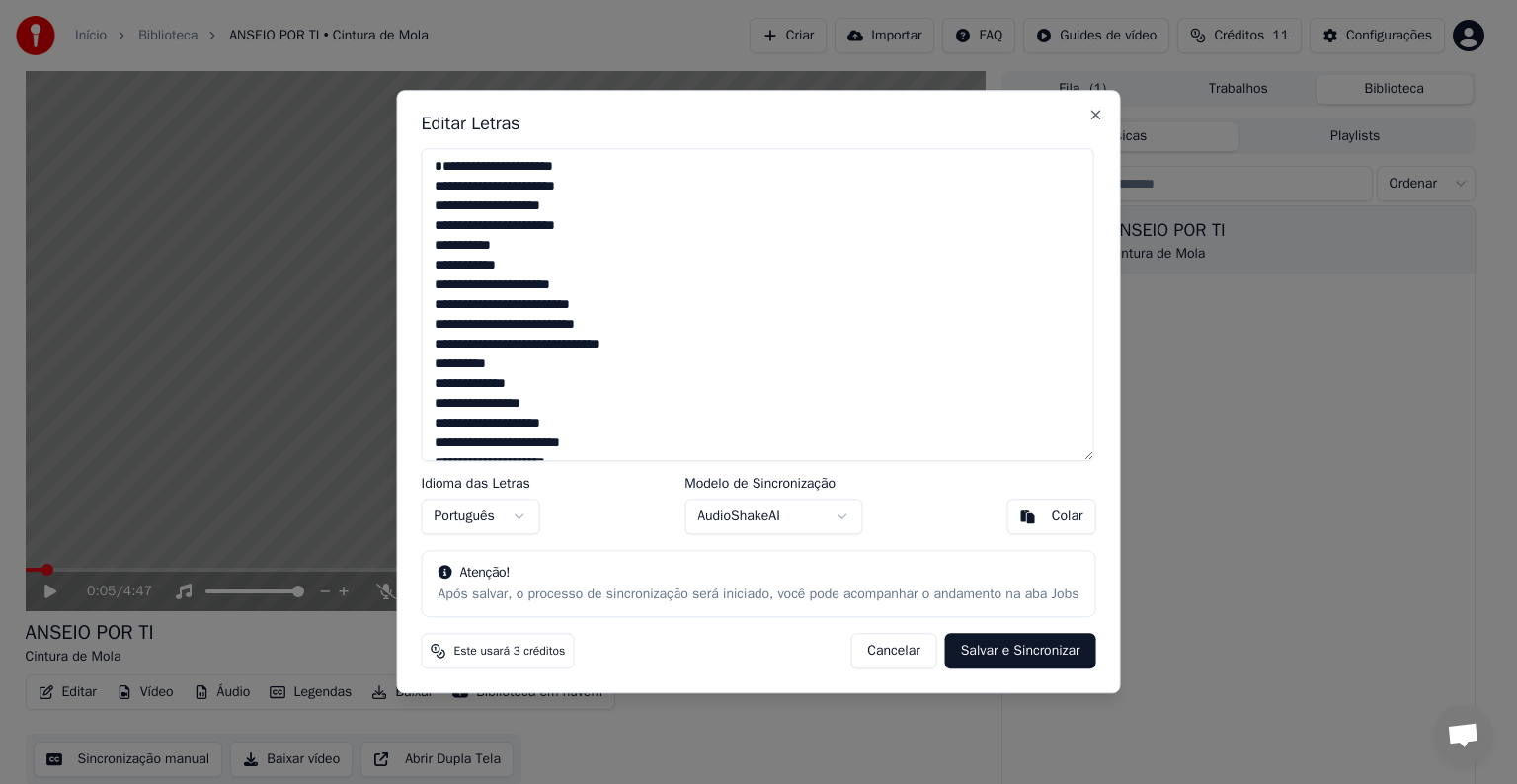 click at bounding box center [758, 304] 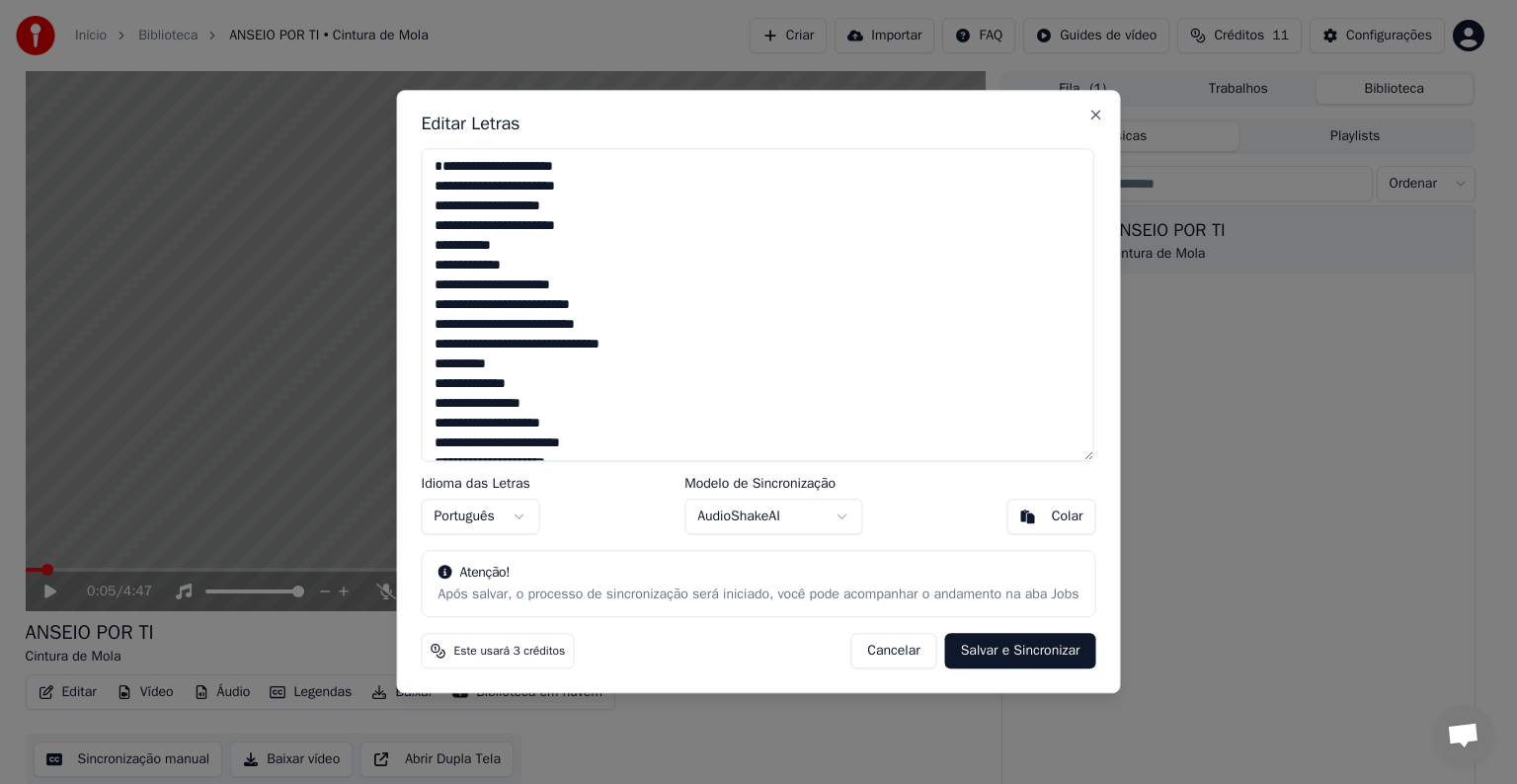 click at bounding box center (758, 304) 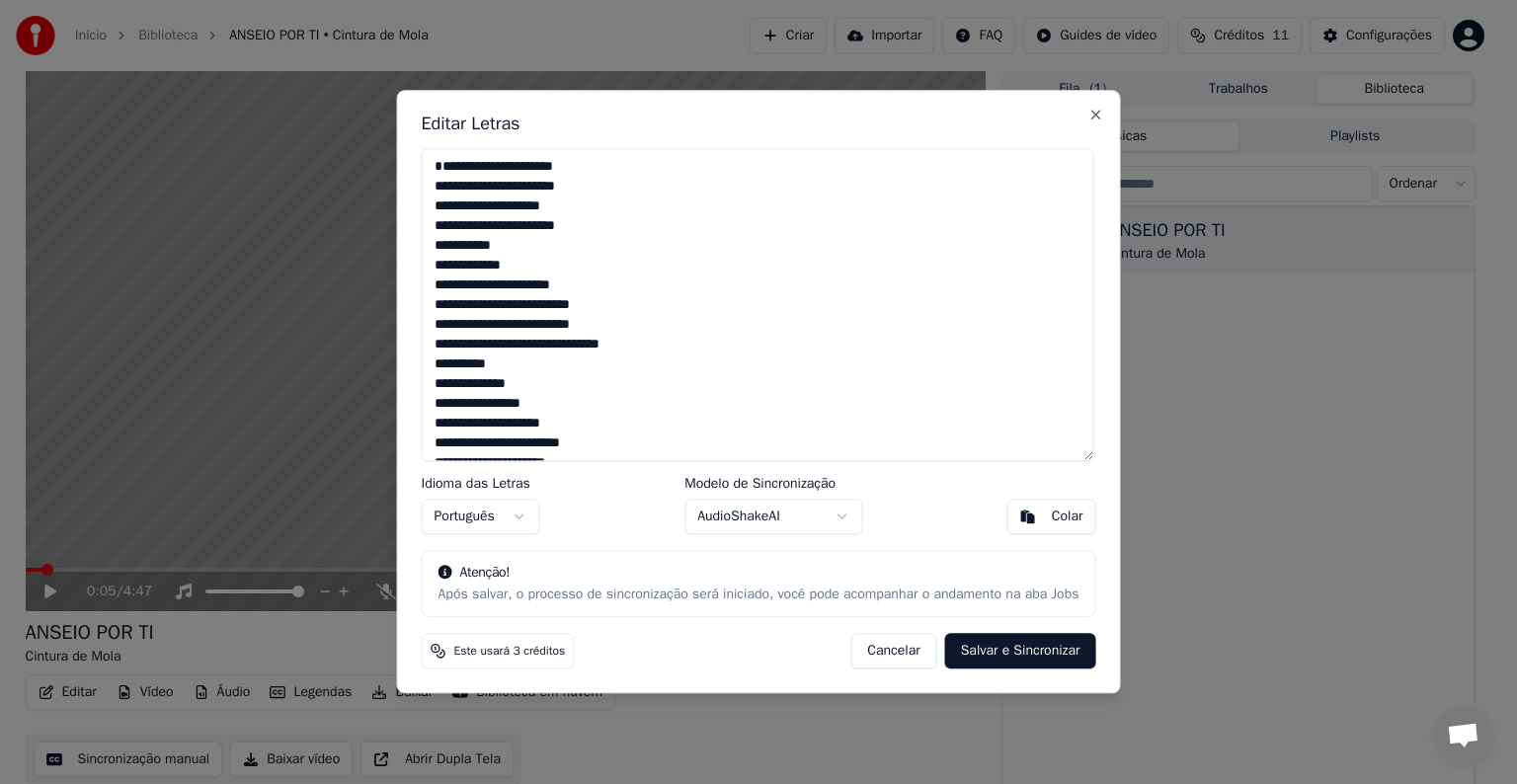 drag, startPoint x: 481, startPoint y: 346, endPoint x: 468, endPoint y: 346, distance: 13 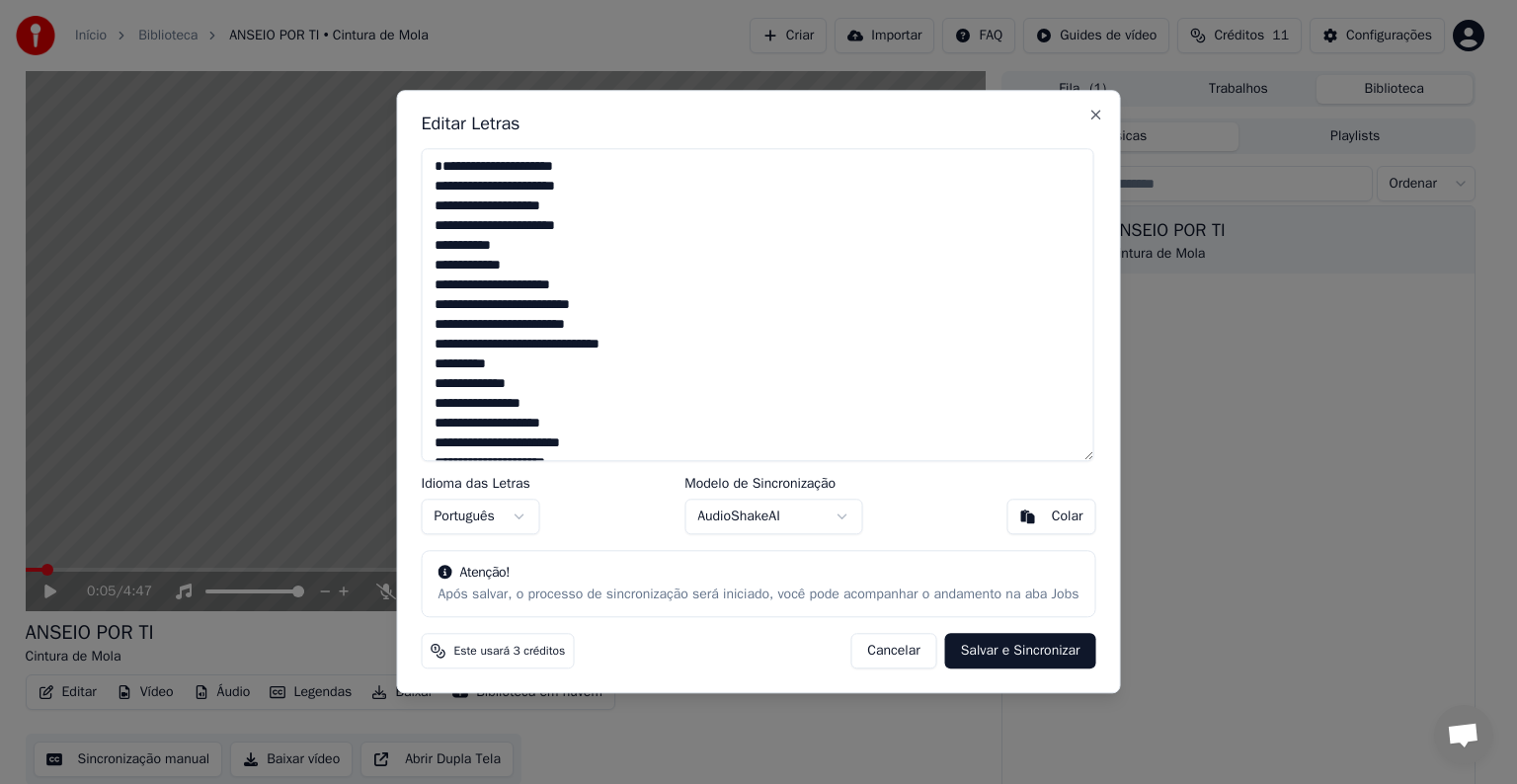 drag, startPoint x: 490, startPoint y: 383, endPoint x: 506, endPoint y: 385, distance: 16.124515 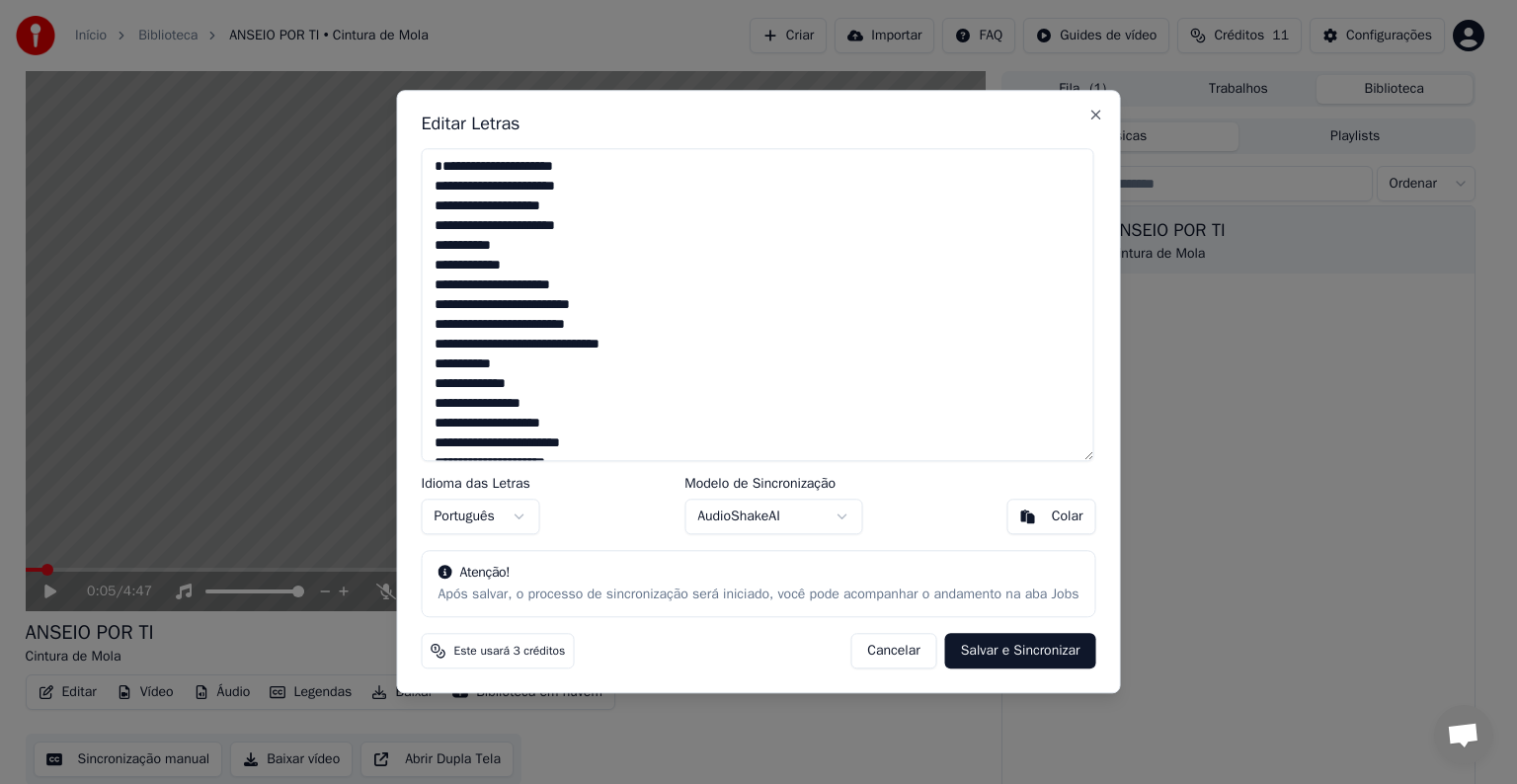 drag, startPoint x: 450, startPoint y: 404, endPoint x: 429, endPoint y: 401, distance: 21.213203 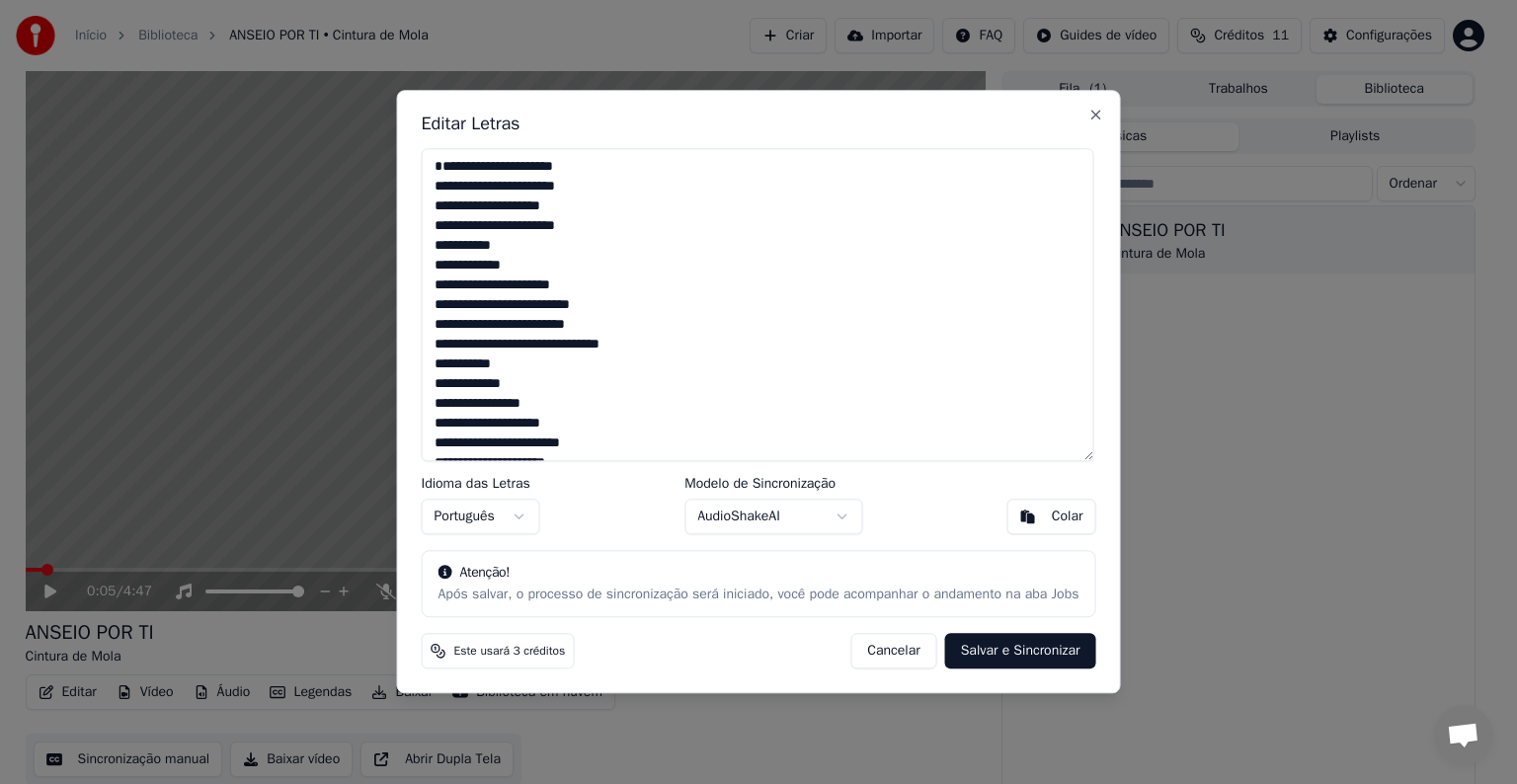 click at bounding box center (758, 304) 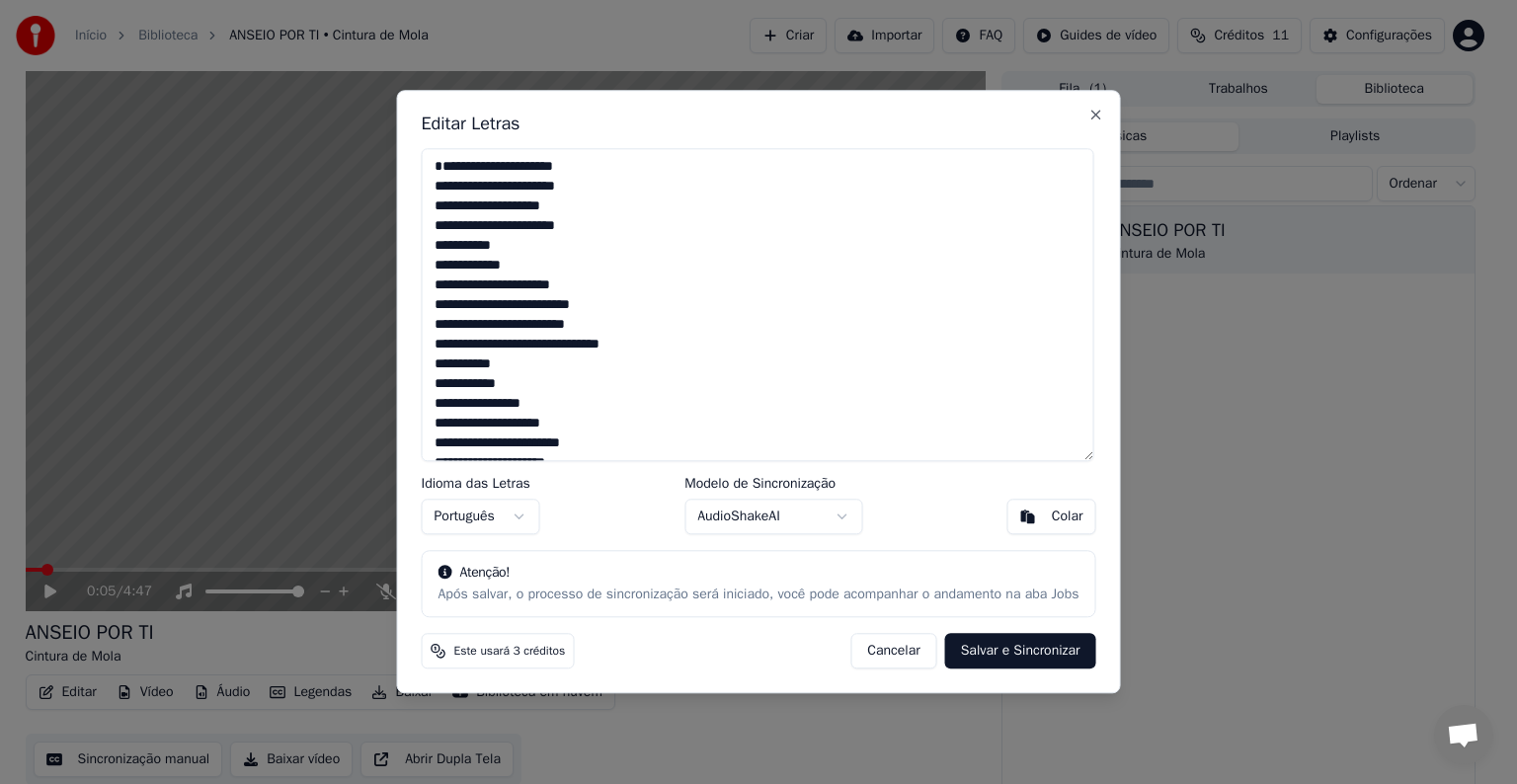click at bounding box center (758, 304) 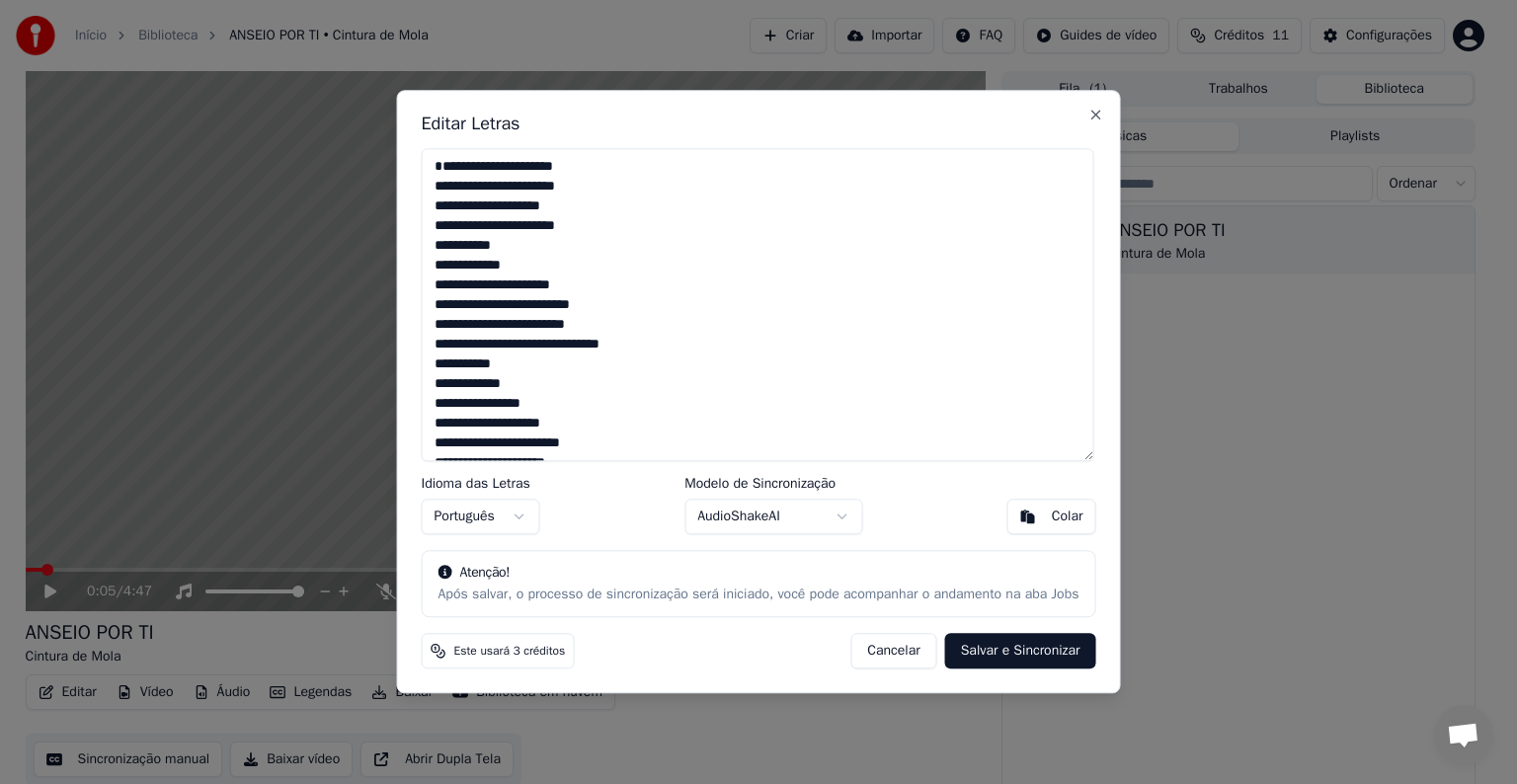click at bounding box center [758, 304] 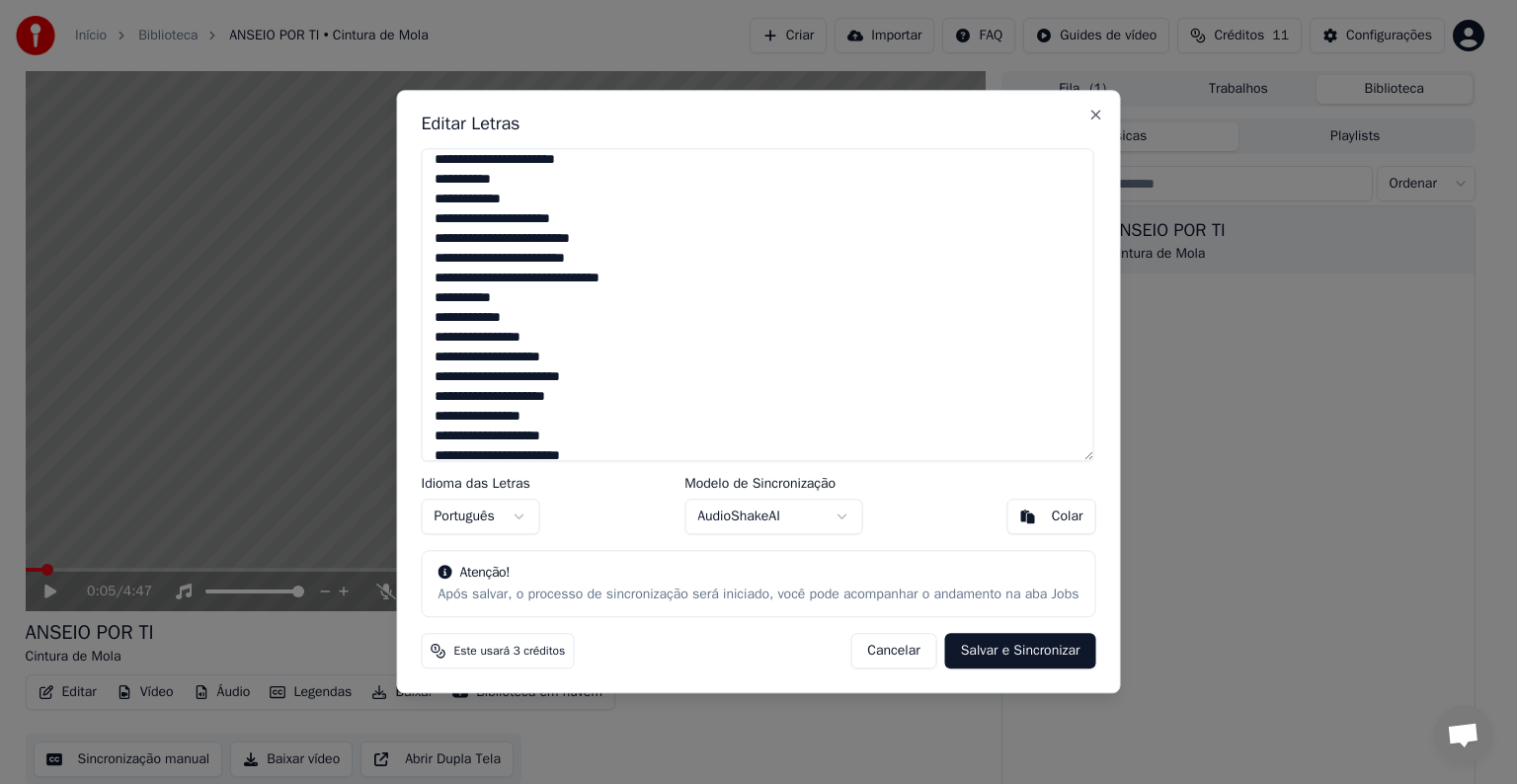 scroll, scrollTop: 99, scrollLeft: 0, axis: vertical 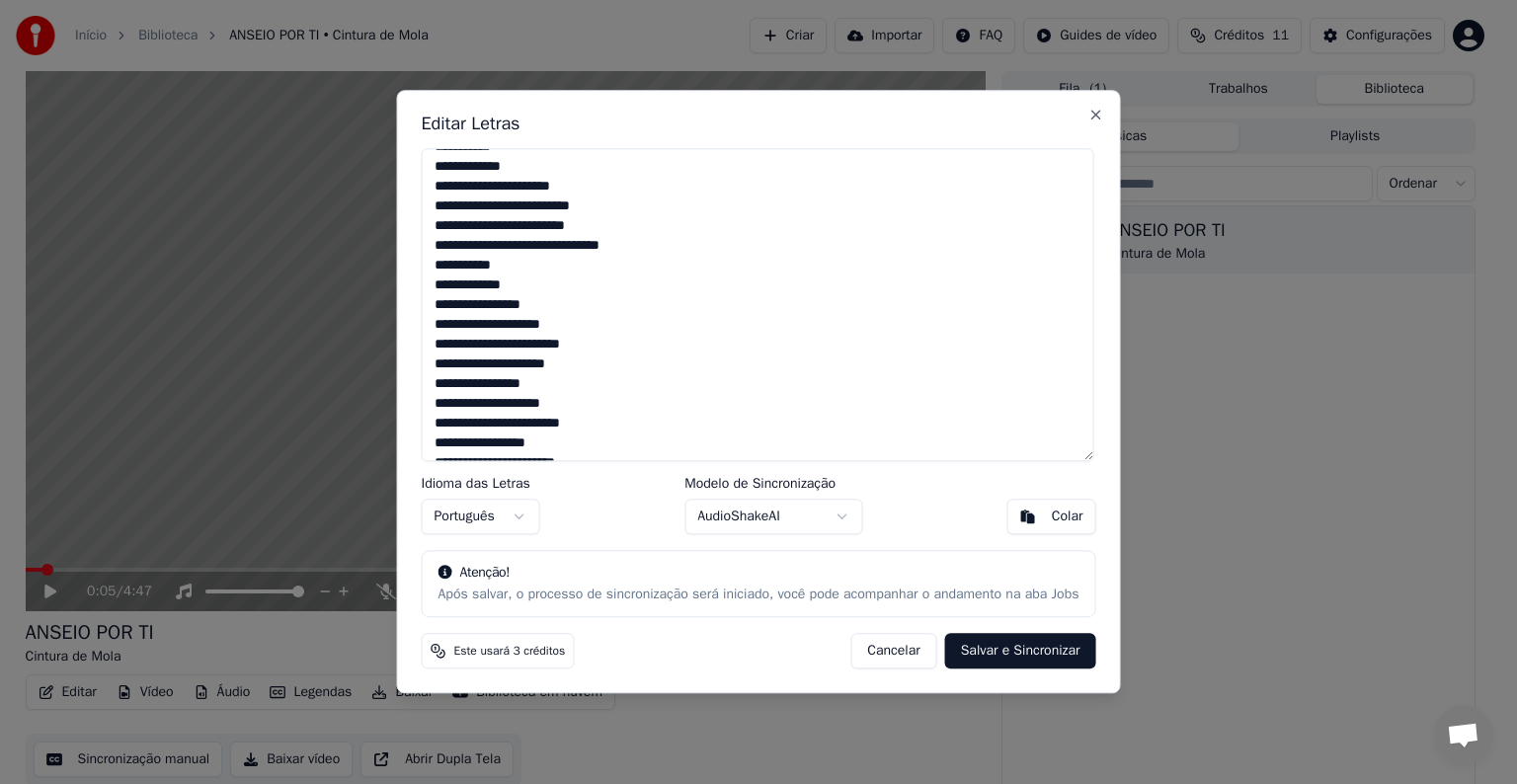 click at bounding box center (758, 304) 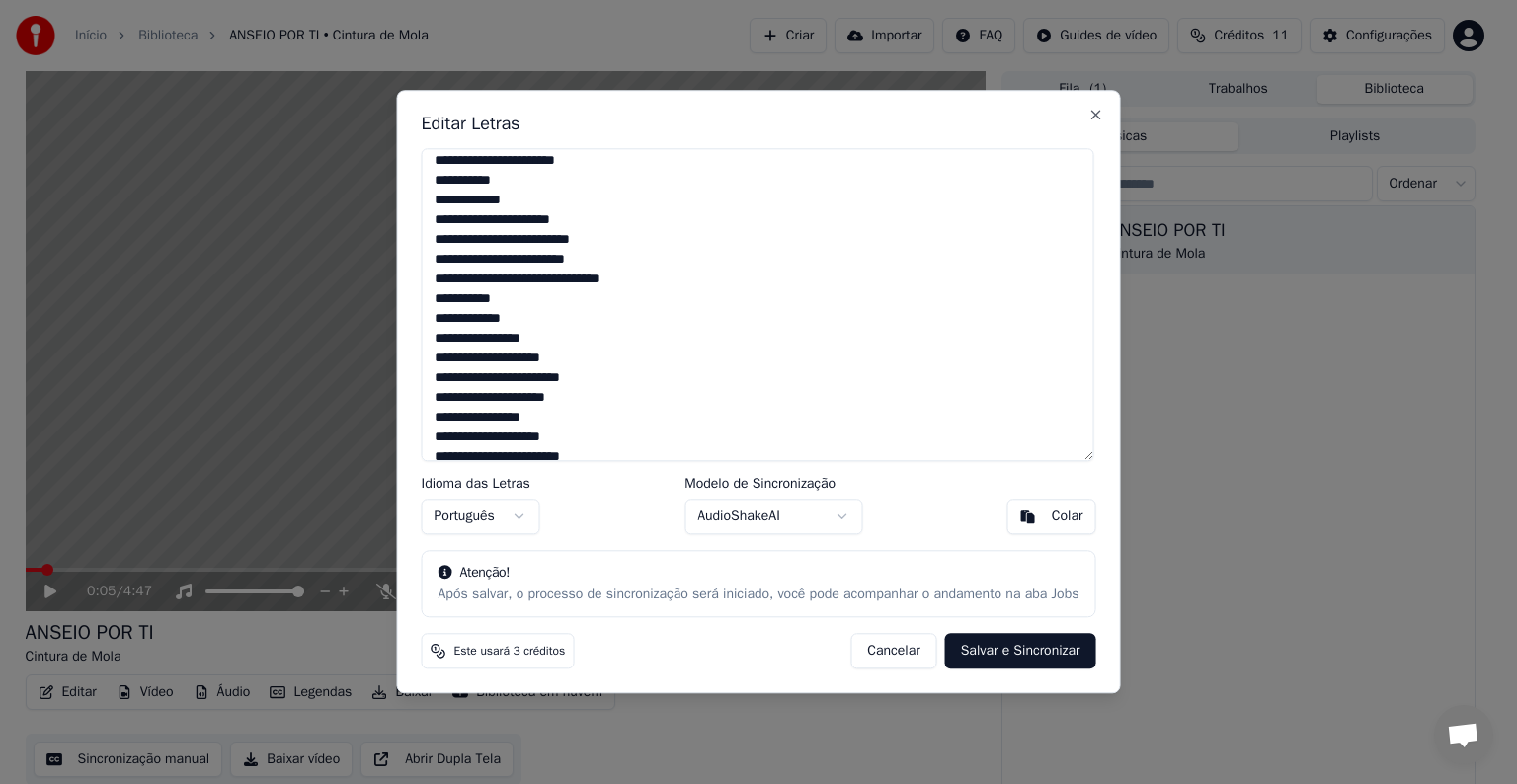 scroll, scrollTop: 99, scrollLeft: 0, axis: vertical 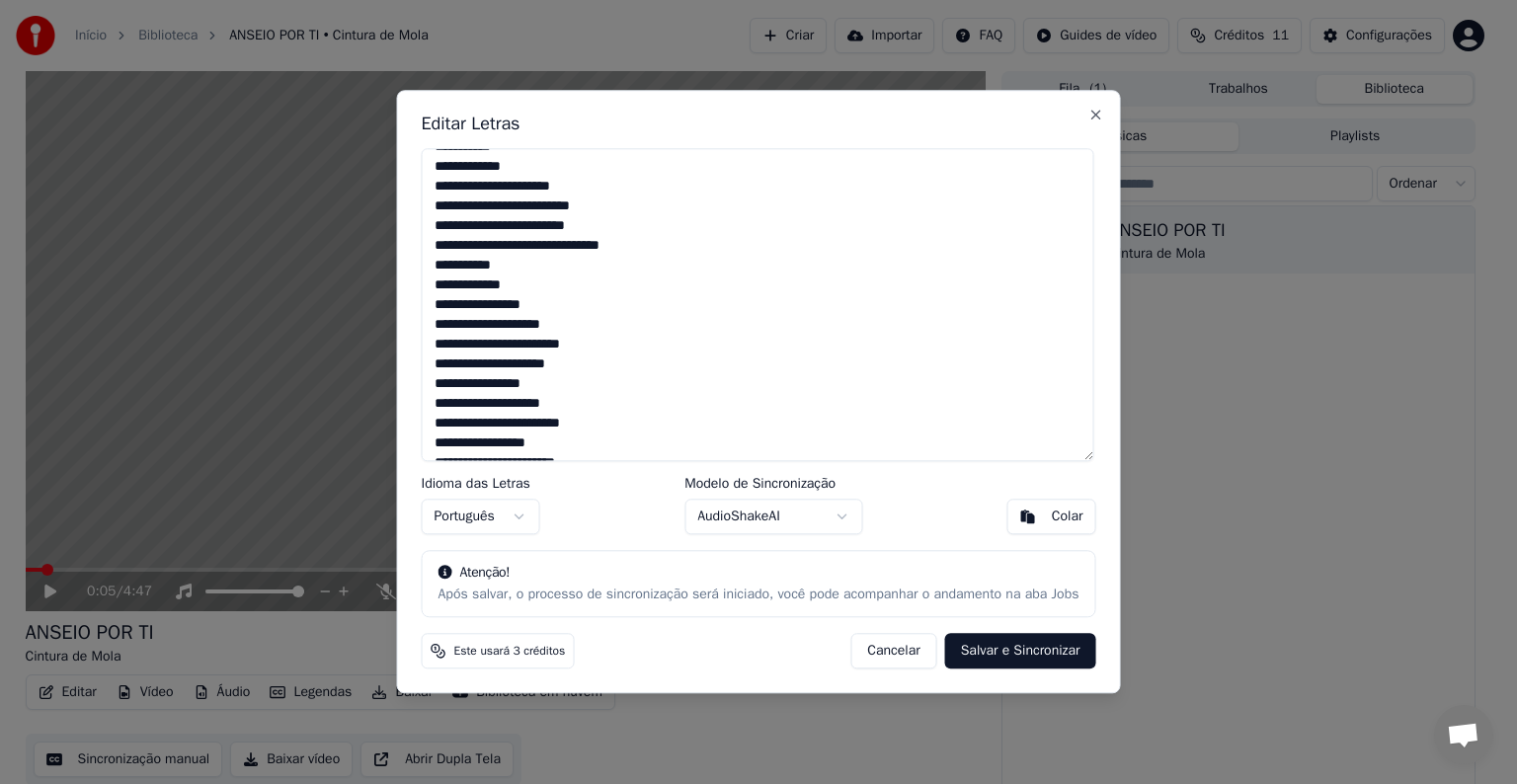 click at bounding box center [758, 304] 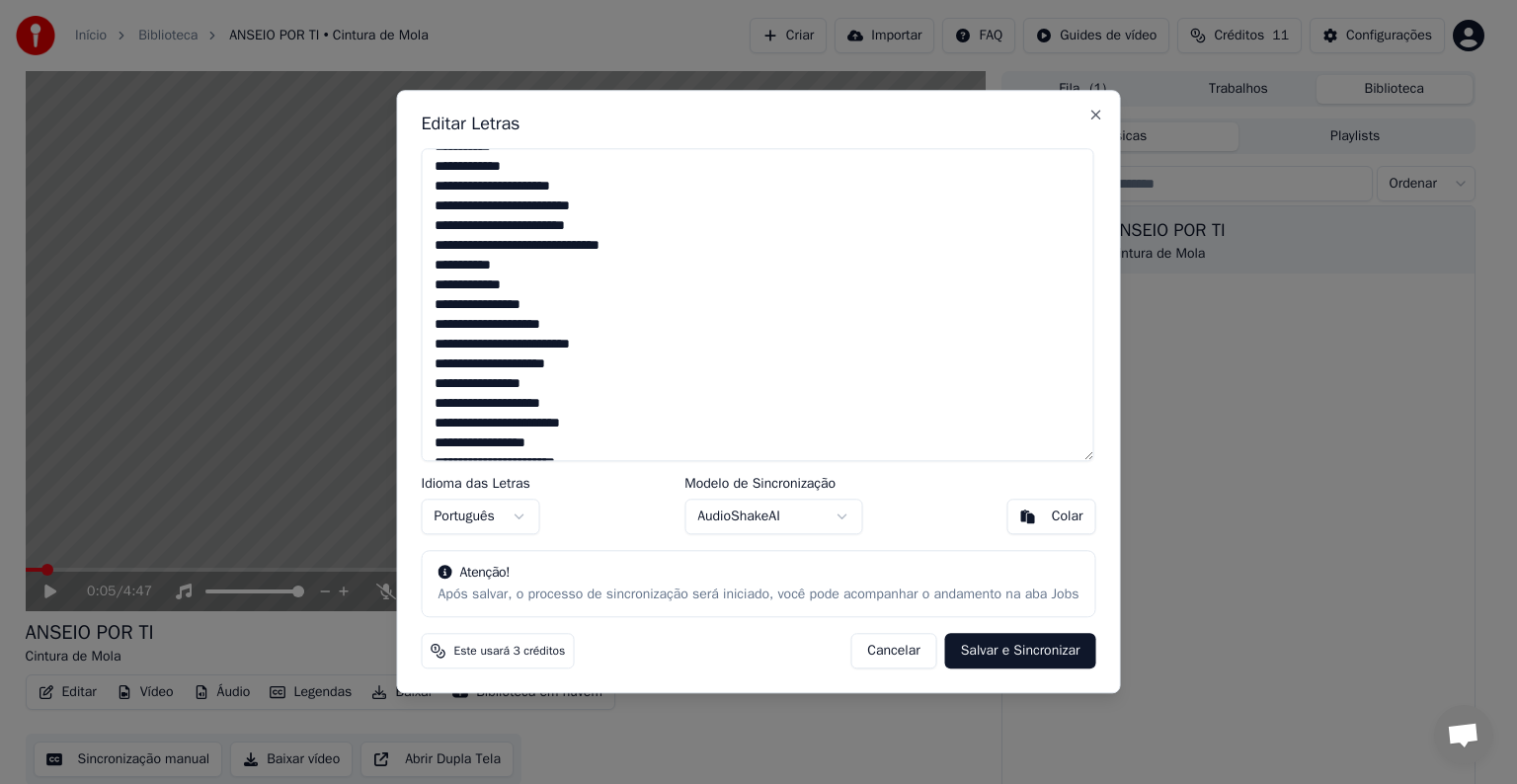 scroll, scrollTop: 197, scrollLeft: 0, axis: vertical 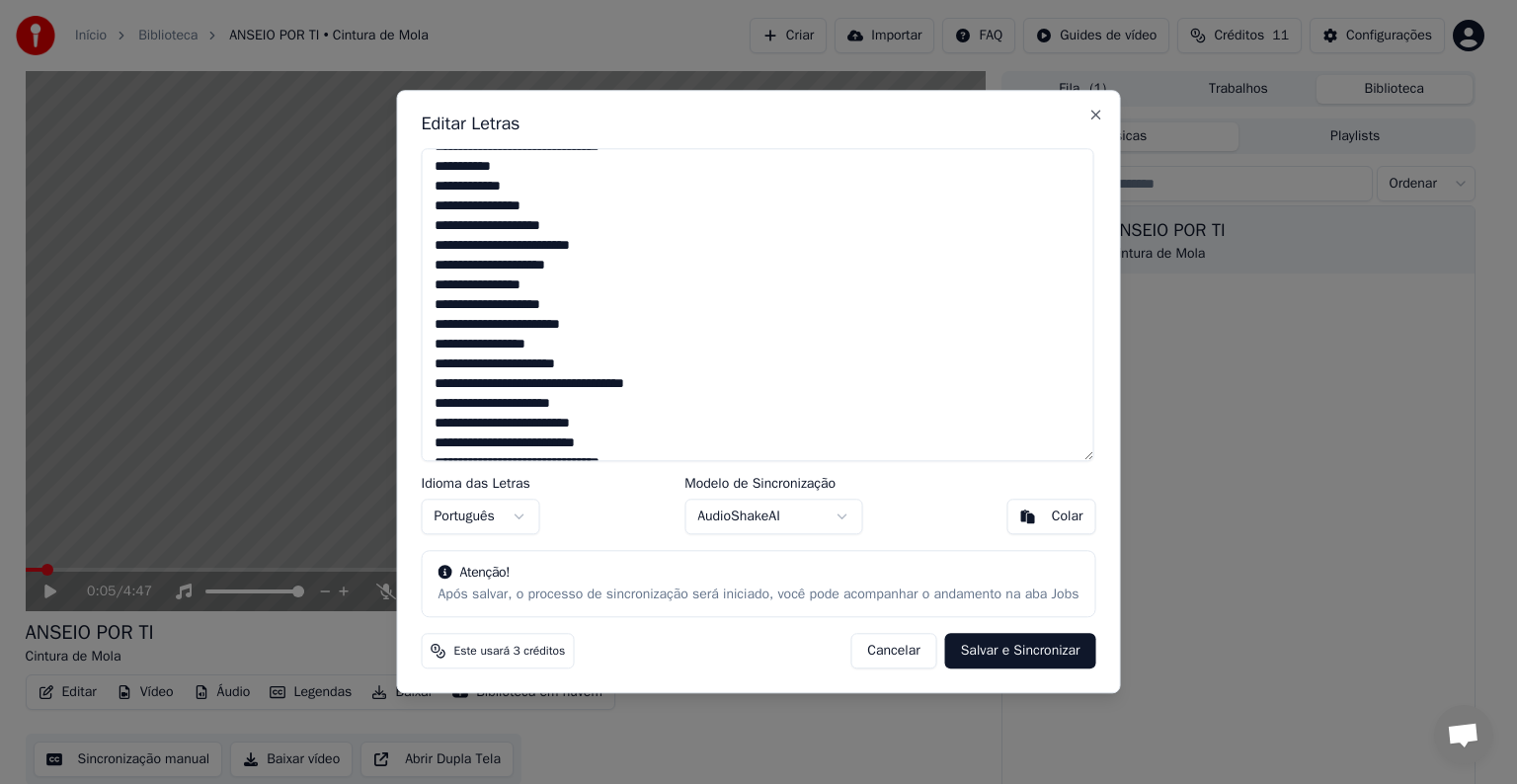 click at bounding box center [758, 304] 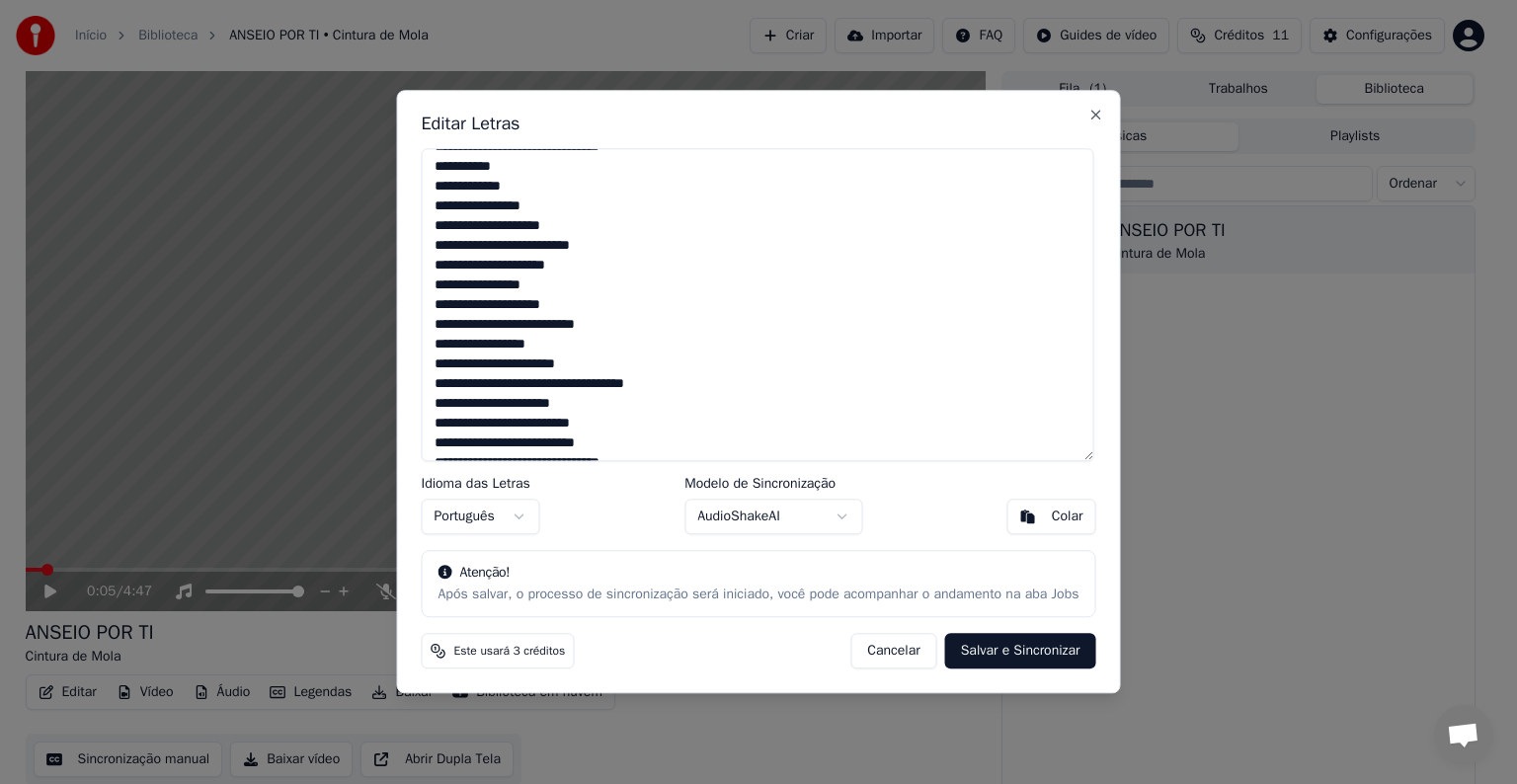 drag, startPoint x: 540, startPoint y: 265, endPoint x: 555, endPoint y: 265, distance: 15 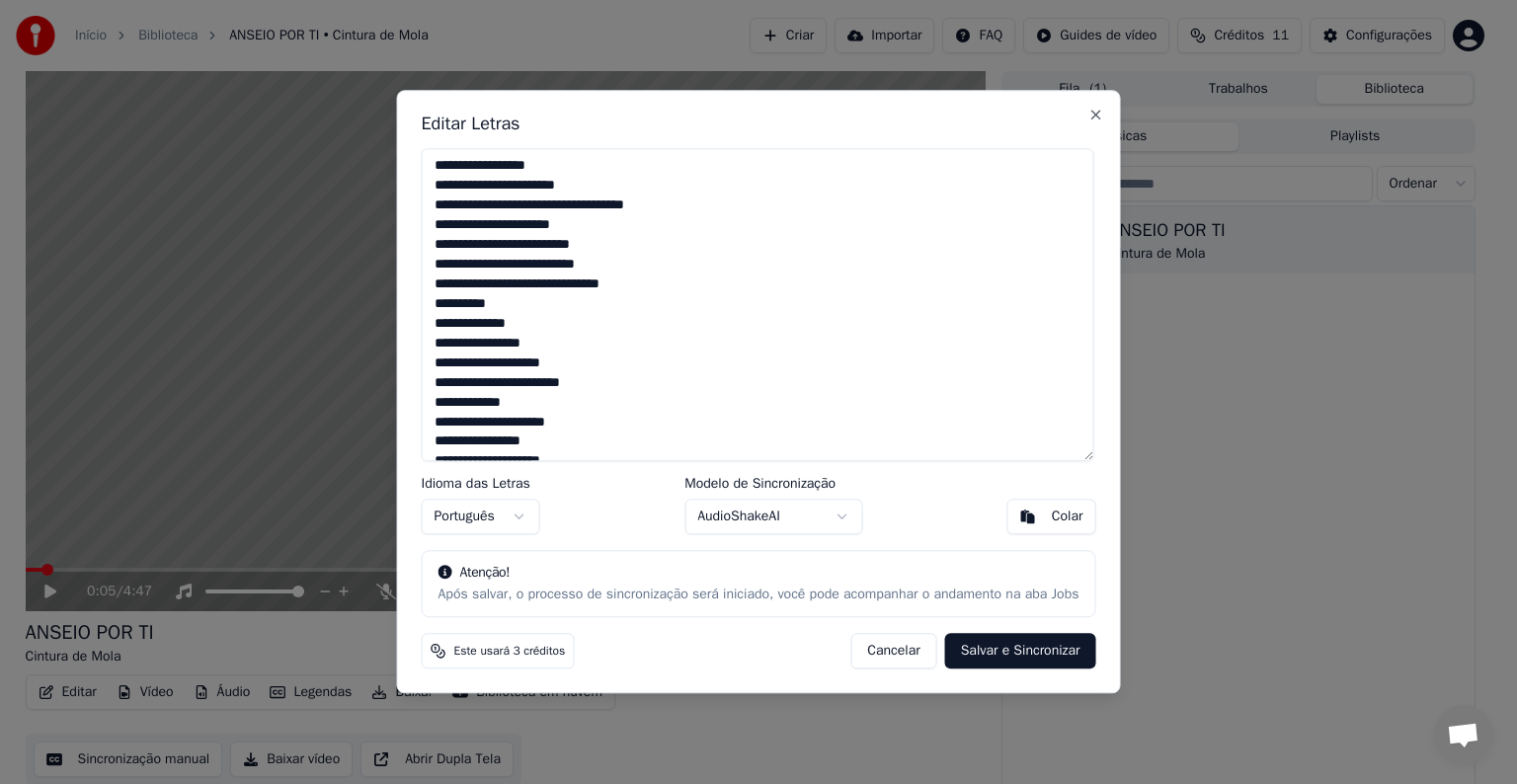 scroll, scrollTop: 403, scrollLeft: 0, axis: vertical 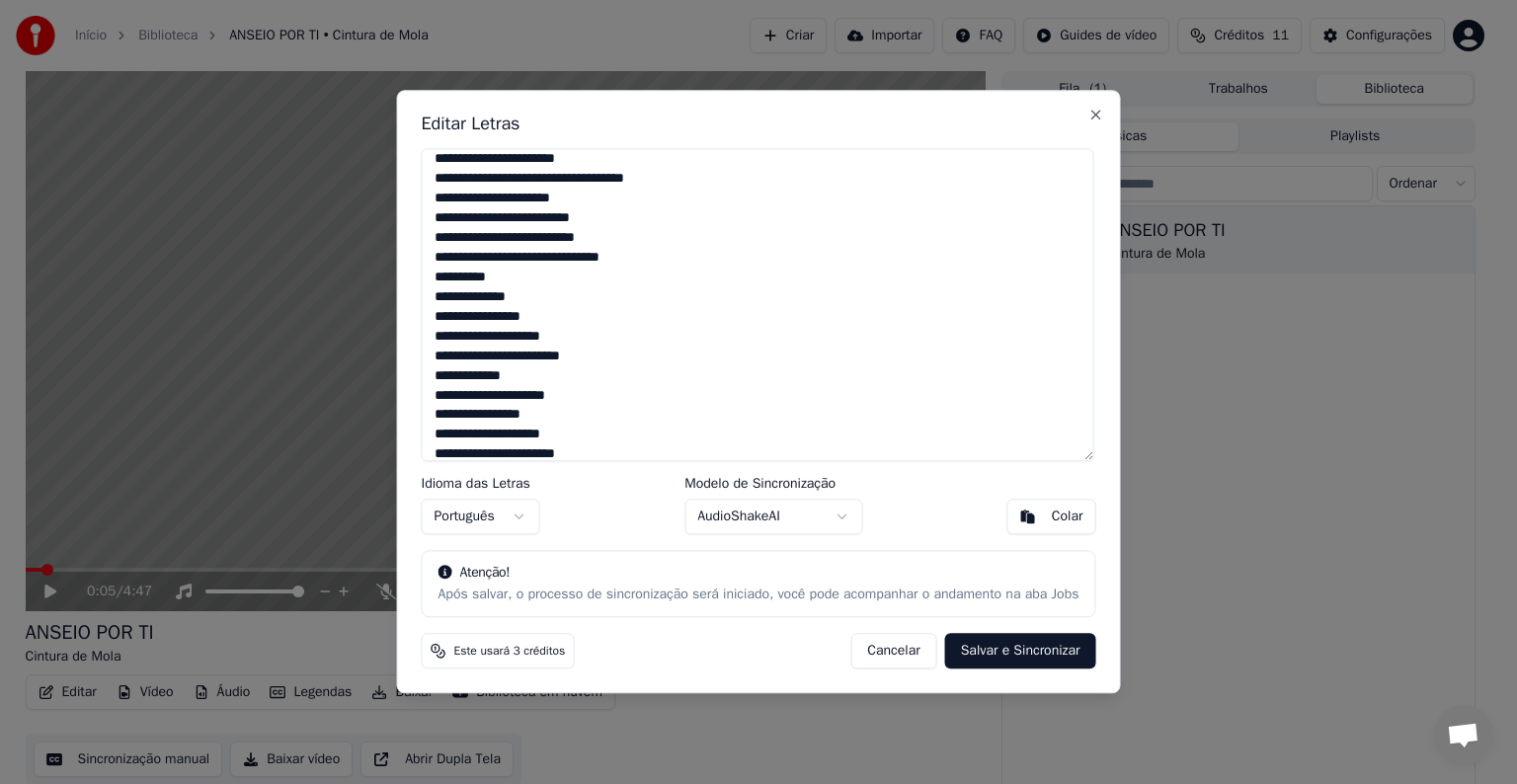 drag, startPoint x: 446, startPoint y: 256, endPoint x: 434, endPoint y: 256, distance: 12 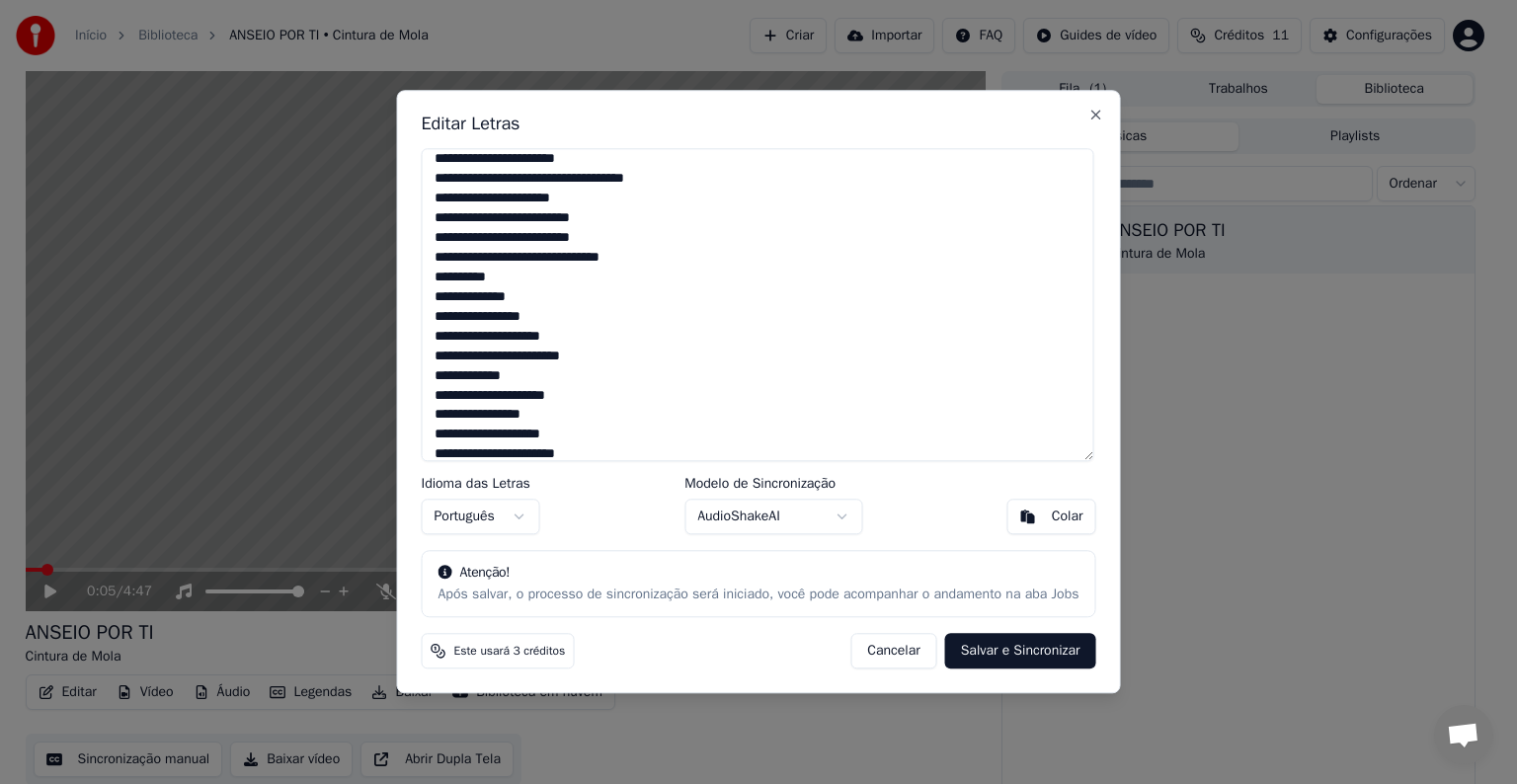 click at bounding box center (758, 304) 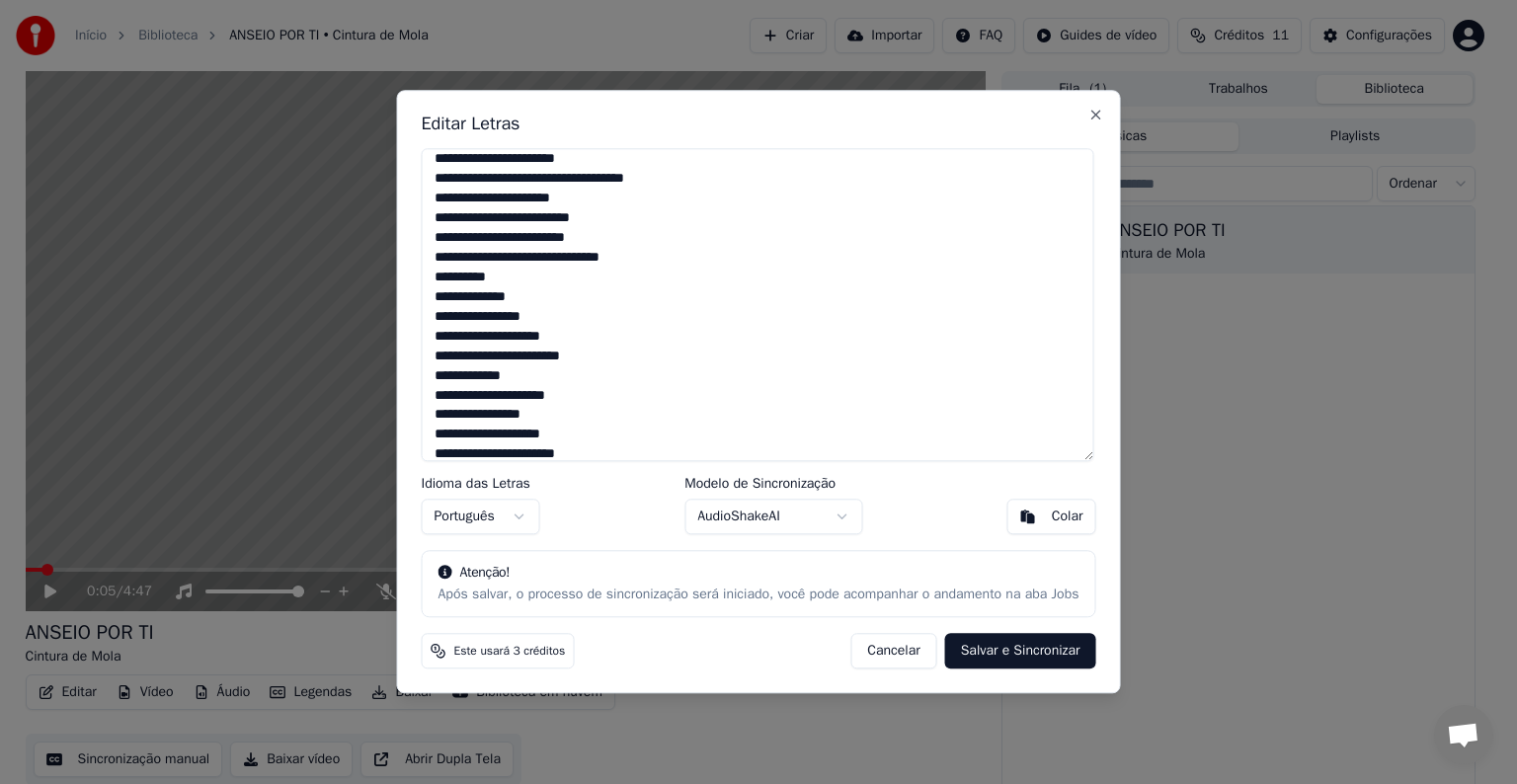 click at bounding box center [758, 304] 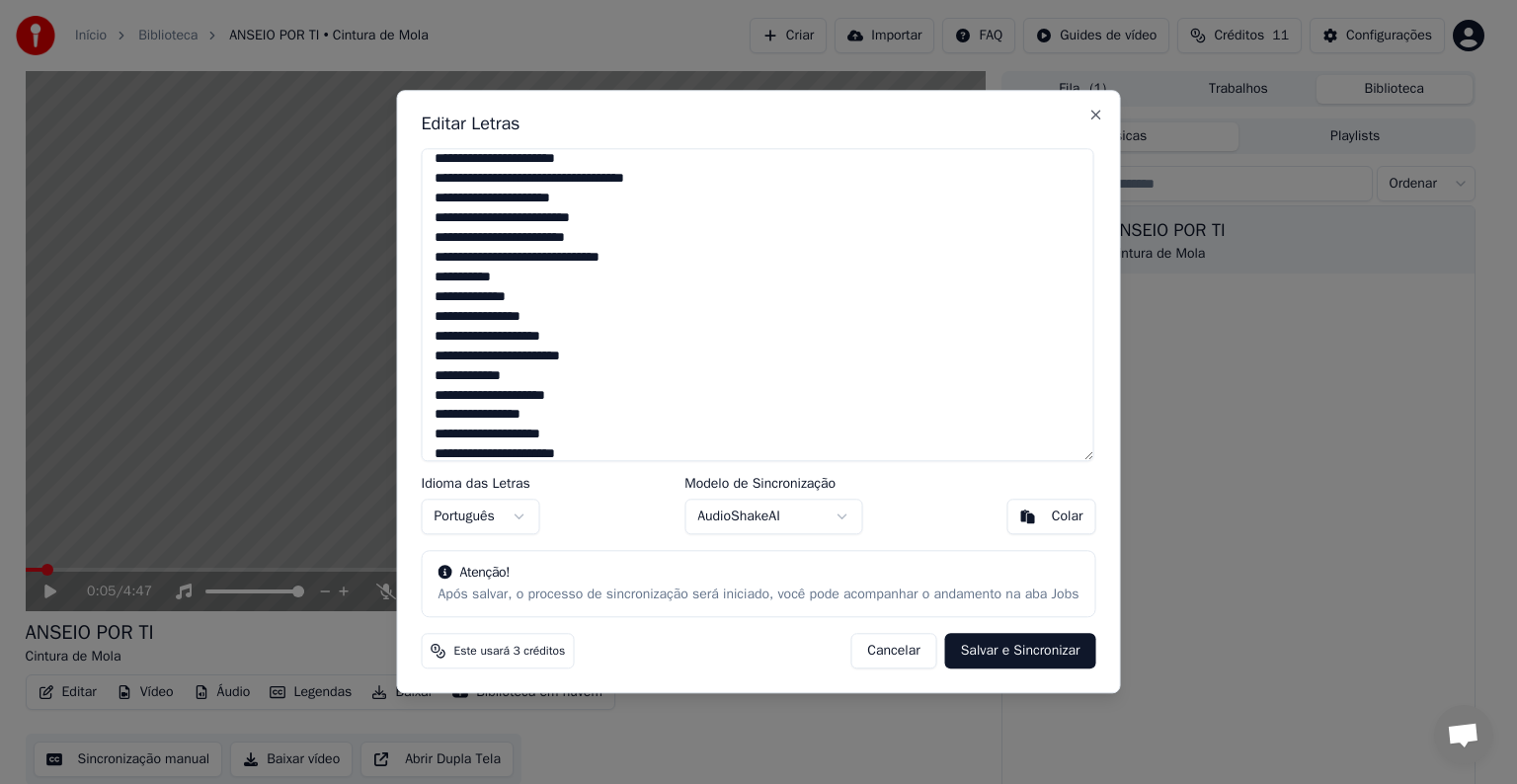 click at bounding box center [758, 304] 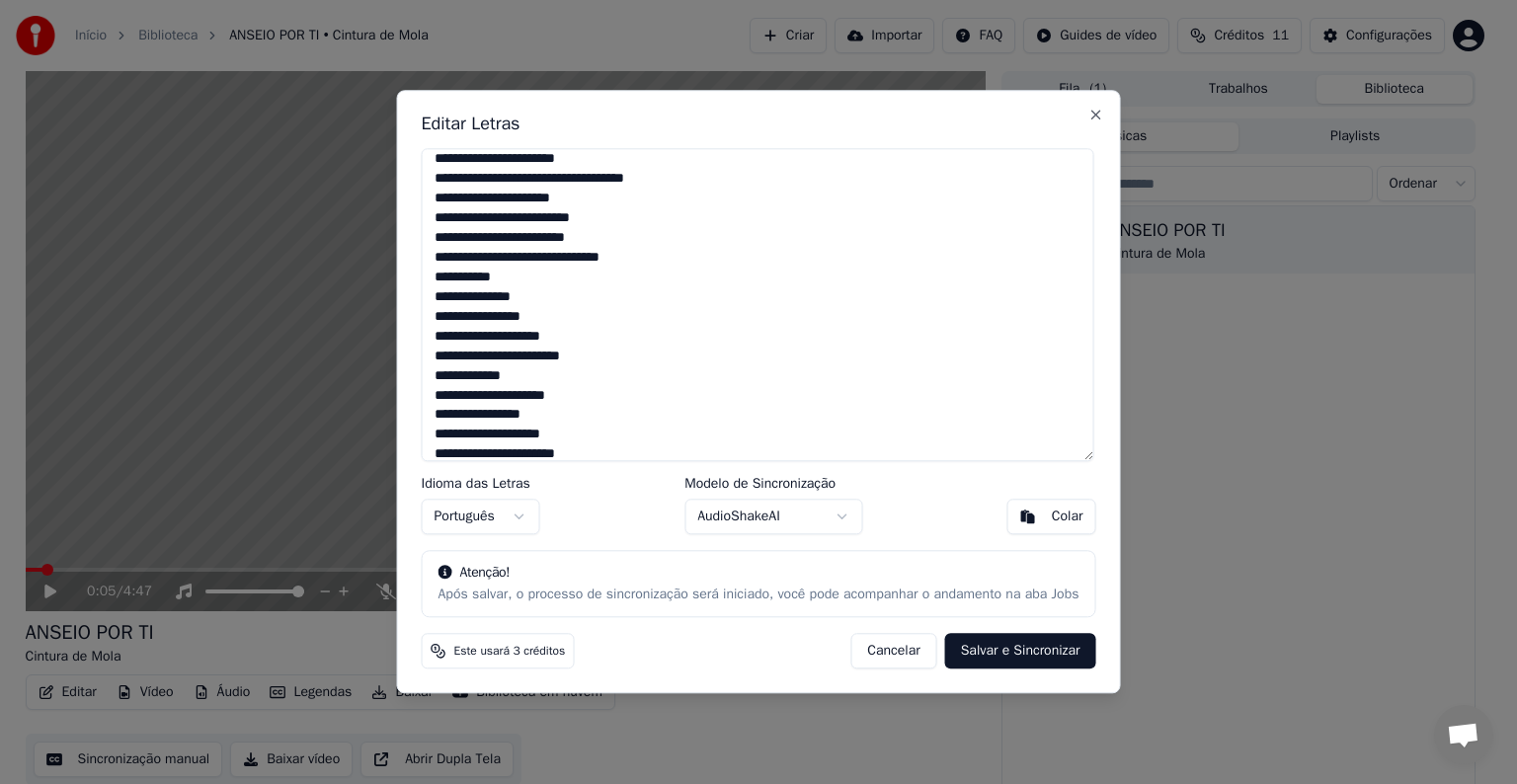 click at bounding box center [758, 304] 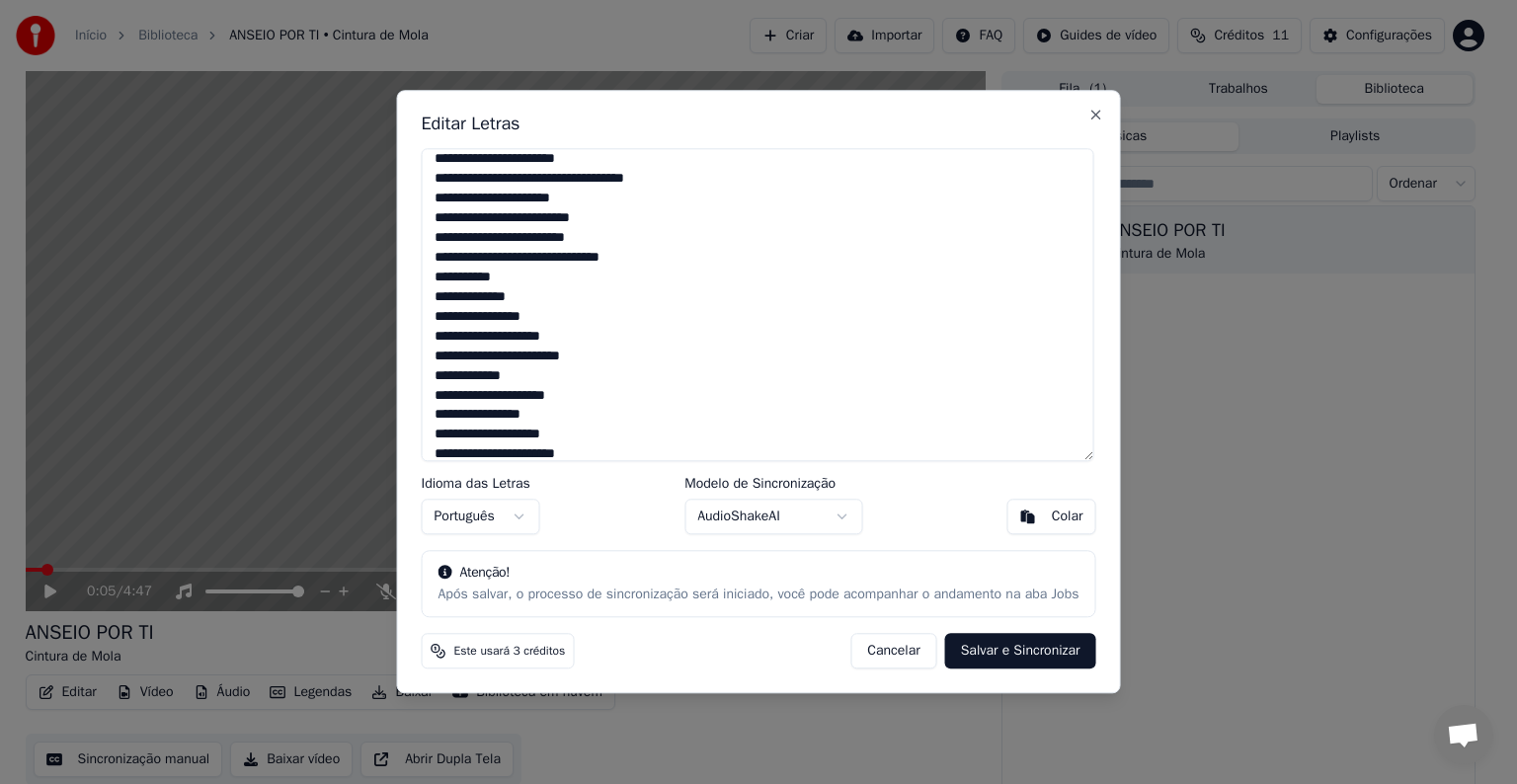 click at bounding box center (758, 304) 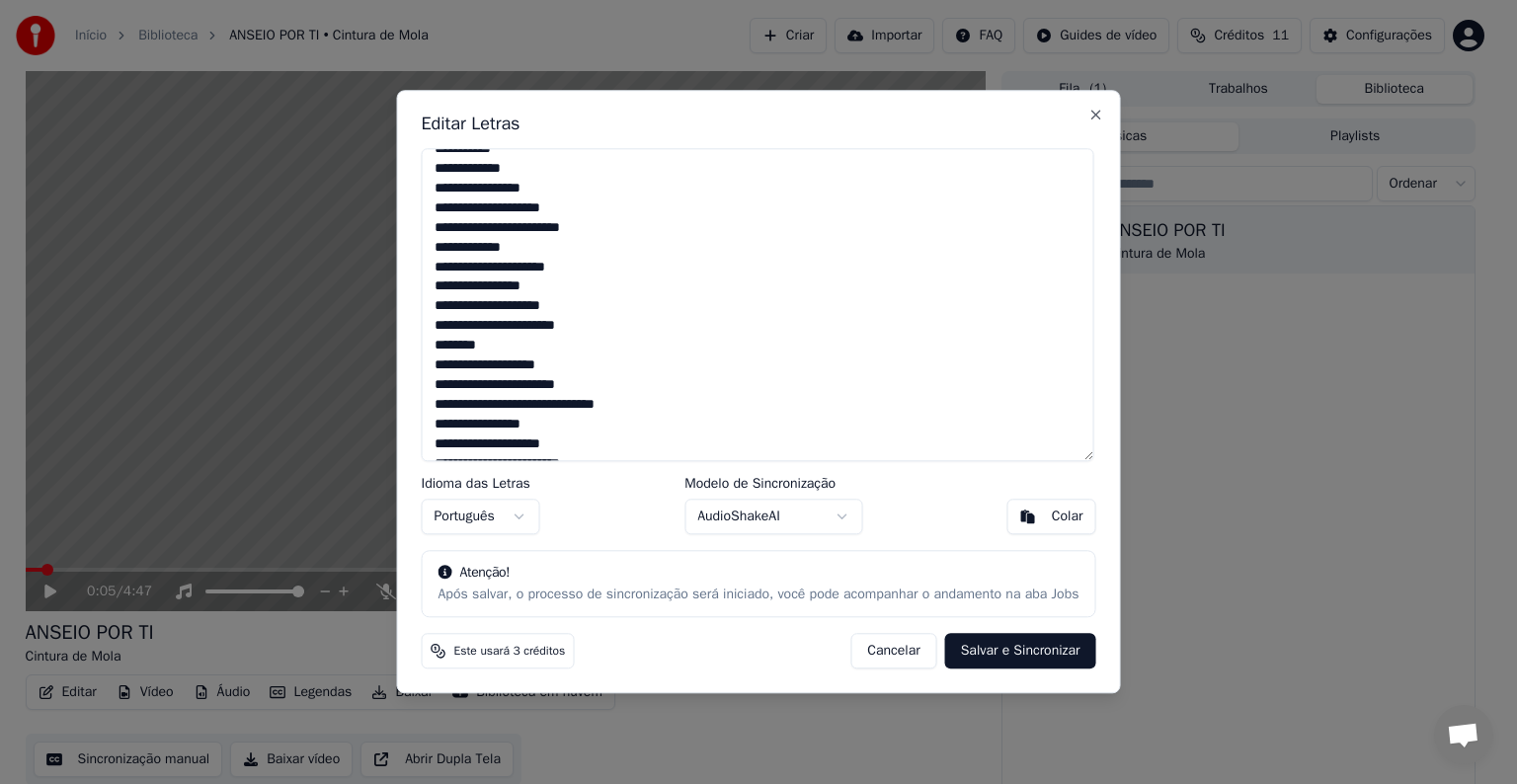 scroll, scrollTop: 551, scrollLeft: 0, axis: vertical 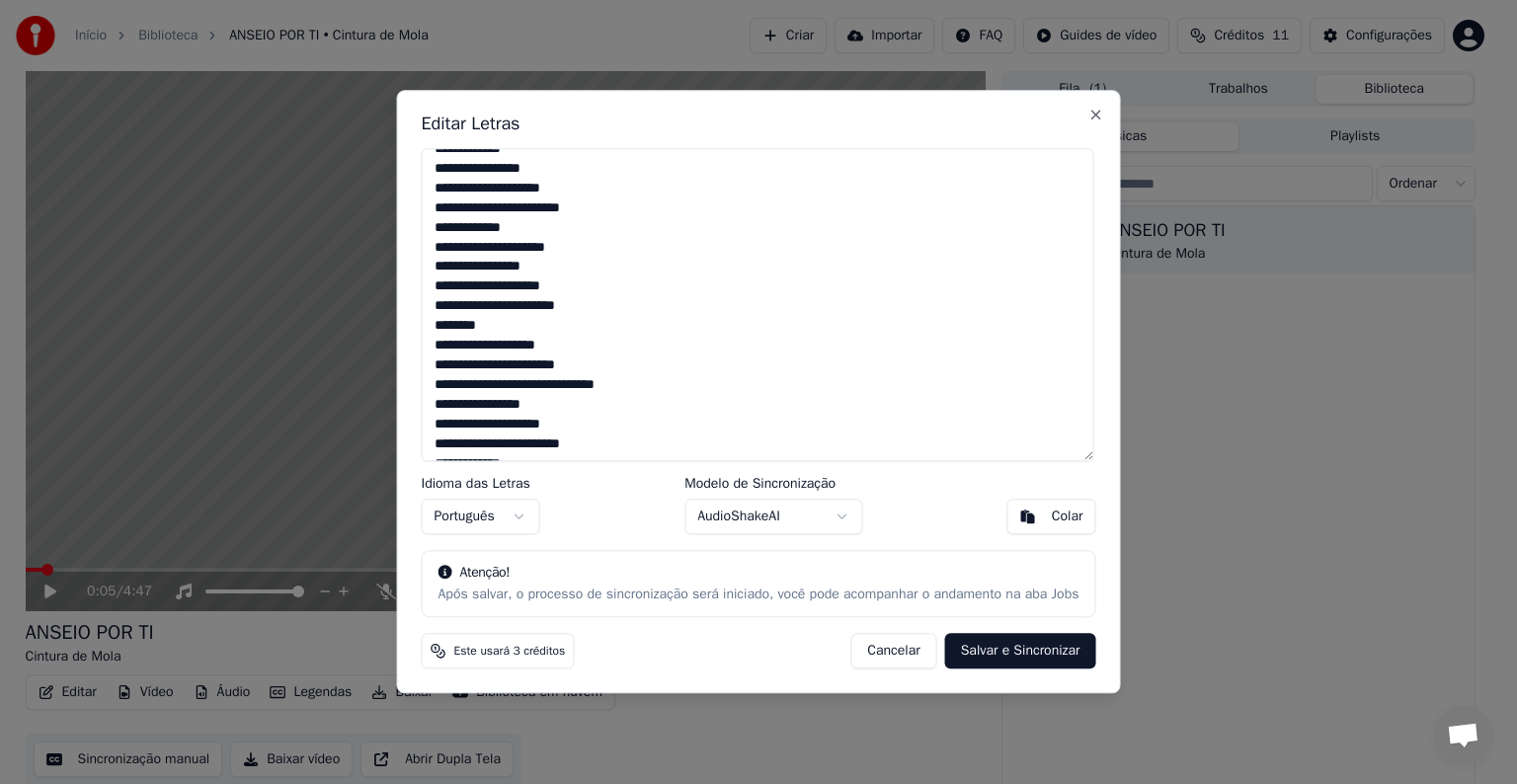 drag, startPoint x: 545, startPoint y: 232, endPoint x: 545, endPoint y: 247, distance: 15 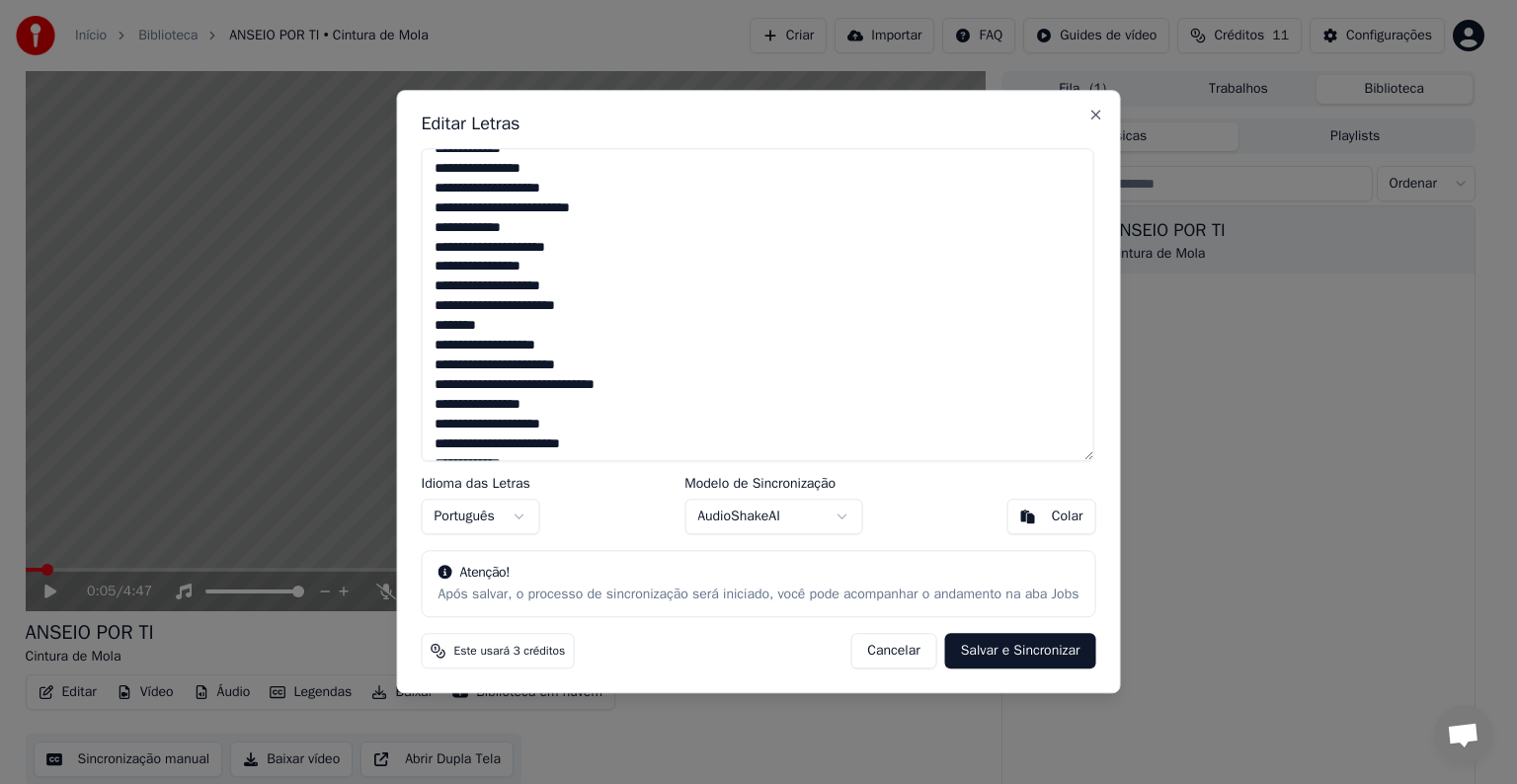 drag, startPoint x: 521, startPoint y: 228, endPoint x: 553, endPoint y: 229, distance: 32.01562 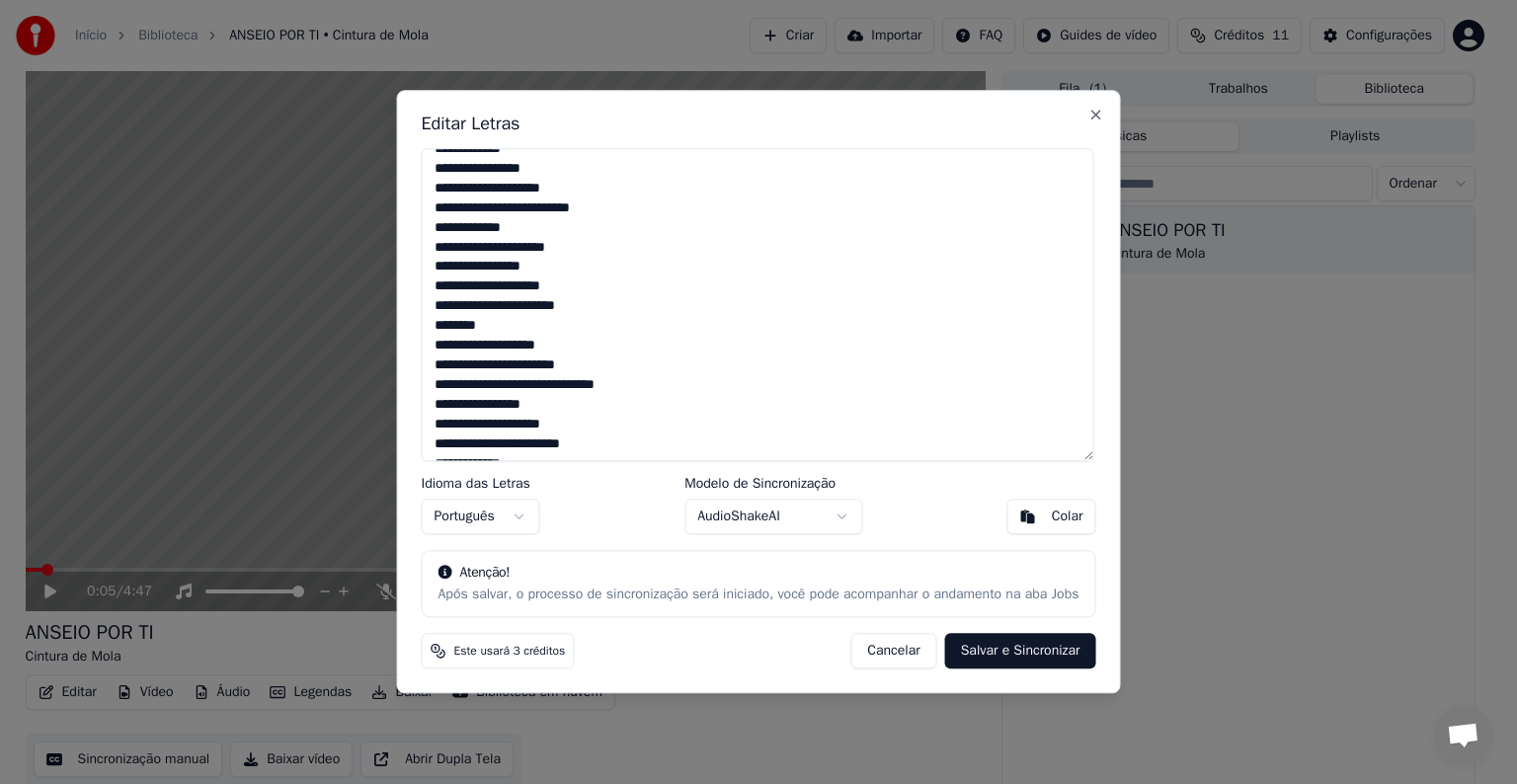 click at bounding box center [758, 304] 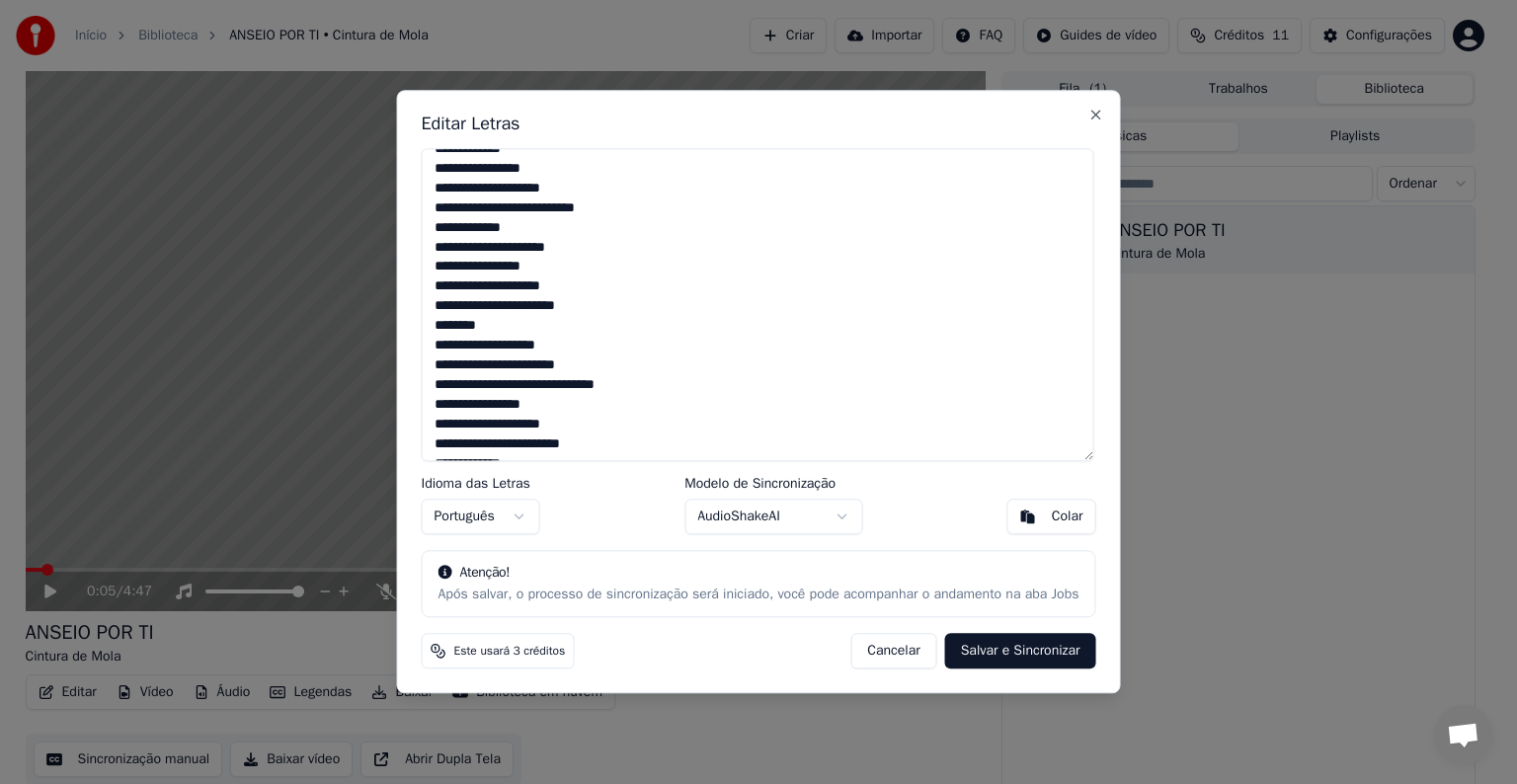 click at bounding box center [758, 304] 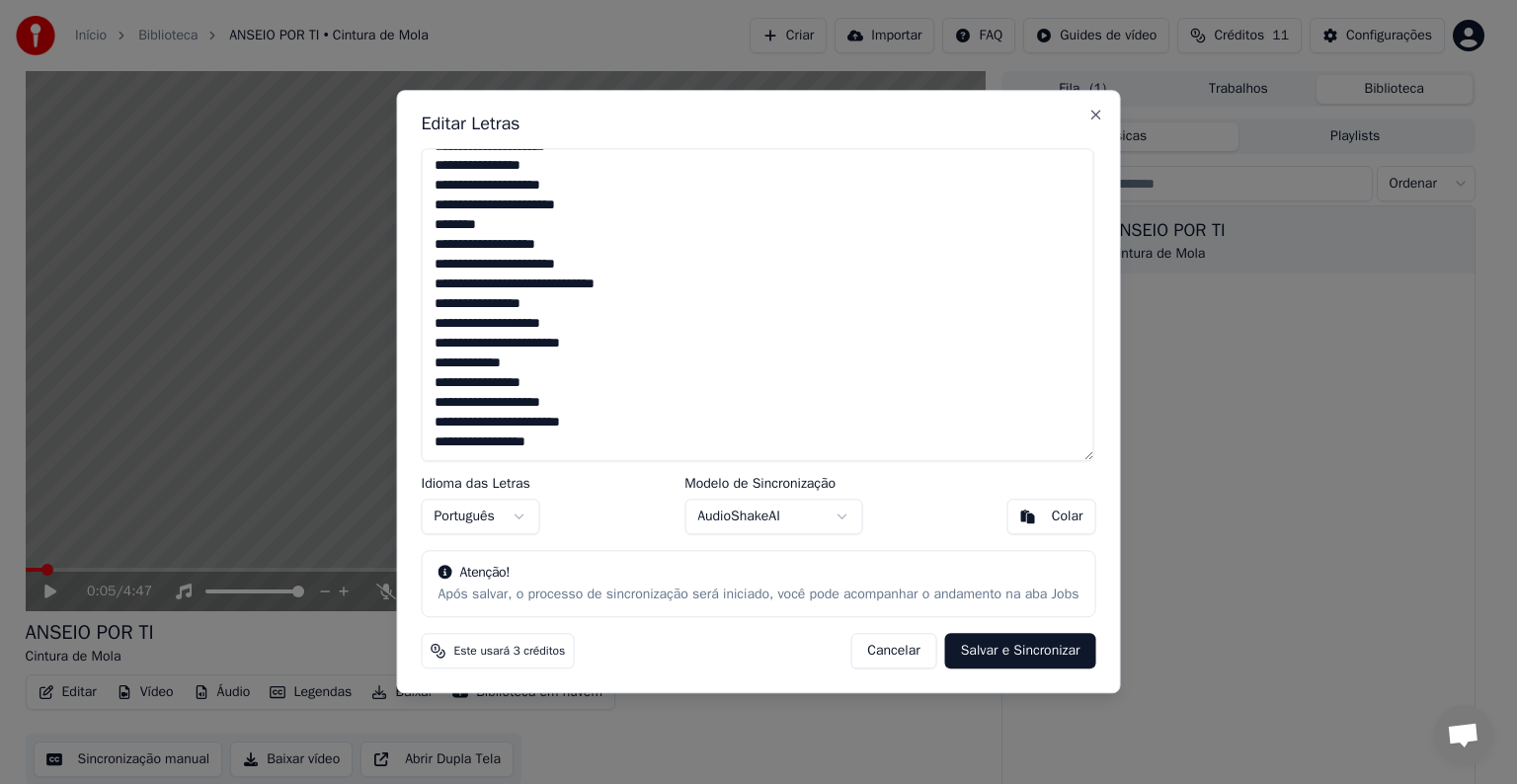 scroll, scrollTop: 670, scrollLeft: 0, axis: vertical 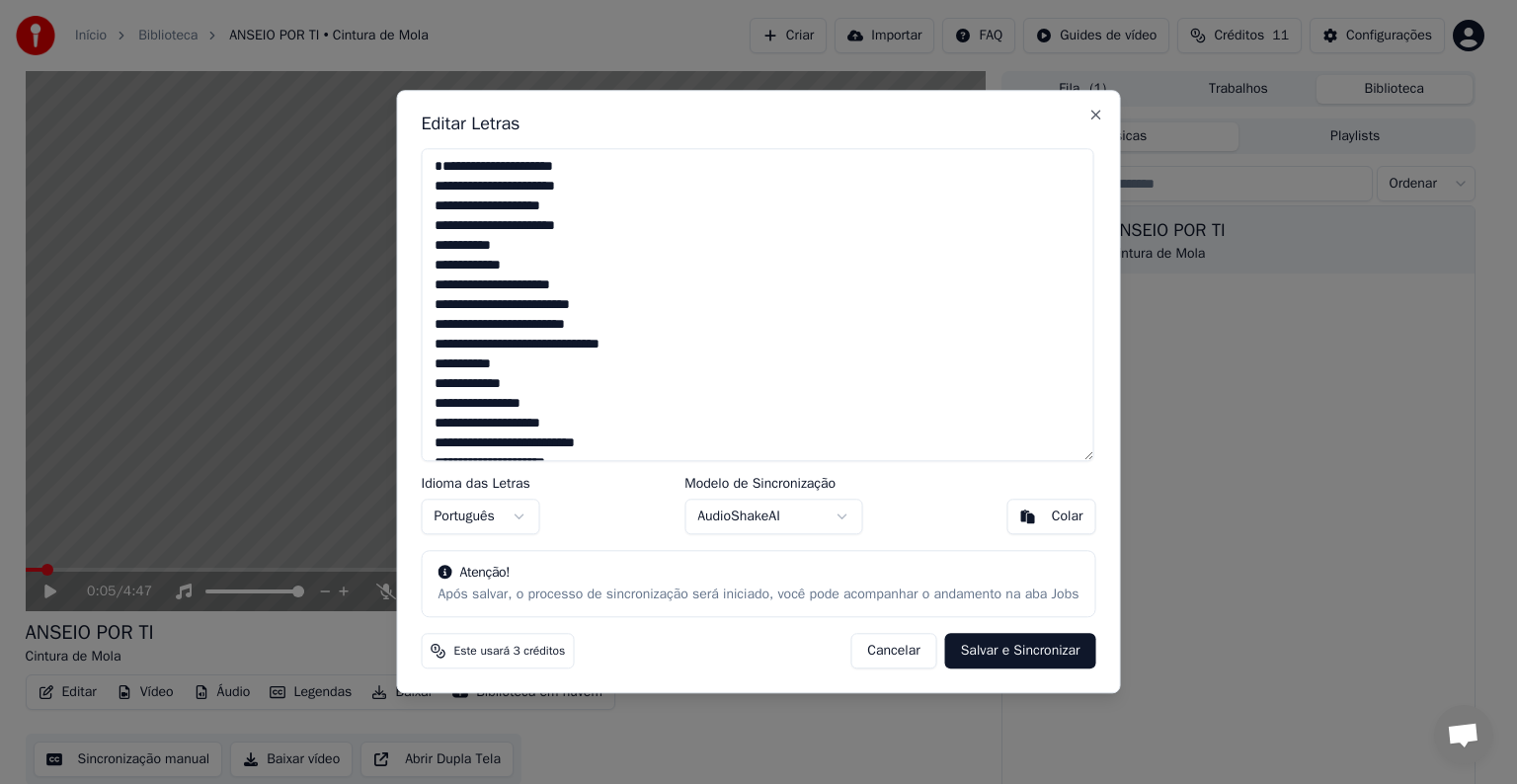 click on "Salvar e Sincronizar" at bounding box center (1020, 652) 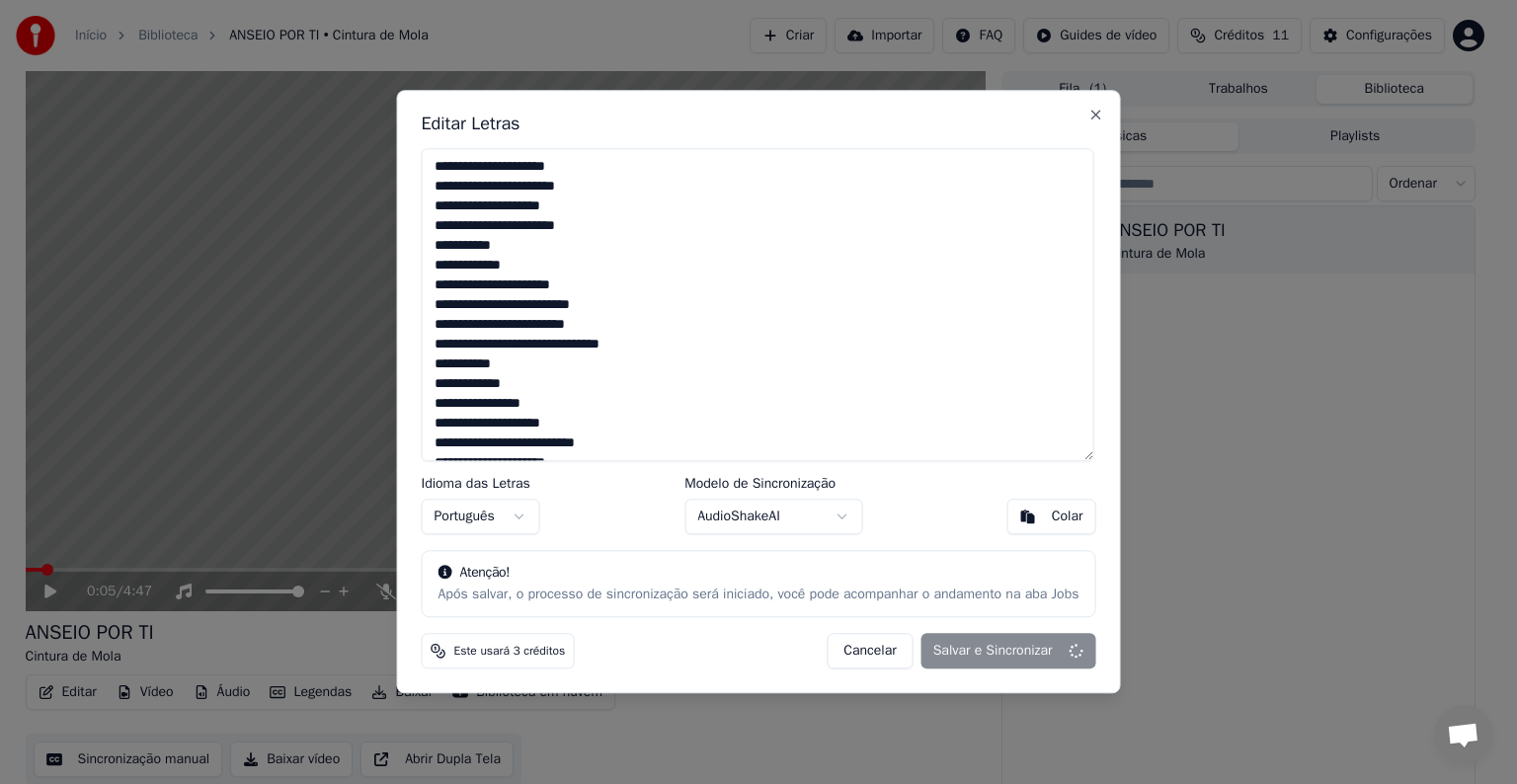type on "**********" 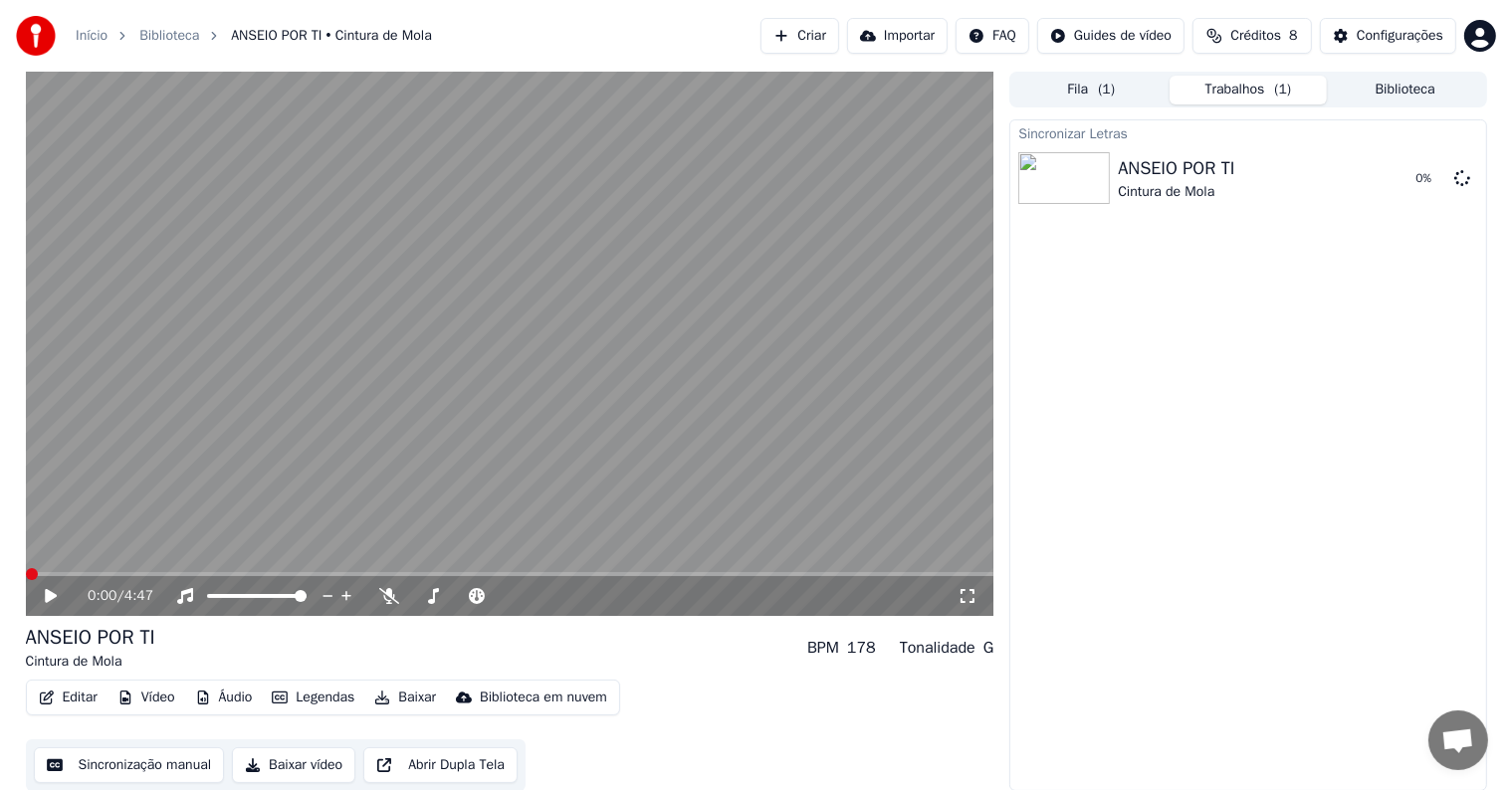 click at bounding box center (32, 574) 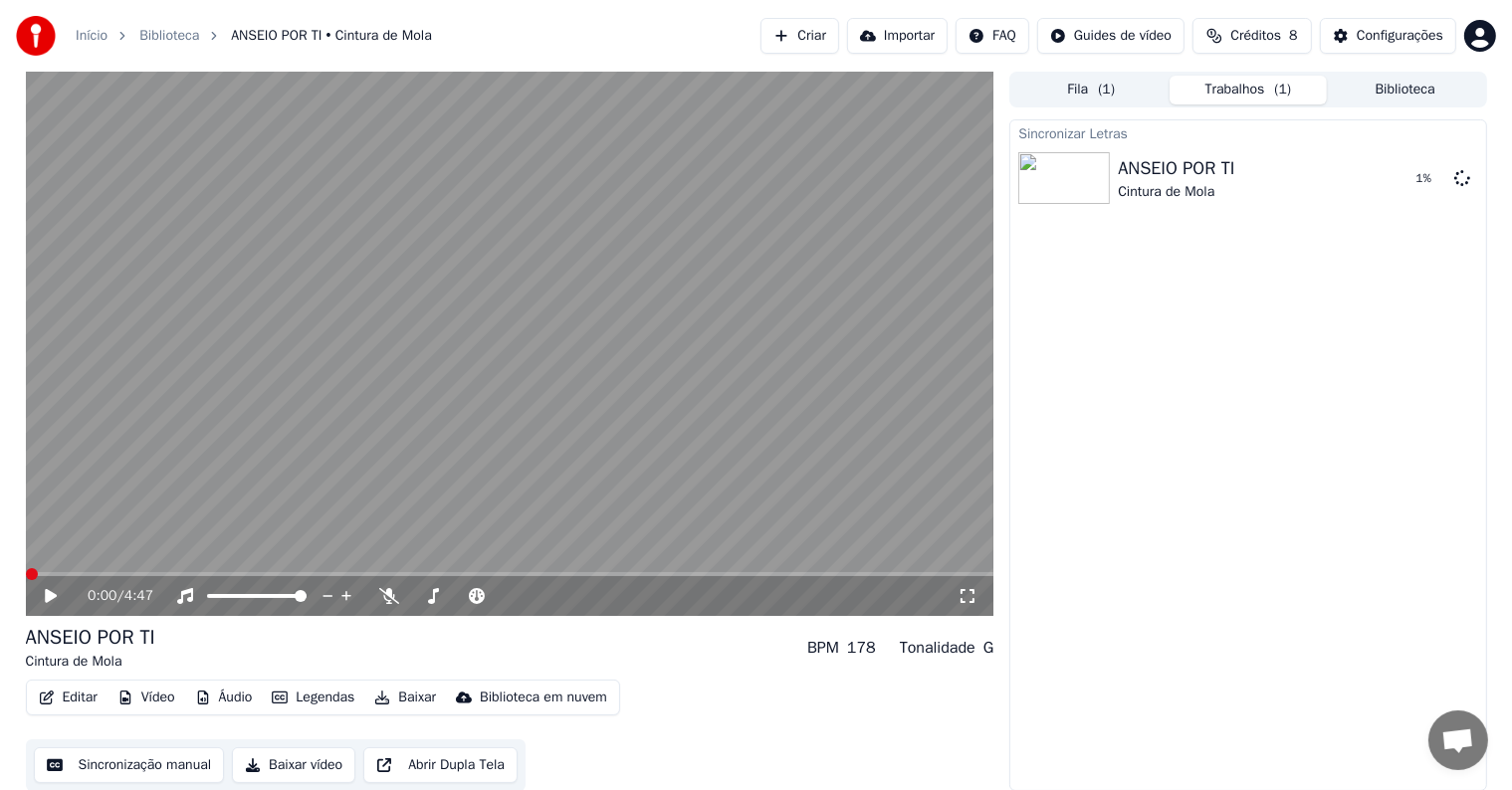 click 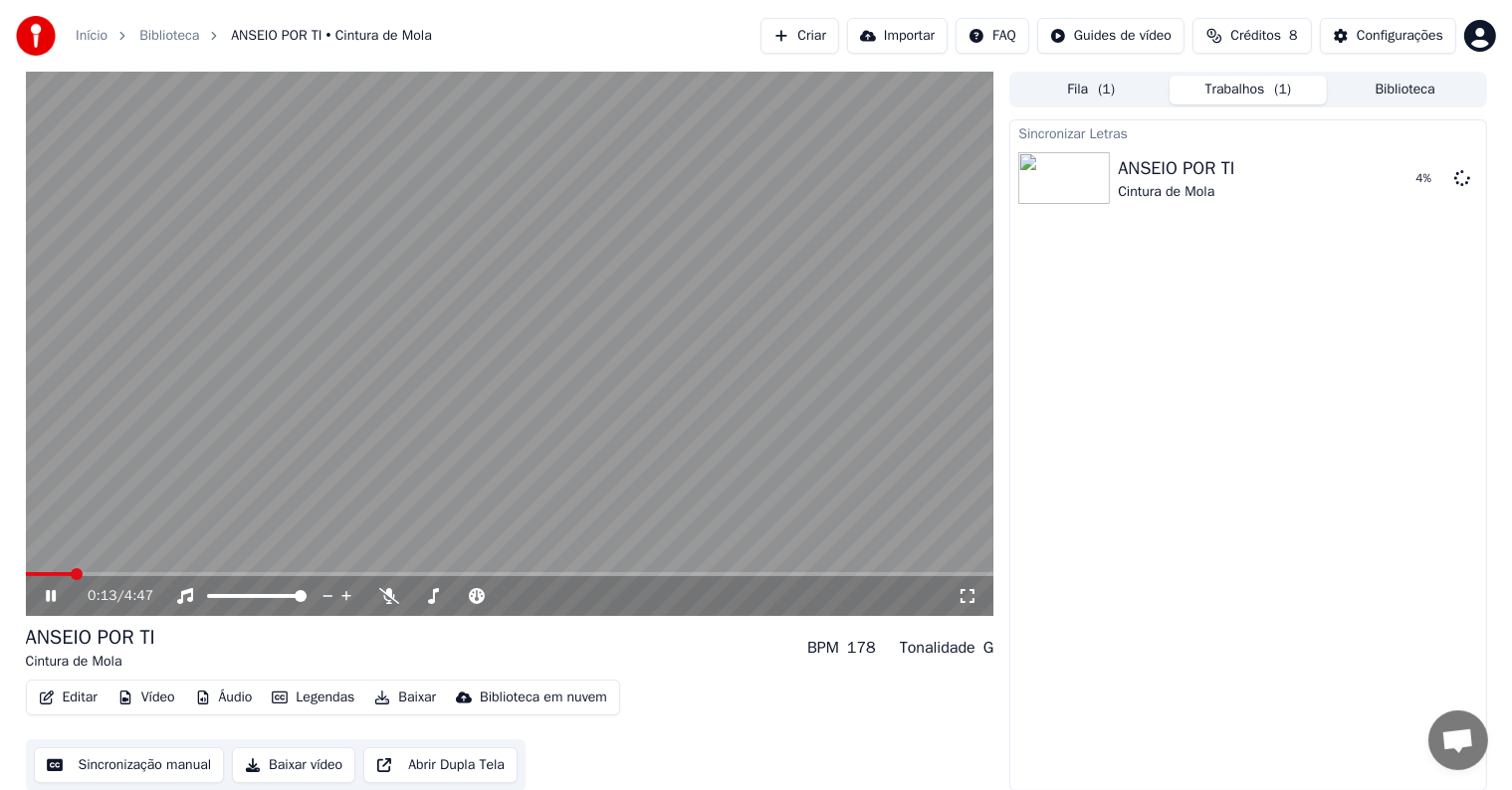 click on "Editar Vídeo Áudio Legendas Baixar Biblioteca em nuvem Sincronização manual Baixar vídeo Abrir Dupla Tela" at bounding box center (510, 735) 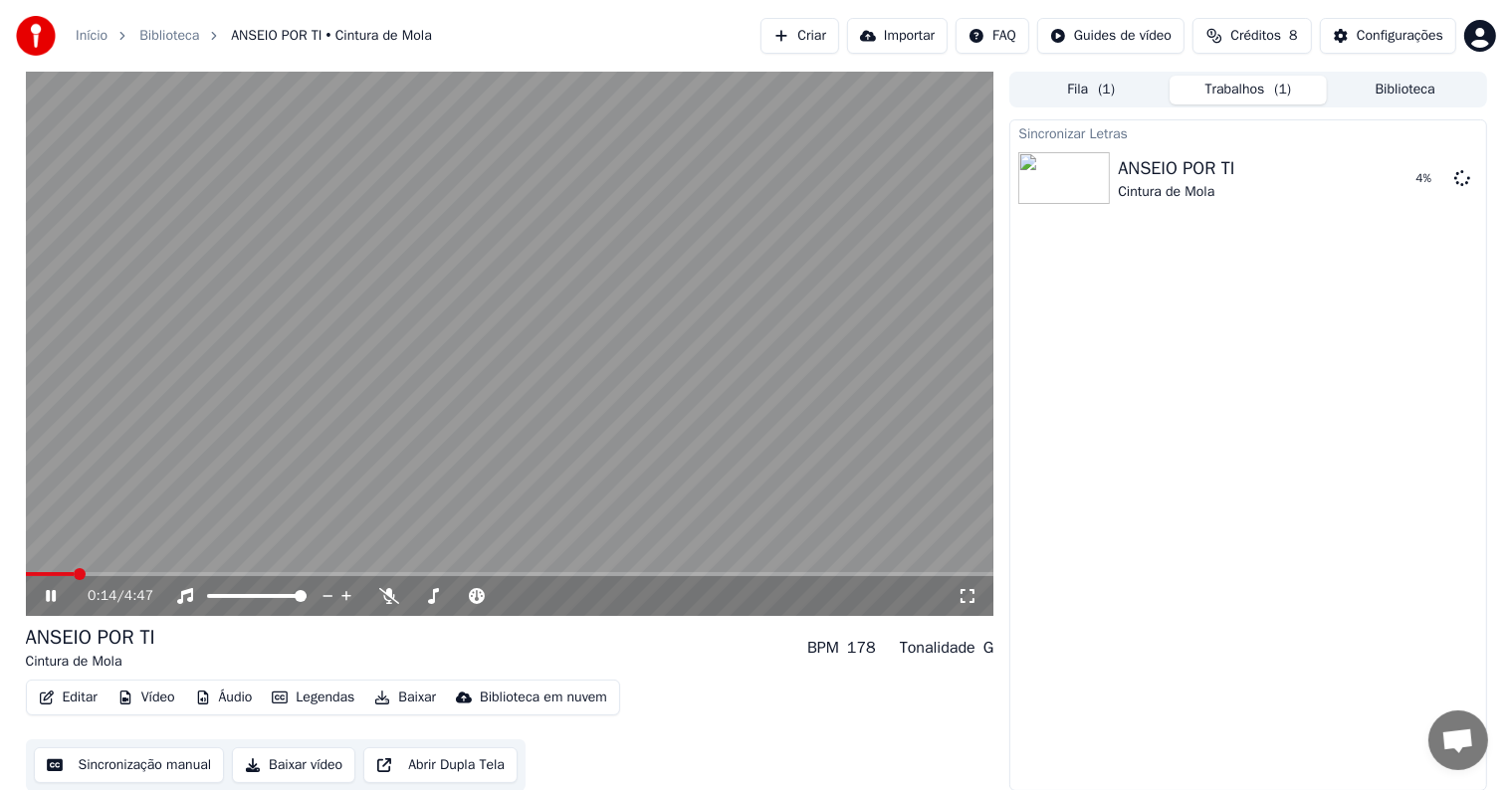 scroll, scrollTop: 1, scrollLeft: 0, axis: vertical 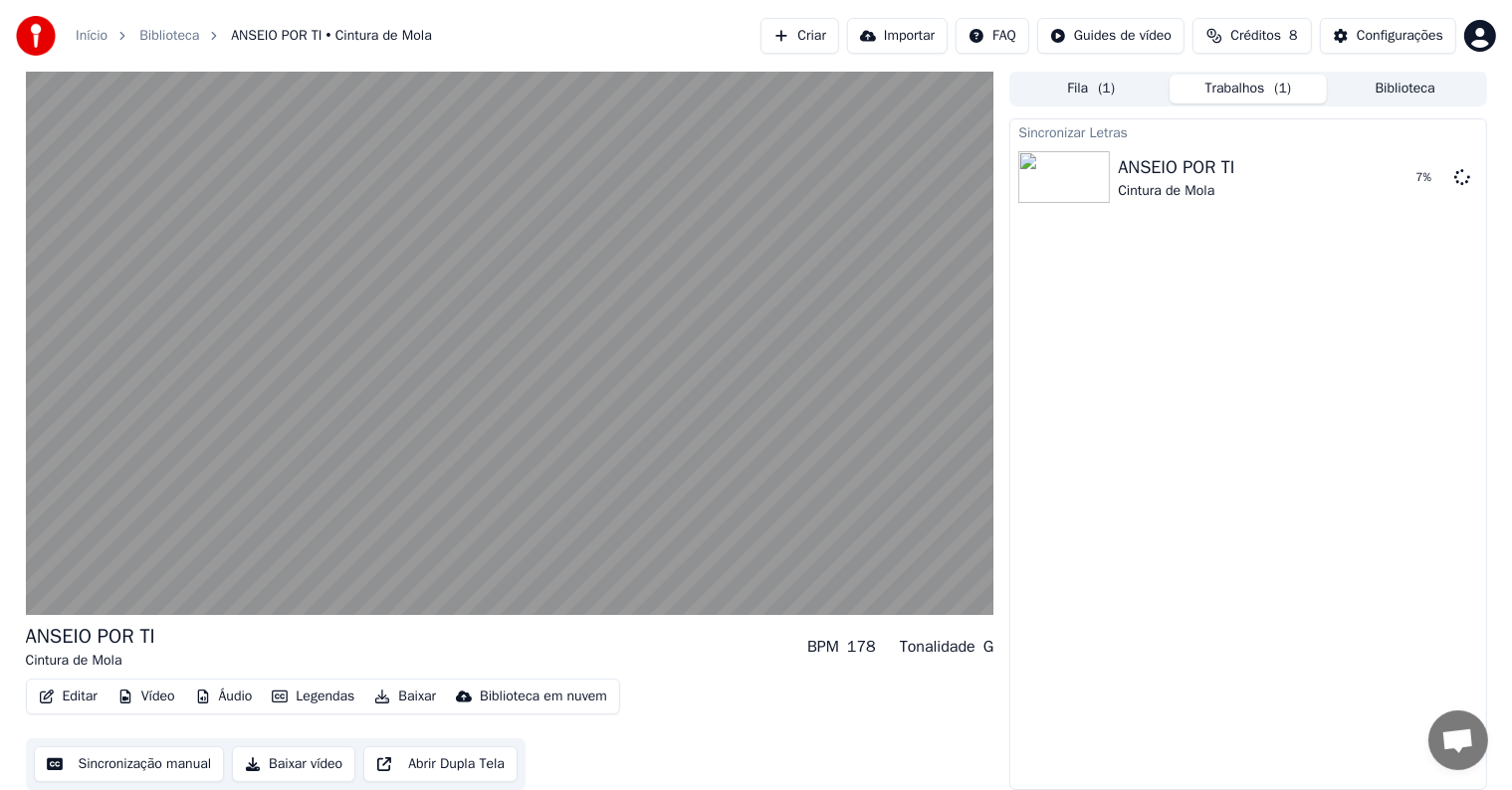 click on "Sincronização manual" at bounding box center [129, 764] 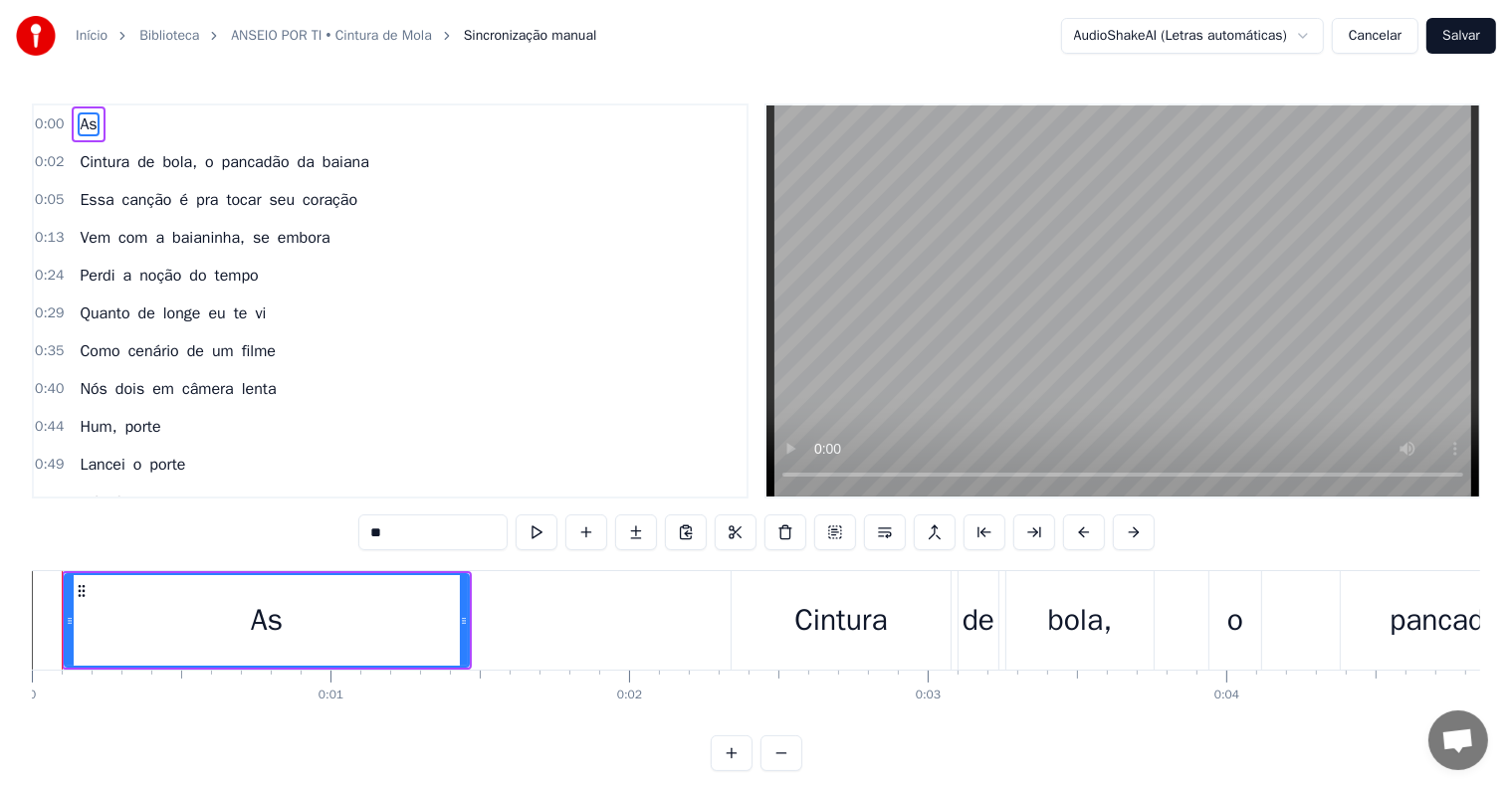 click on "As" at bounding box center (88, 124) 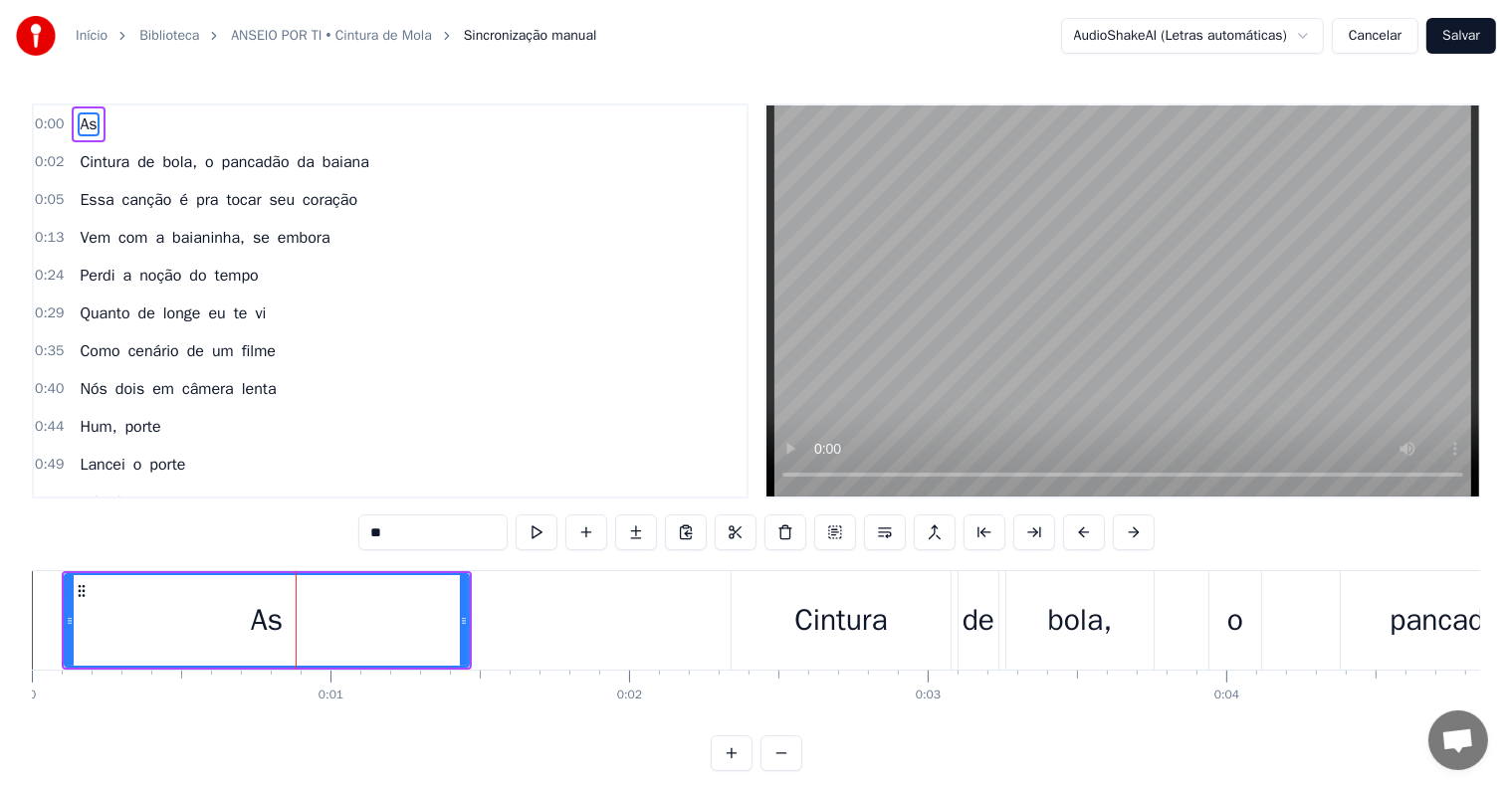 click on "As" at bounding box center (267, 620) 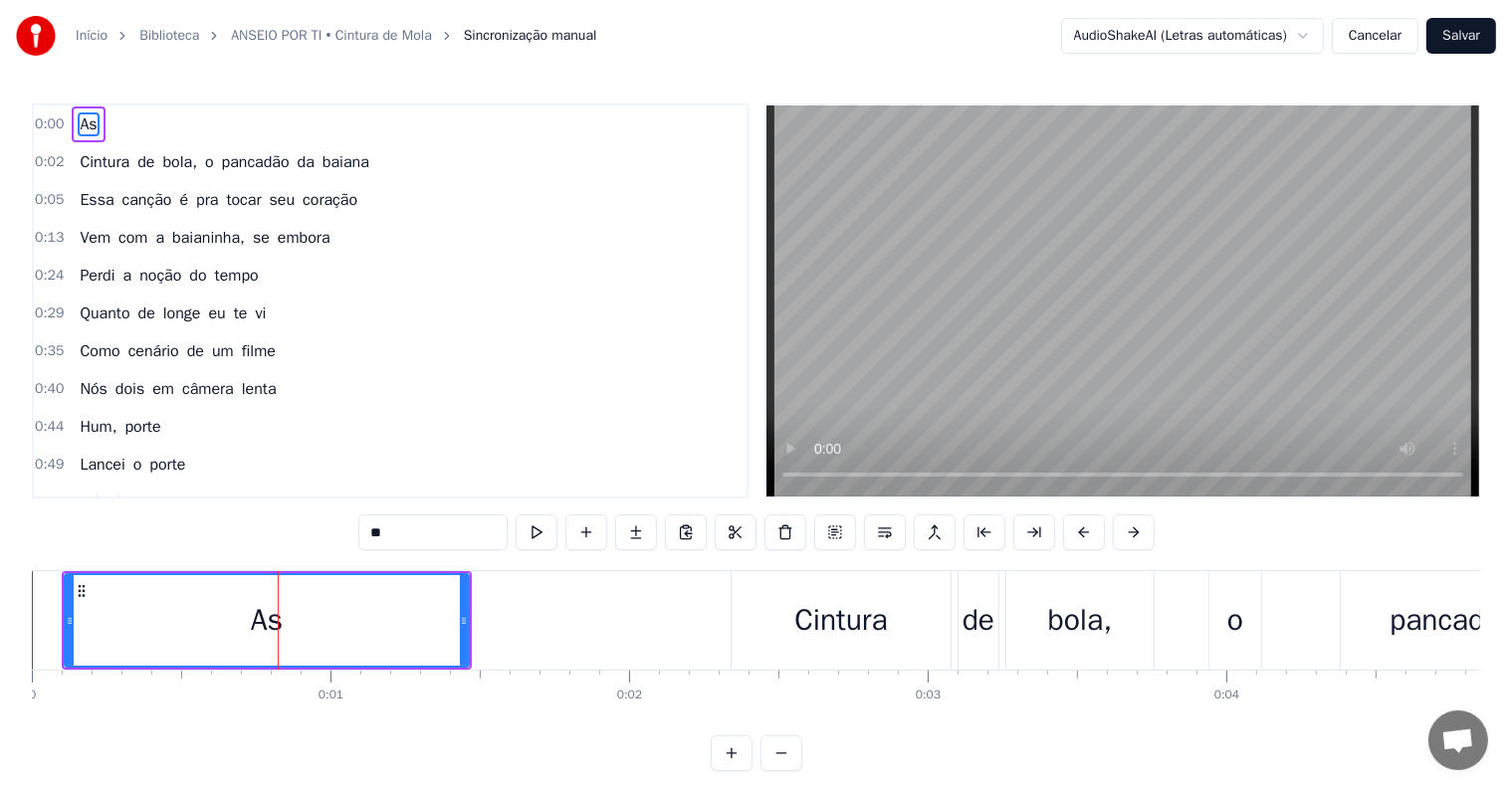 click on "As" at bounding box center (88, 124) 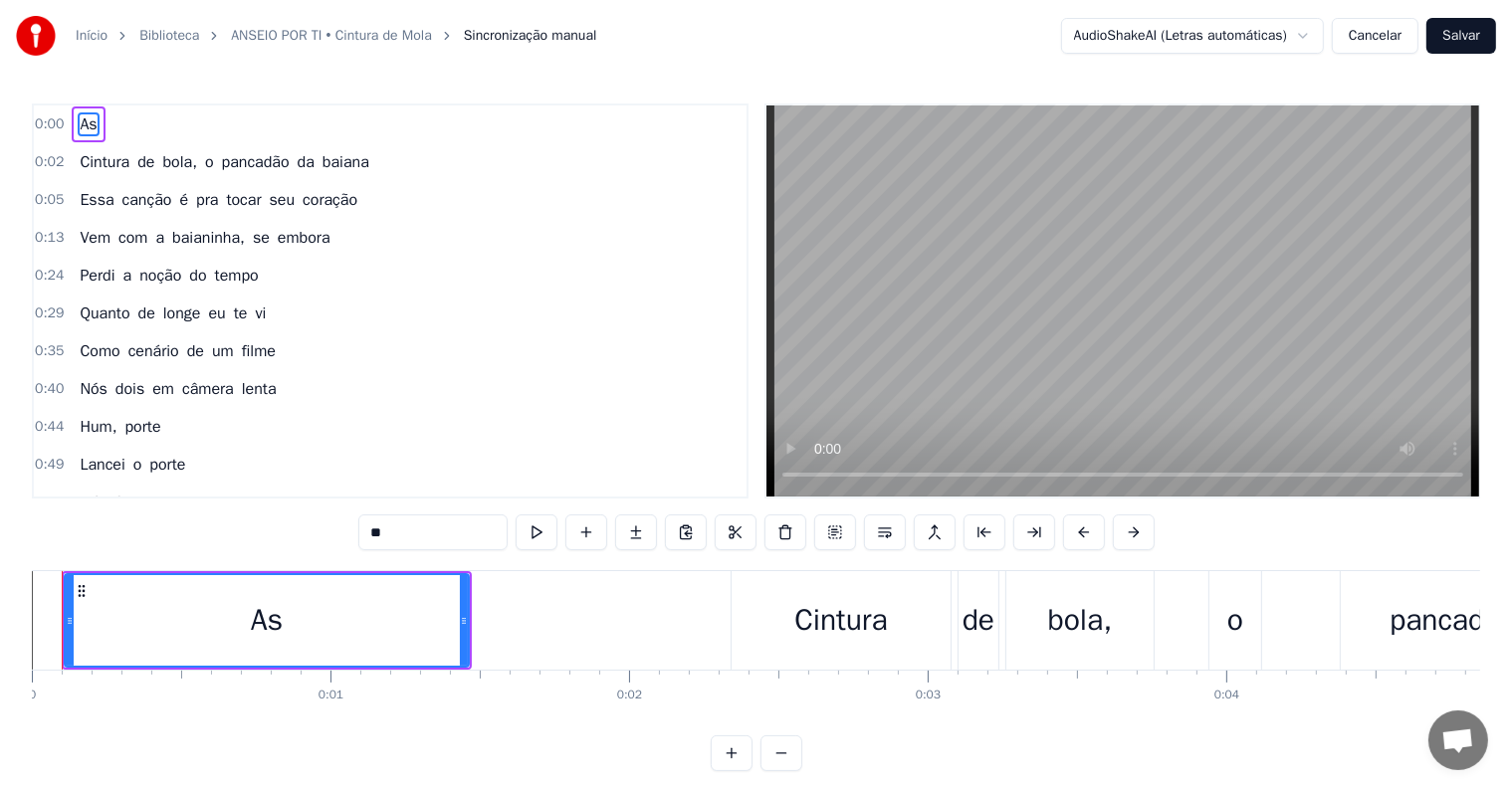 click on "As" at bounding box center (88, 124) 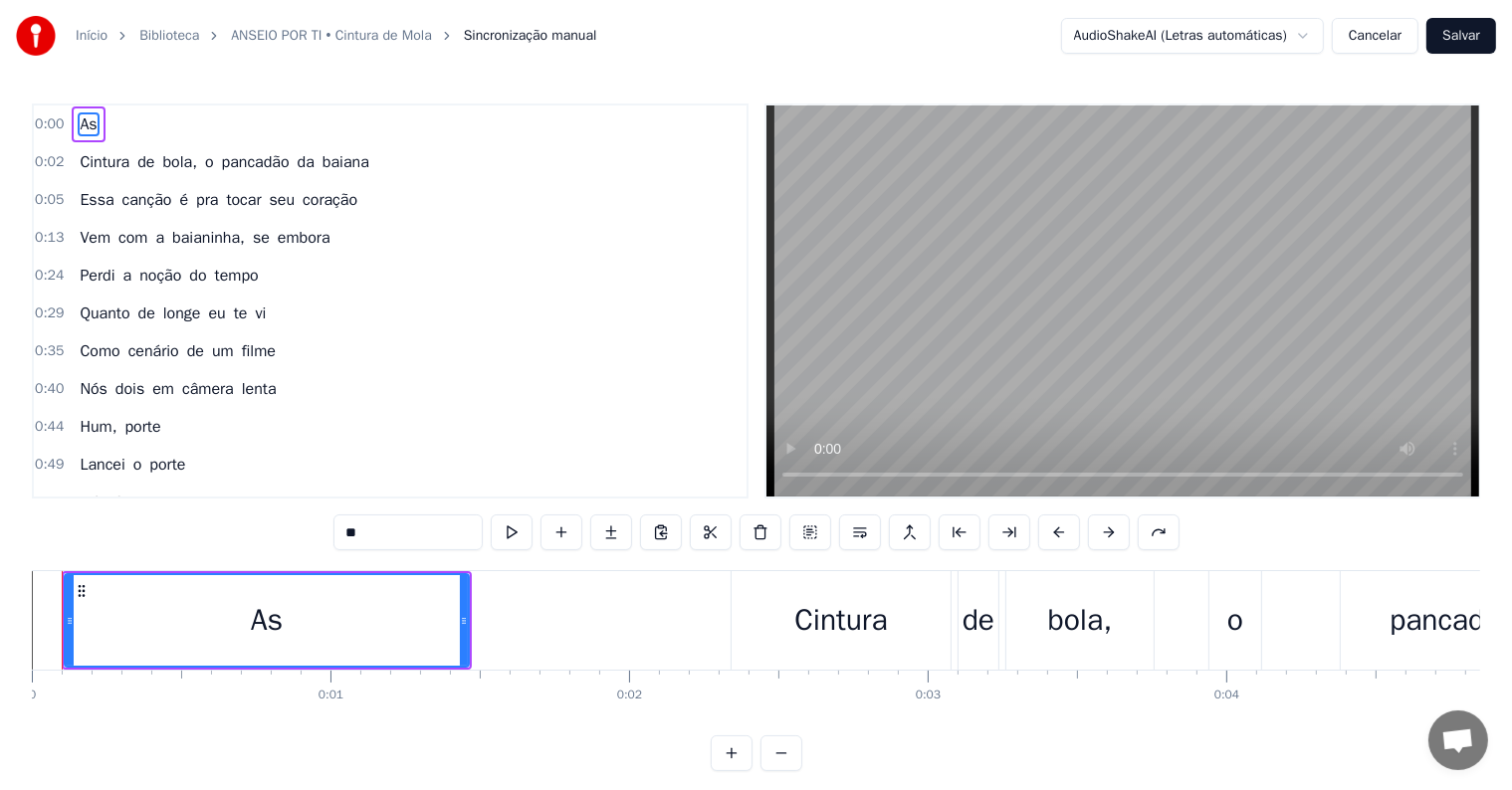 click on "As" at bounding box center (267, 620) 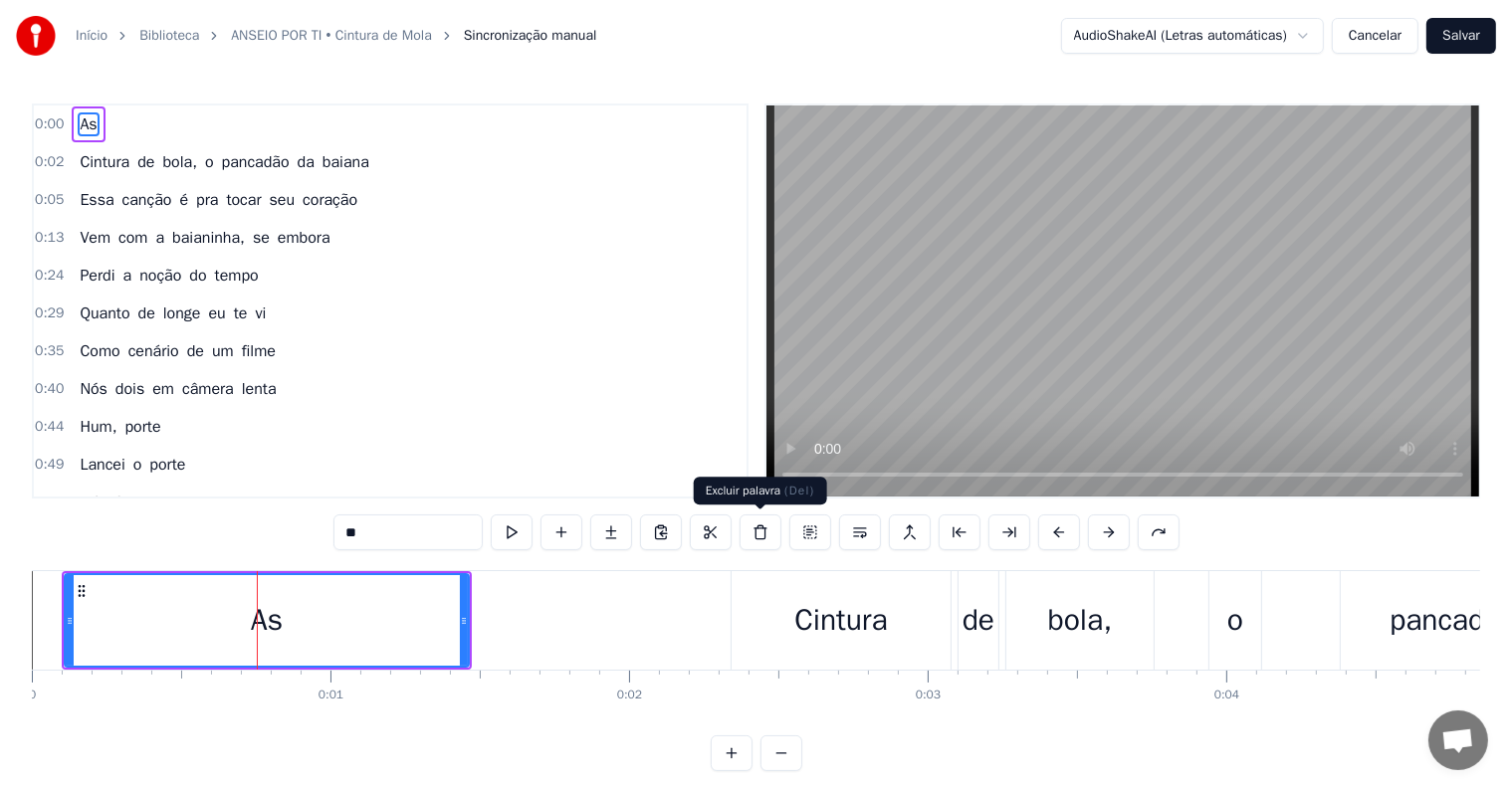 click at bounding box center (760, 532) 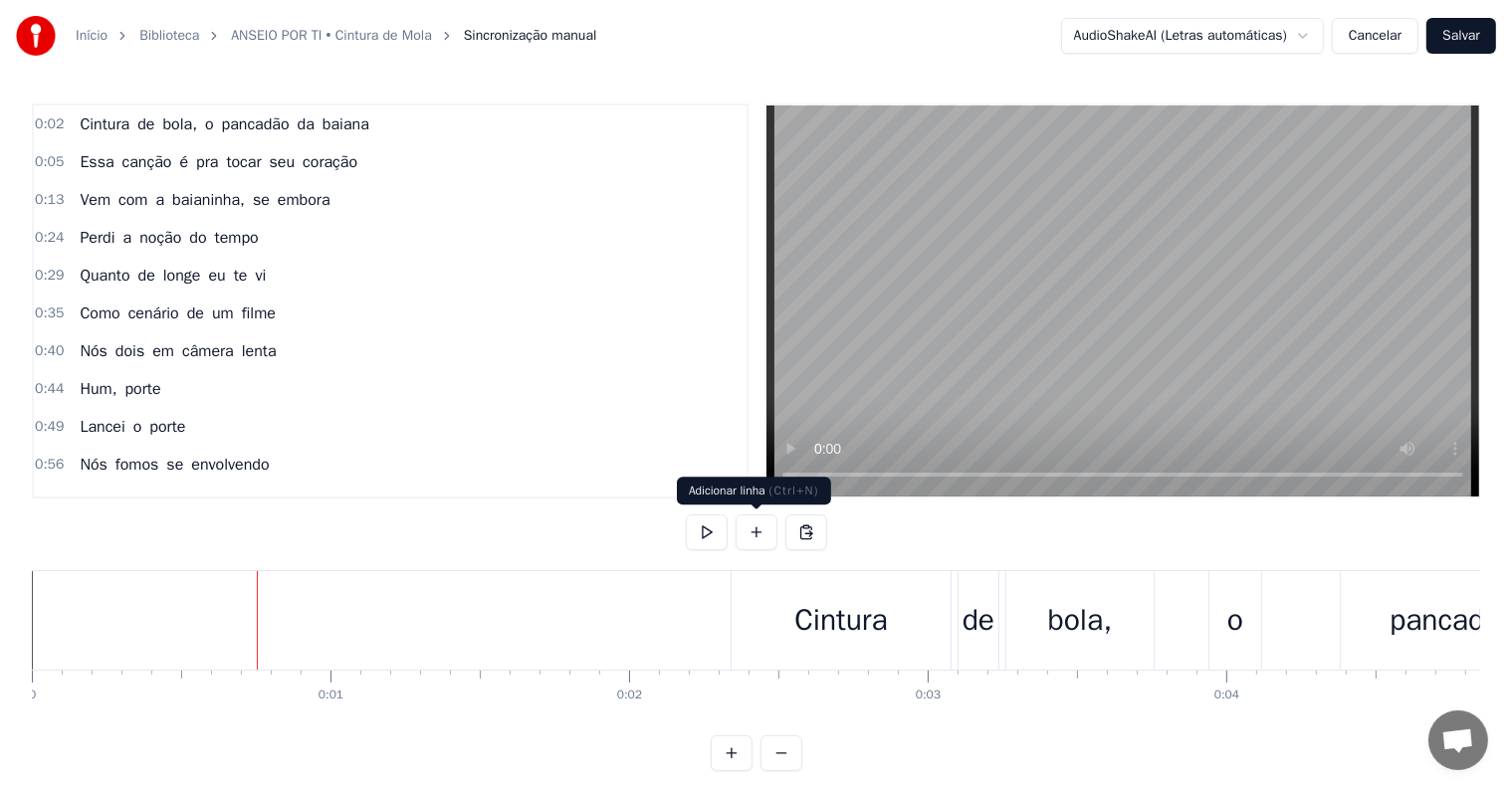 click on "Cintura" at bounding box center (841, 620) 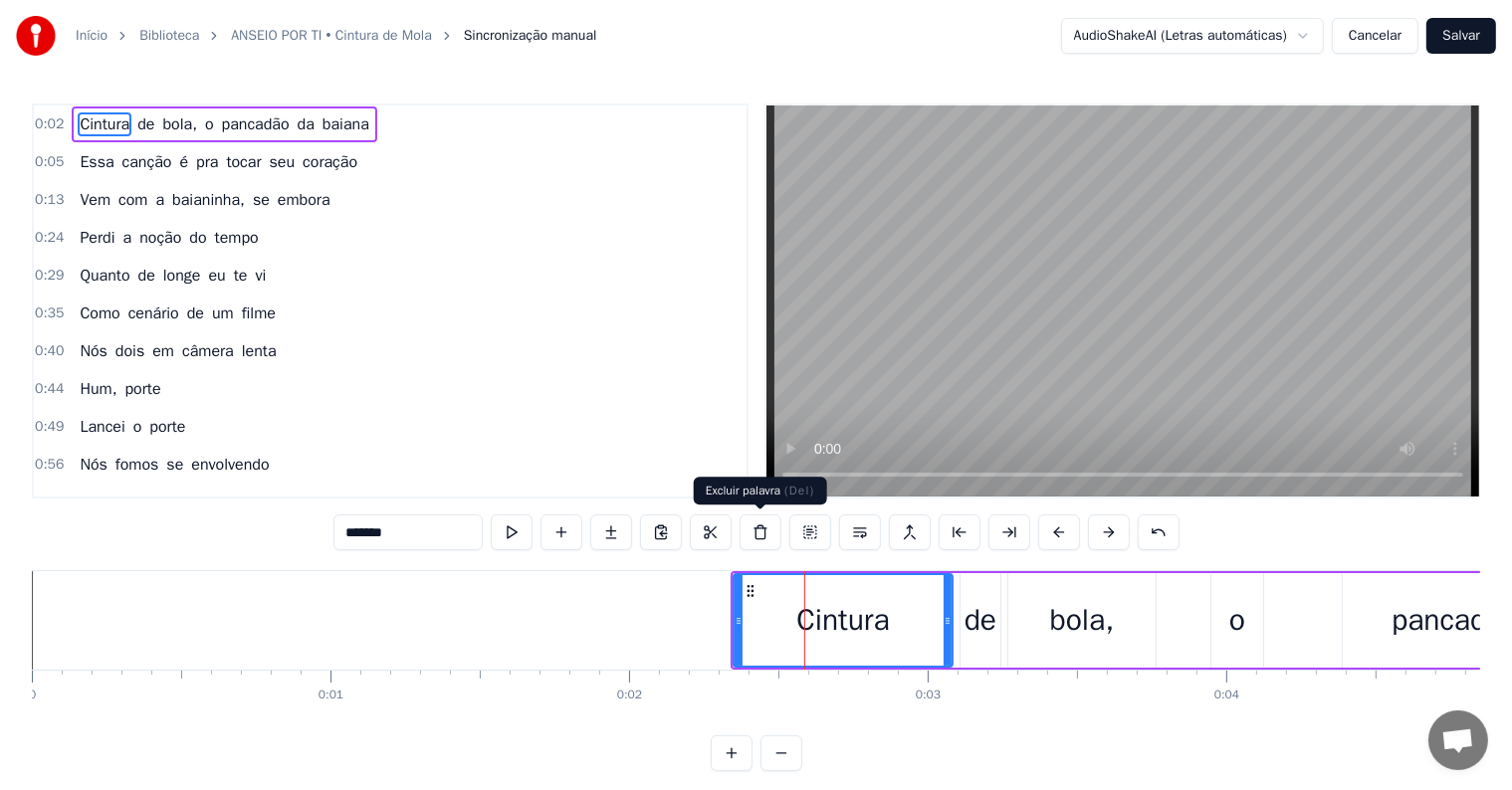 click at bounding box center [760, 532] 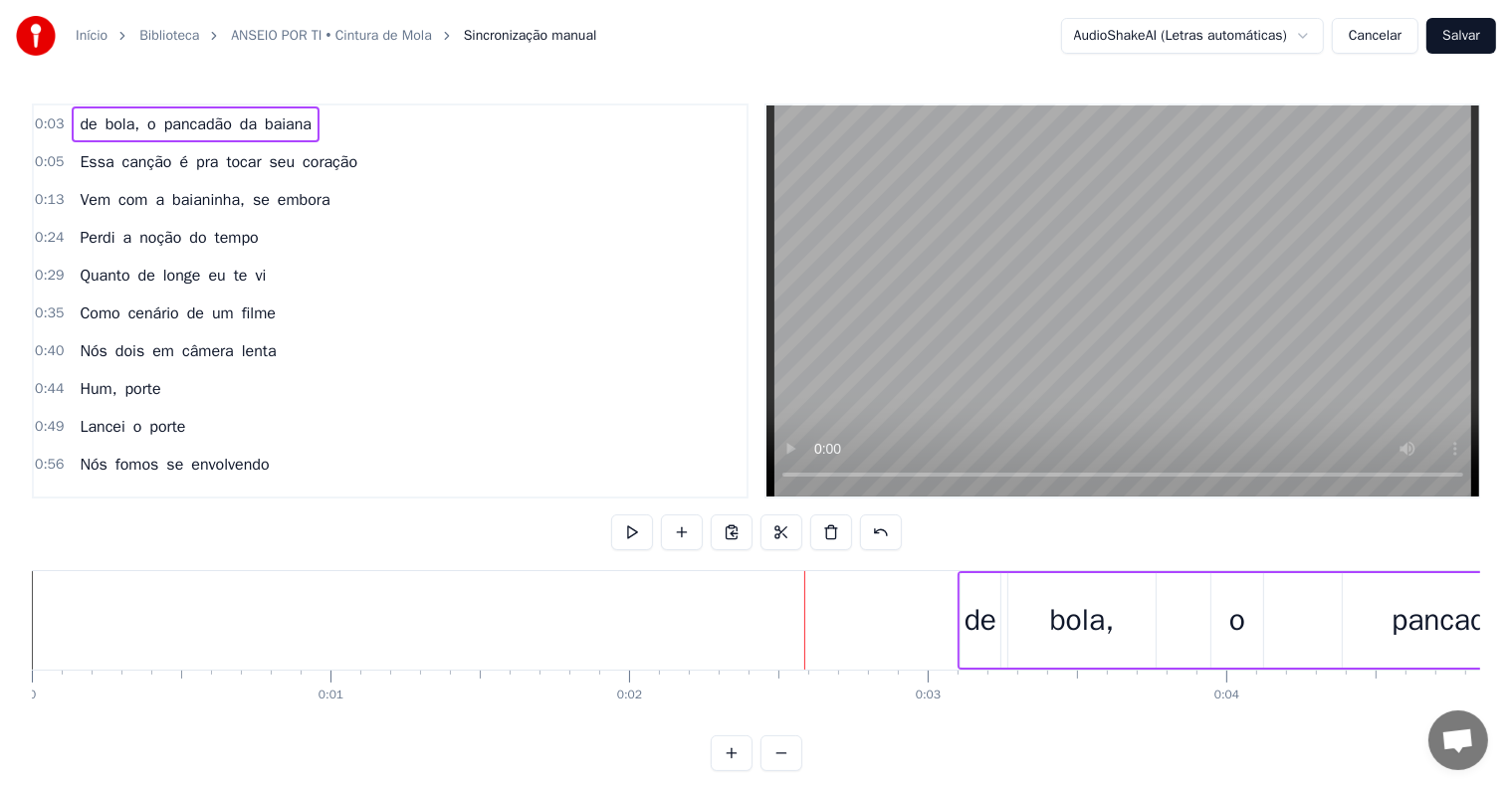 click on "de" at bounding box center [980, 620] 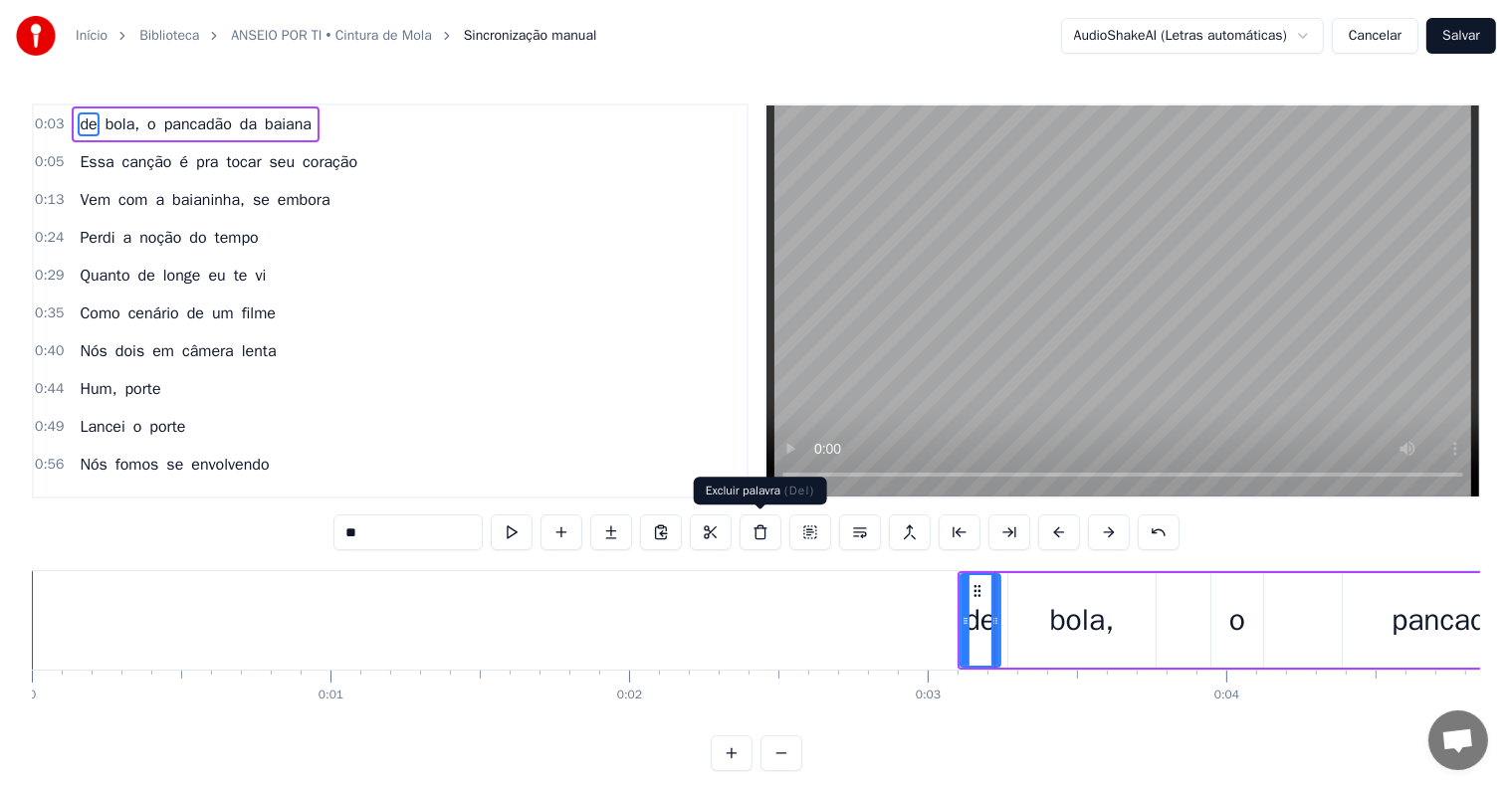 click at bounding box center (760, 532) 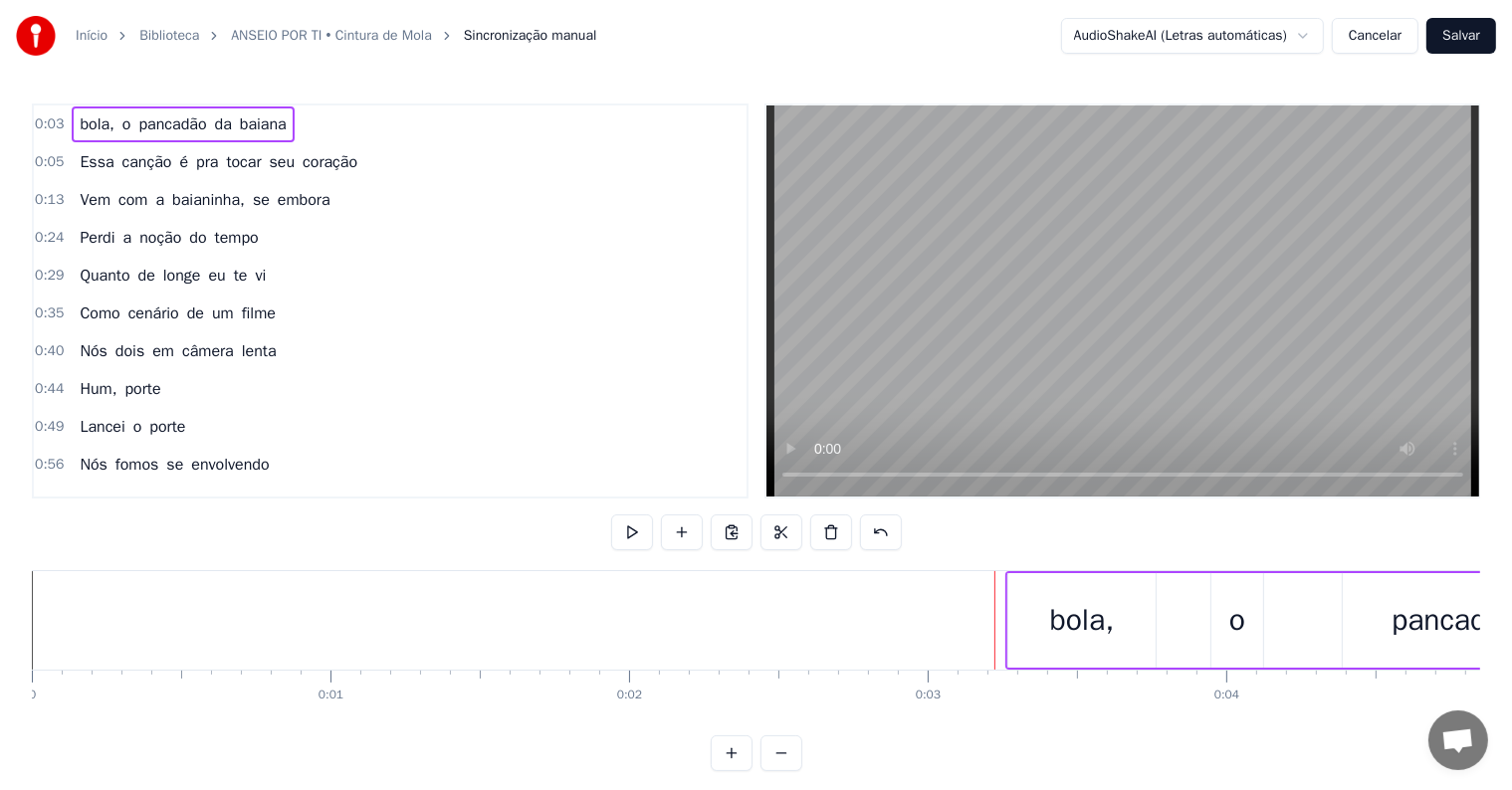 click on "bola," at bounding box center (1082, 620) 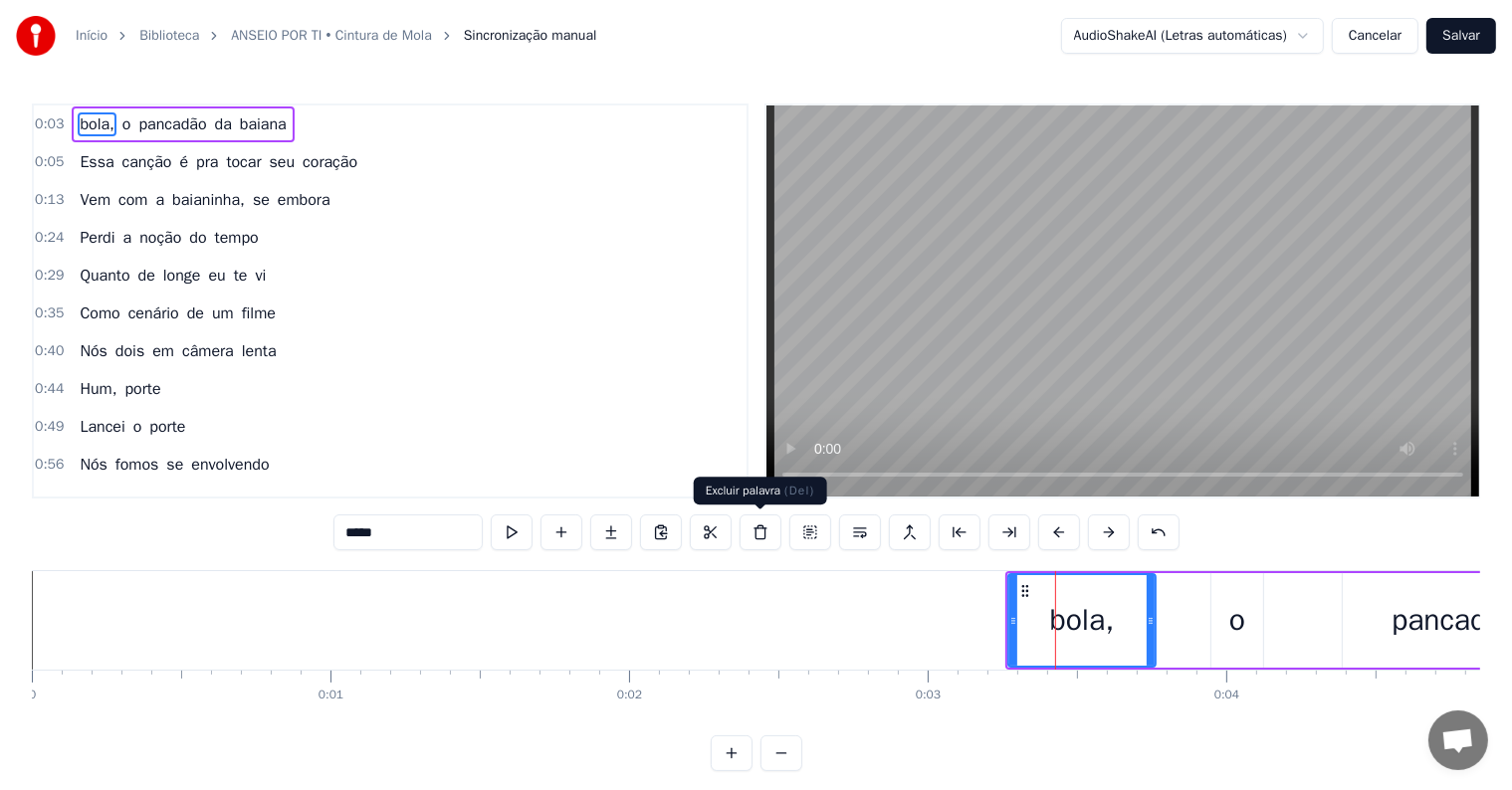 click at bounding box center [760, 532] 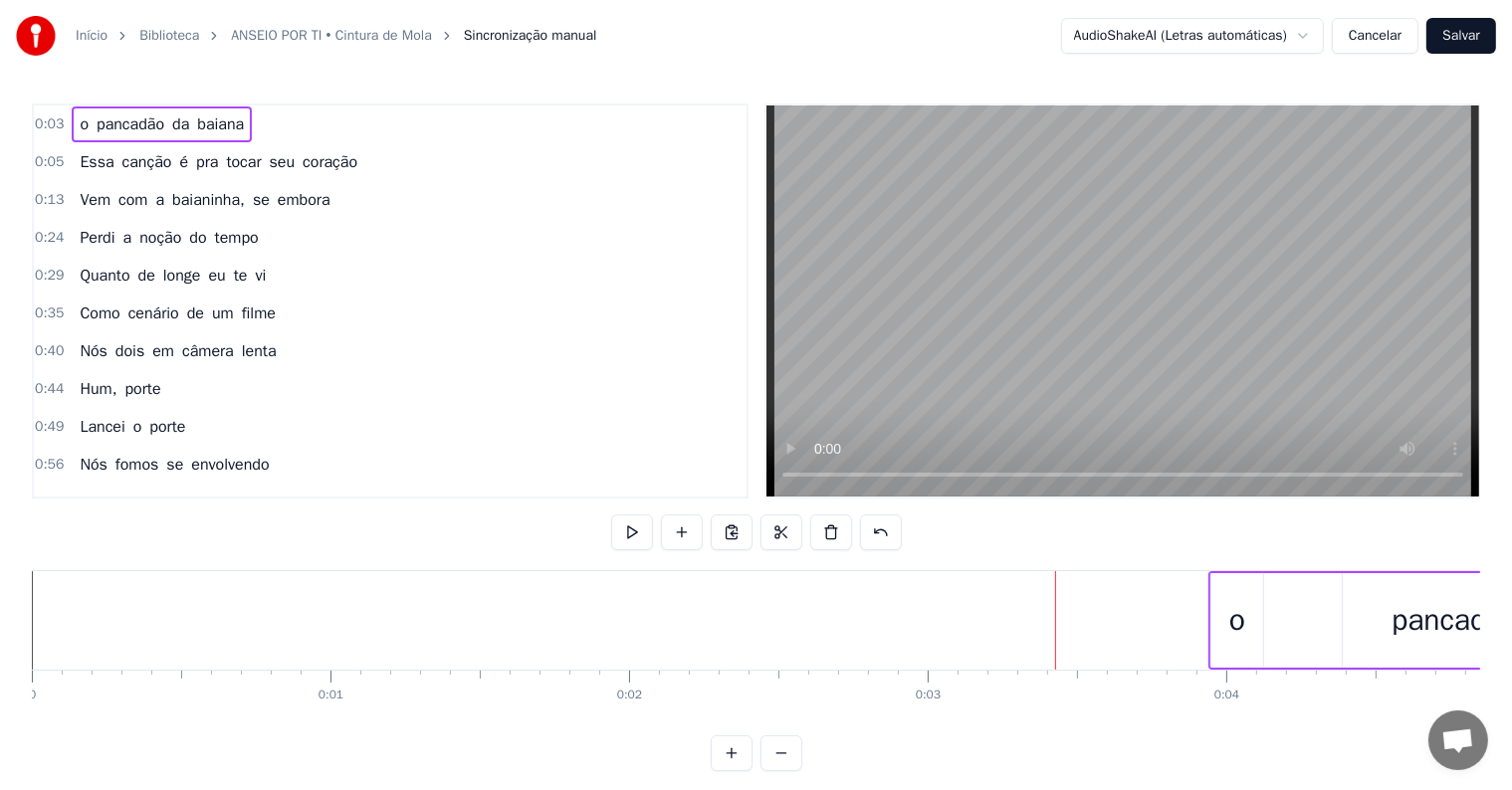 click on "o" at bounding box center (1237, 620) 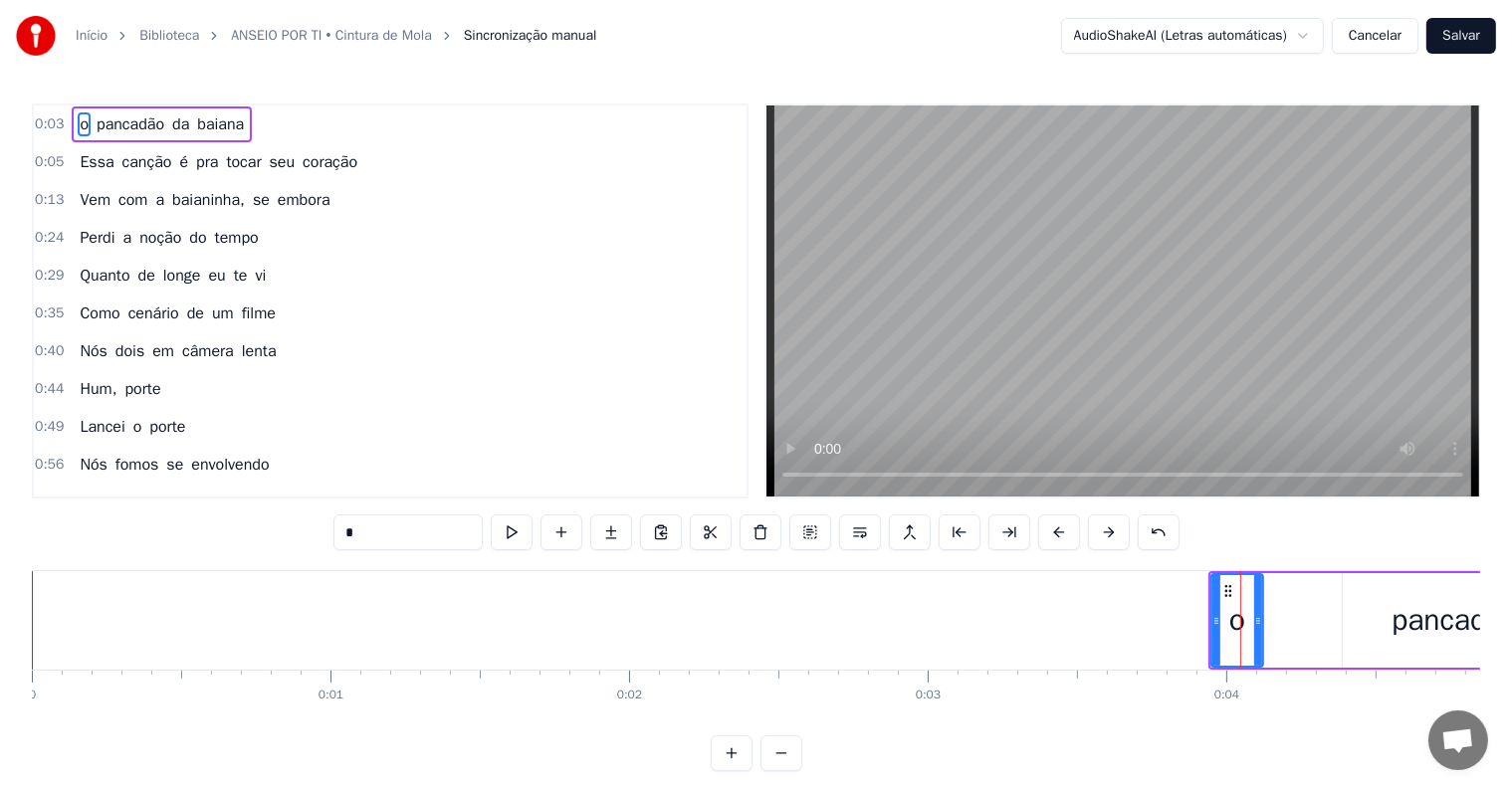 click at bounding box center [760, 532] 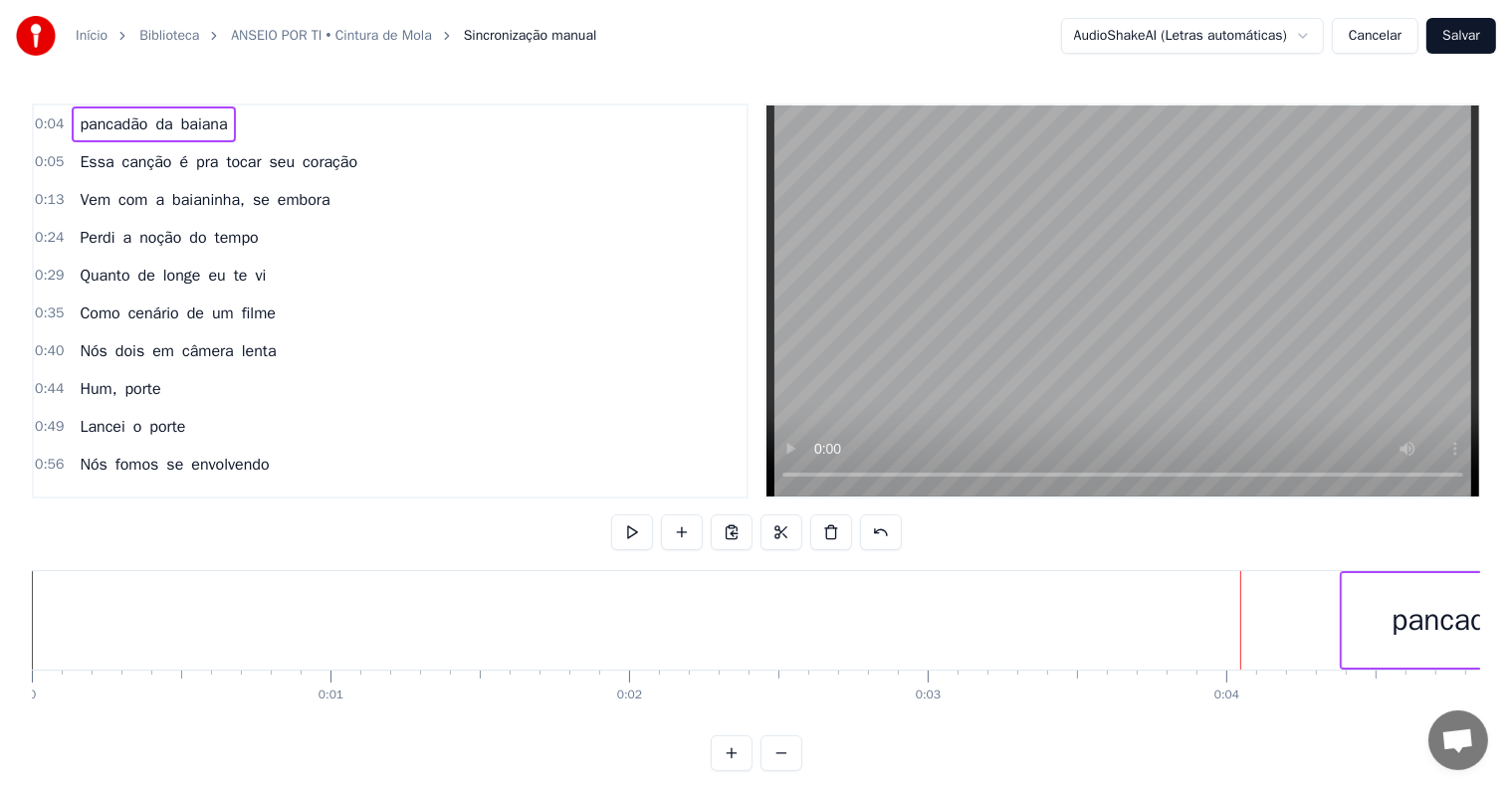 click on "pancadão" at bounding box center (1455, 620) 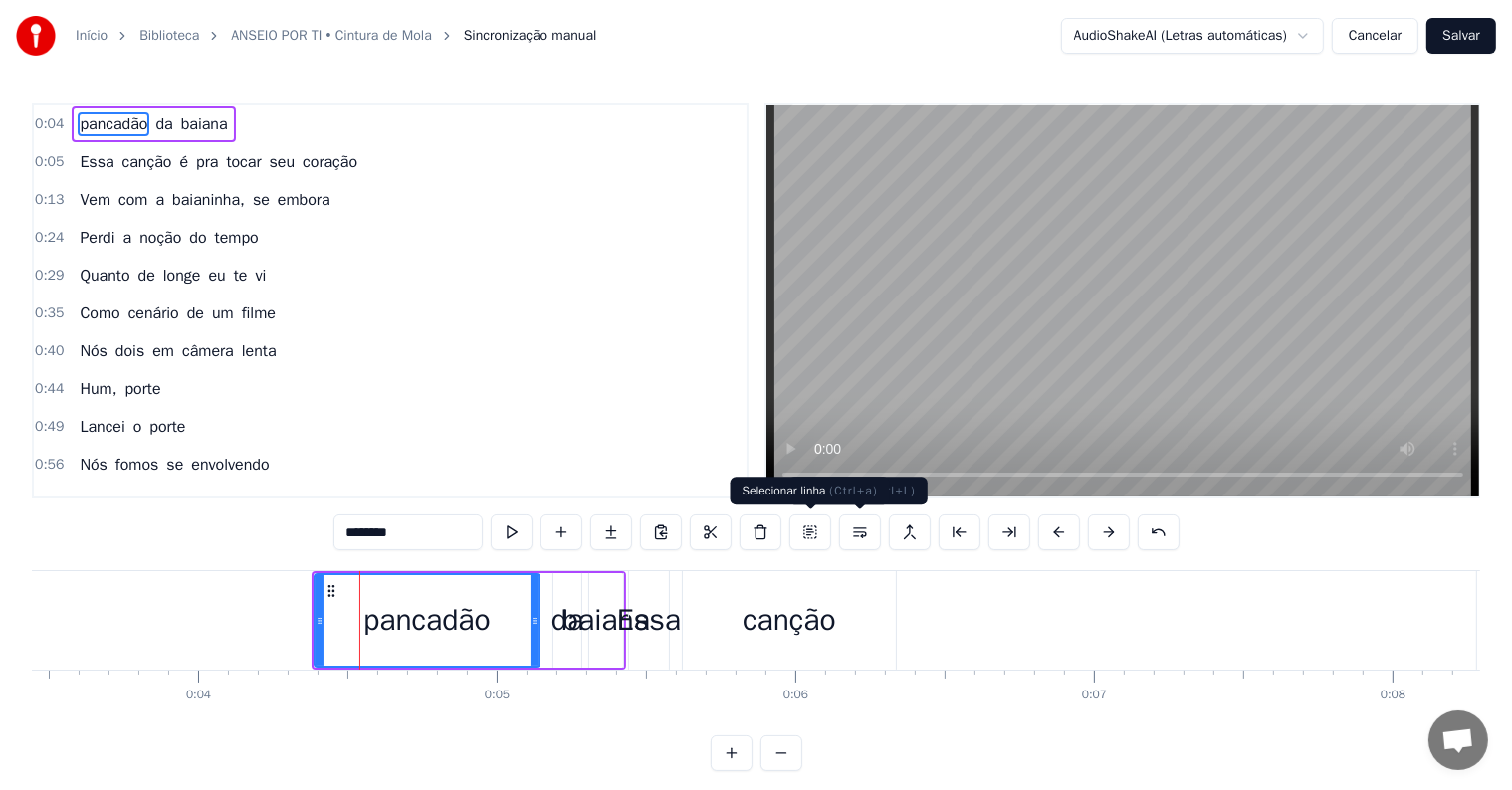 scroll, scrollTop: 0, scrollLeft: 1256, axis: horizontal 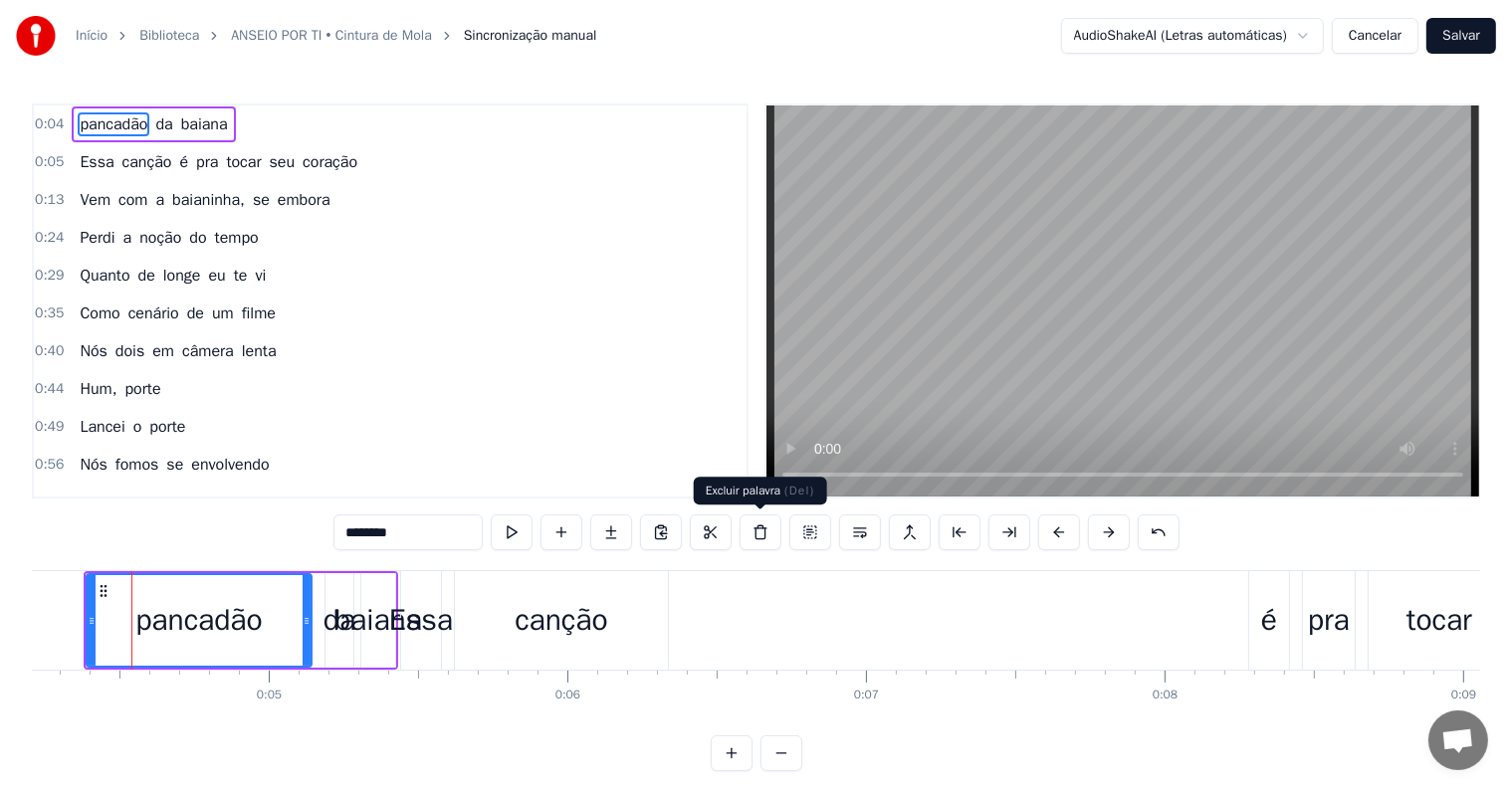 click at bounding box center (760, 532) 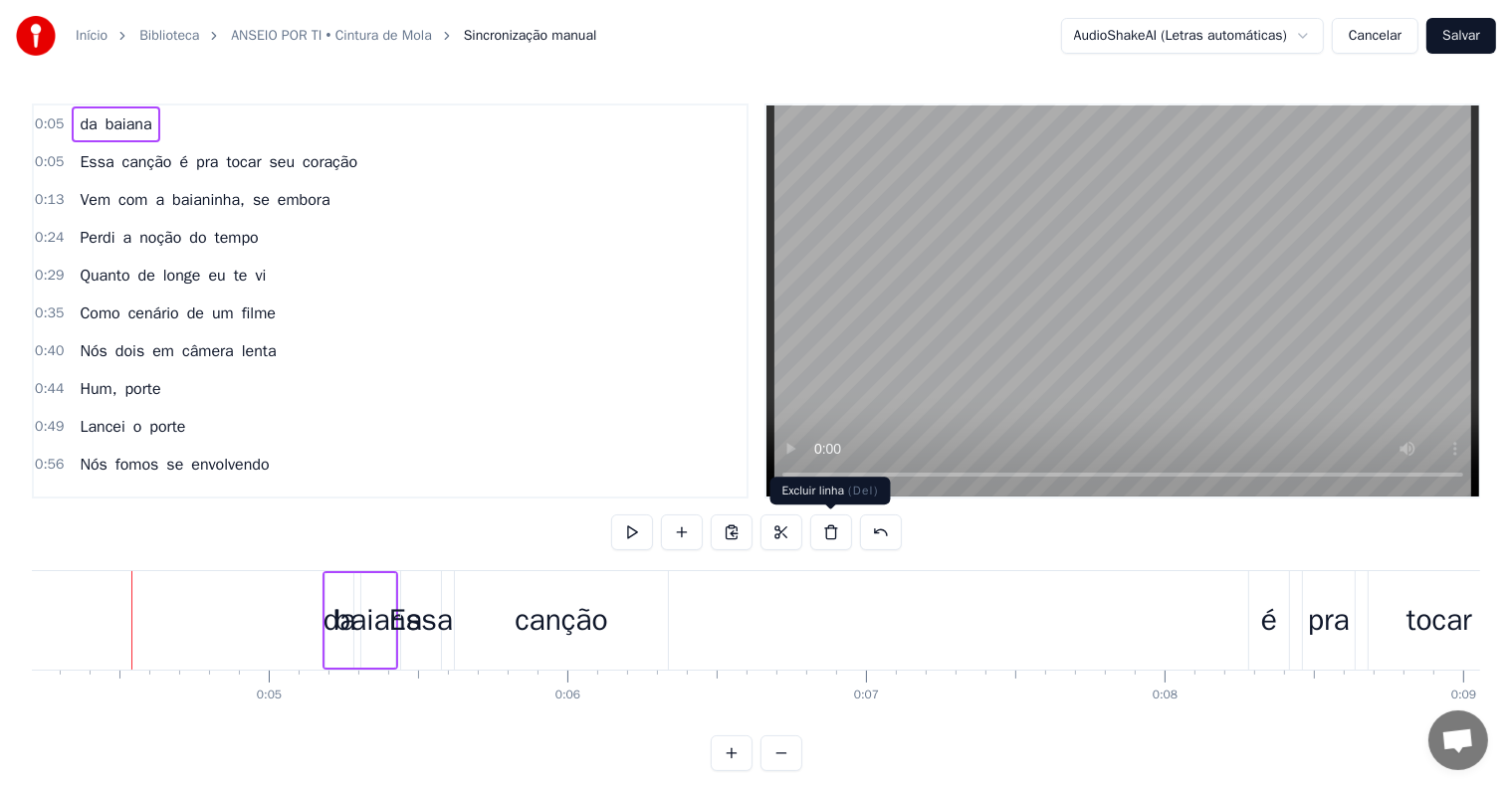 click at bounding box center [831, 532] 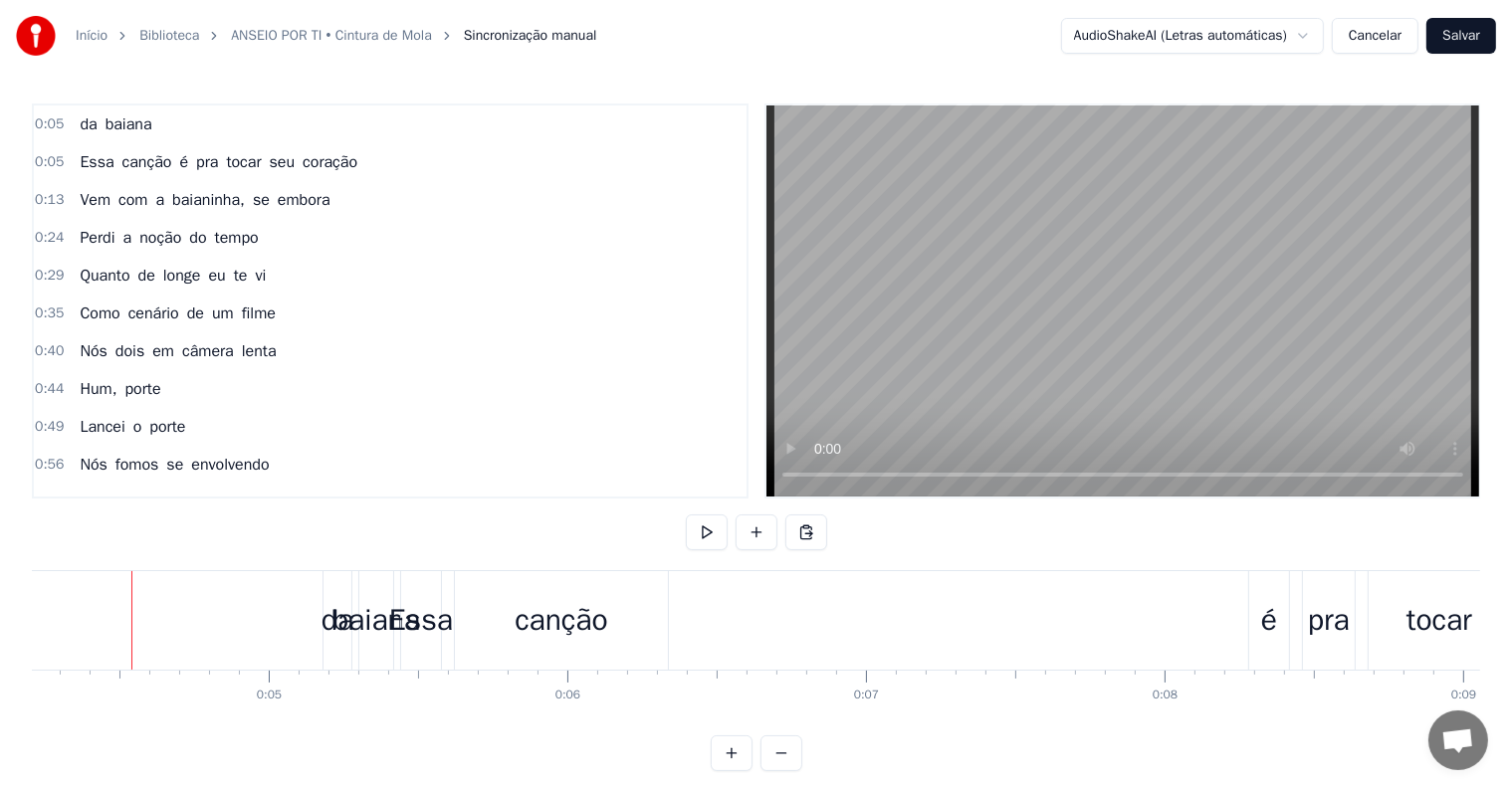 click on "baiana" at bounding box center (376, 620) 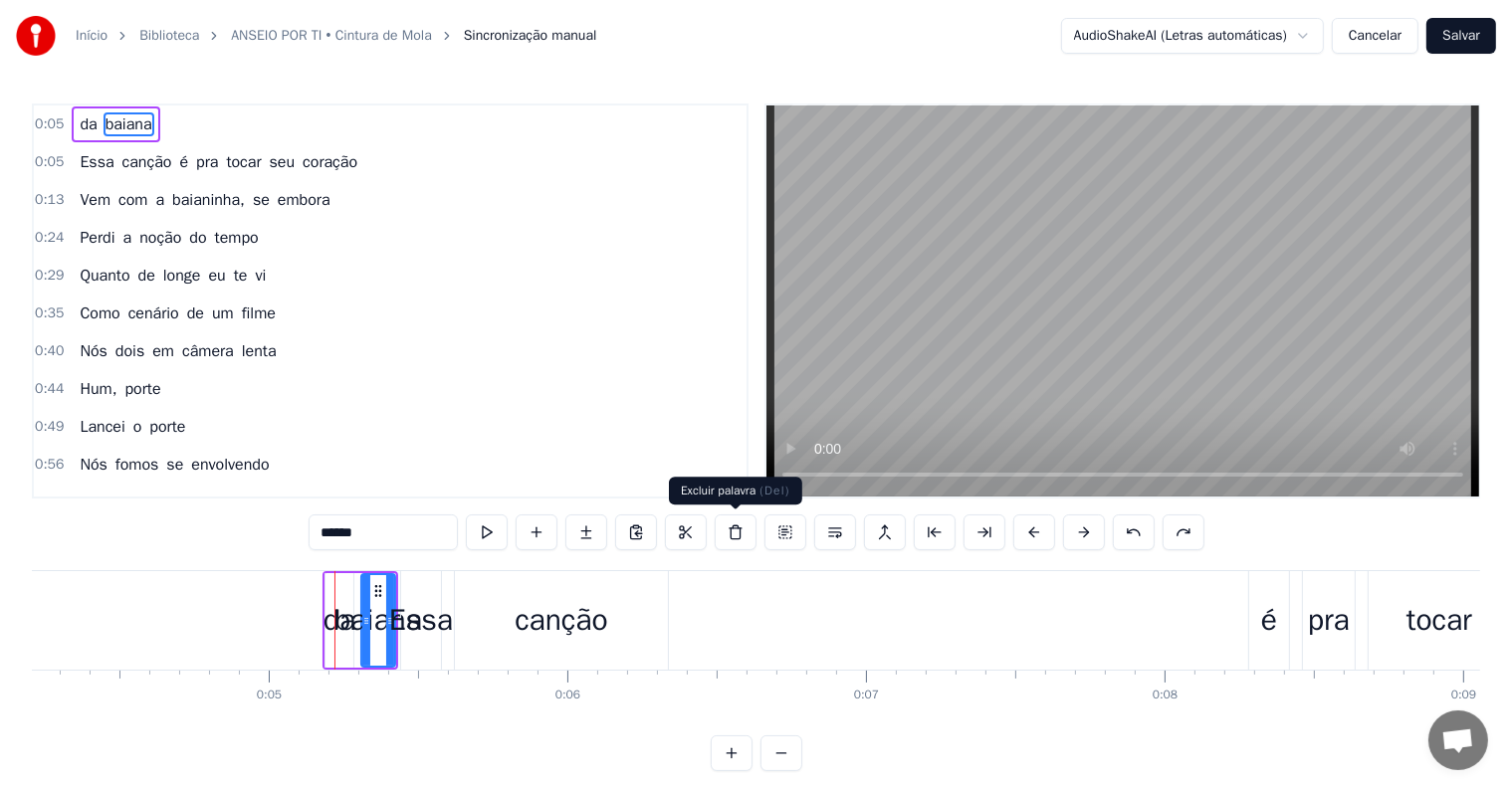 click at bounding box center [736, 532] 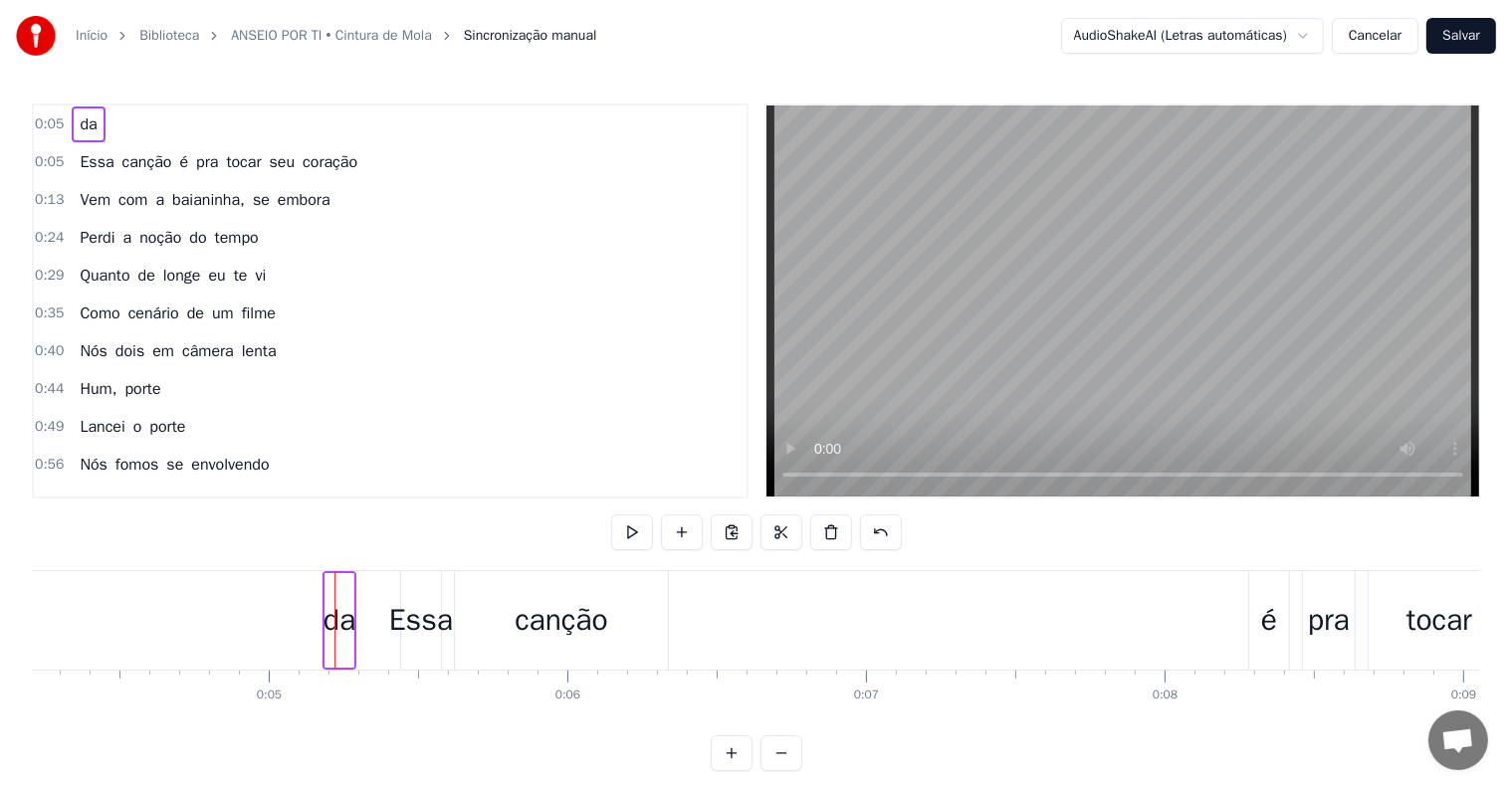 click on "da" at bounding box center (339, 620) 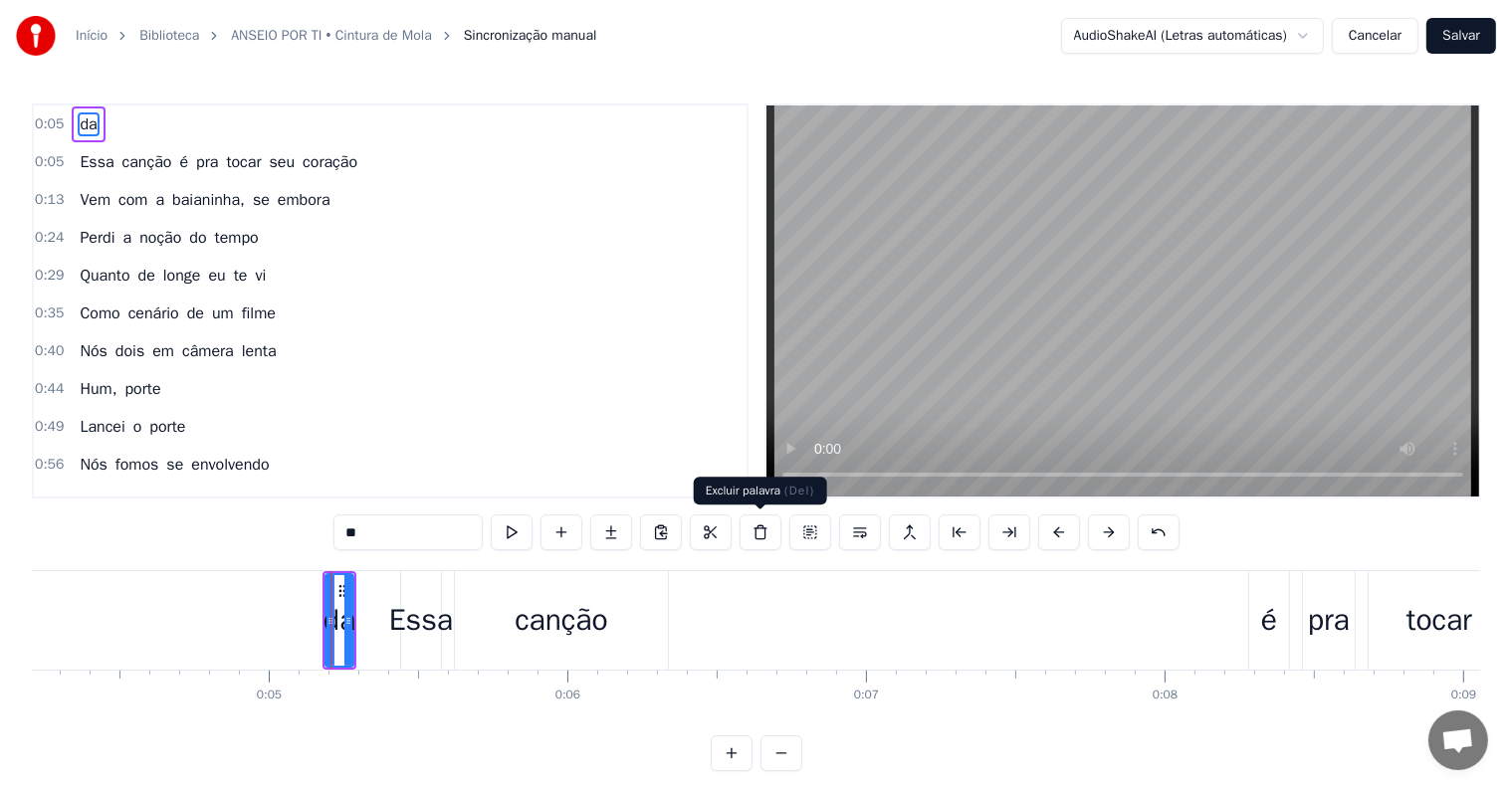 click at bounding box center [760, 532] 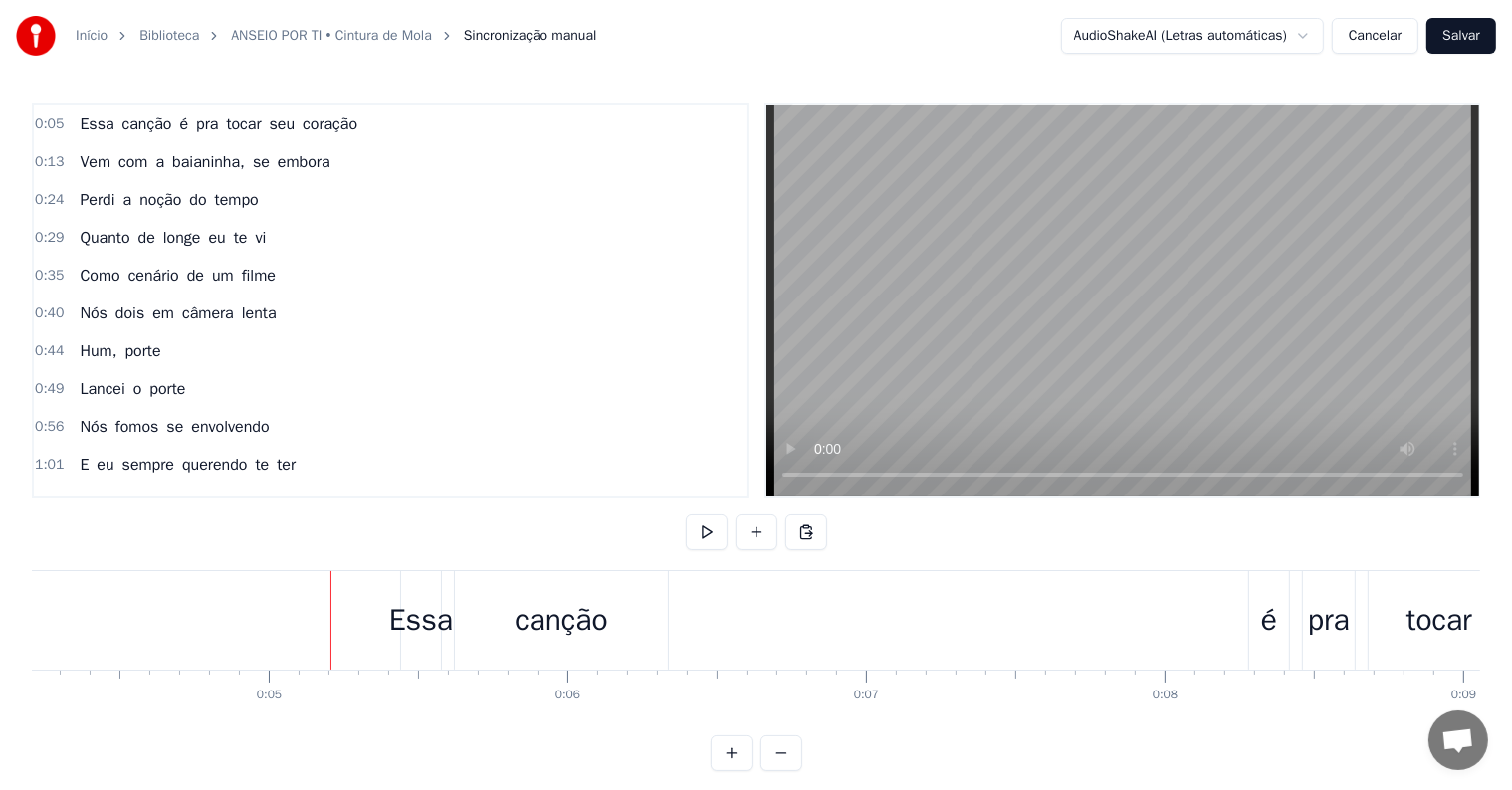 type 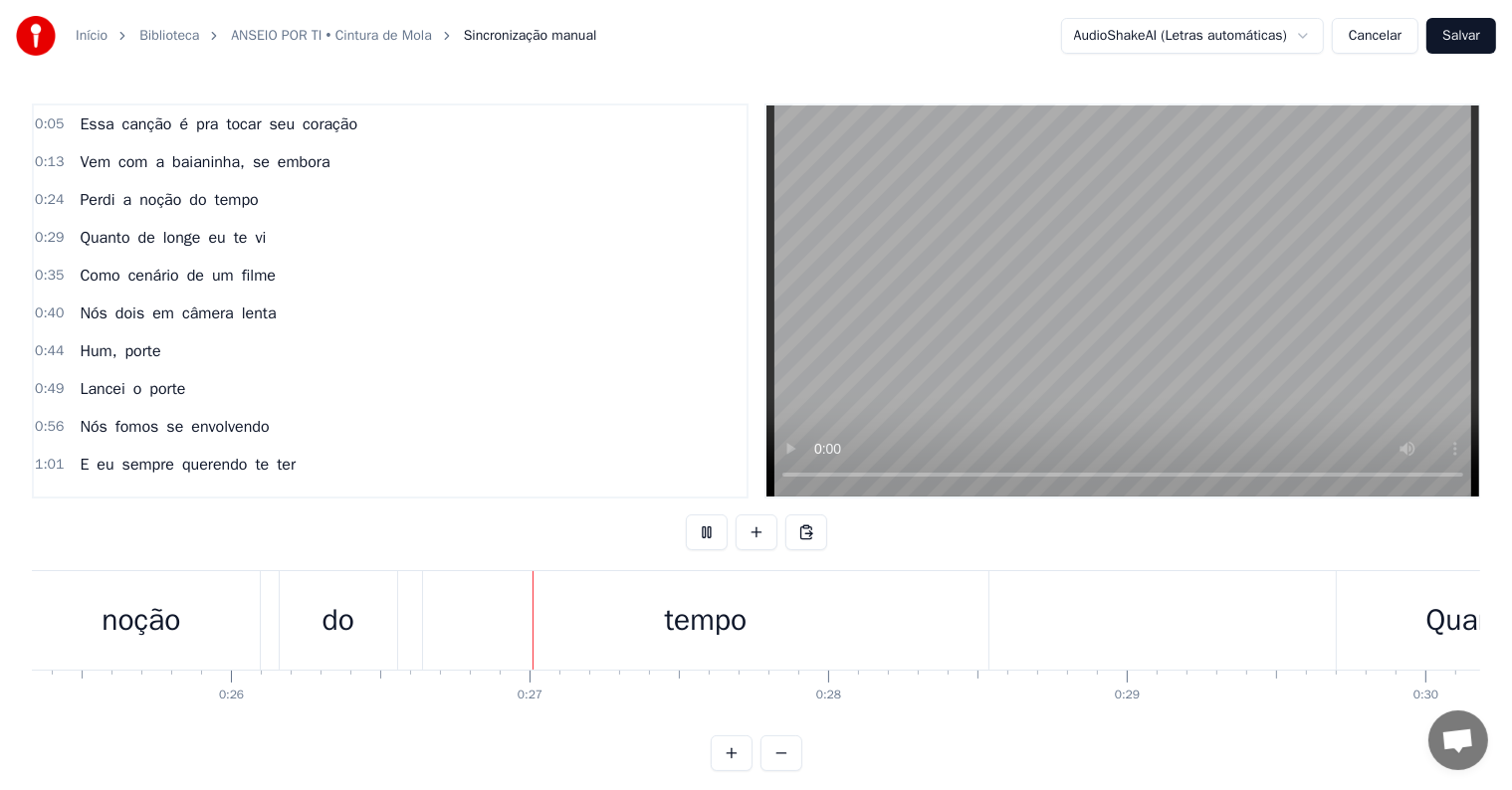 scroll, scrollTop: 0, scrollLeft: 7800, axis: horizontal 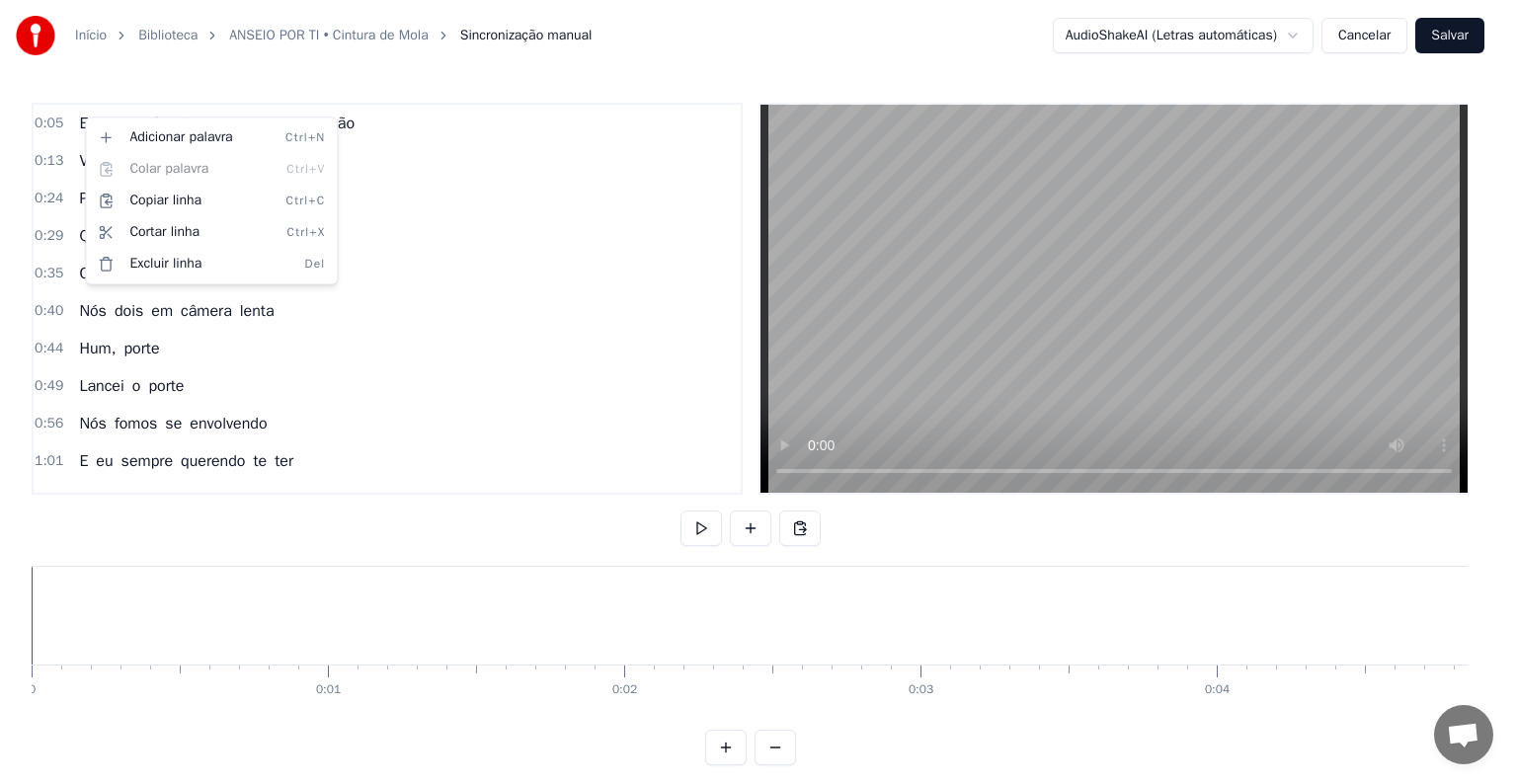 click on "Início Biblioteca ANSEIO POR TI • Cintura de Mola Sincronização manual AudioShakeAI (Letras automáticas) Cancelar Salvar 0:05 Essa canção é pra tocar seu coração 0:13 Vem com a baianinha, se embora 0:24 Perdi a noção do tempo 0:29 Quanto de longe eu te vi 0:35 Como cenário de um filme 0:40 Nós dois em câmera lenta 0:44 Hum, porte 0:49 Lancei o porte 0:56 Nós fomos se envolvendo 1:01 E eu sempre querendo te ter 1:07 Lancei a percorrer teu corpo 1:12 Um desejo me queimando aos poucos 1:16 Hum, porte 1:21 Lancei o porte 1:26 Ironia do destino 1:32 Surgiu no meu caminho 1:37 Meu coração quer espinhos 1:42 Você fez brotar o amor 1:48 Ironia do destino 1:53 Surgiu no meu caminho 1:59 Meu coração quer espinhos 2:04 Desabrochou o amor 2:09 Vem com a baianinha, vem 2:14 A Cintura de Bola, O Pancadão da Bahia 2:31 Nós fomos se envolvendo 2:36 E eu sempre querendo te ter 2:41 Lancei a percorrer teu corpo 2:46 Um desejo me queimando aos poucos 2:50 Hum, porte 2:56 Lancei o porte 3:01 Ironia do no" at bounding box center (758, 398) 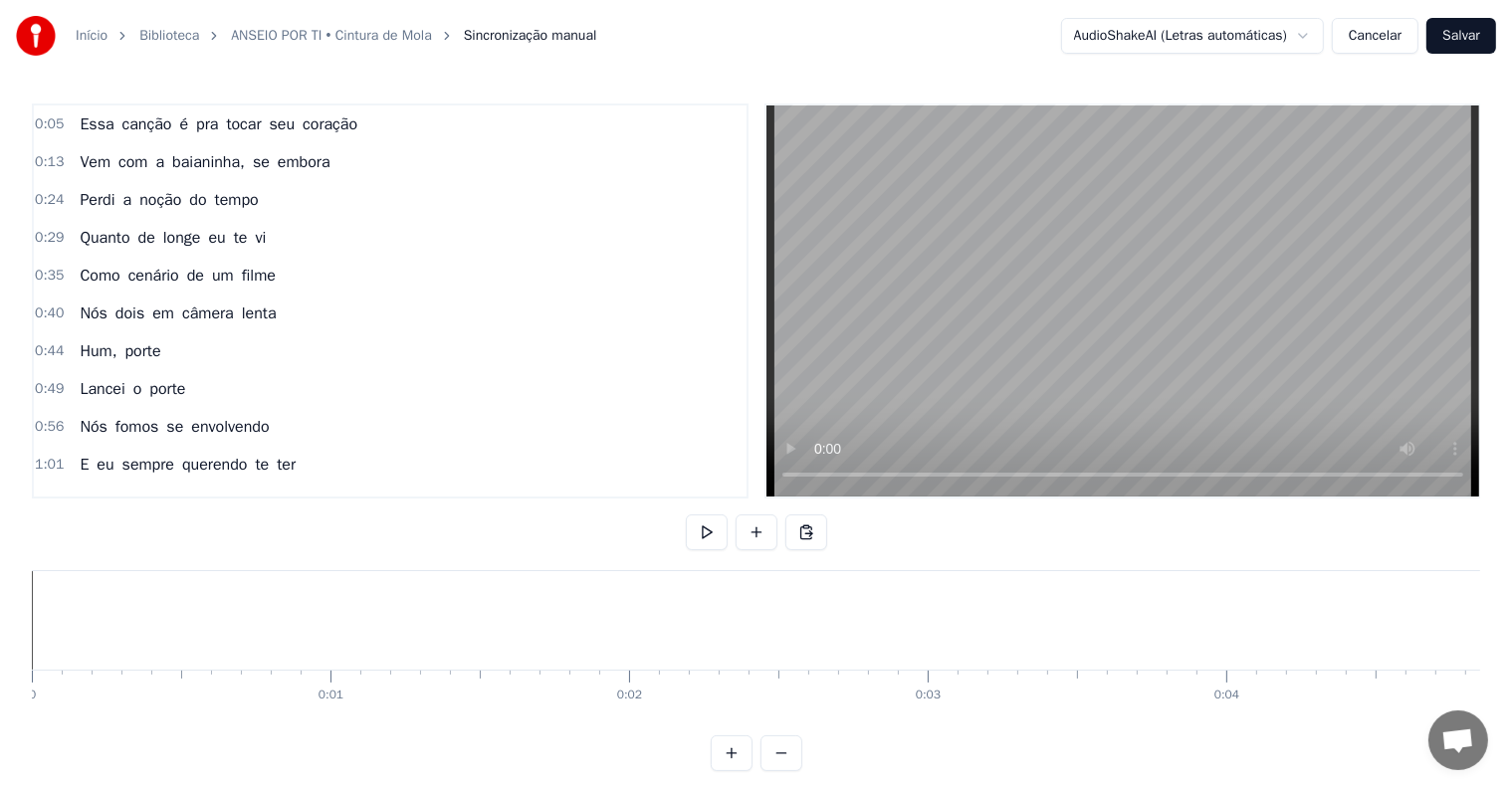 click on "Essa canção é pra tocar seu coração" at bounding box center [218, 124] 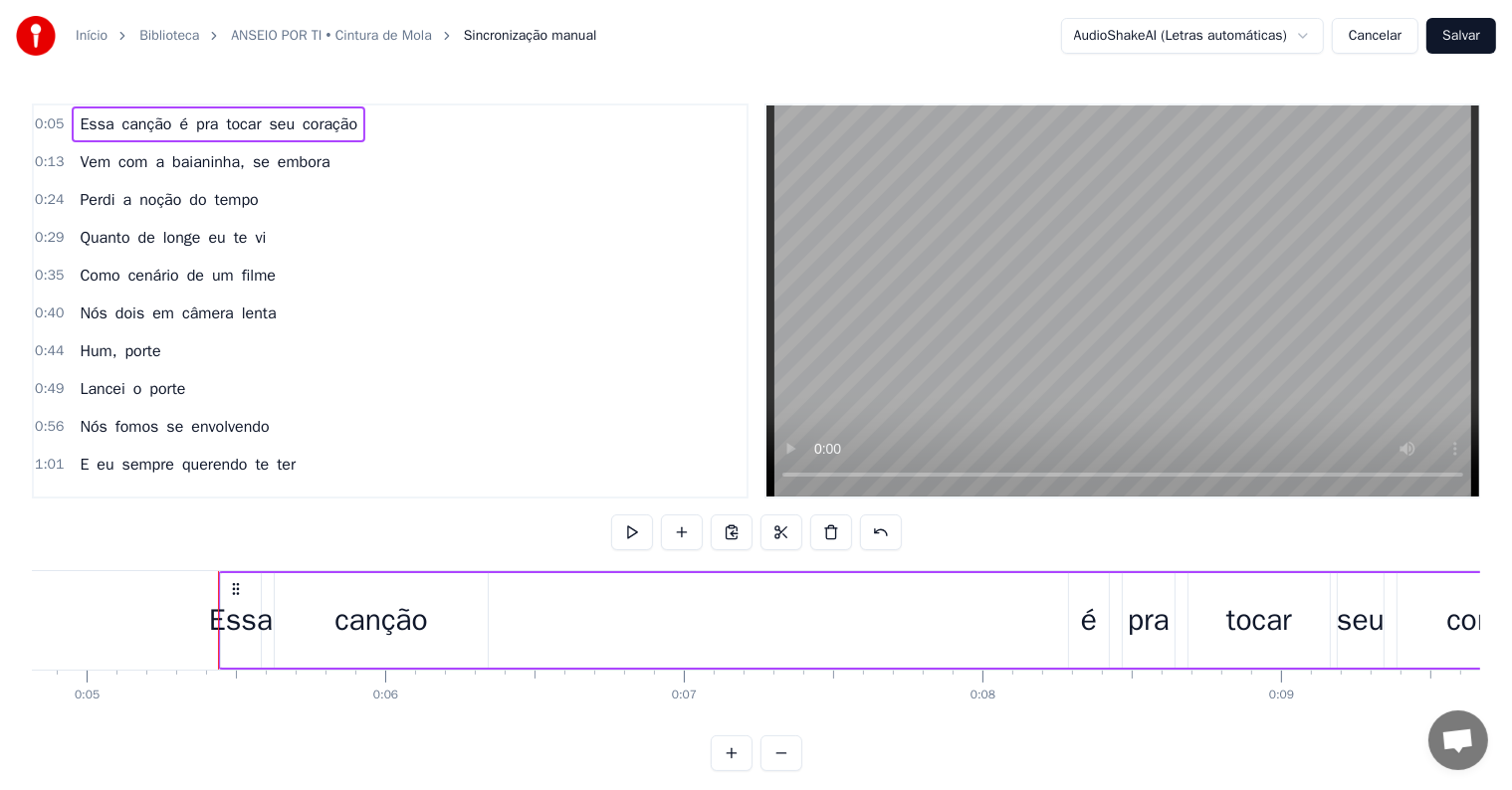 scroll, scrollTop: 0, scrollLeft: 1524, axis: horizontal 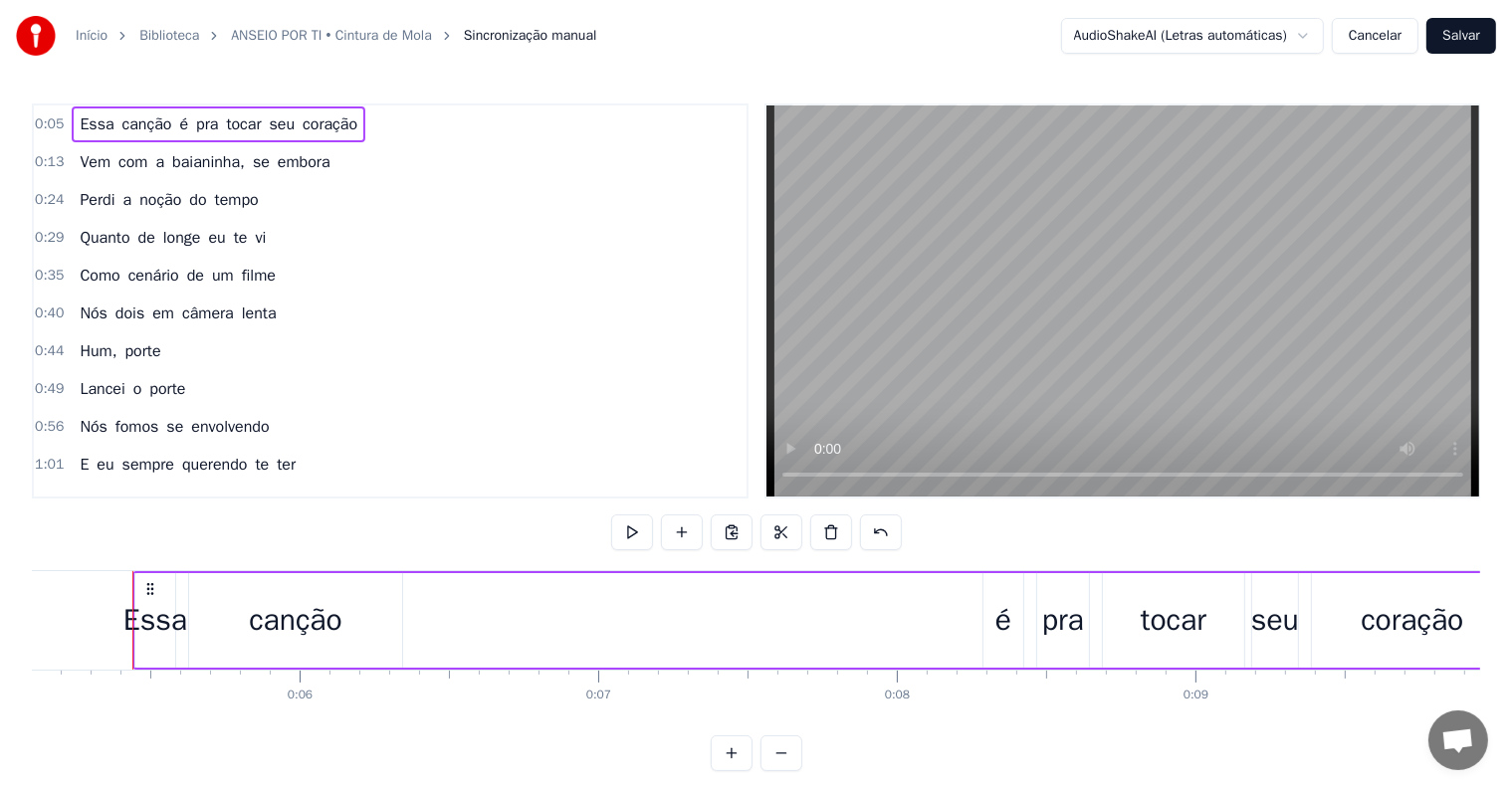 click on "Essa" at bounding box center (155, 620) 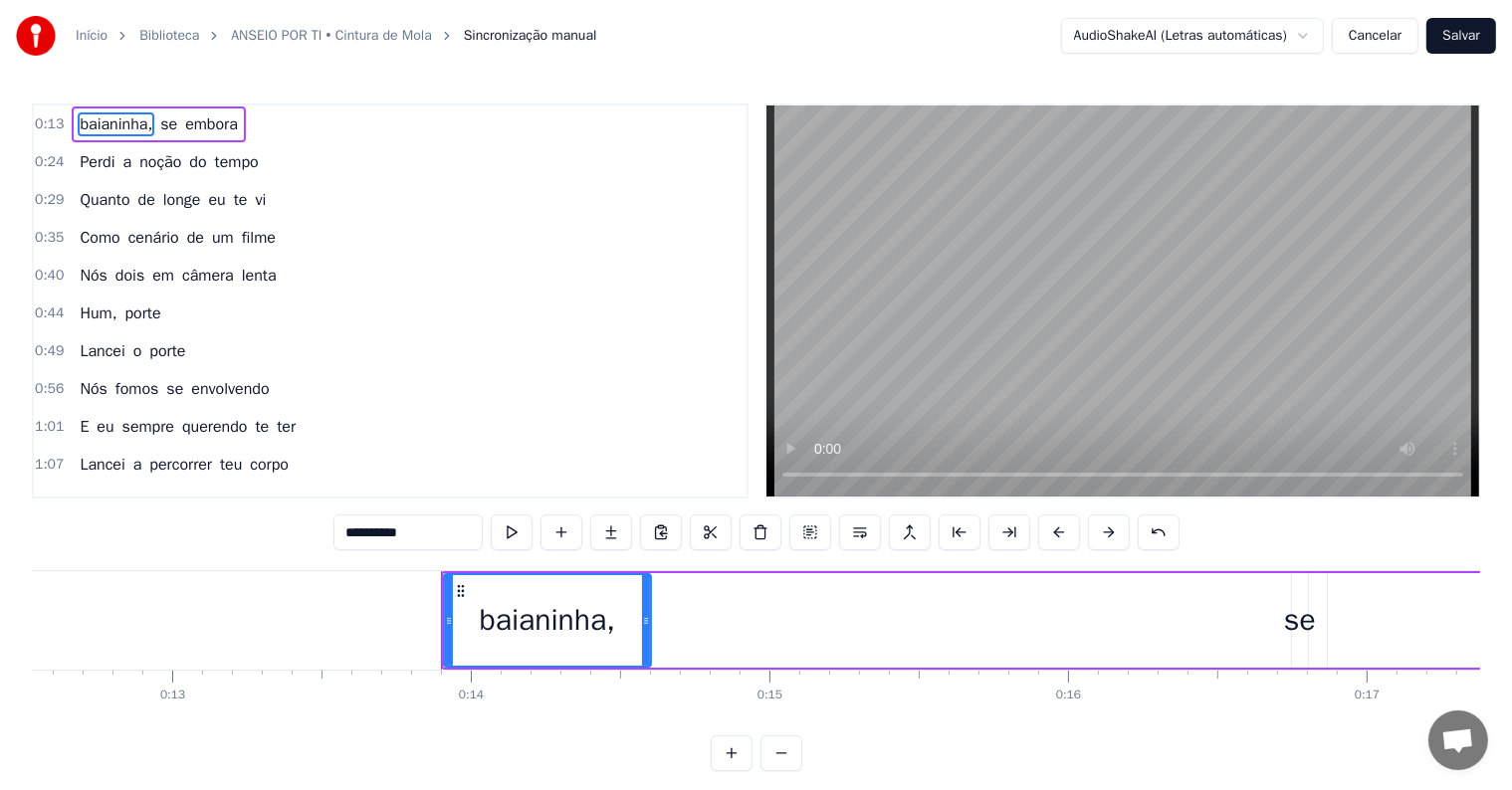 scroll, scrollTop: 0, scrollLeft: 3996, axis: horizontal 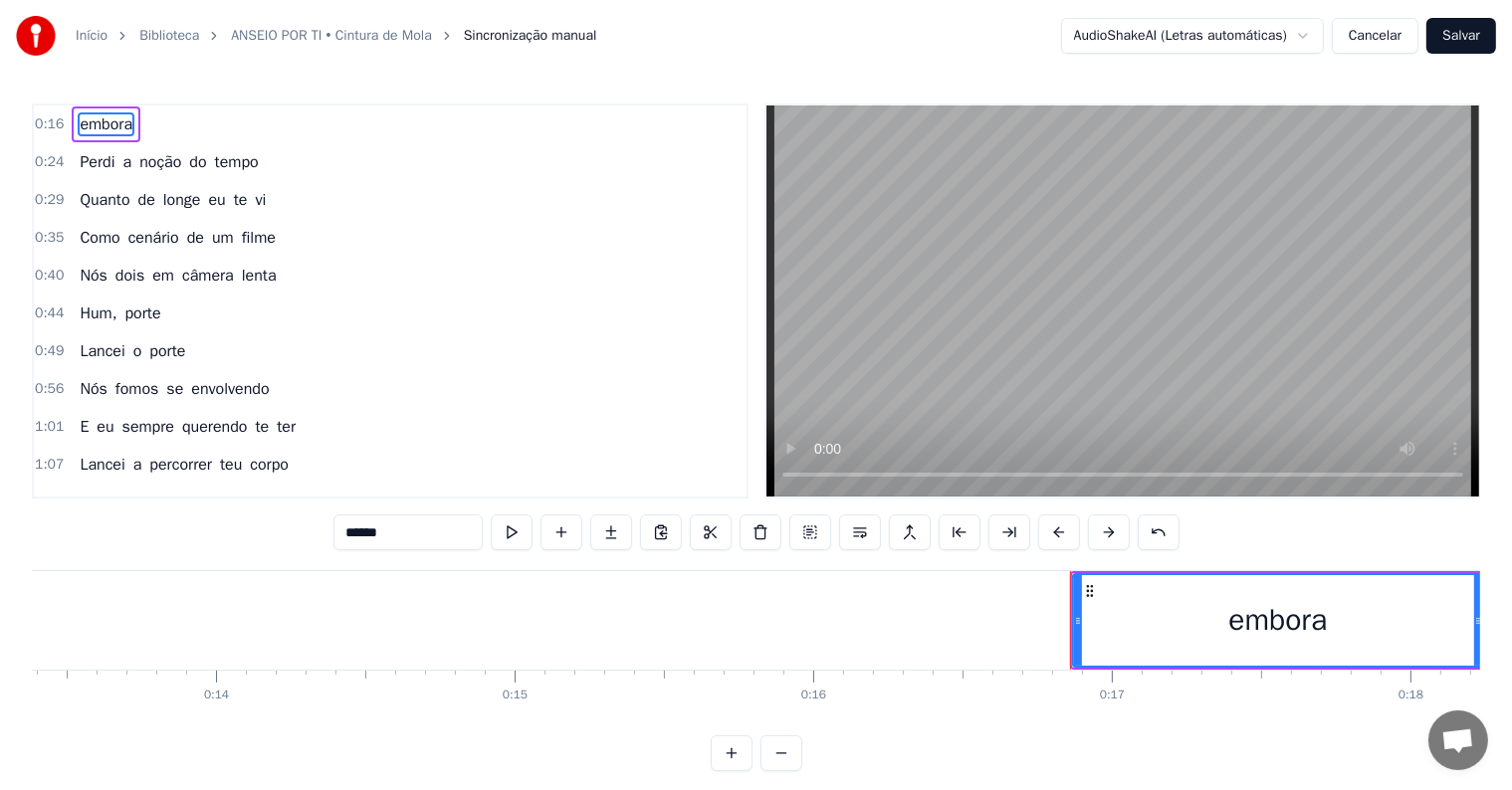 type on "*****" 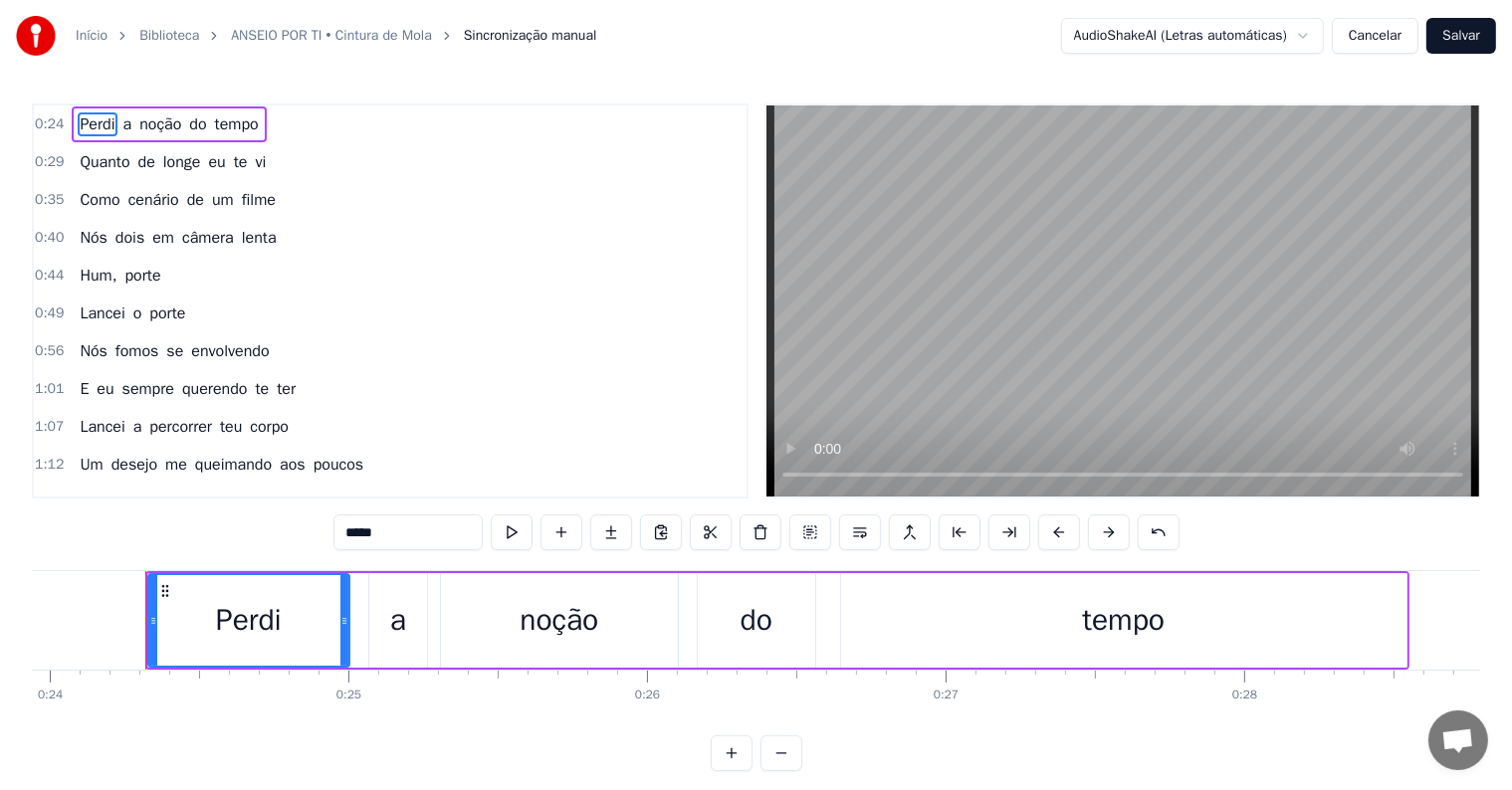 scroll, scrollTop: 0, scrollLeft: 7162, axis: horizontal 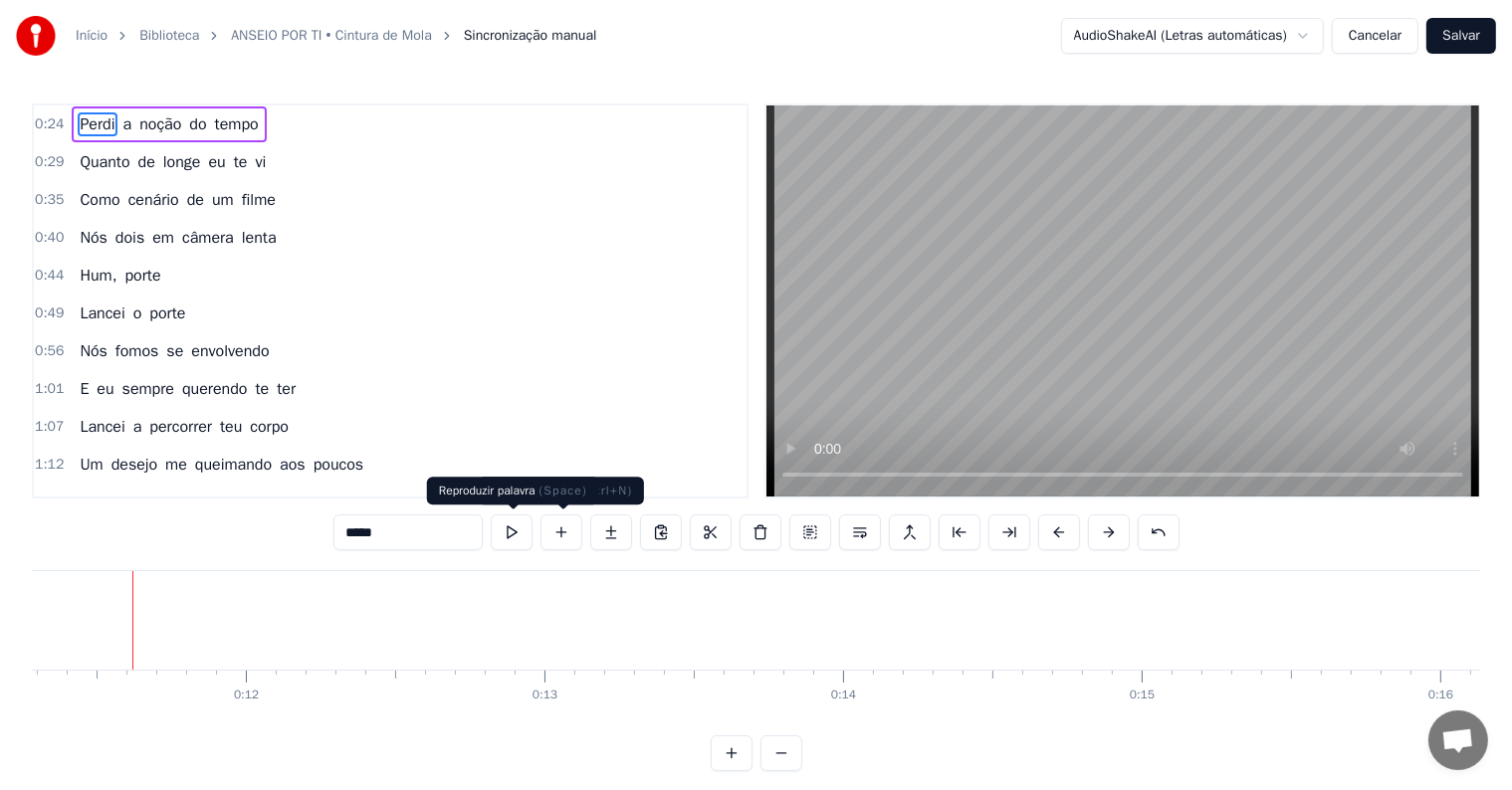 click at bounding box center (512, 532) 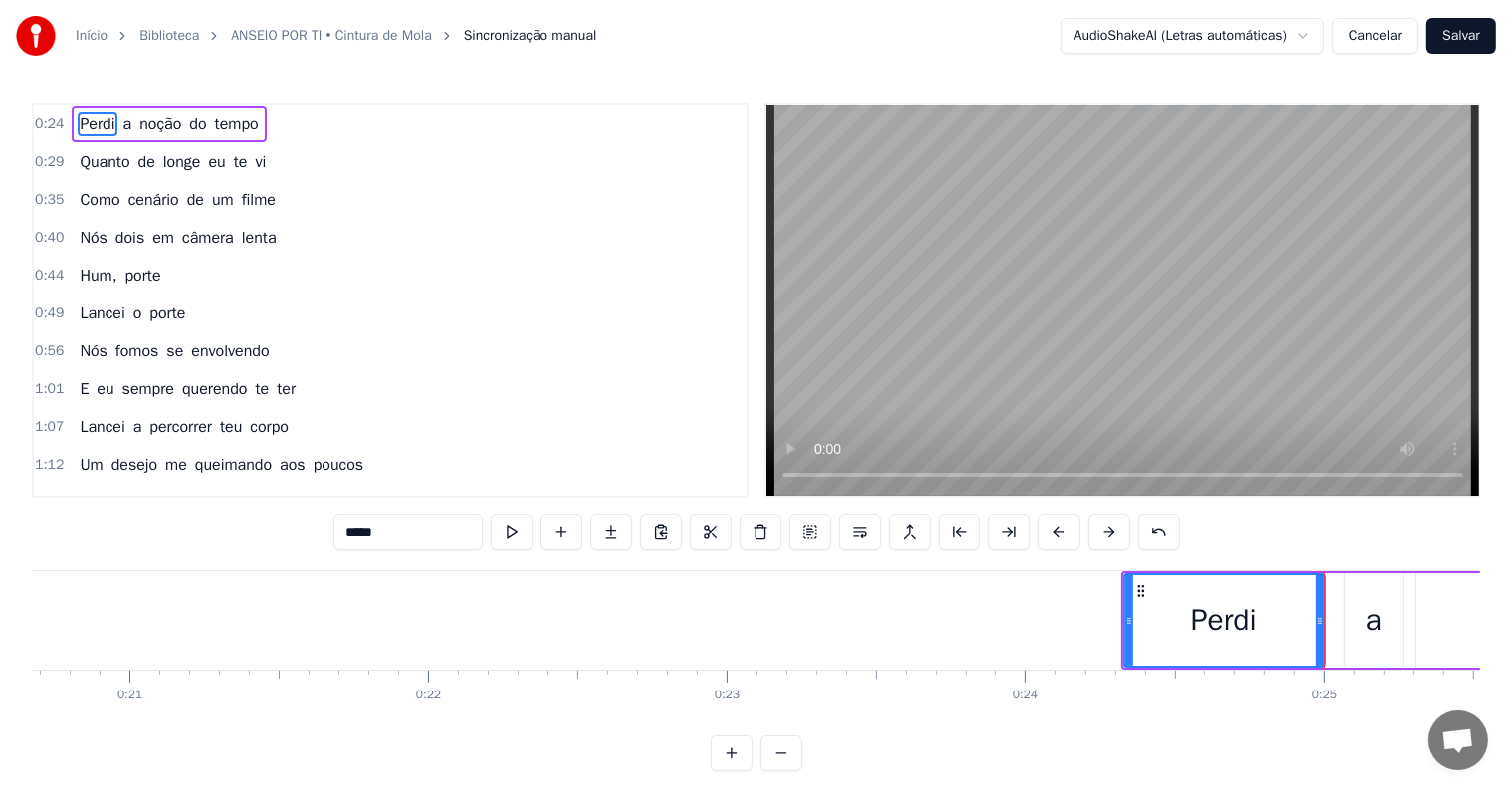 click at bounding box center [512, 532] 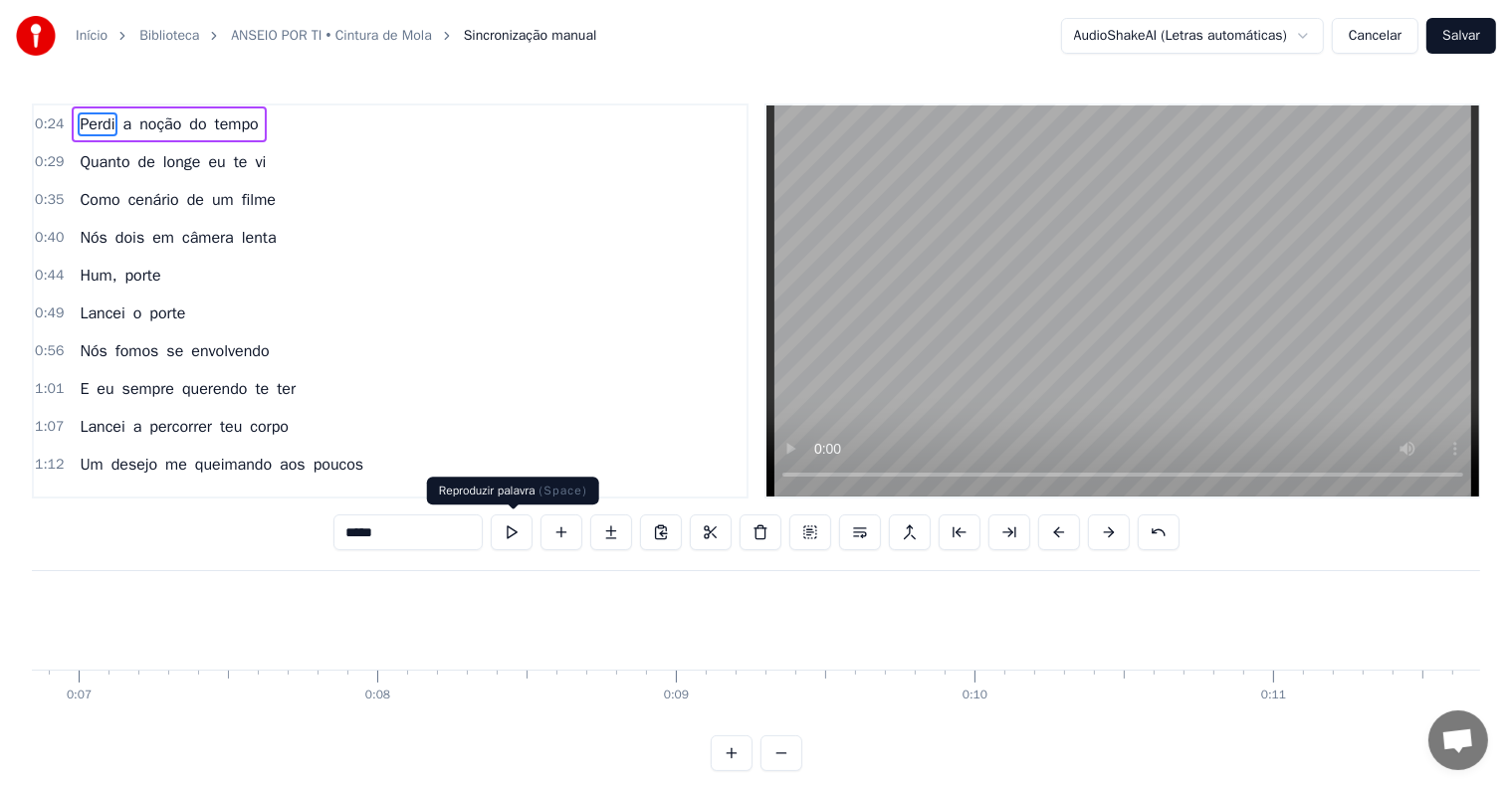 scroll, scrollTop: 0, scrollLeft: 1736, axis: horizontal 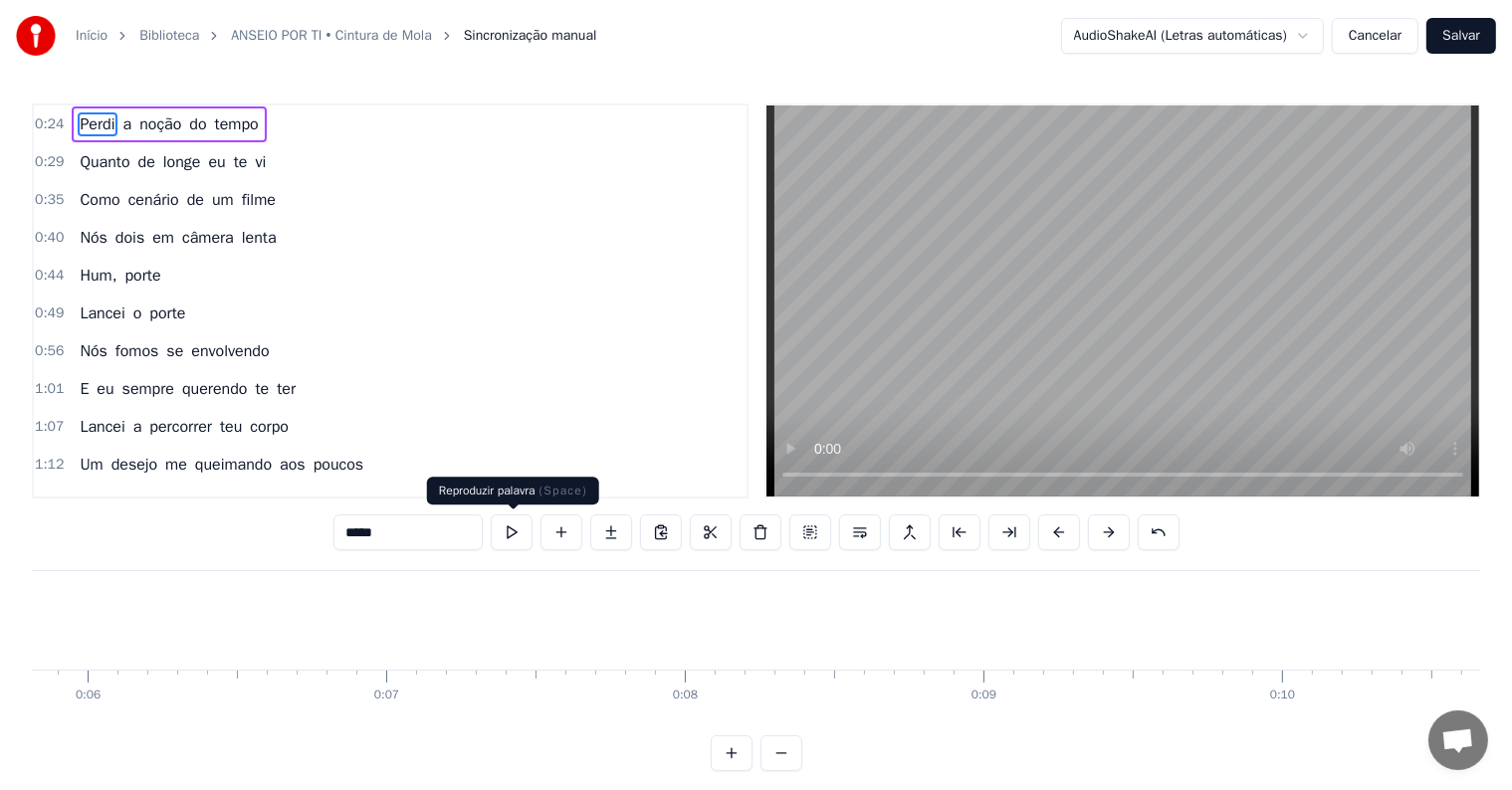 click at bounding box center (512, 532) 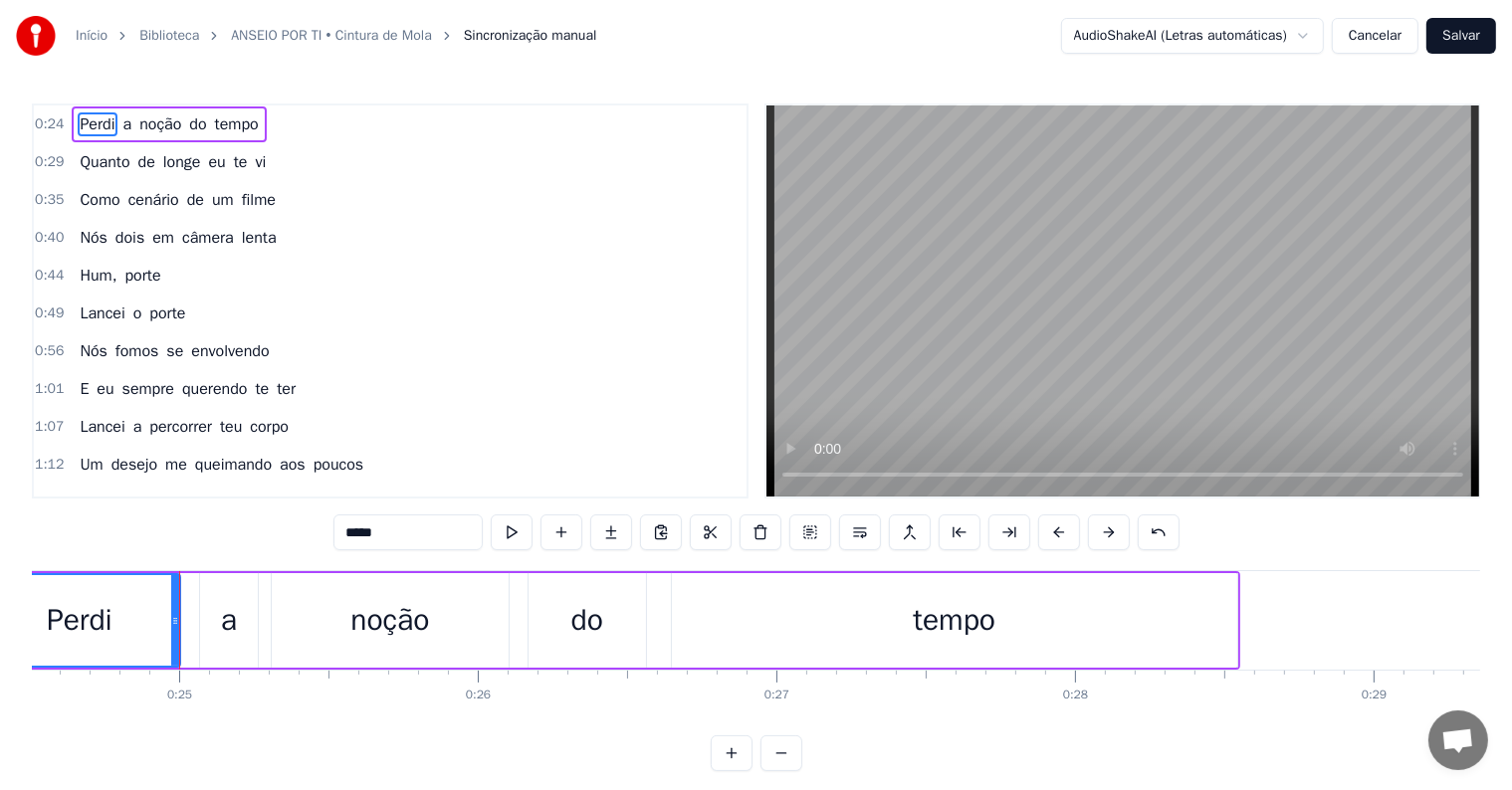 scroll, scrollTop: 0, scrollLeft: 7365, axis: horizontal 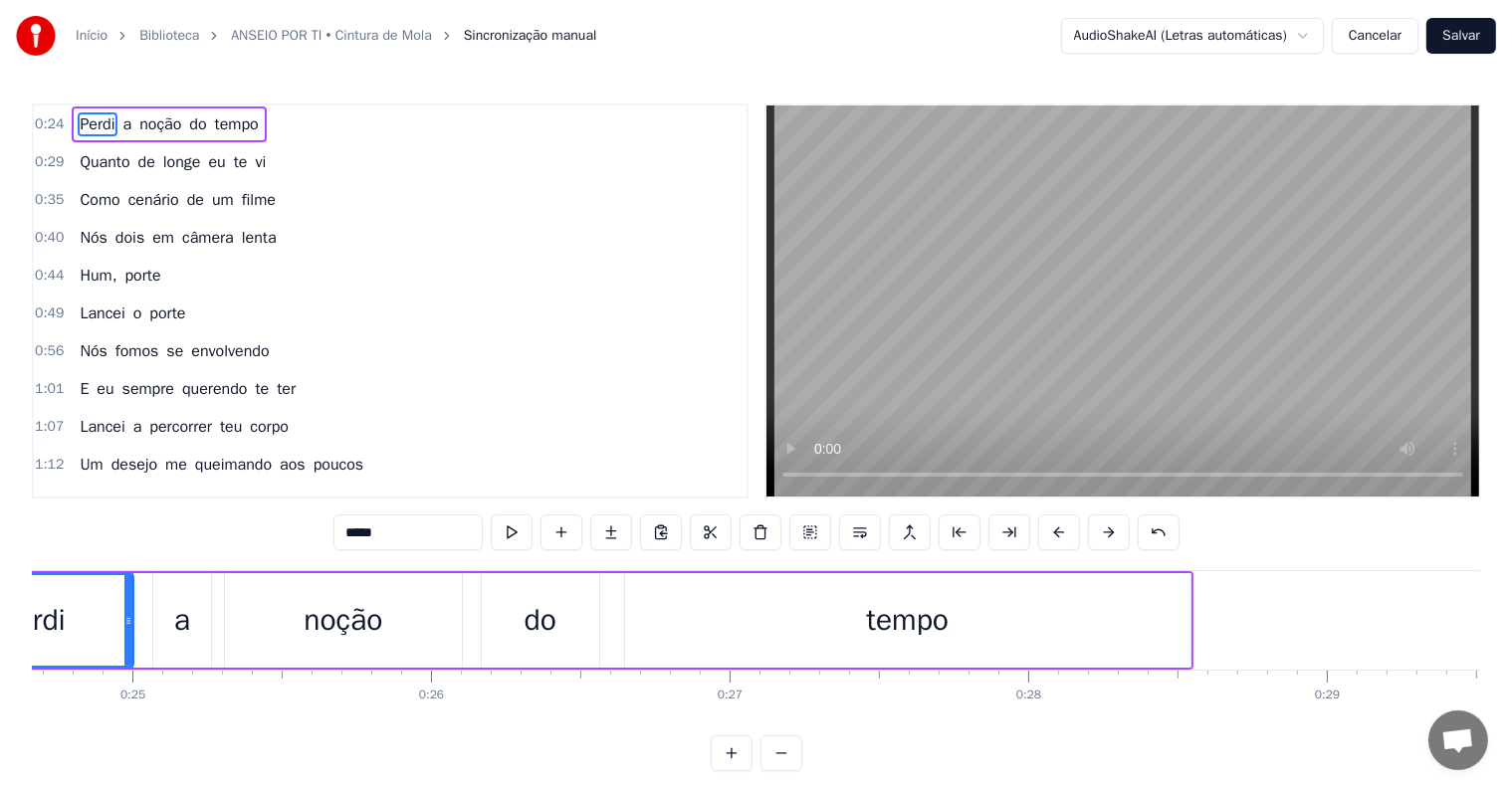 click at bounding box center (512, 532) 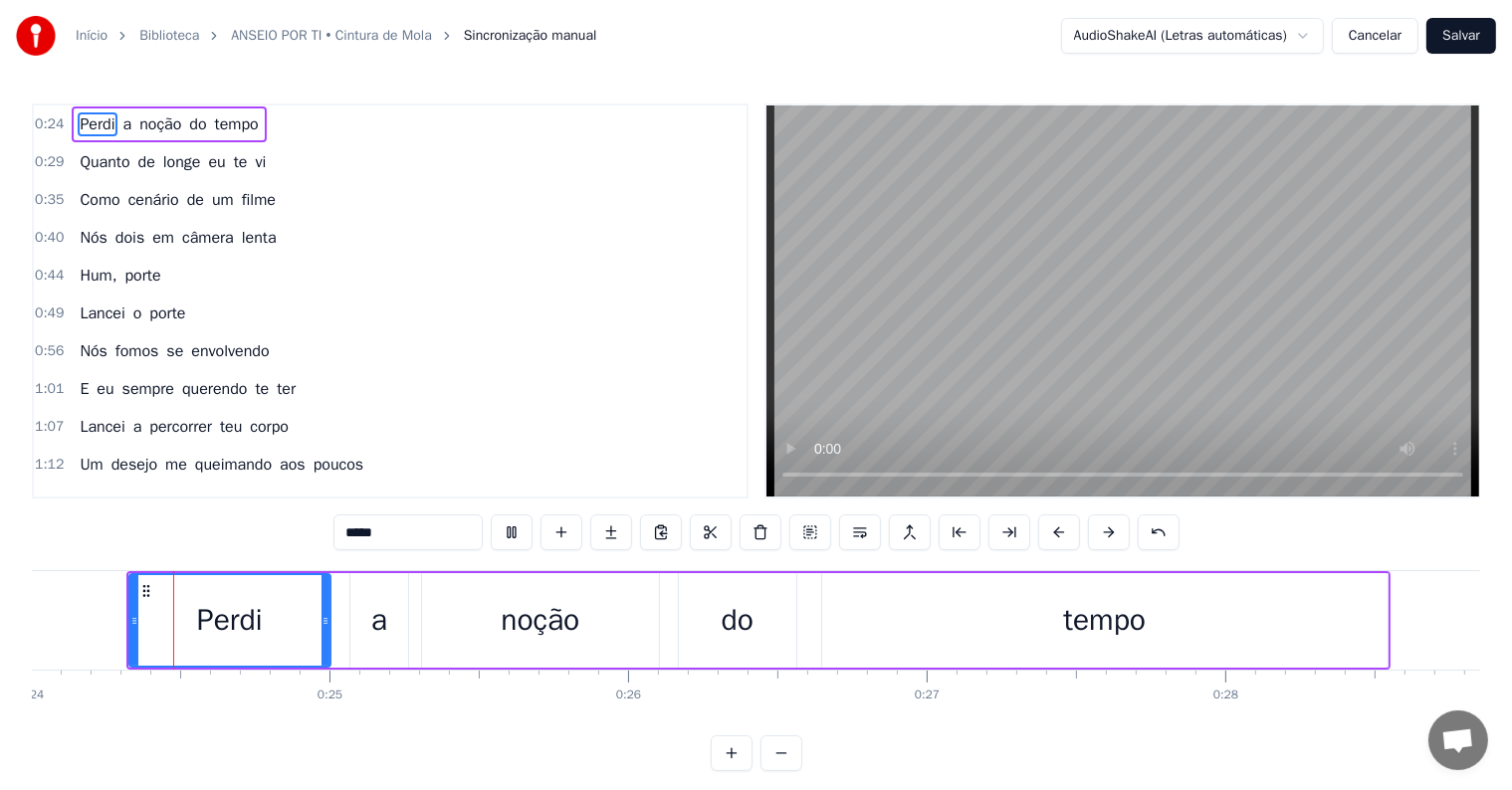 scroll, scrollTop: 0, scrollLeft: 7162, axis: horizontal 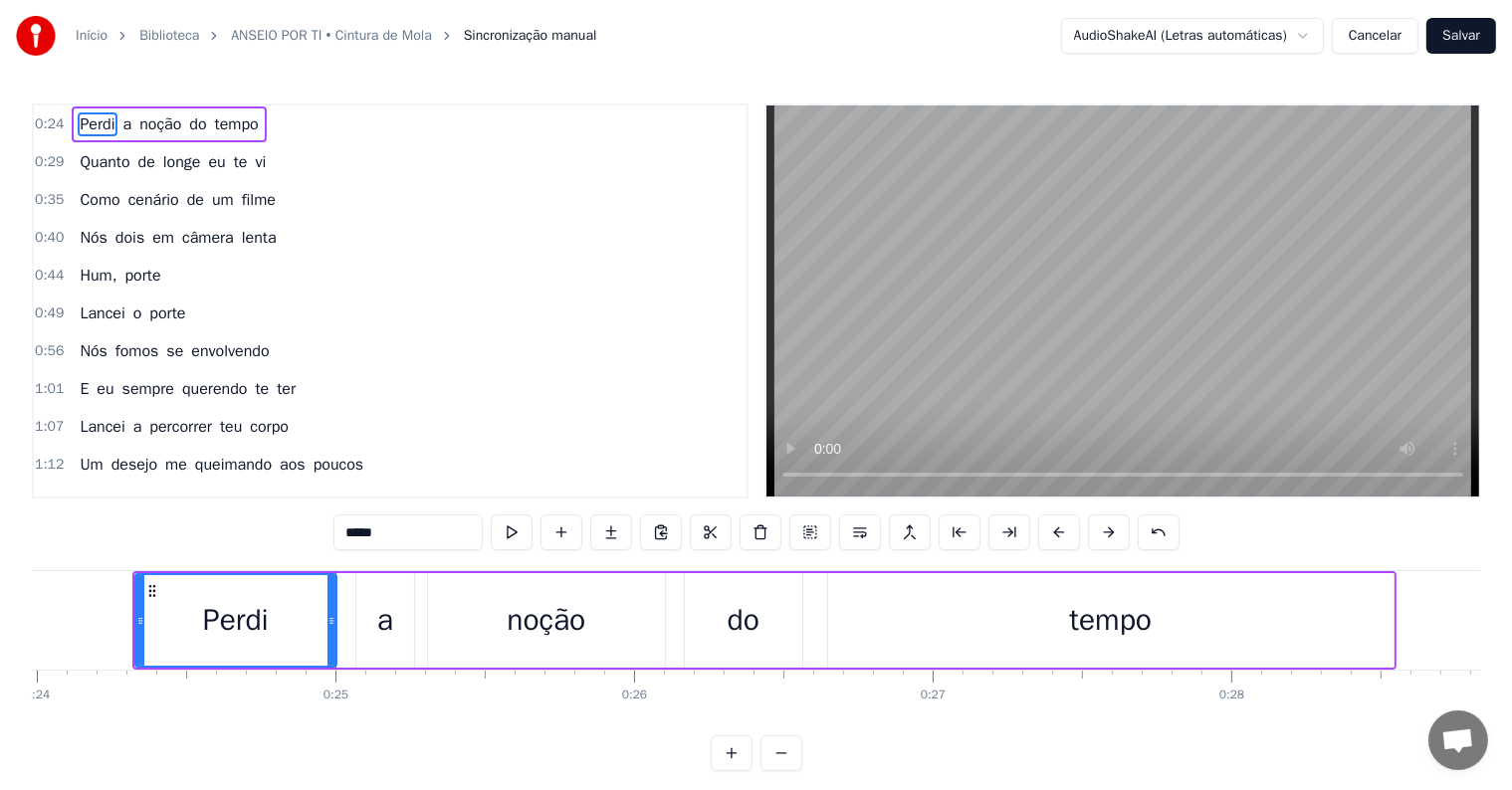 click at bounding box center [512, 532] 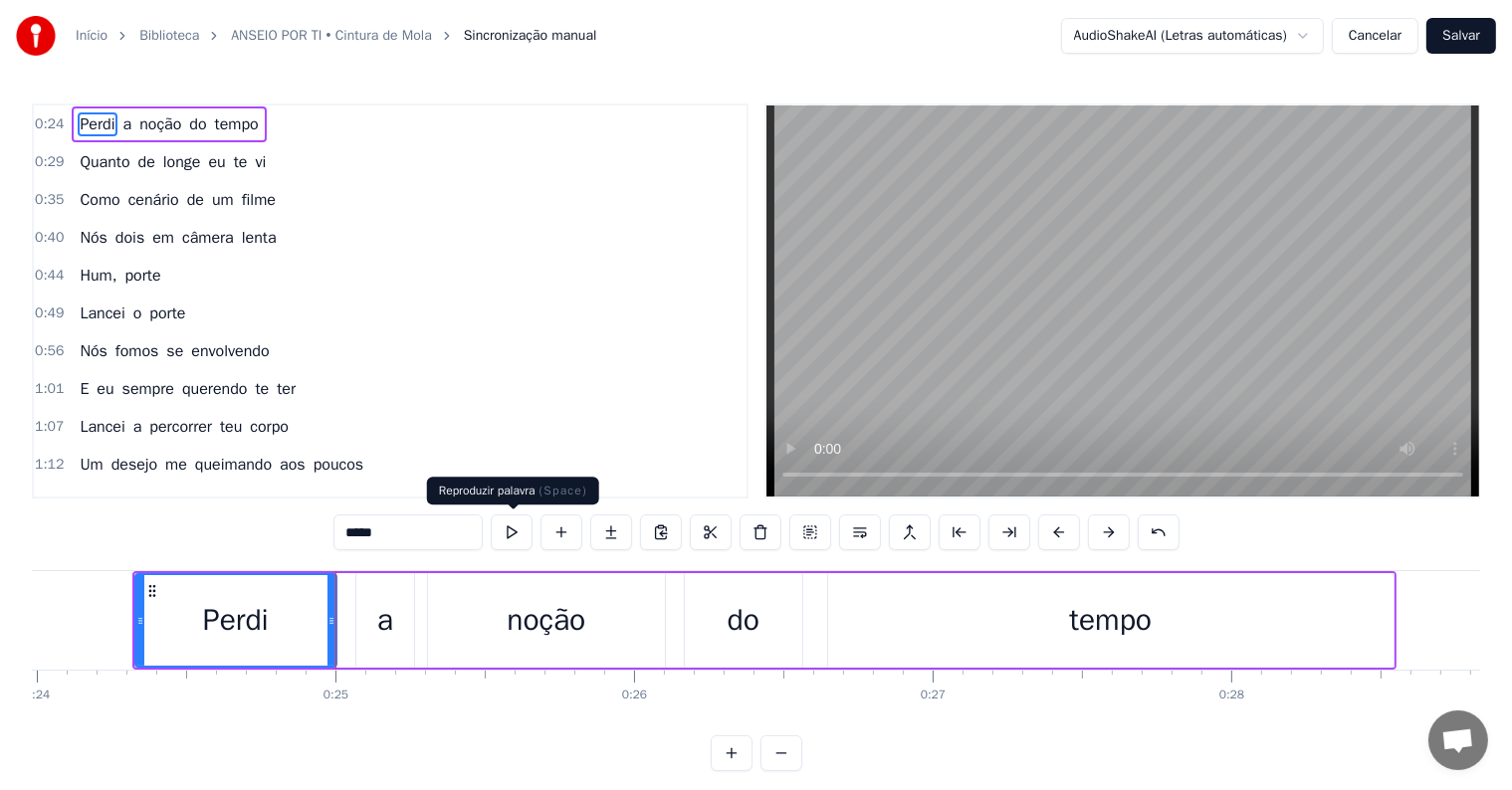 click on "1:12 Um desejo me queimando aos poucos" at bounding box center [390, 465] 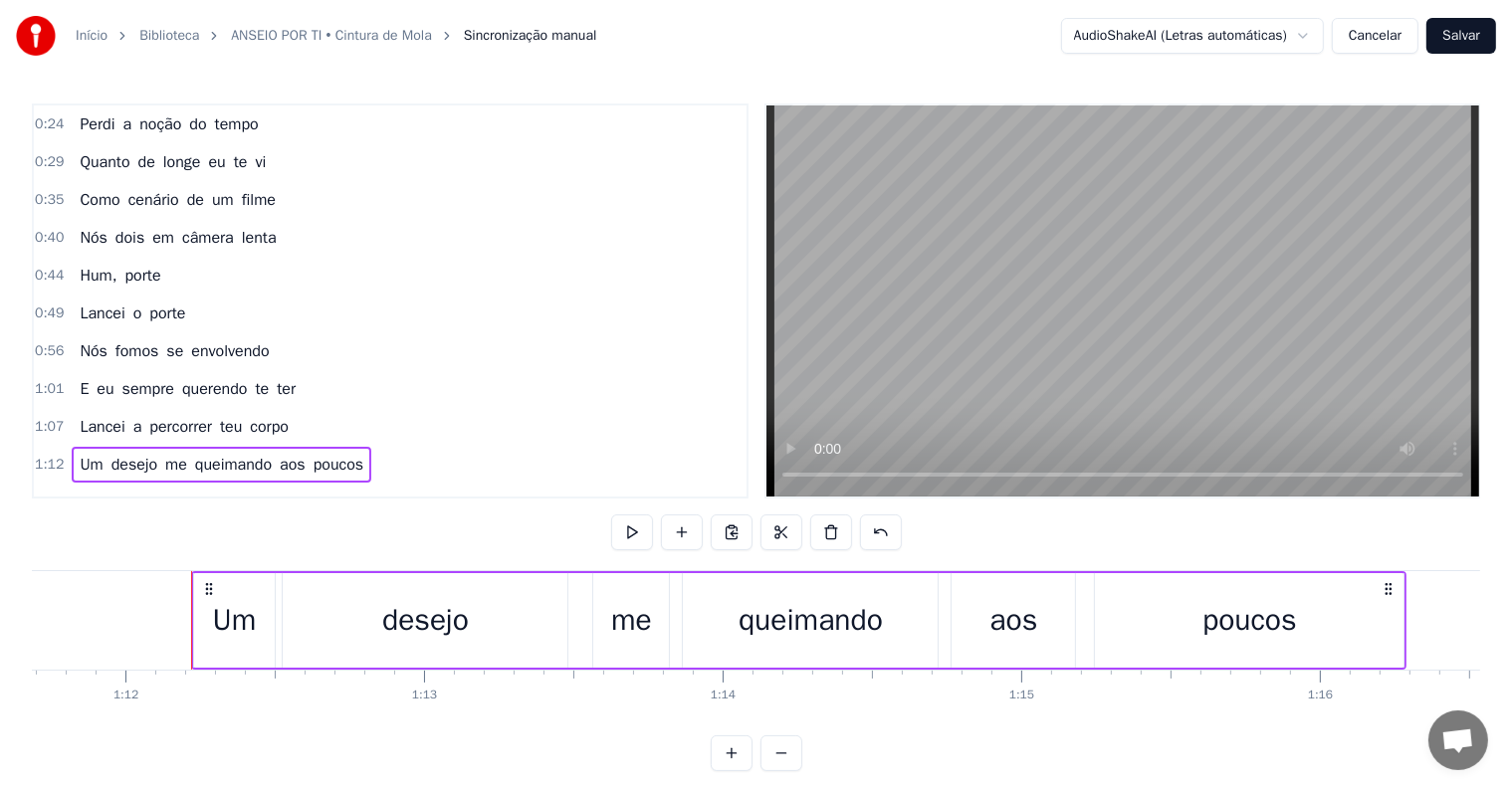 scroll, scrollTop: 0, scrollLeft: 21465, axis: horizontal 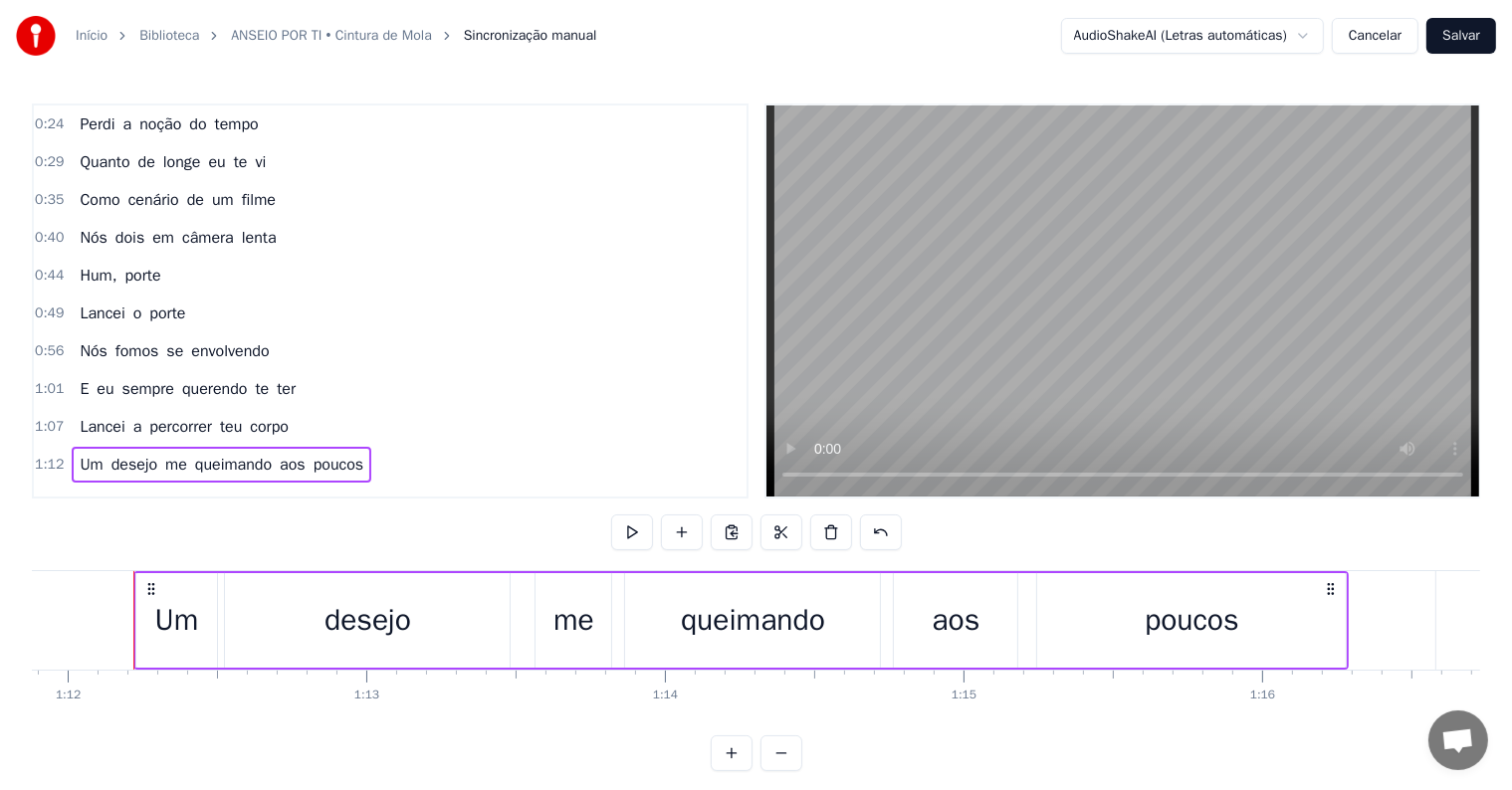 click on "0:24" at bounding box center [49, 124] 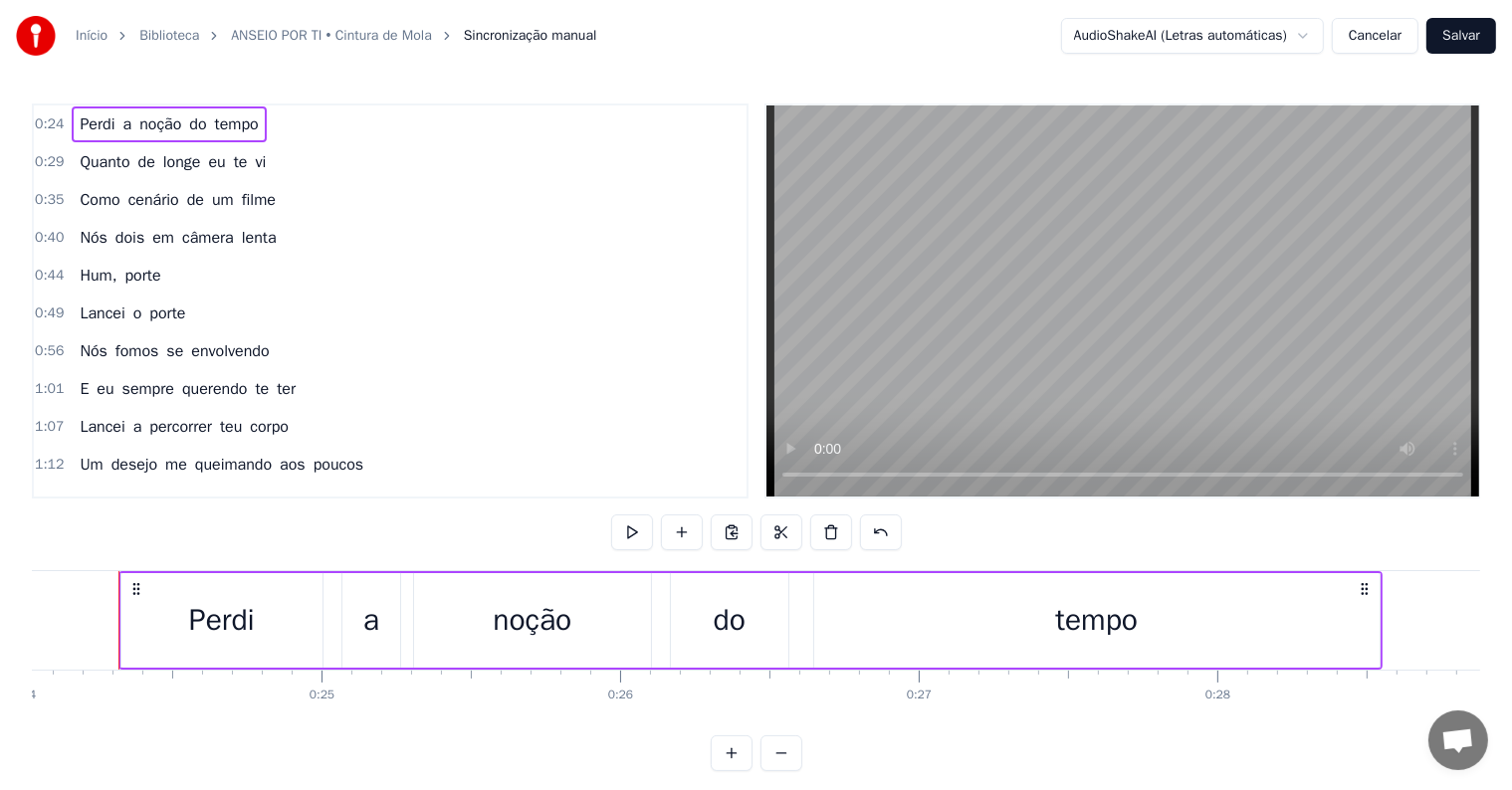 scroll, scrollTop: 0, scrollLeft: 7162, axis: horizontal 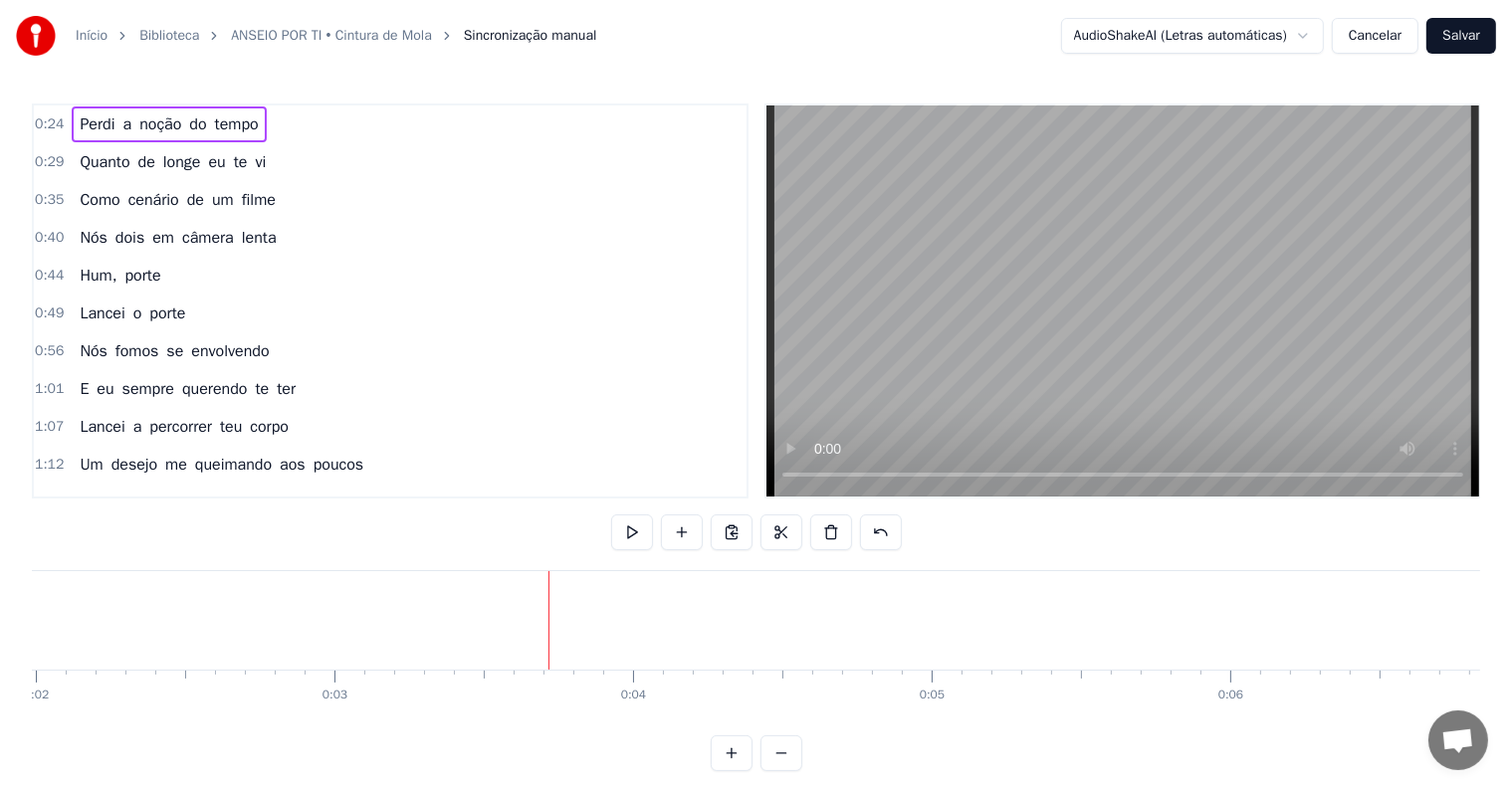 click on "Salvar" at bounding box center [1461, 36] 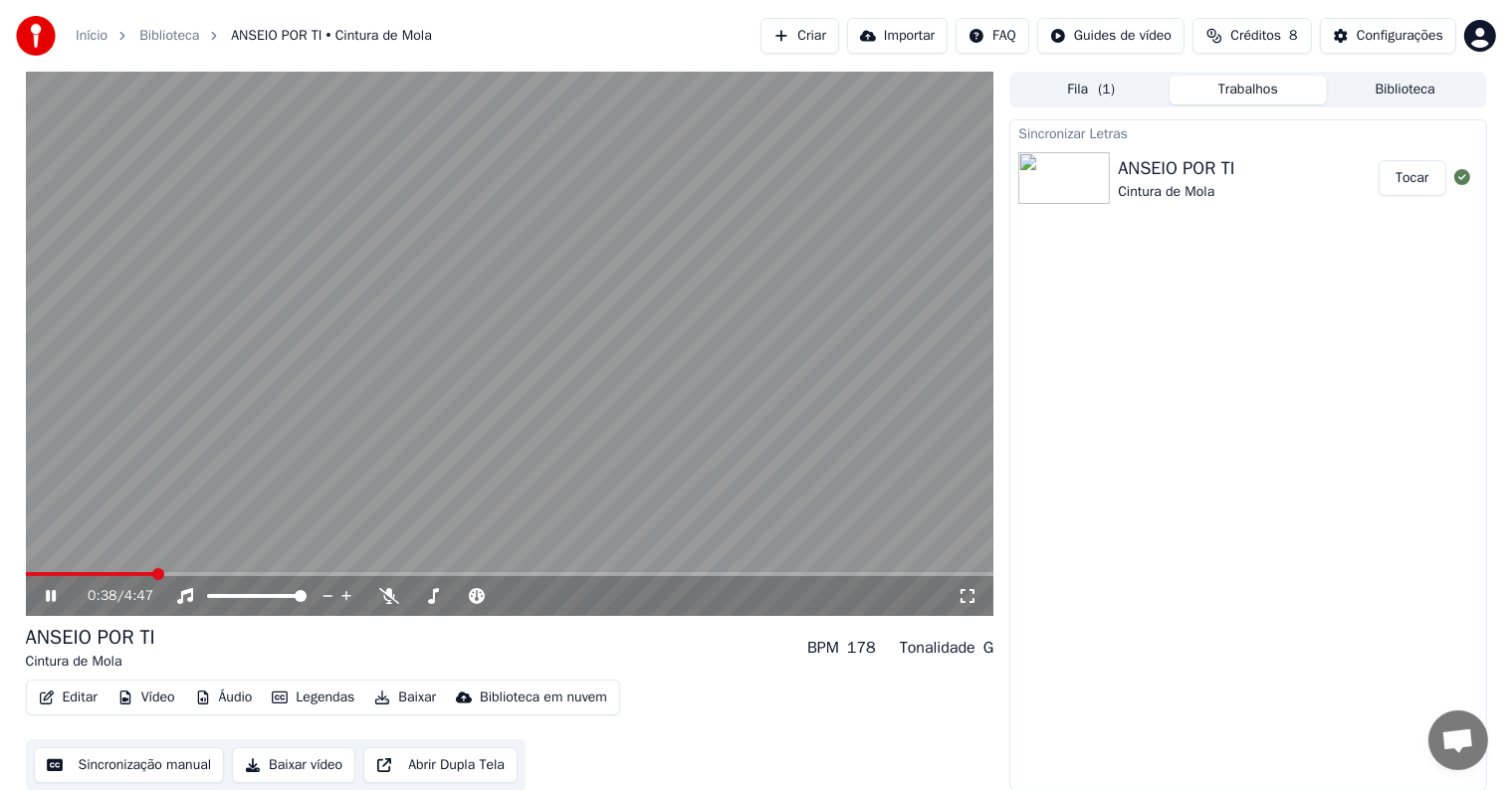 click 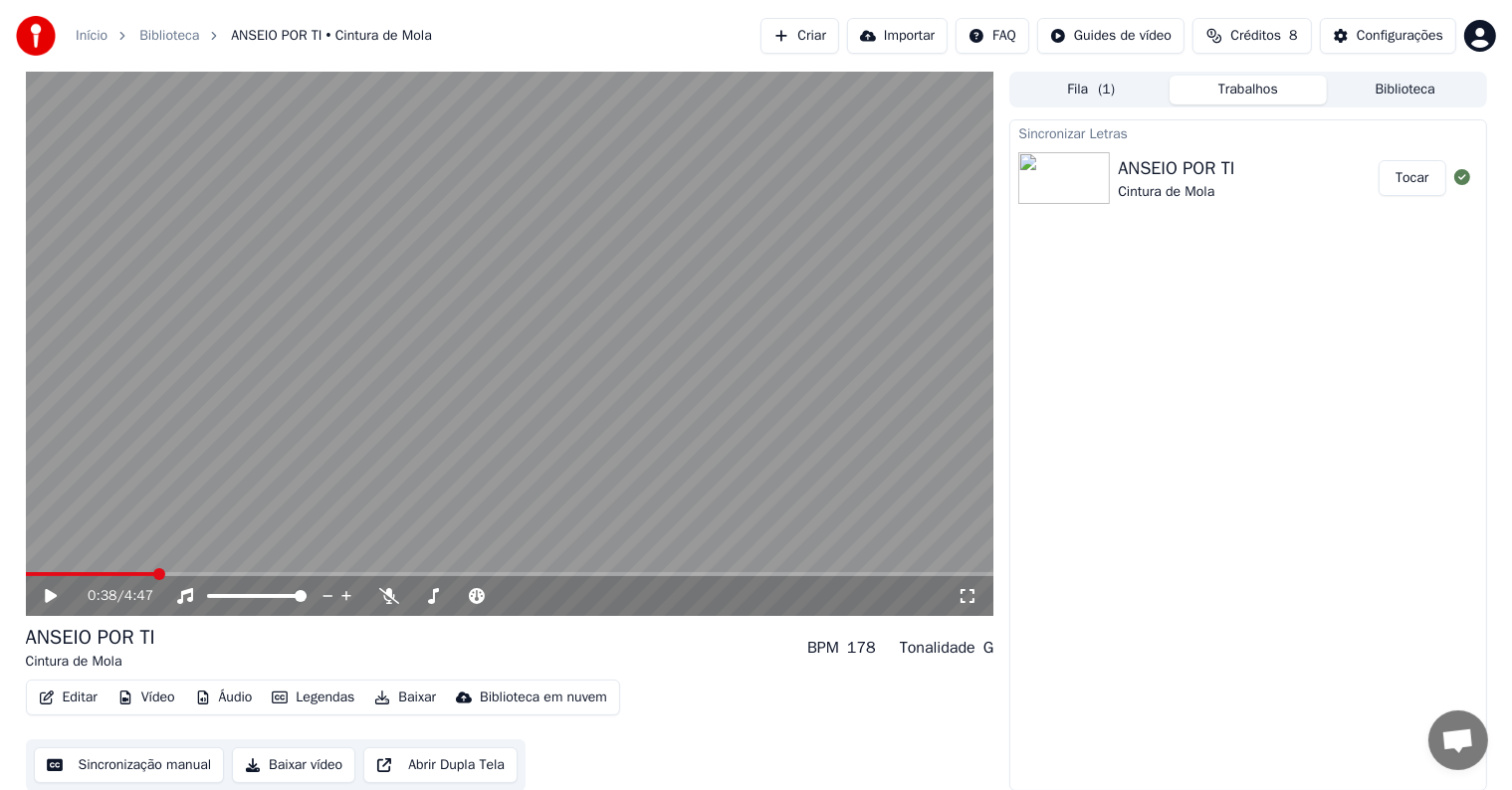 click on "Editar" at bounding box center (68, 697) 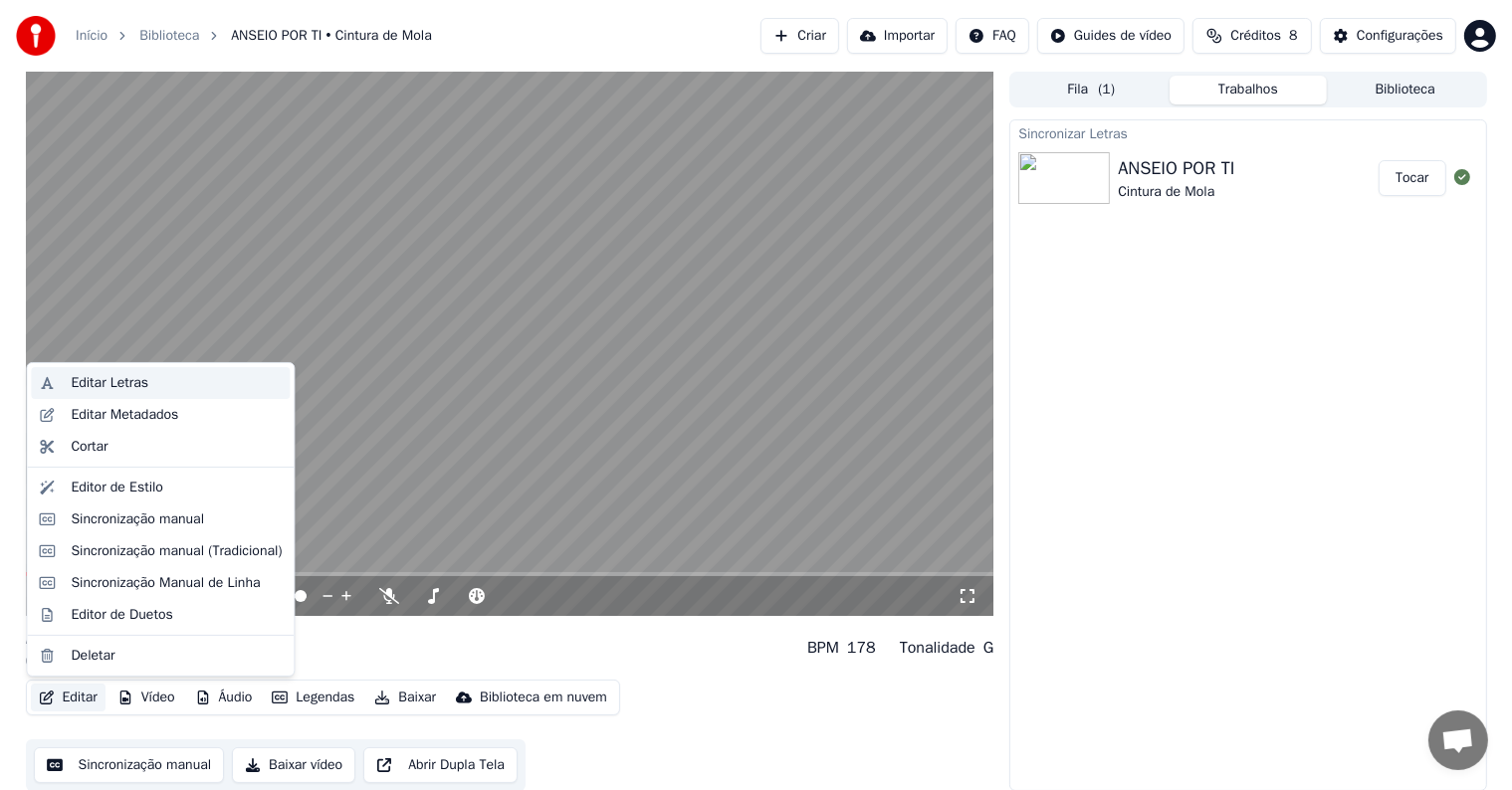 click on "Editar Letras" at bounding box center [160, 383] 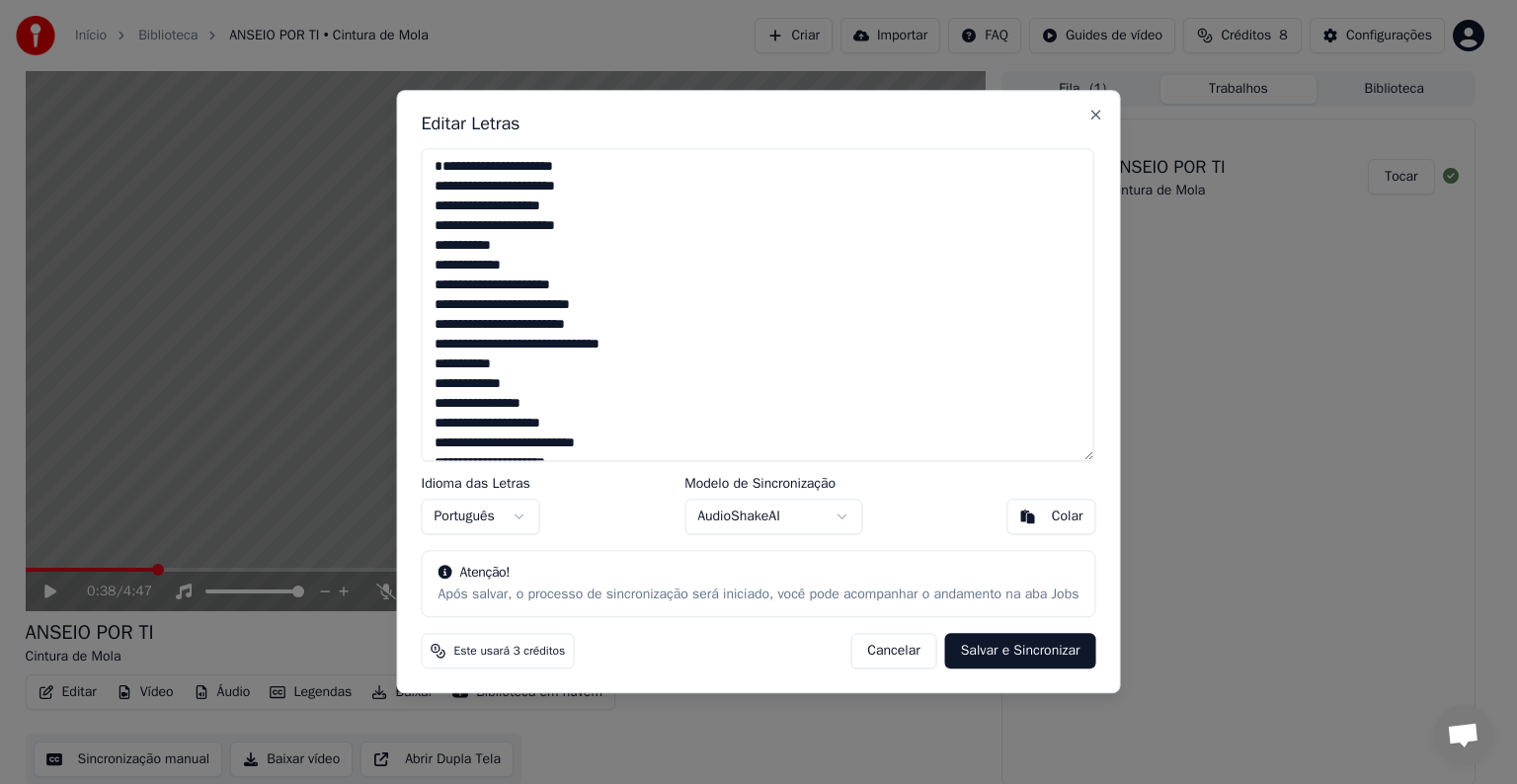click on "Salvar e Sincronizar" at bounding box center (1020, 652) 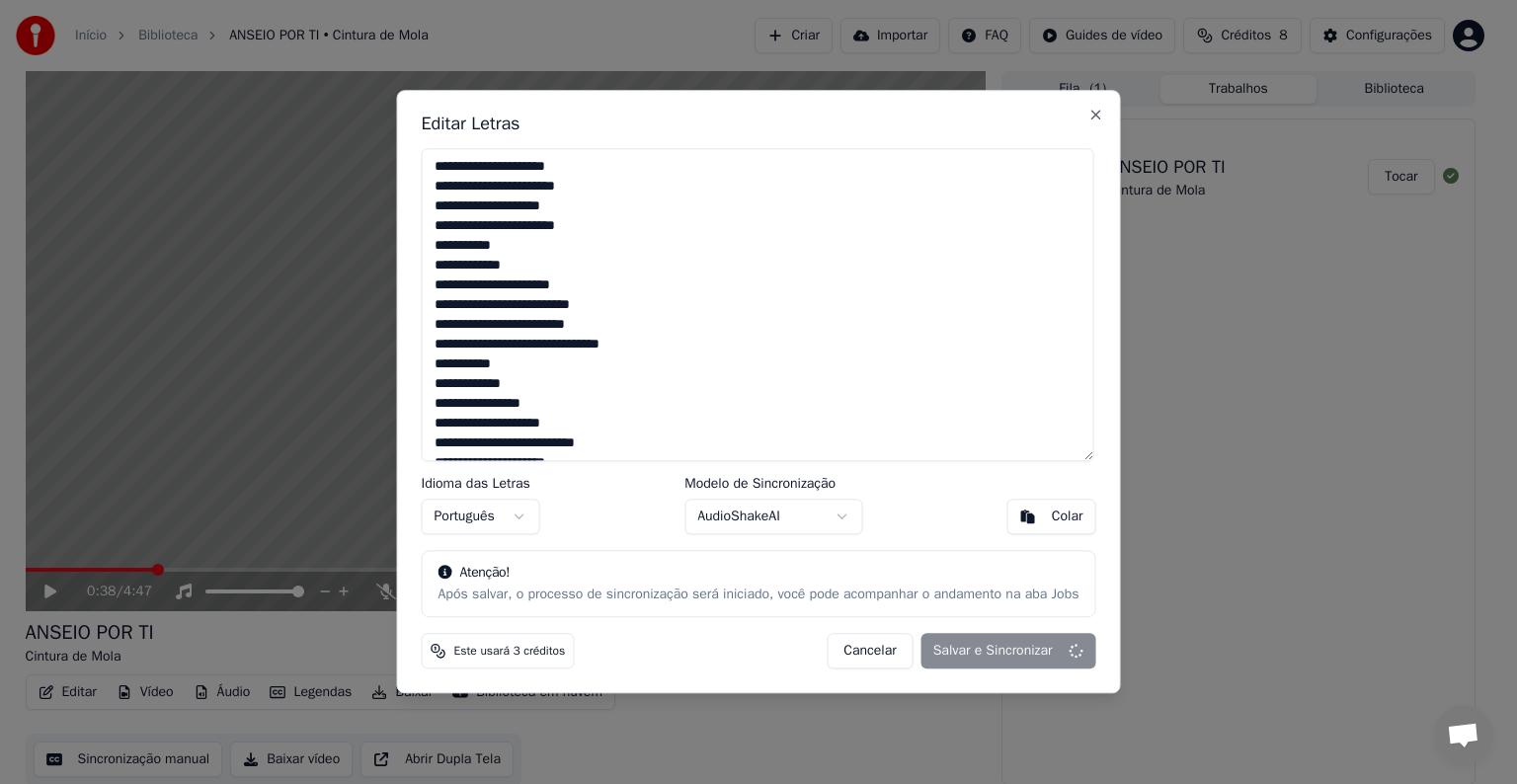 type on "**********" 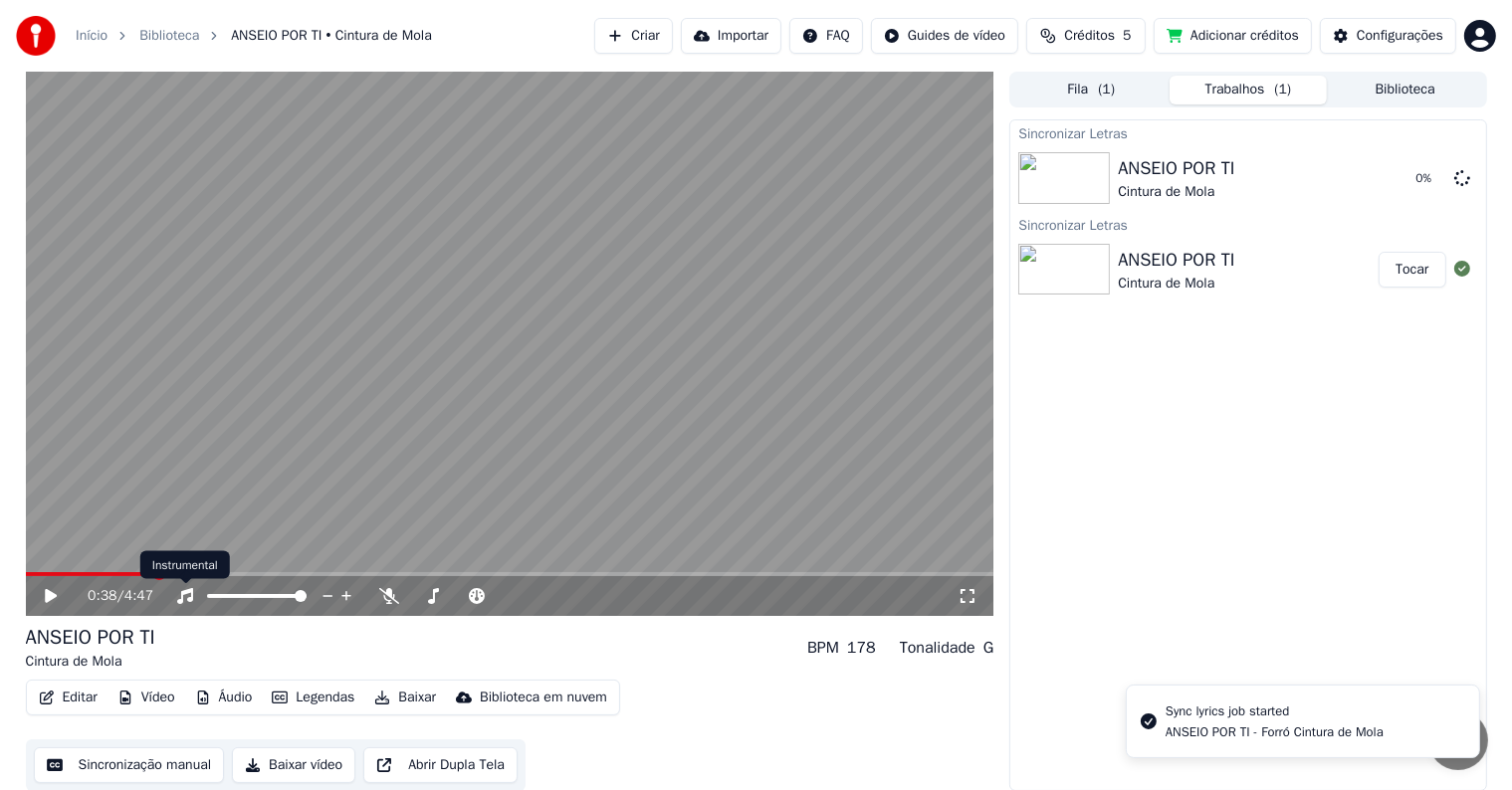 click at bounding box center [510, 343] 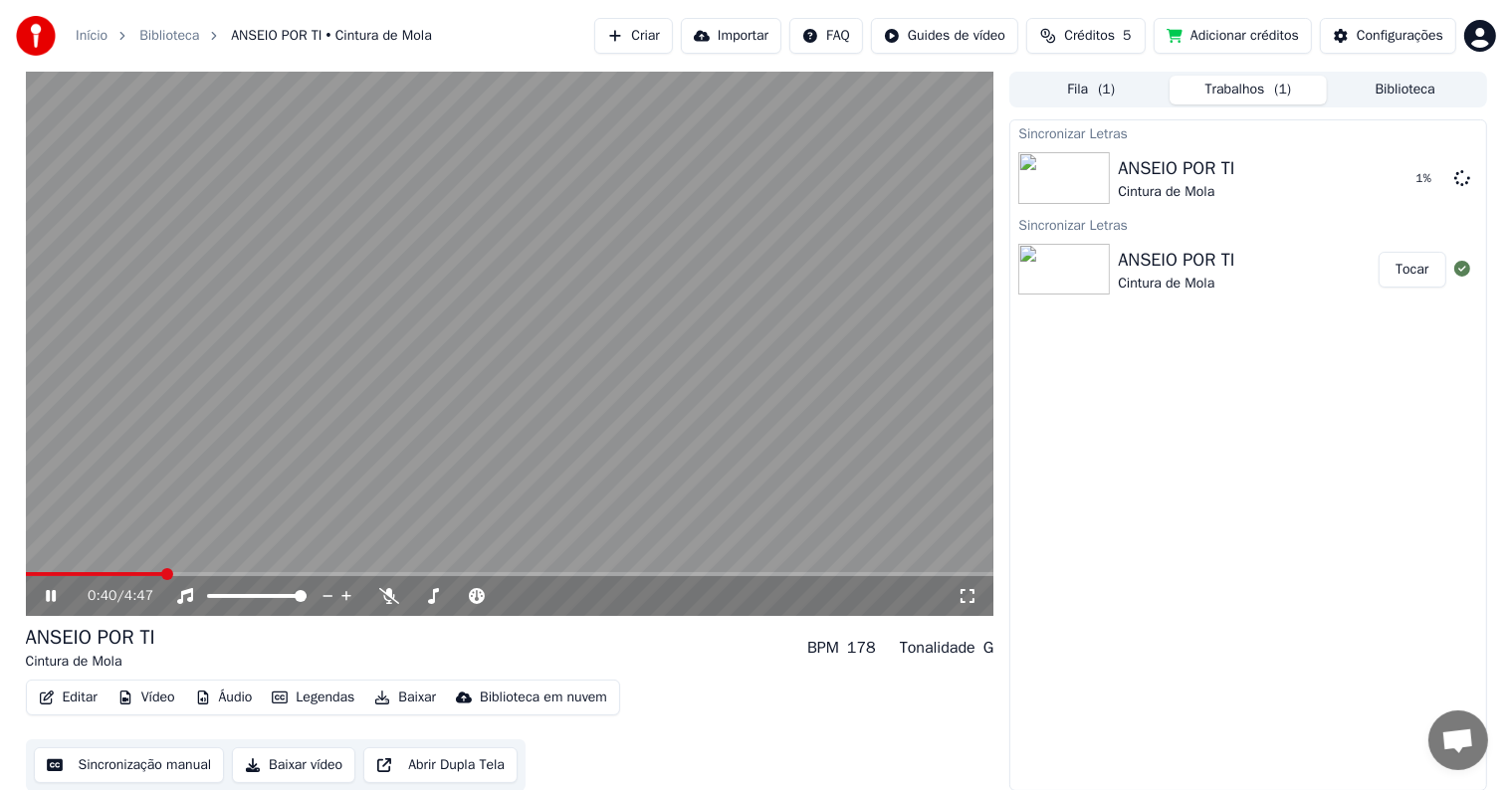 click on "0:40  /  4:47 ANSEIO POR TI Cintura de Mola BPM 178 Tonalidade G Editar Vídeo Áudio Legendas Baixar Biblioteca em nuvem Sincronização manual Baixar vídeo Abrir Dupla Tela Fila ( 1 ) Trabalhos ( 1 ) Biblioteca Sincronizar Letras ANSEIO POR TI Cintura de Mola 1 % Sincronizar Letras ANSEIO POR TI Cintura de Mola Tocar" at bounding box center (756, 431) 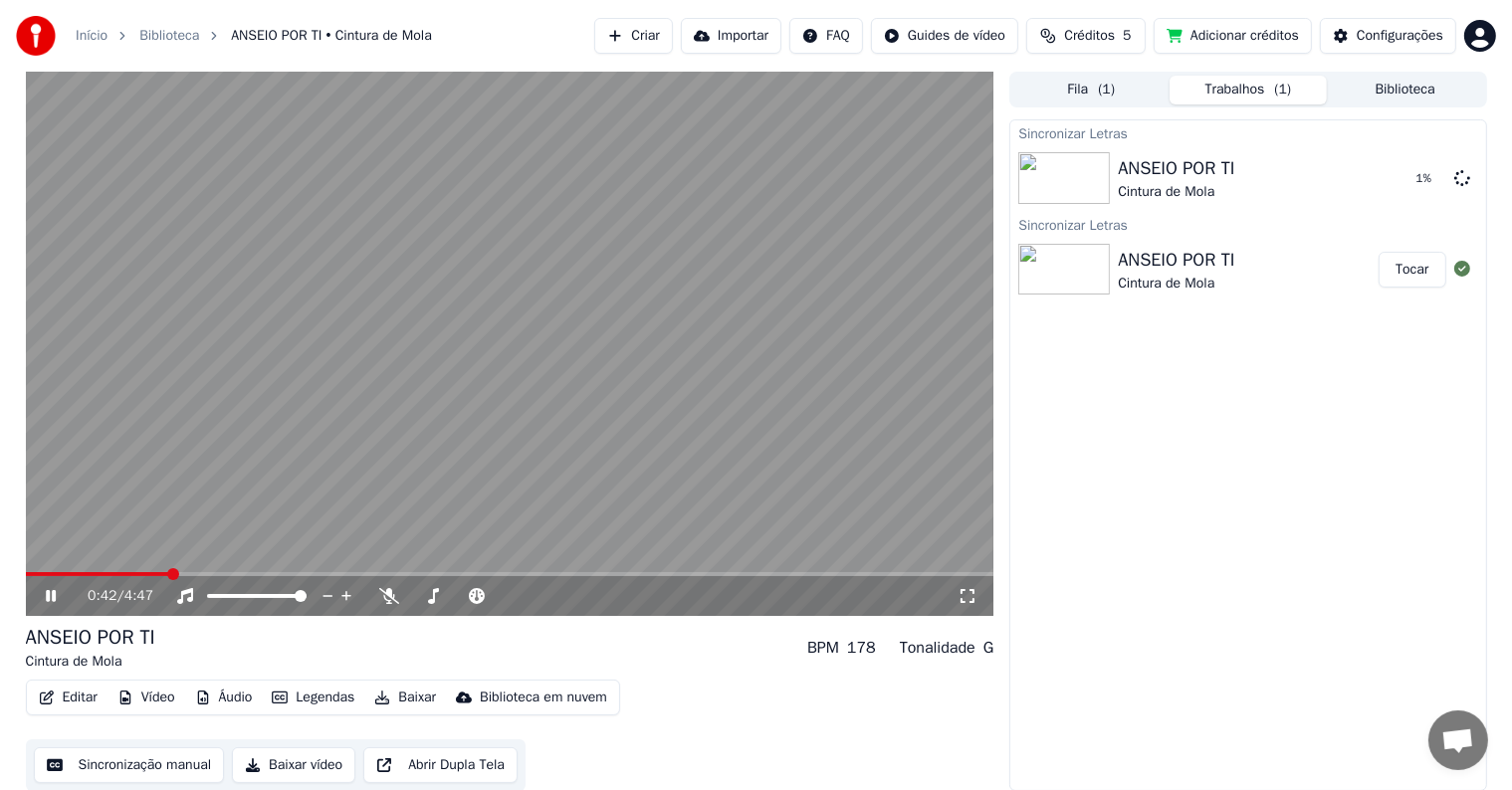 click 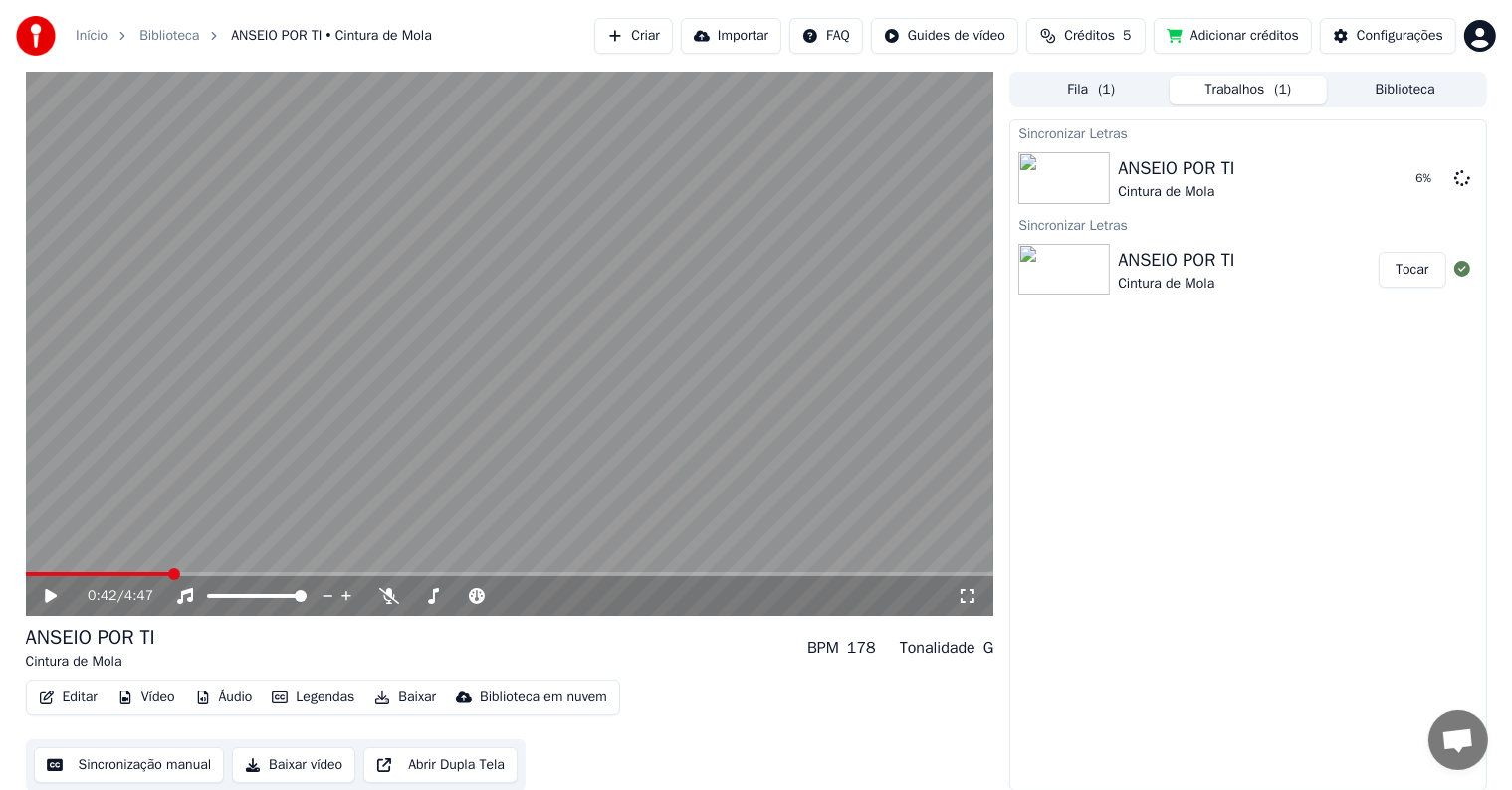 drag, startPoint x: 38, startPoint y: 577, endPoint x: 17, endPoint y: 574, distance: 21.213203 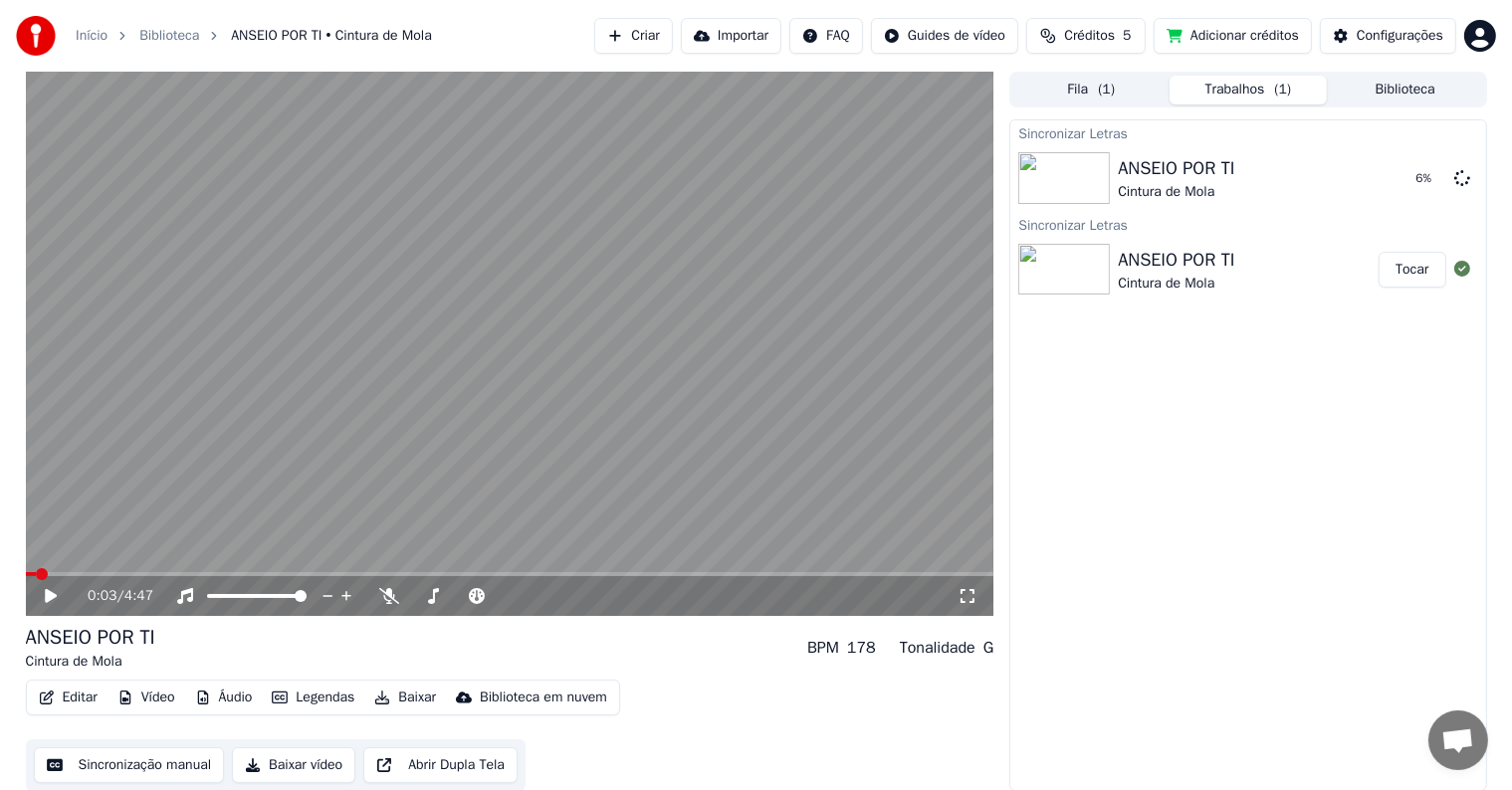 click at bounding box center [31, 574] 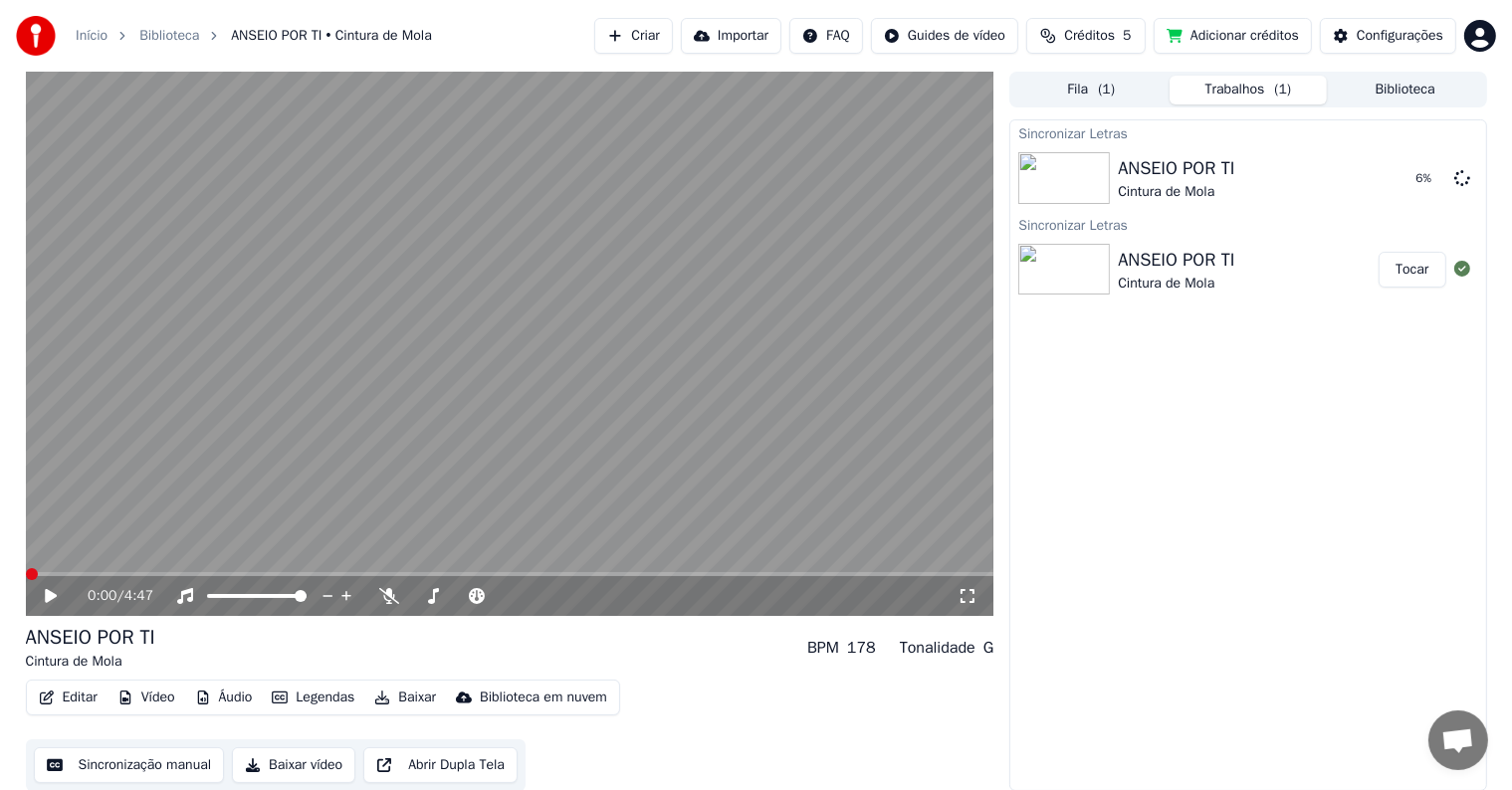 click at bounding box center (32, 574) 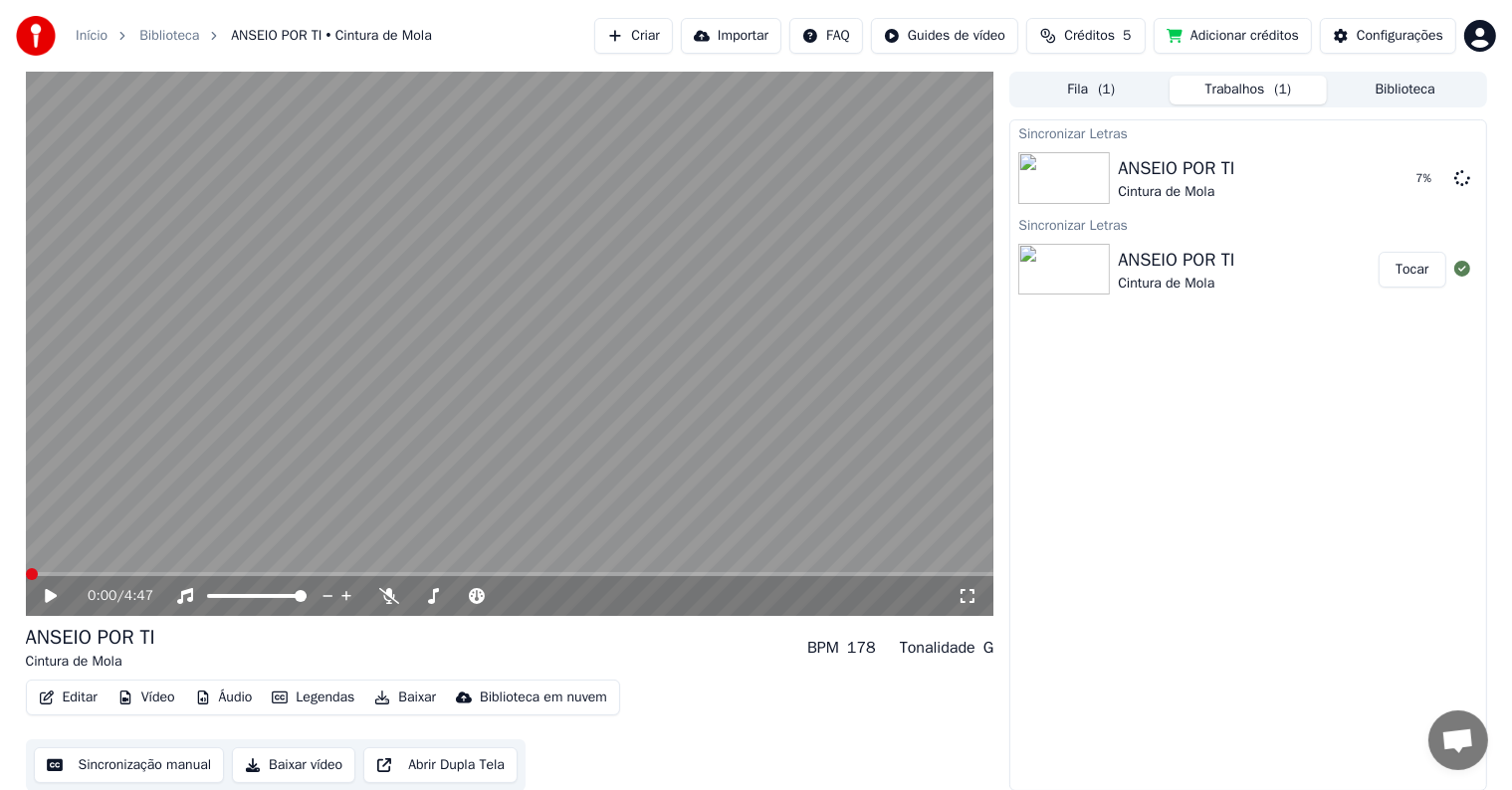 click at bounding box center [510, 574] 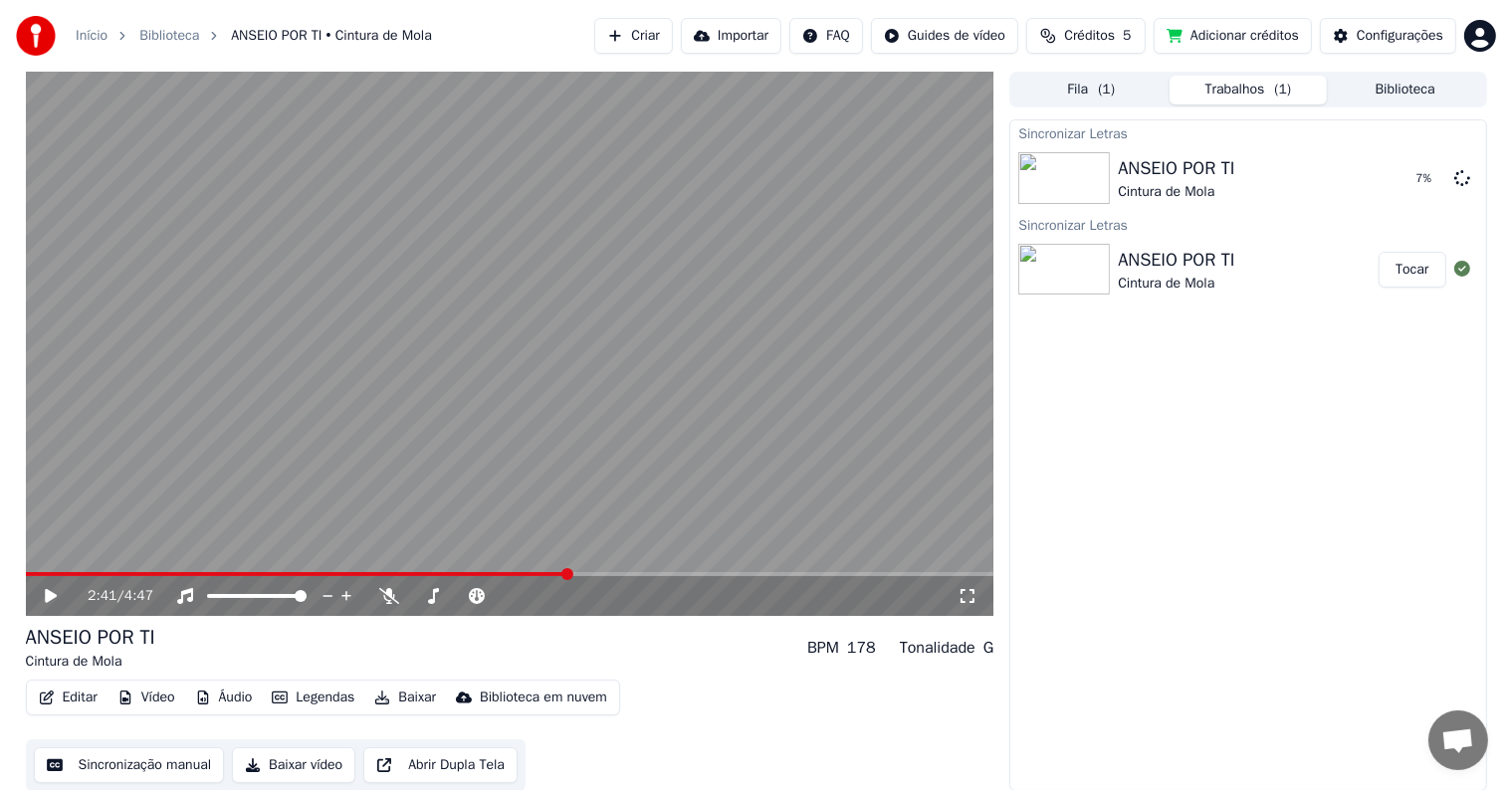click on "2:41  /  4:47" at bounding box center [510, 596] 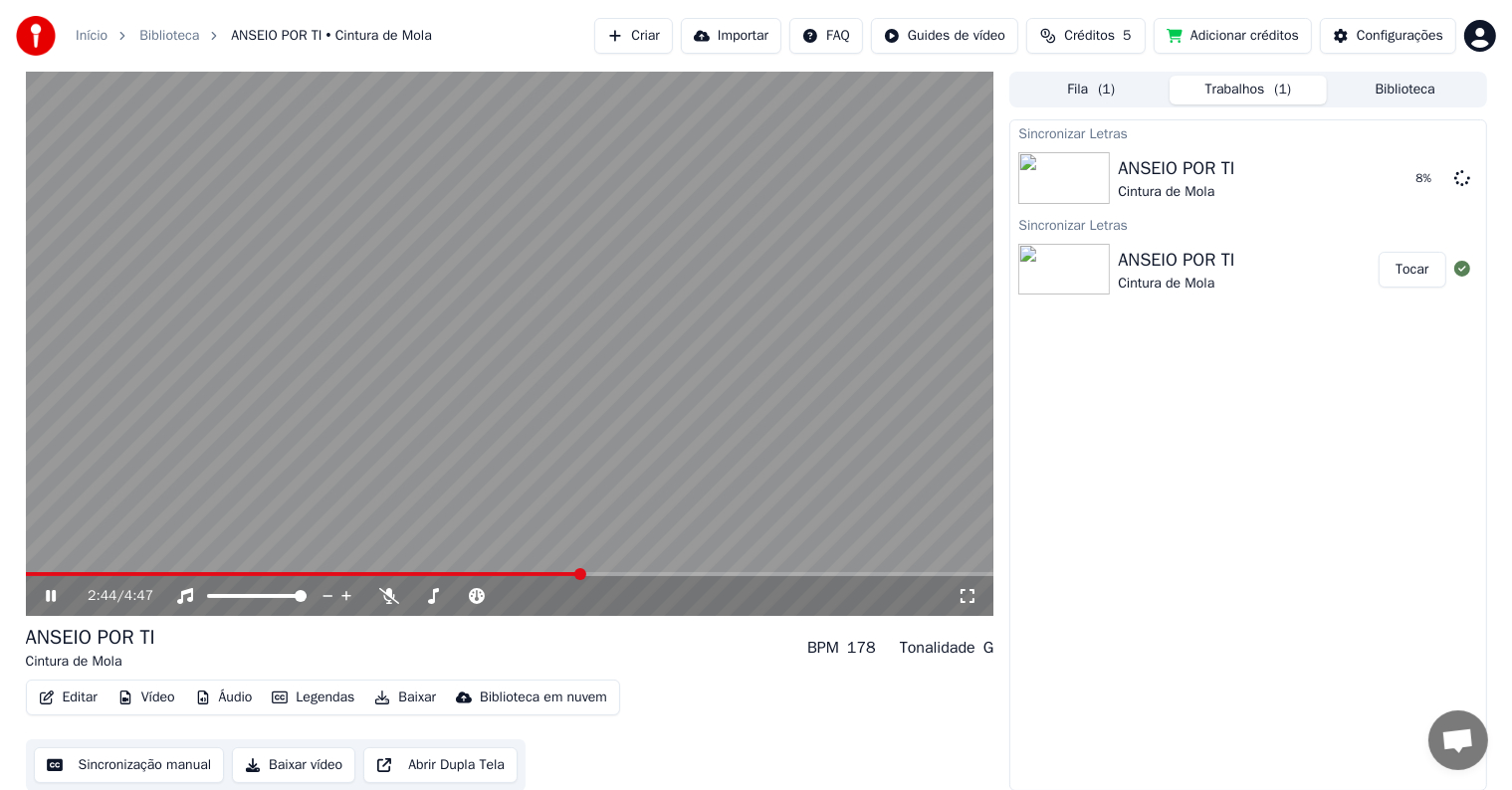 click 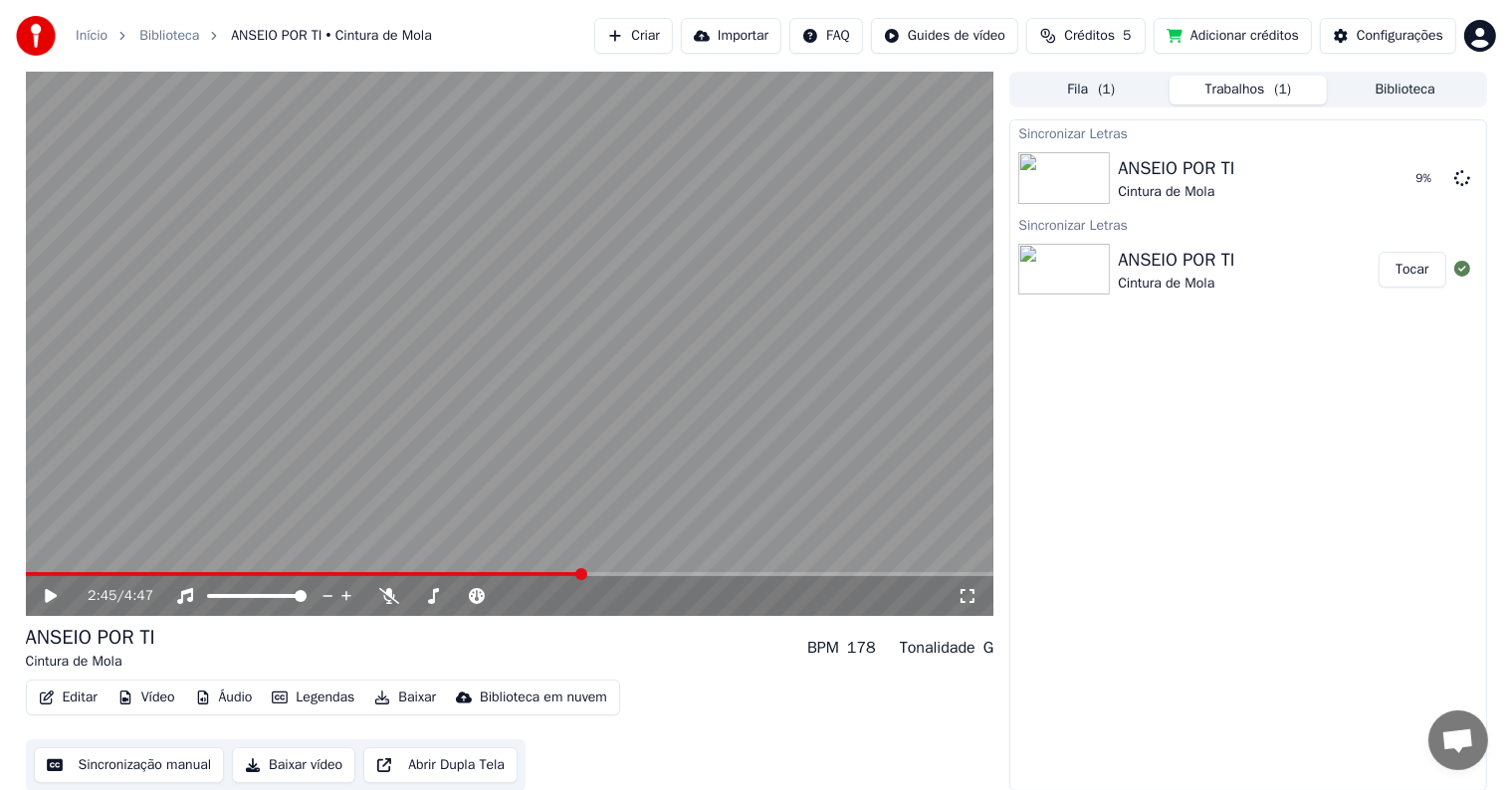 drag, startPoint x: 44, startPoint y: 577, endPoint x: 11, endPoint y: 573, distance: 33.24154 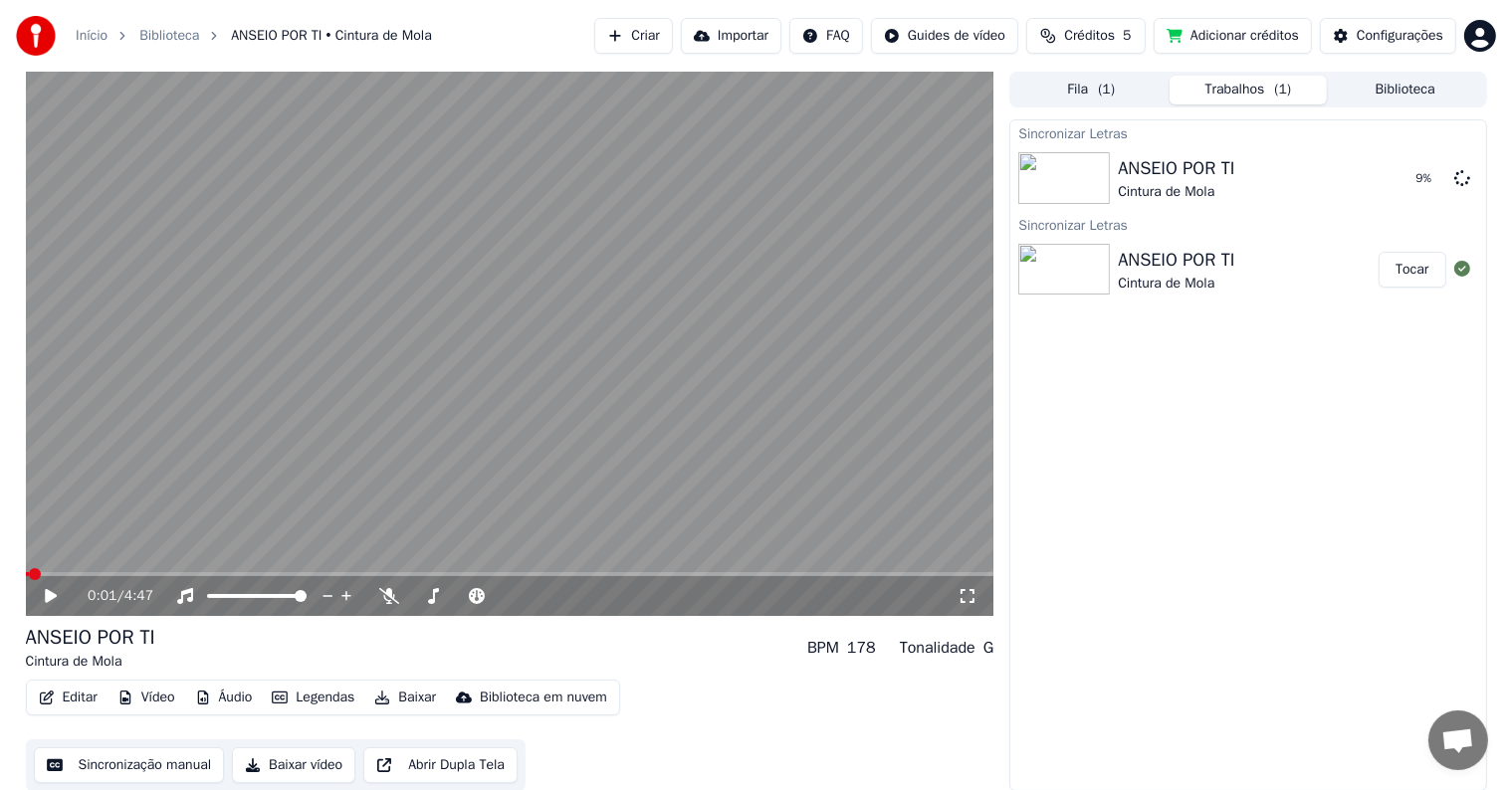 click at bounding box center [27, 574] 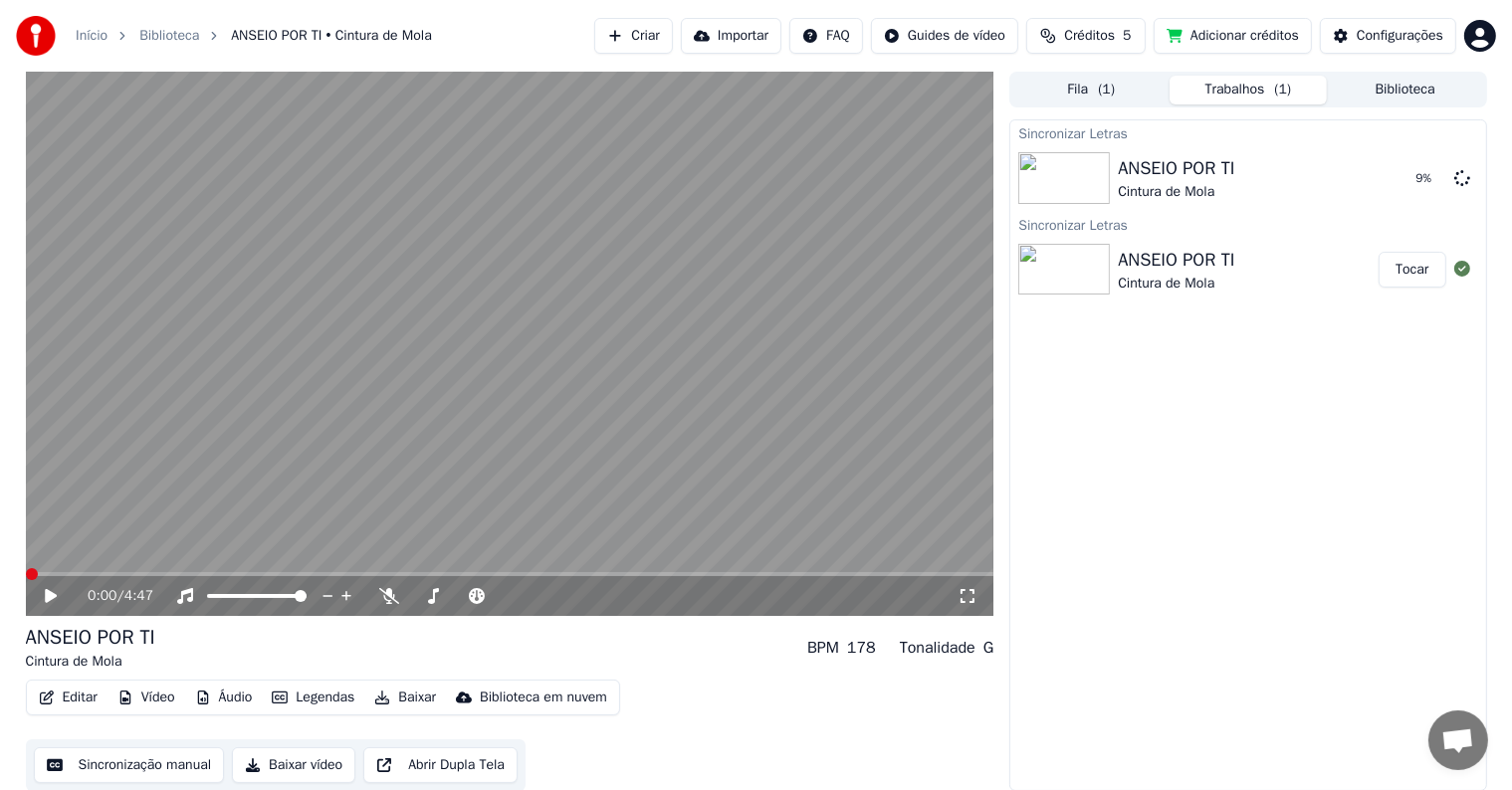 click at bounding box center [26, 574] 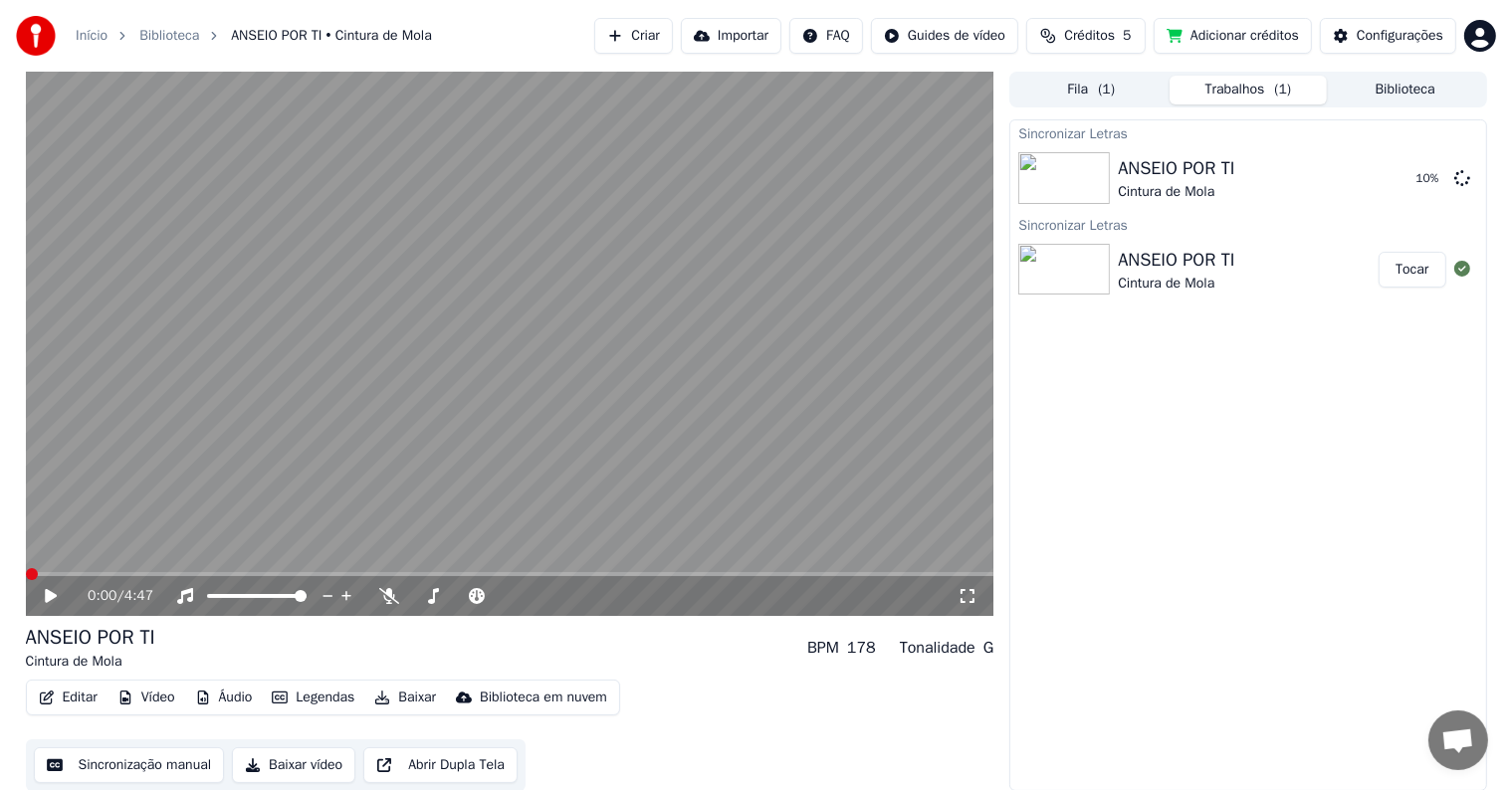 scroll, scrollTop: 1, scrollLeft: 0, axis: vertical 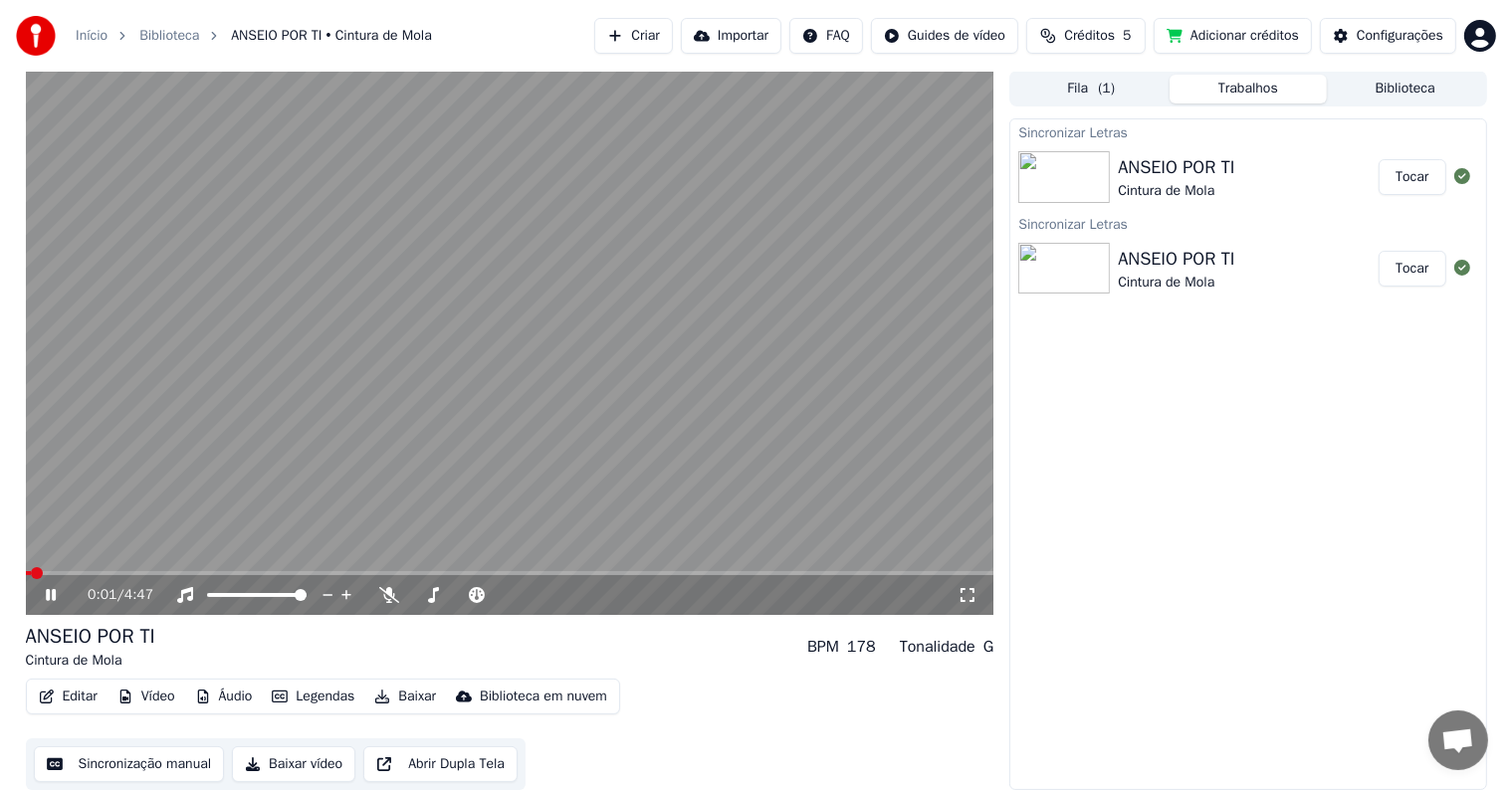 click 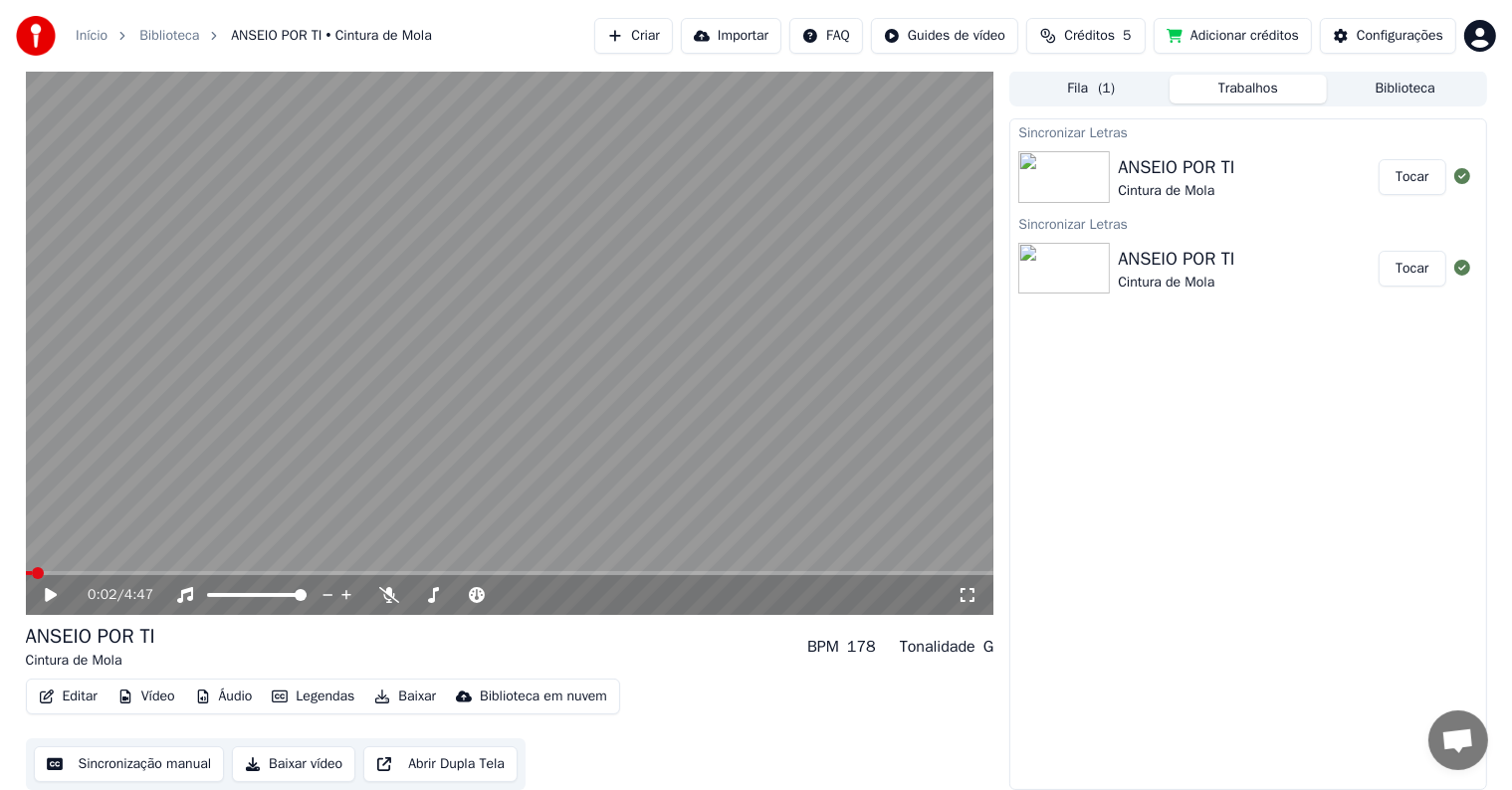 click on "ANSEIO POR TI Cintura de Mola" at bounding box center [1248, 269] 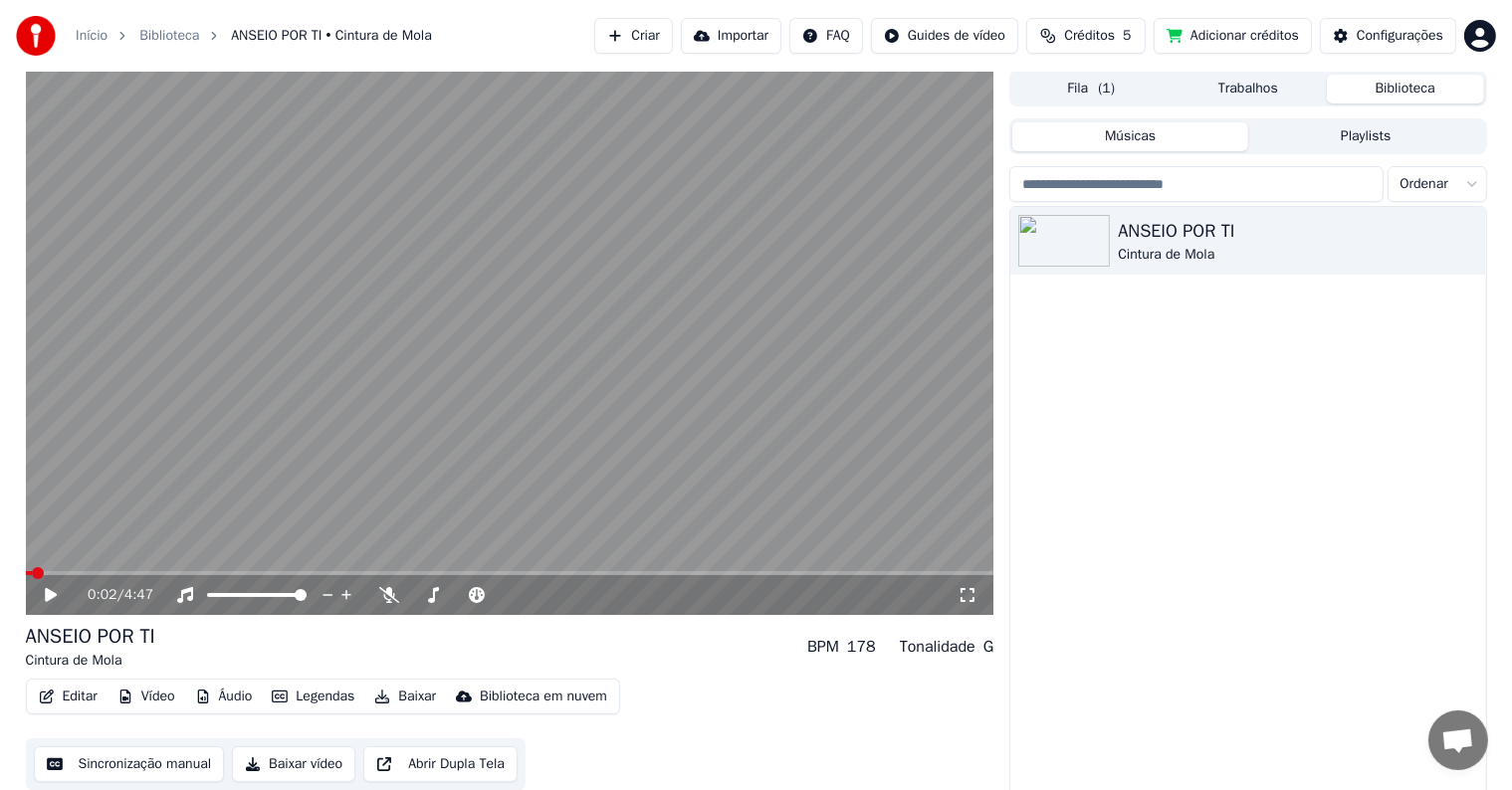 click on "Playlists" at bounding box center [1366, 136] 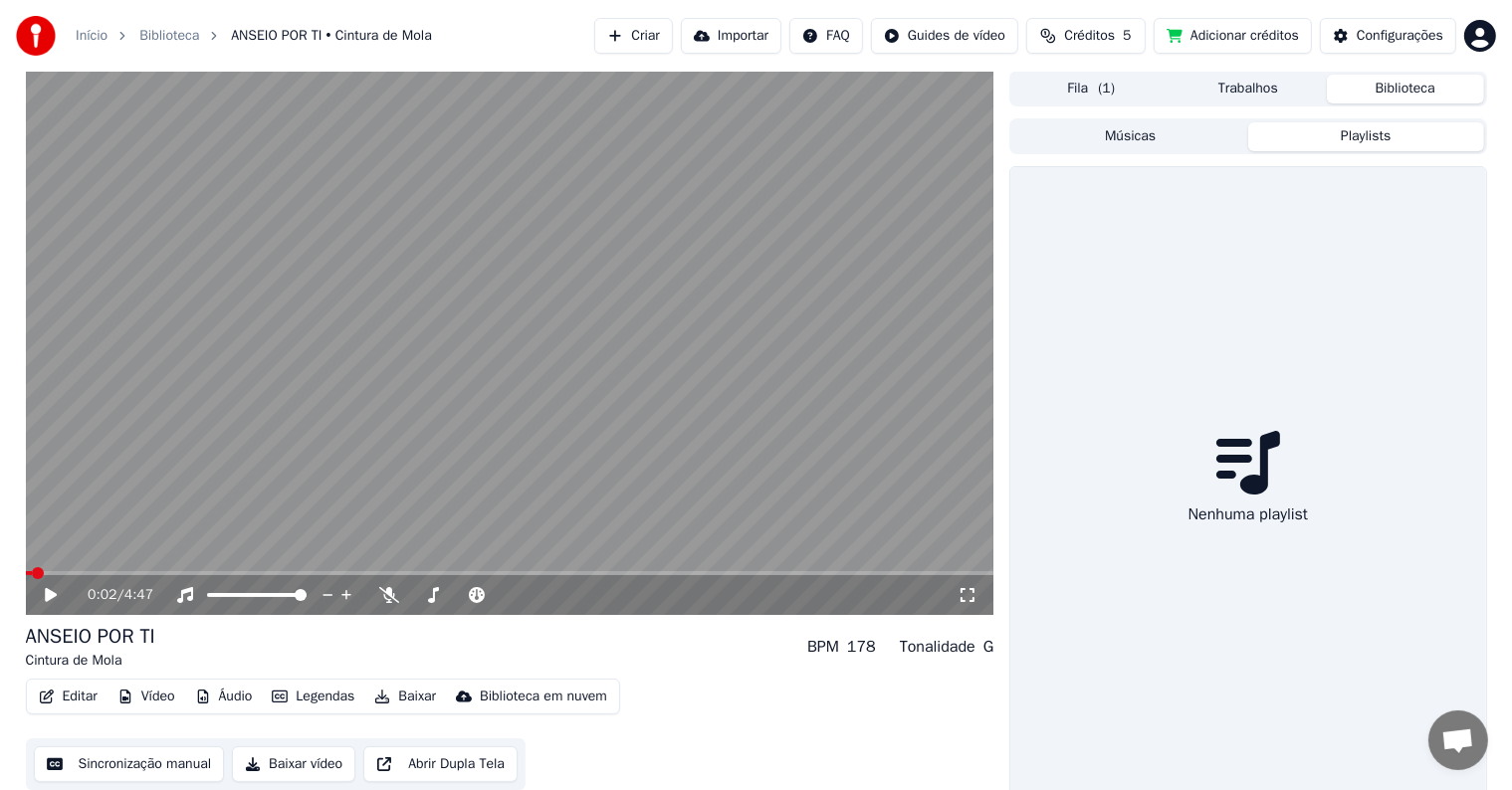 click on "Músicas" at bounding box center [1130, 136] 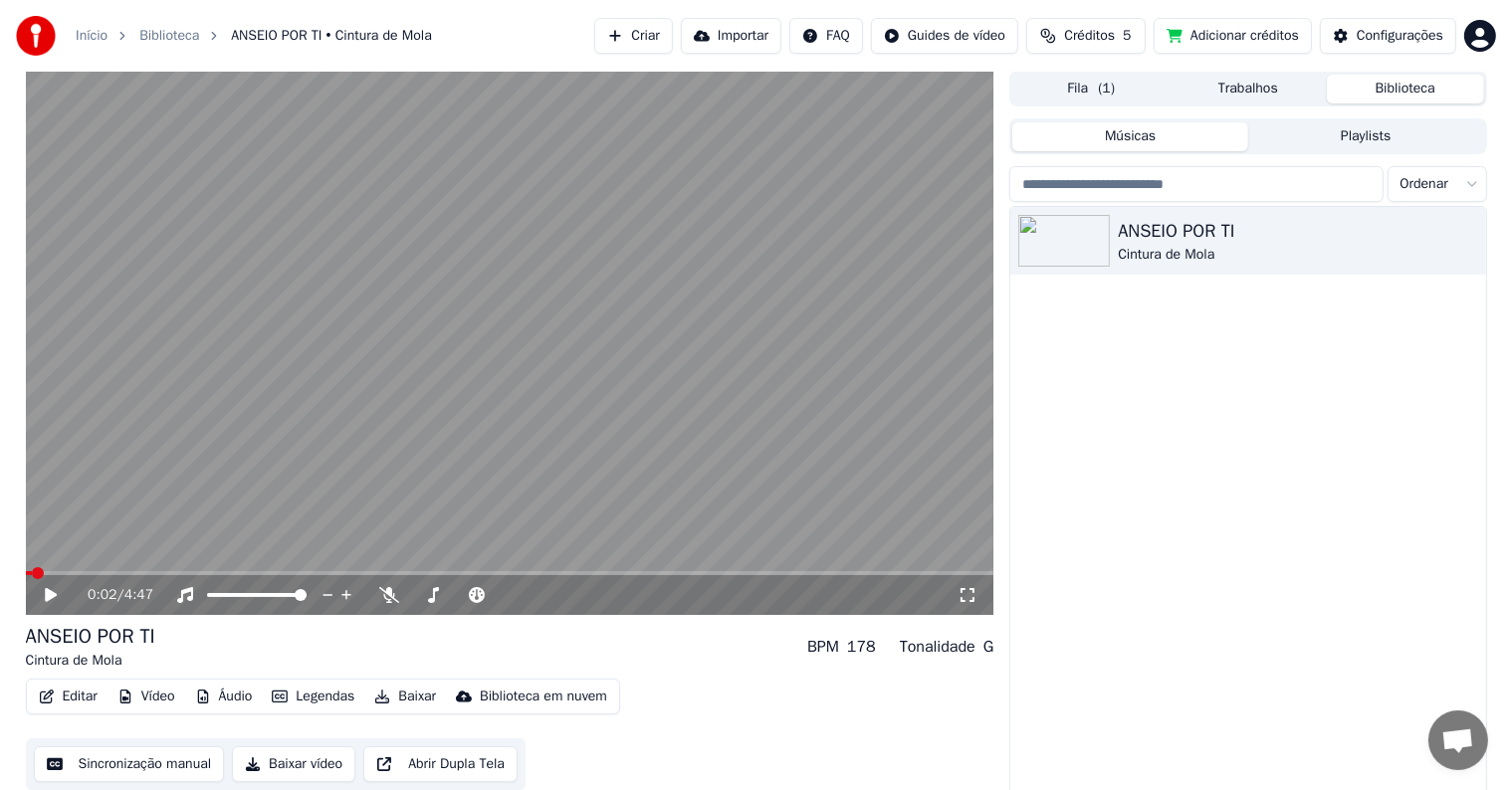click on "Trabalhos" at bounding box center [1248, 89] 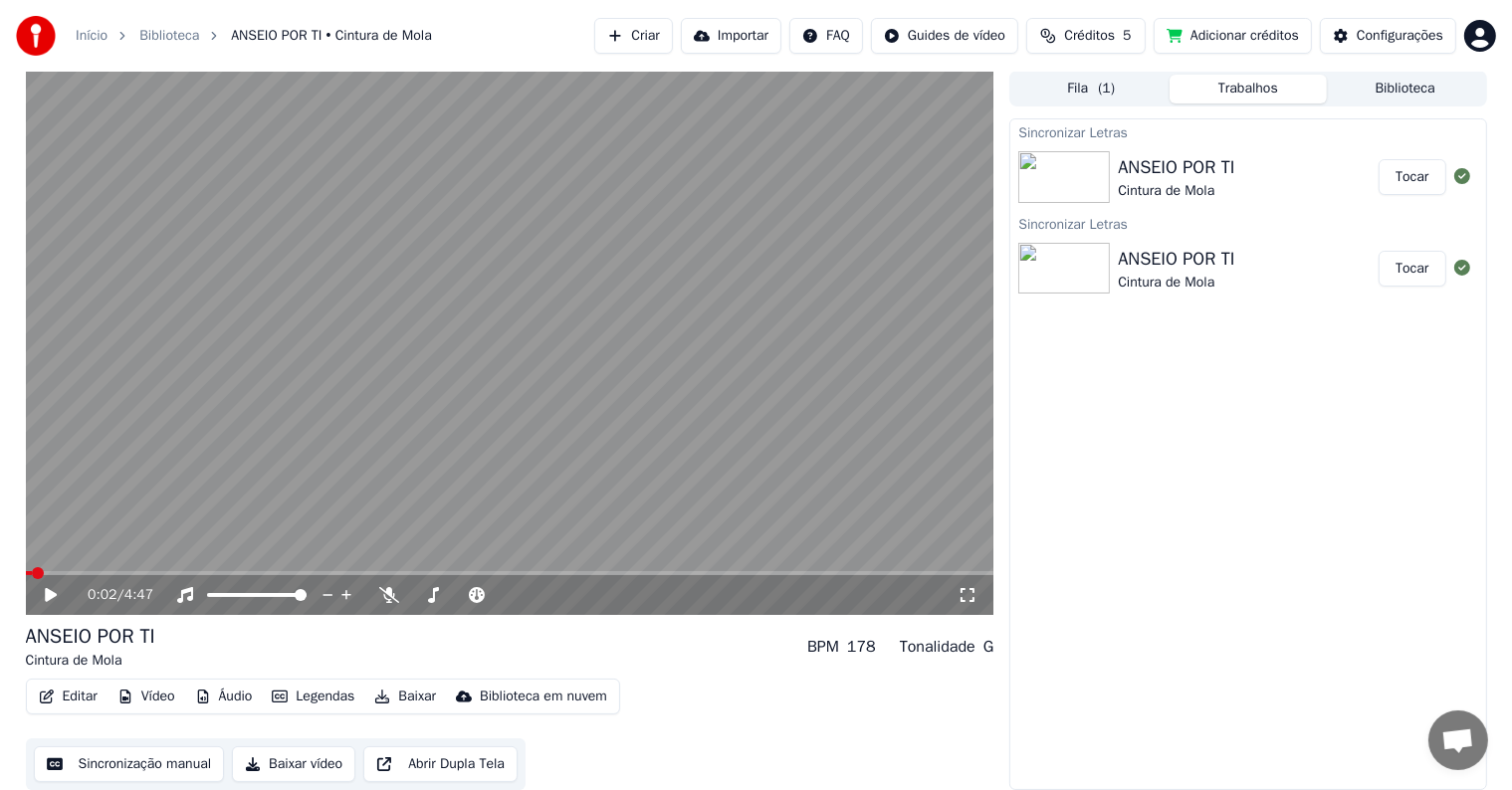 click at bounding box center (1064, 177) 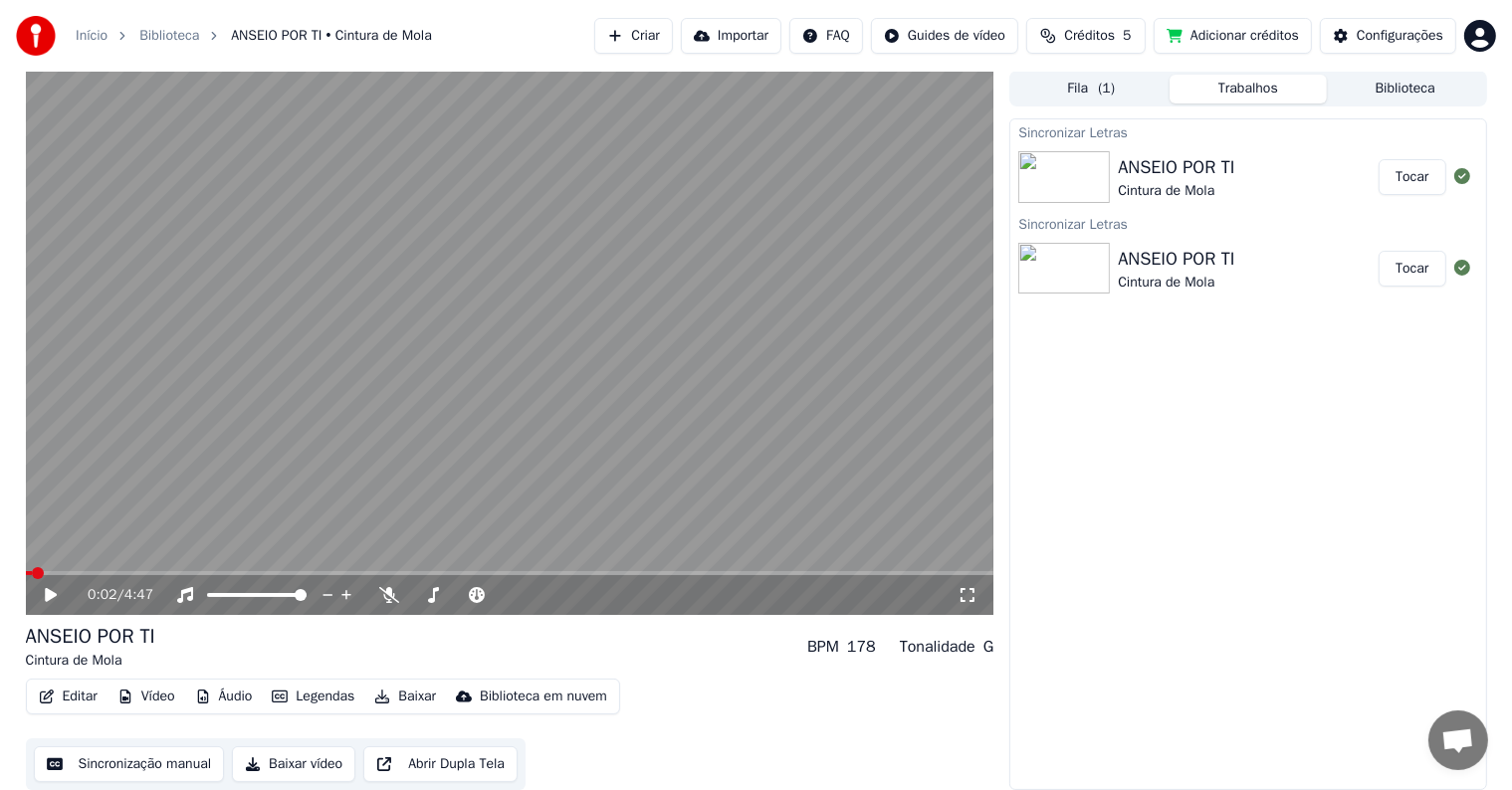 click on "Tocar" at bounding box center (1411, 177) 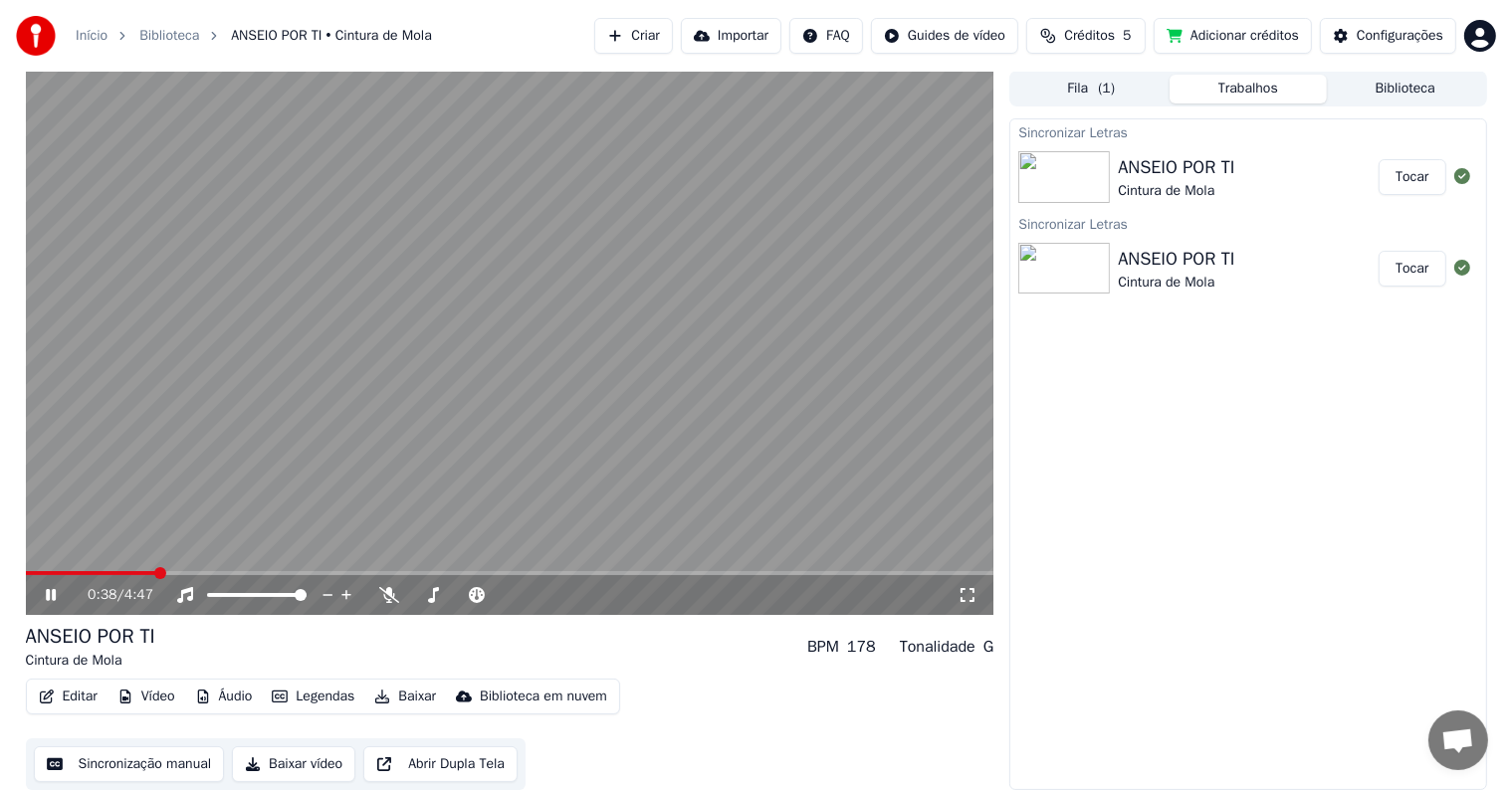 click 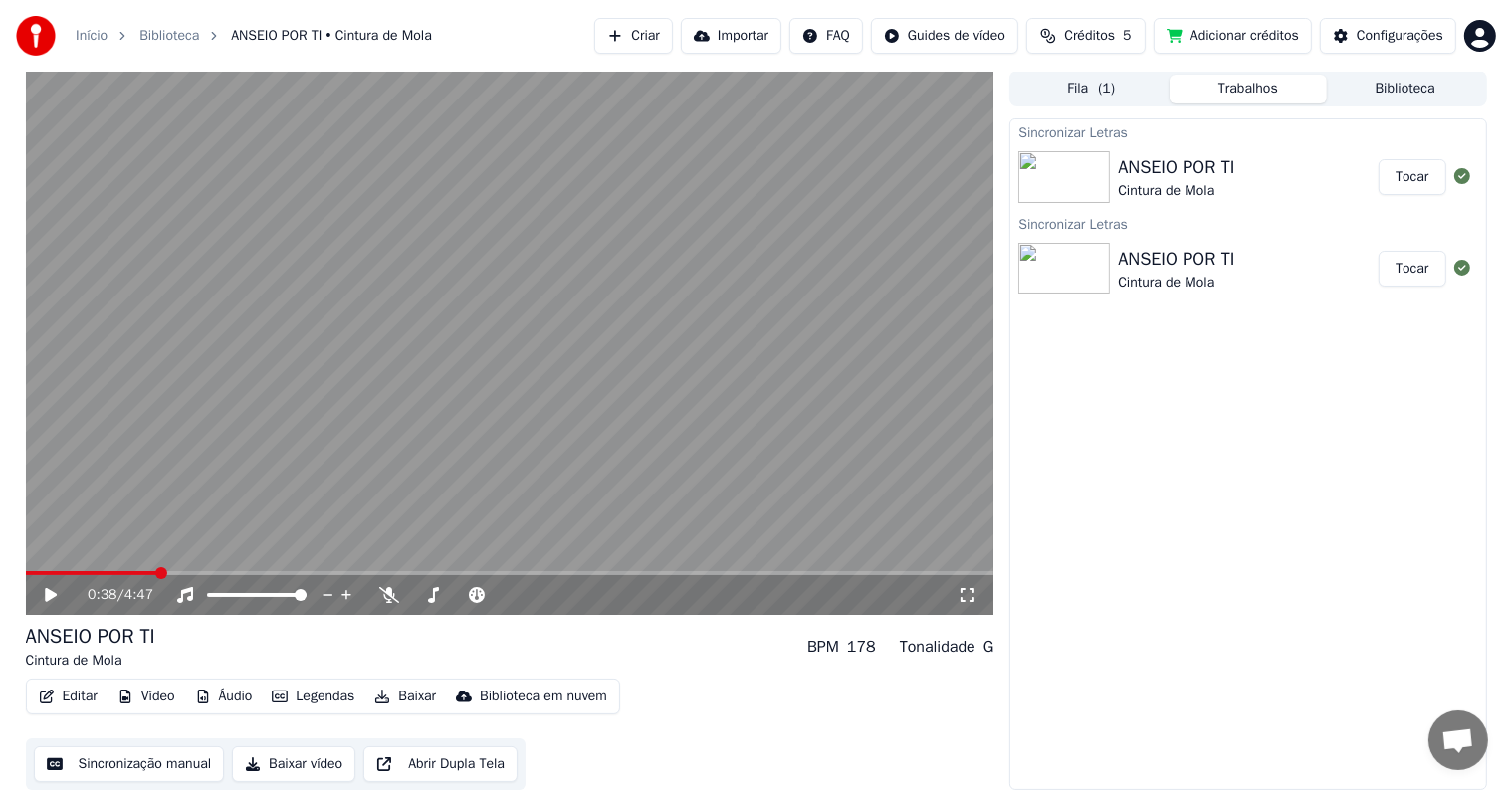 click on "Editar" at bounding box center (68, 696) 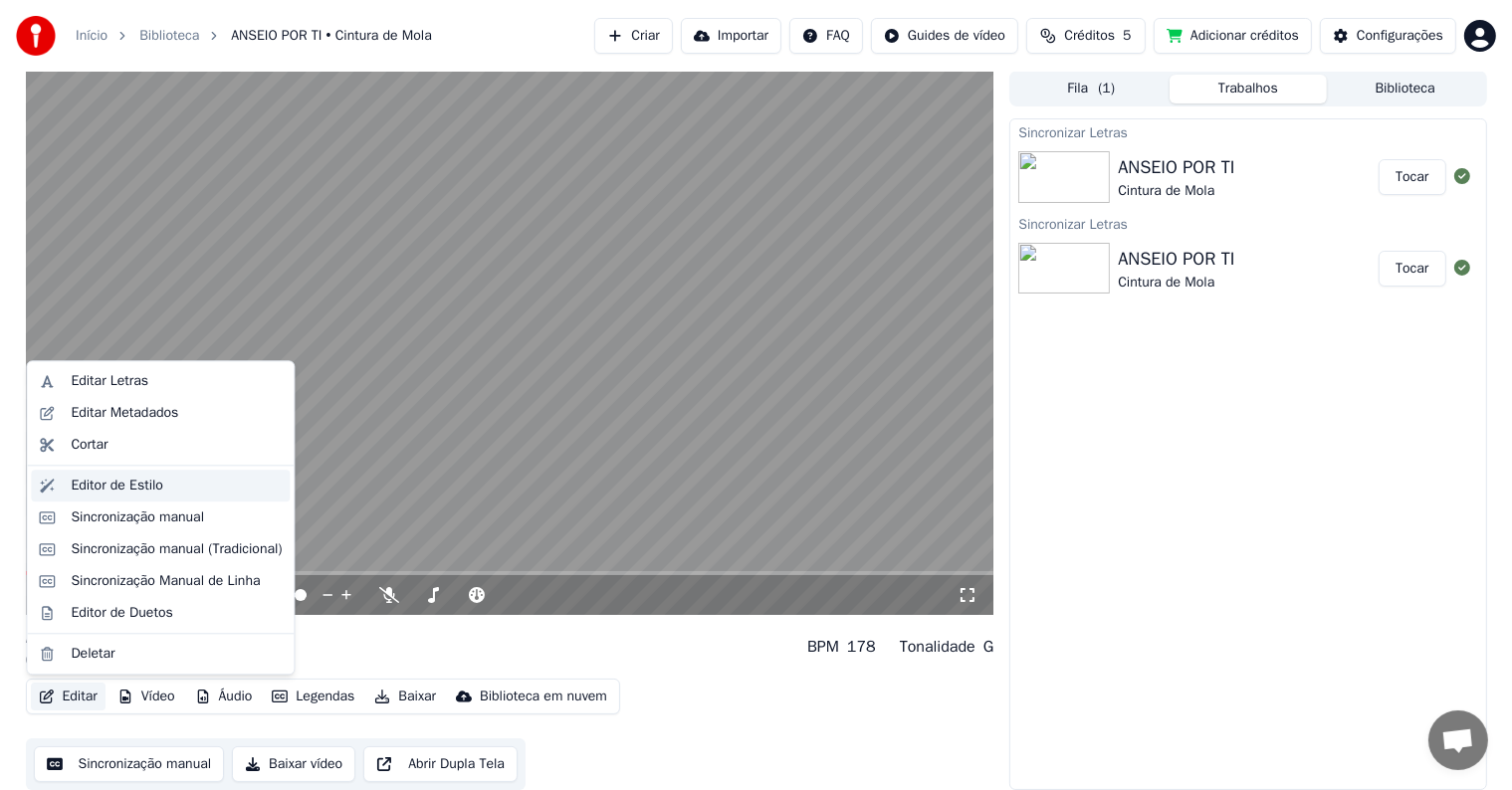 click on "Editor de Estilo" at bounding box center [116, 486] 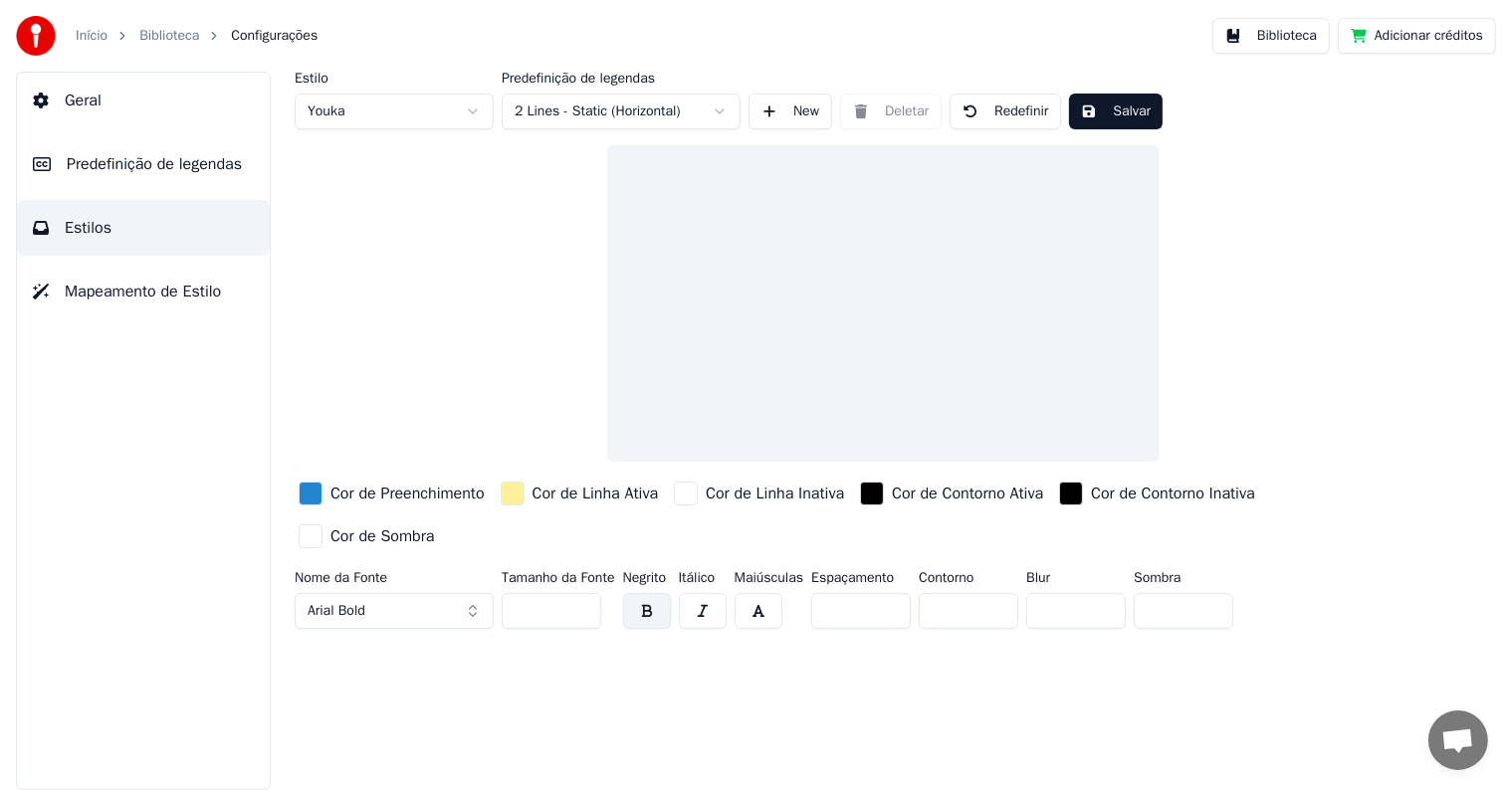scroll, scrollTop: 0, scrollLeft: 0, axis: both 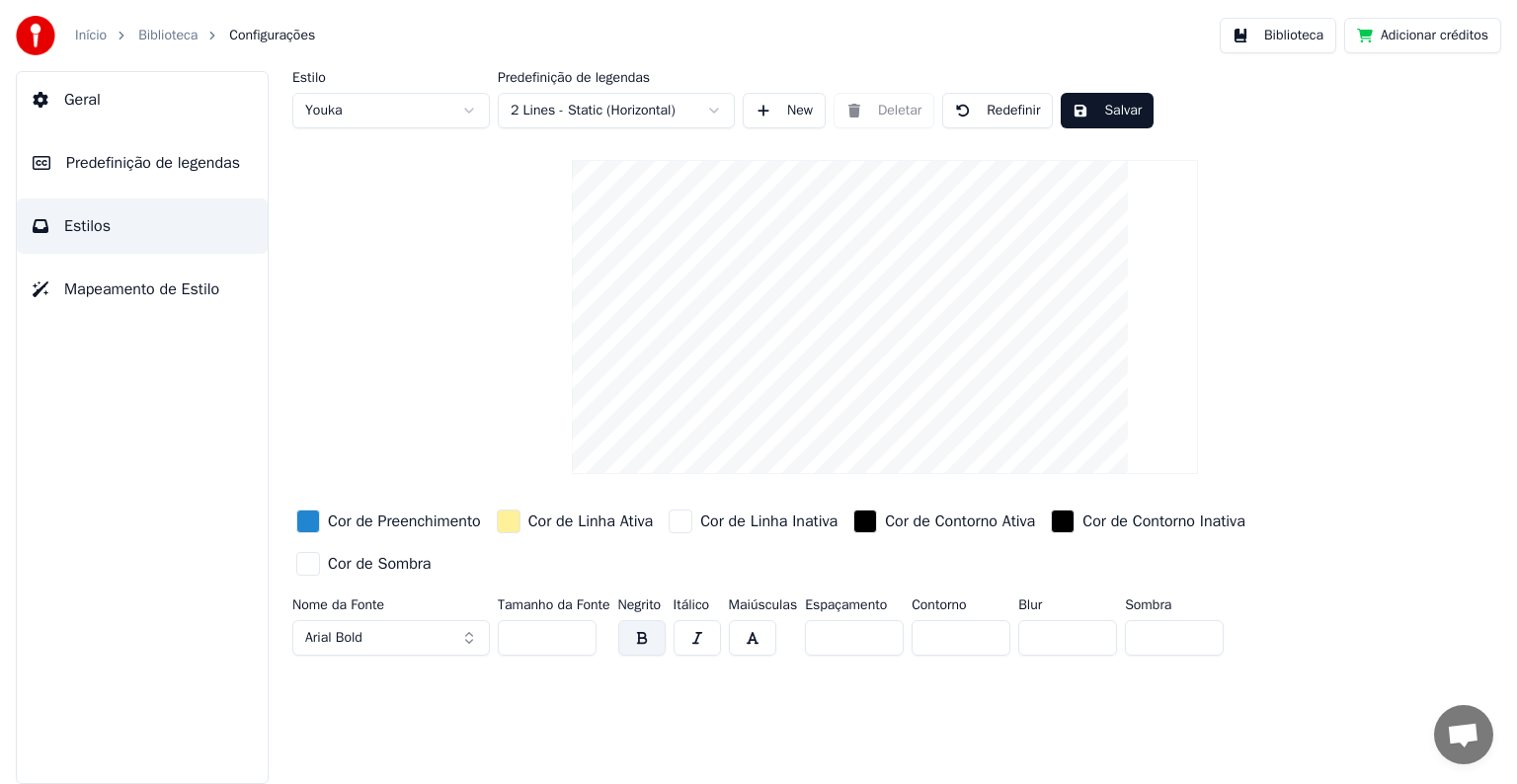 click on "Geral" at bounding box center [82, 100] 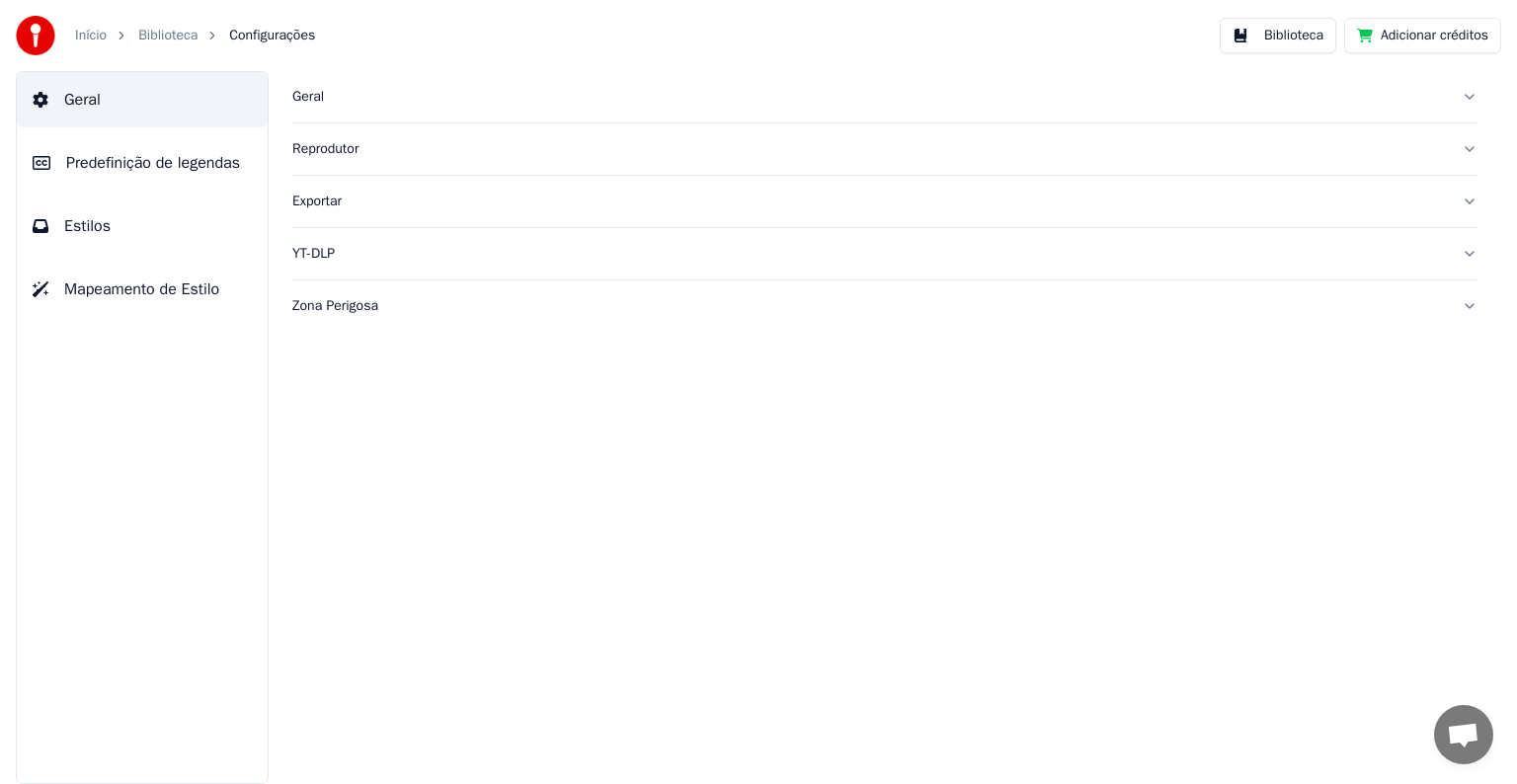 click on "Mapeamento de Estilo" at bounding box center (142, 289) 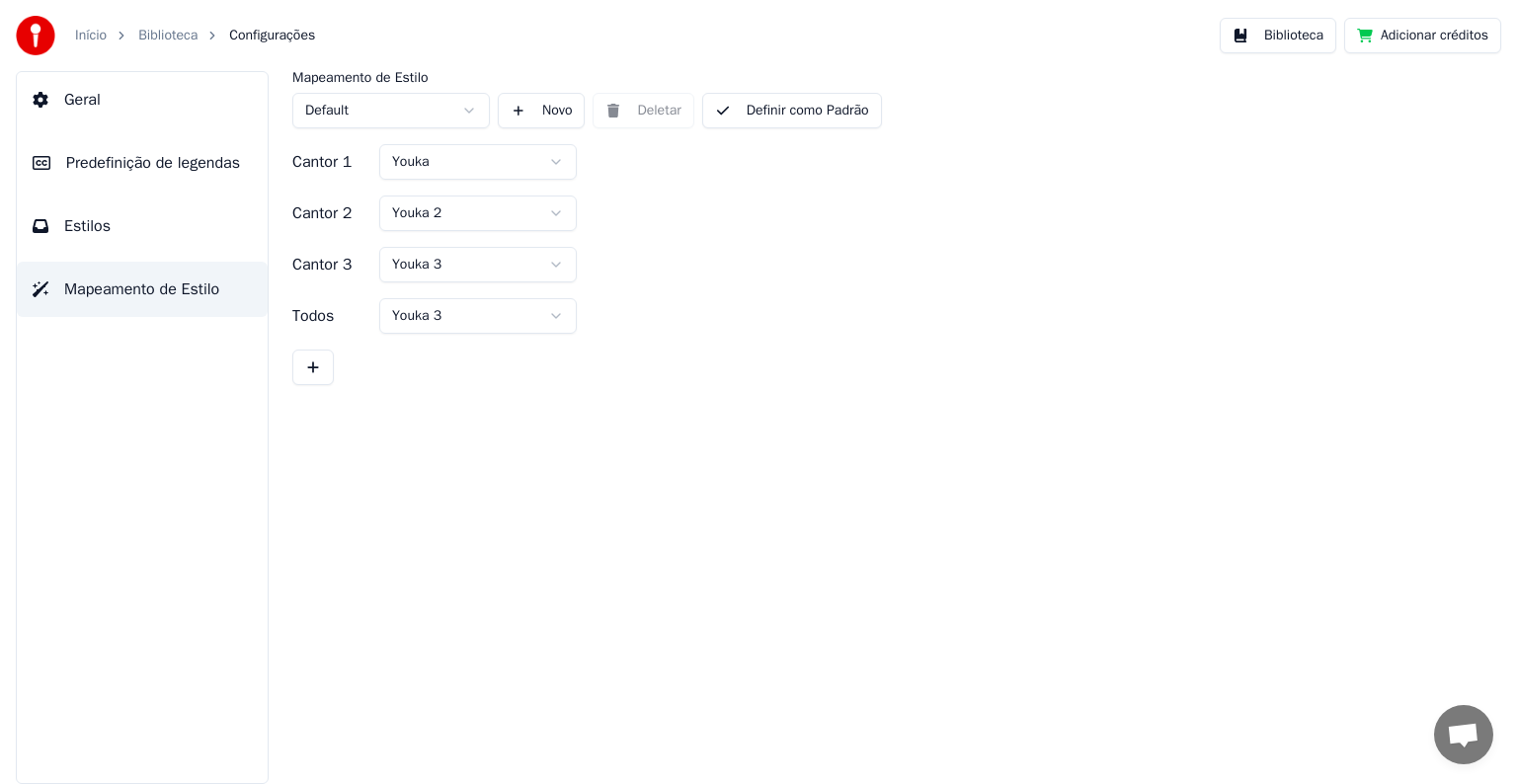 click on "Estilos" at bounding box center (87, 226) 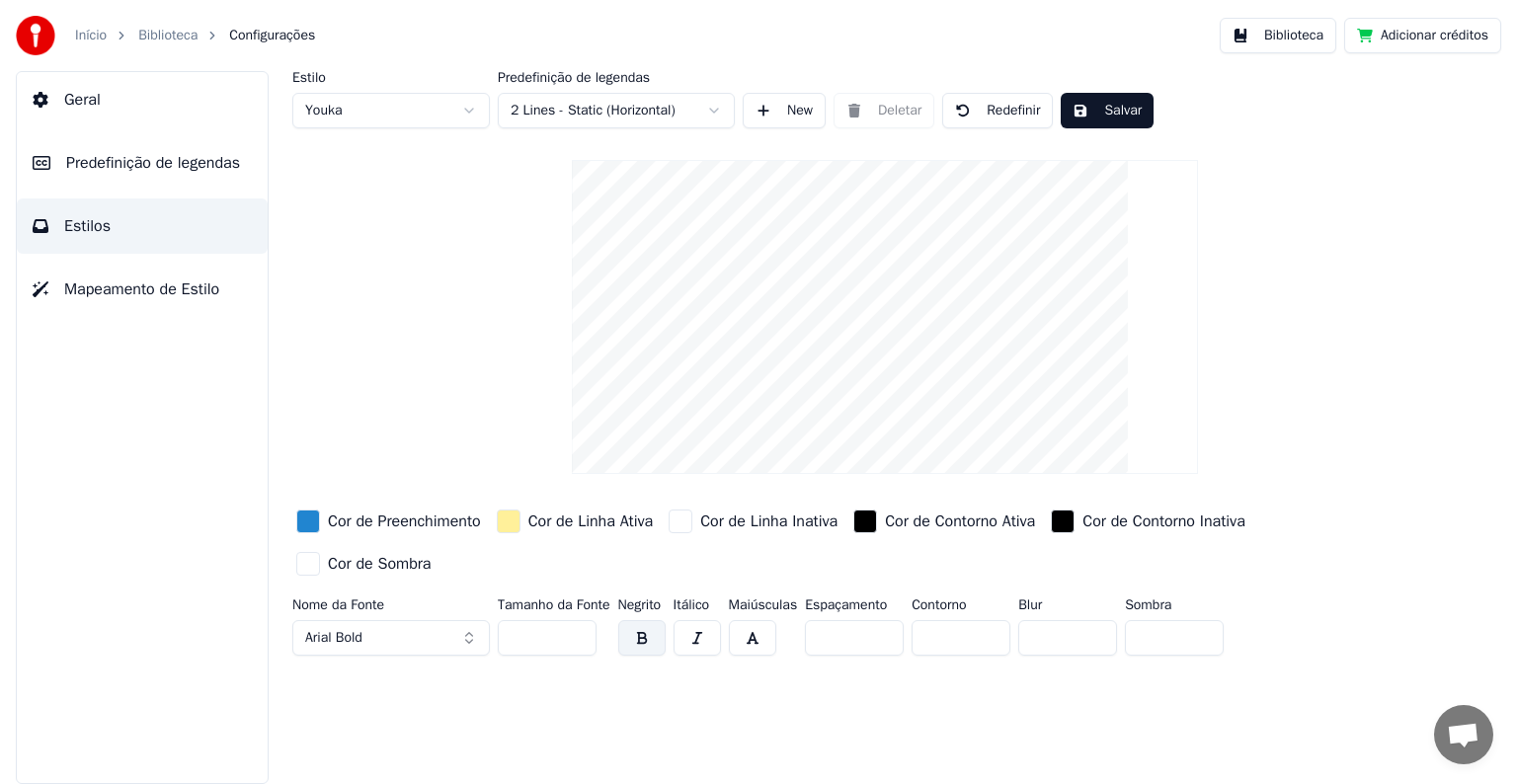 click on "Predefinição de legendas" at bounding box center [153, 163] 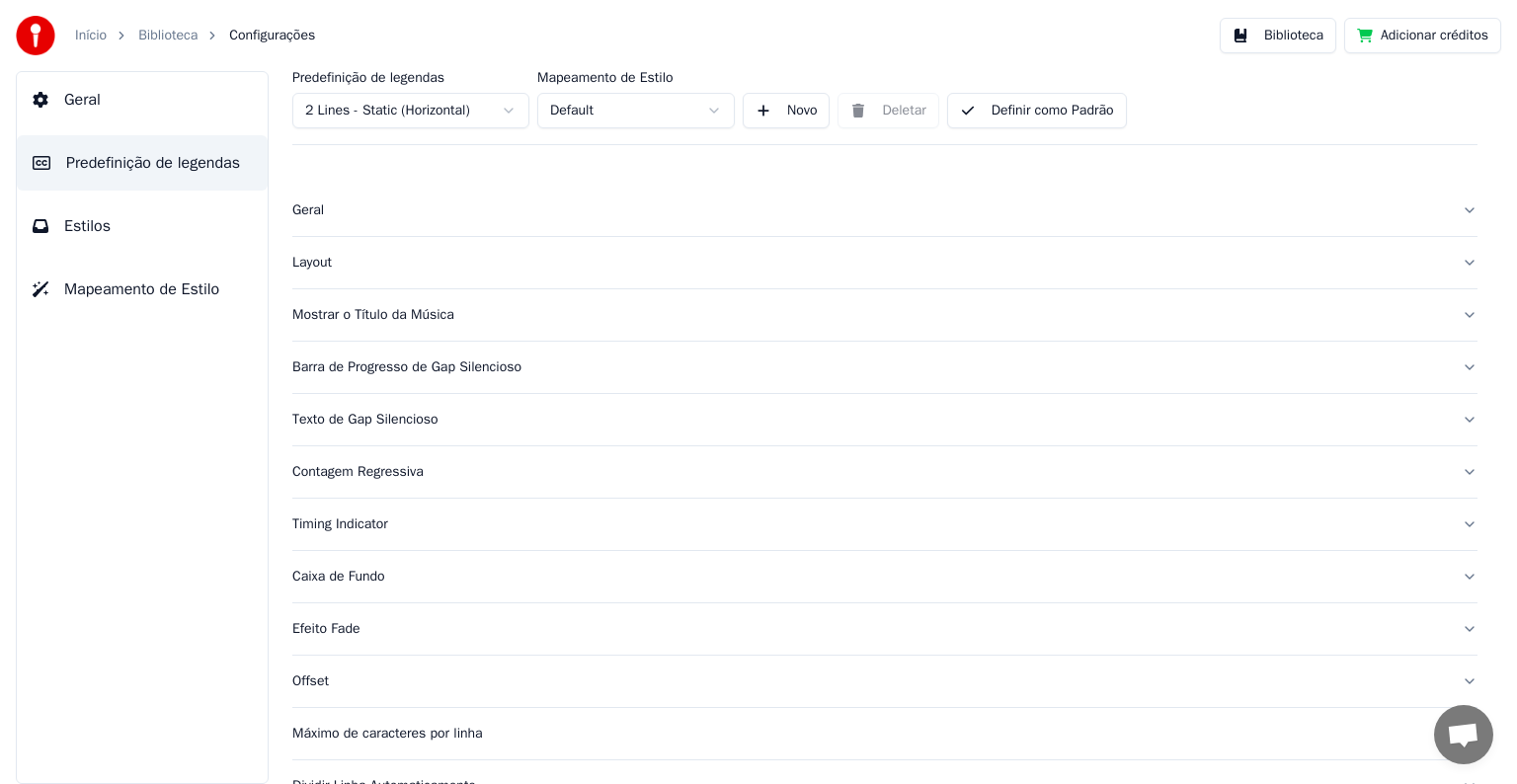 click on "Geral" at bounding box center (82, 100) 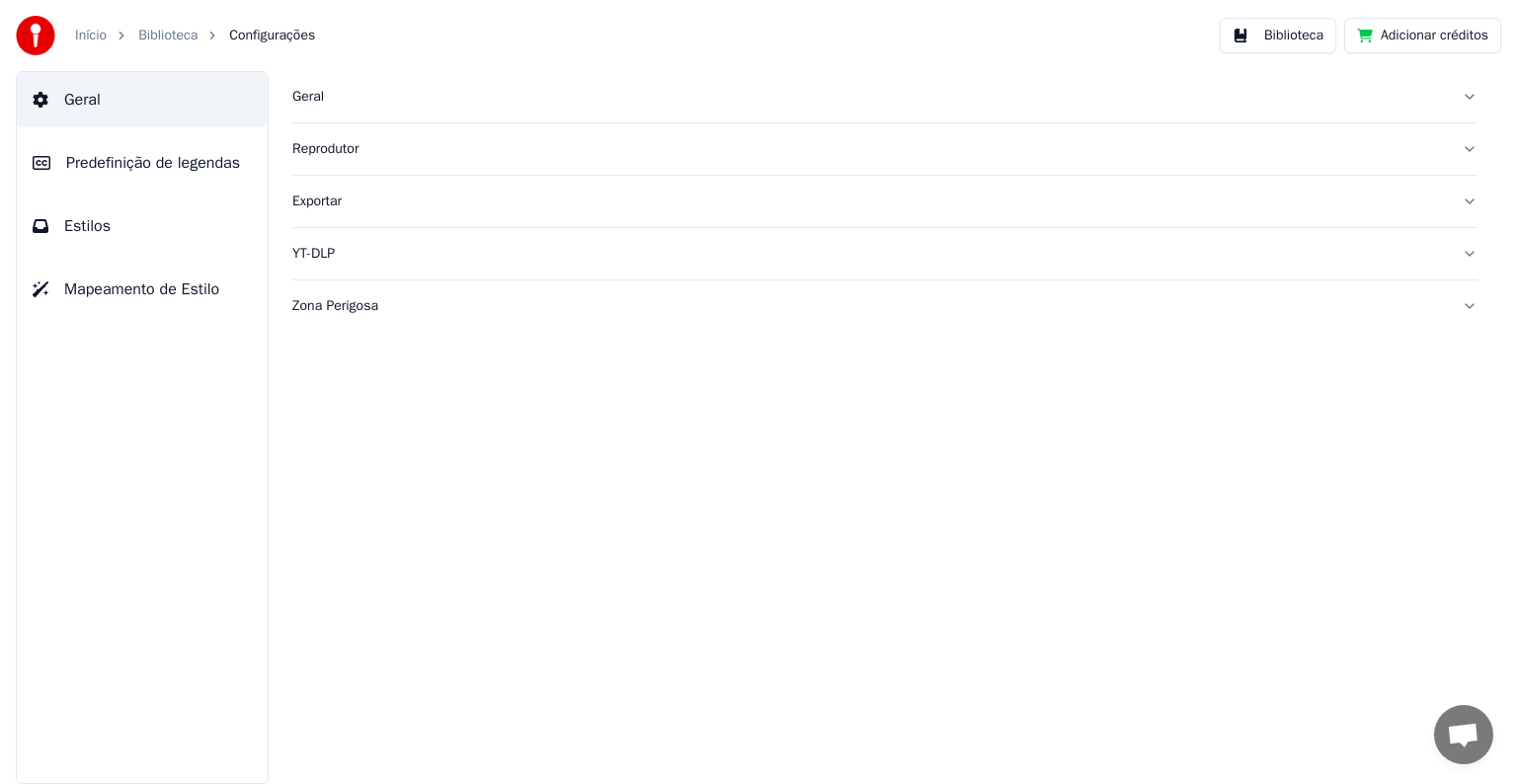 click on "Biblioteca" at bounding box center [168, 36] 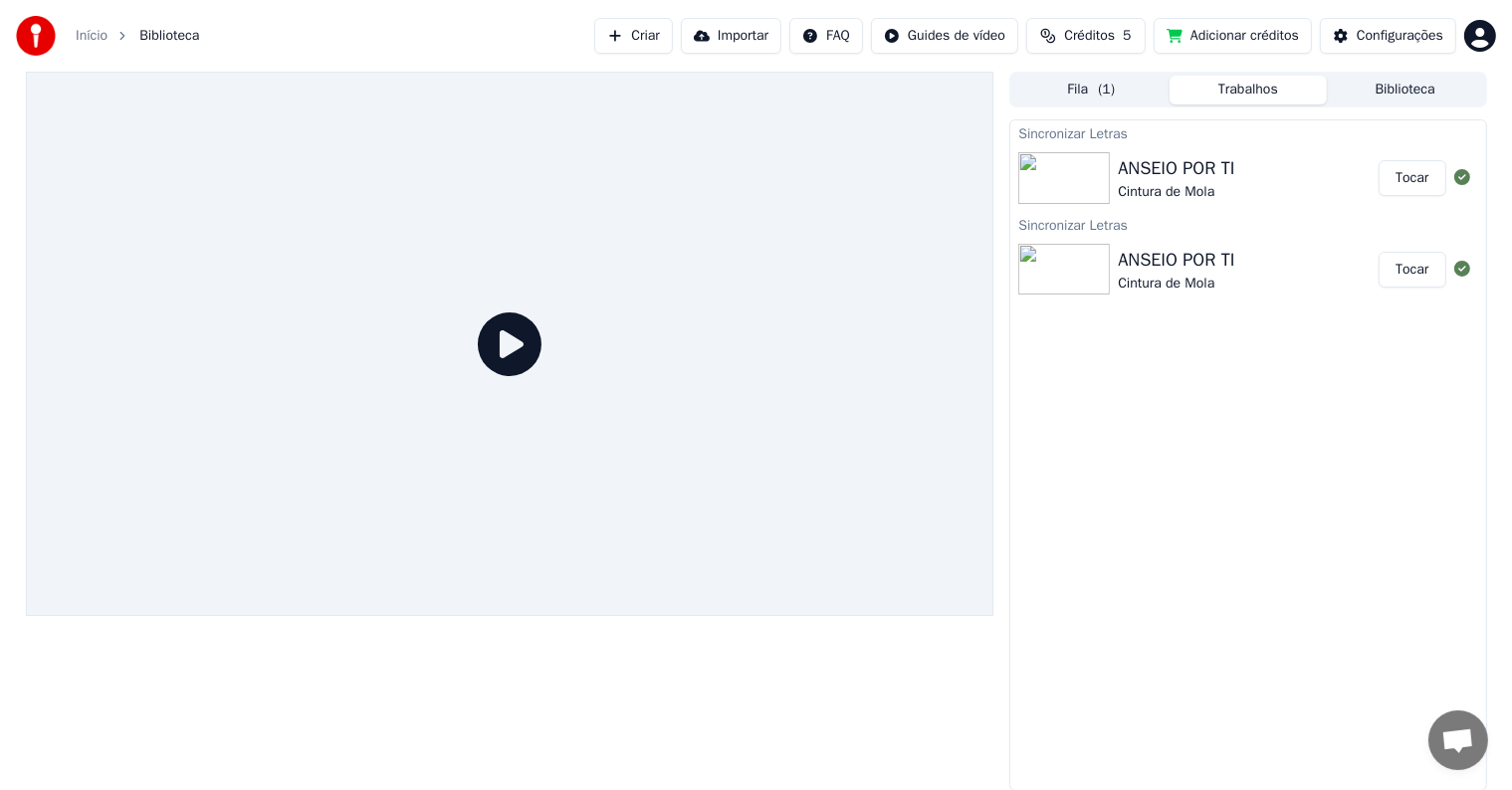 click at bounding box center [1068, 178] 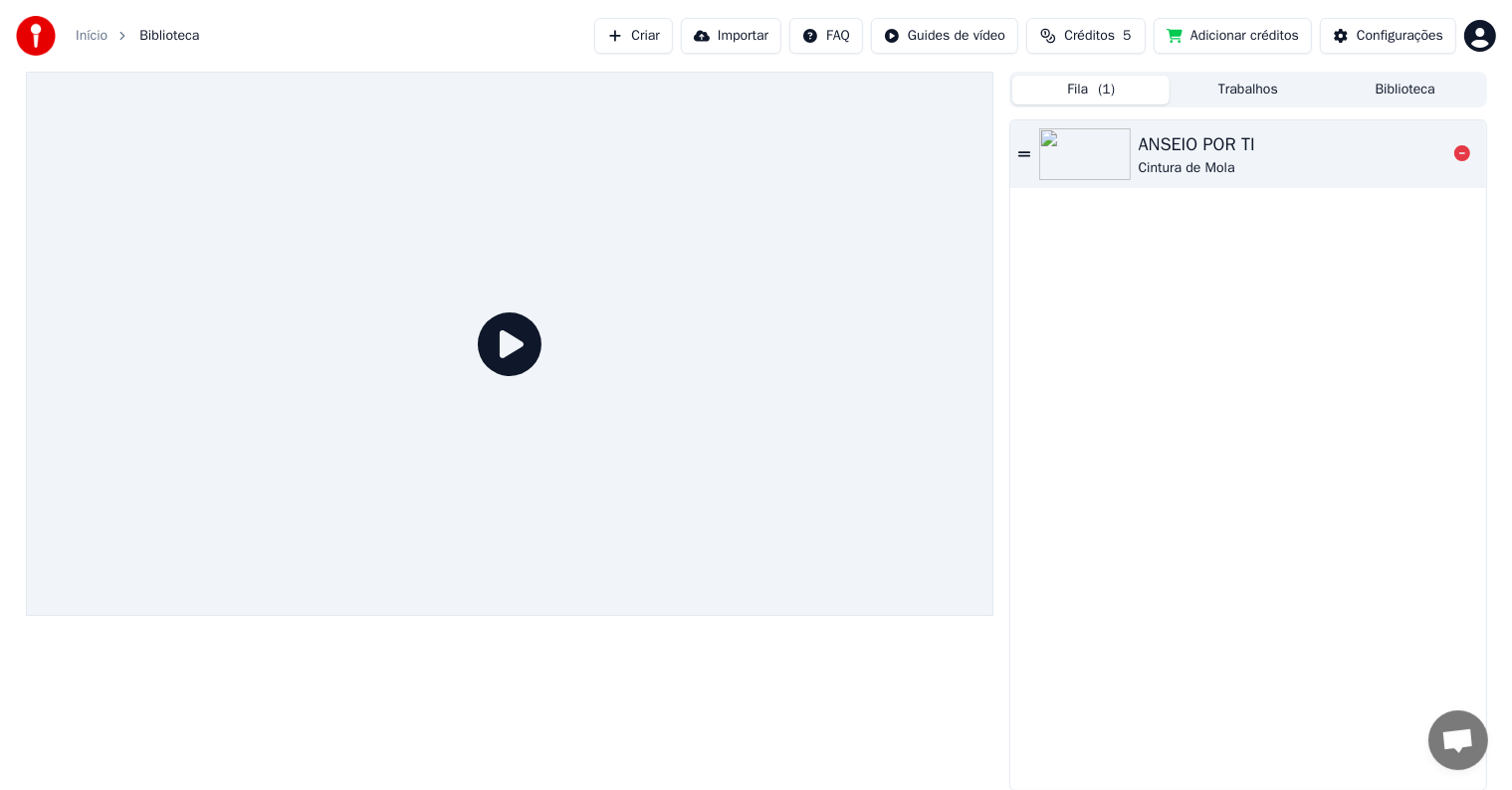 click on "ANSEIO POR TI" at bounding box center (1196, 144) 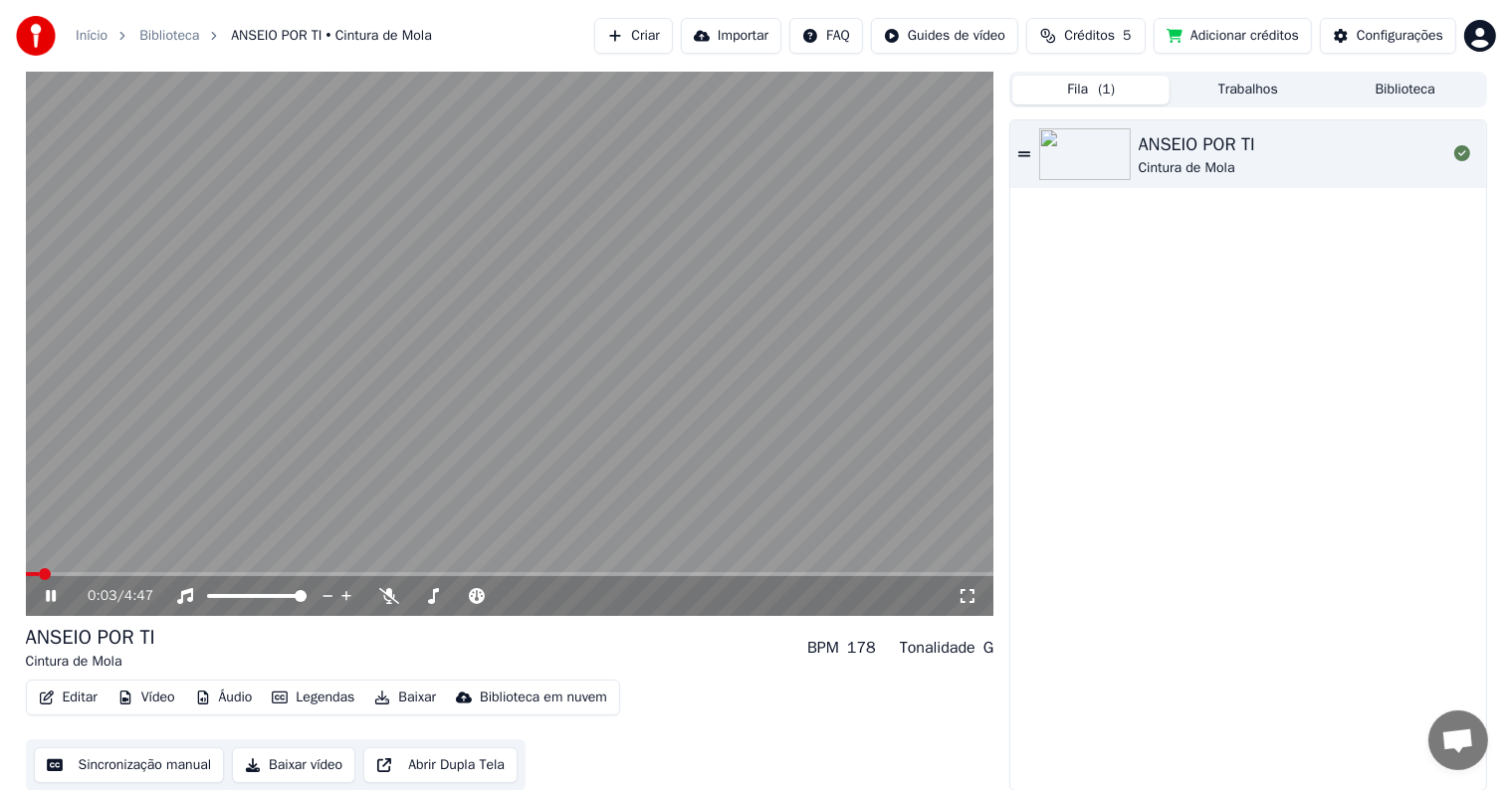 click at bounding box center [510, 574] 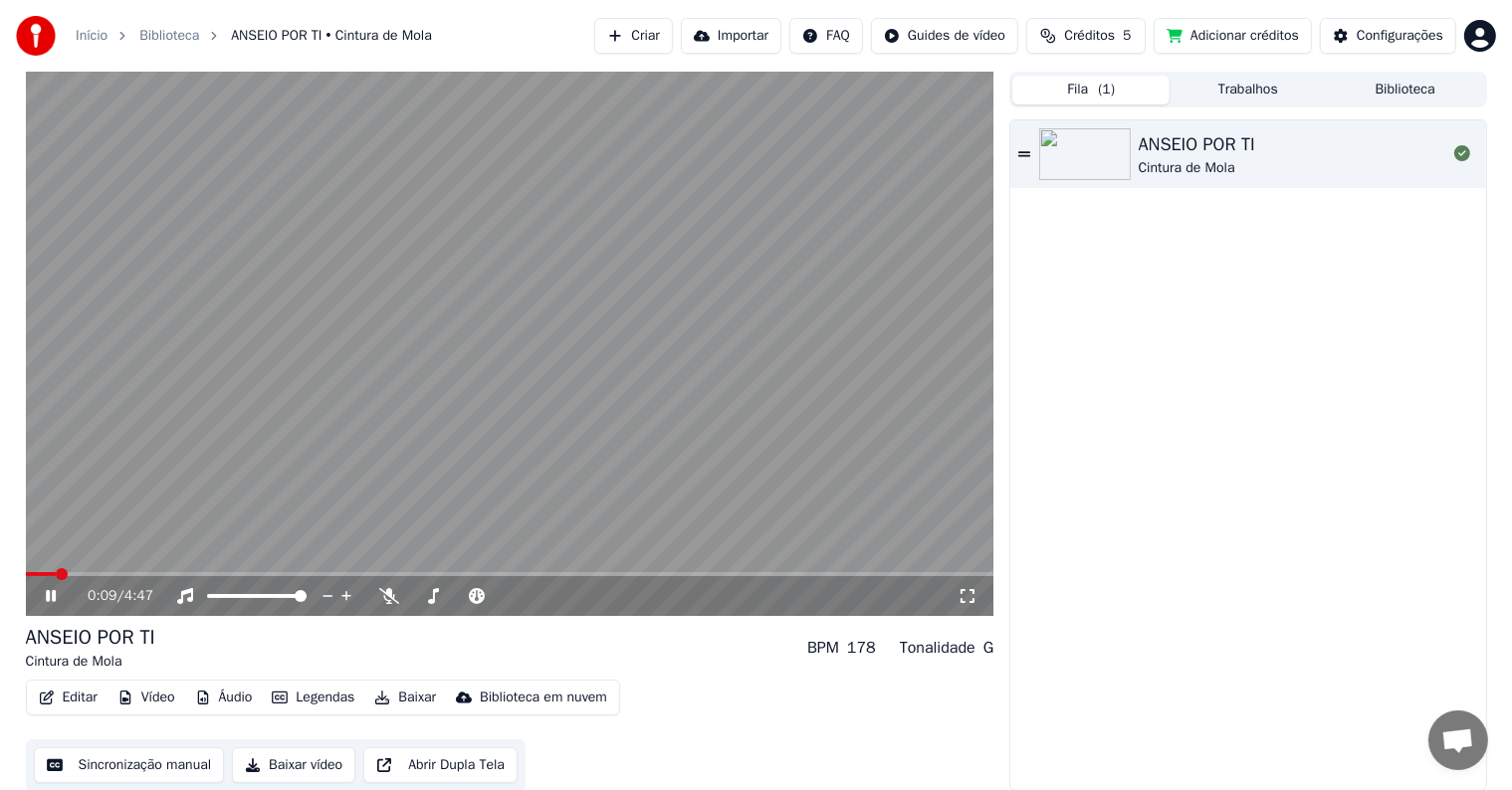 click at bounding box center [41, 574] 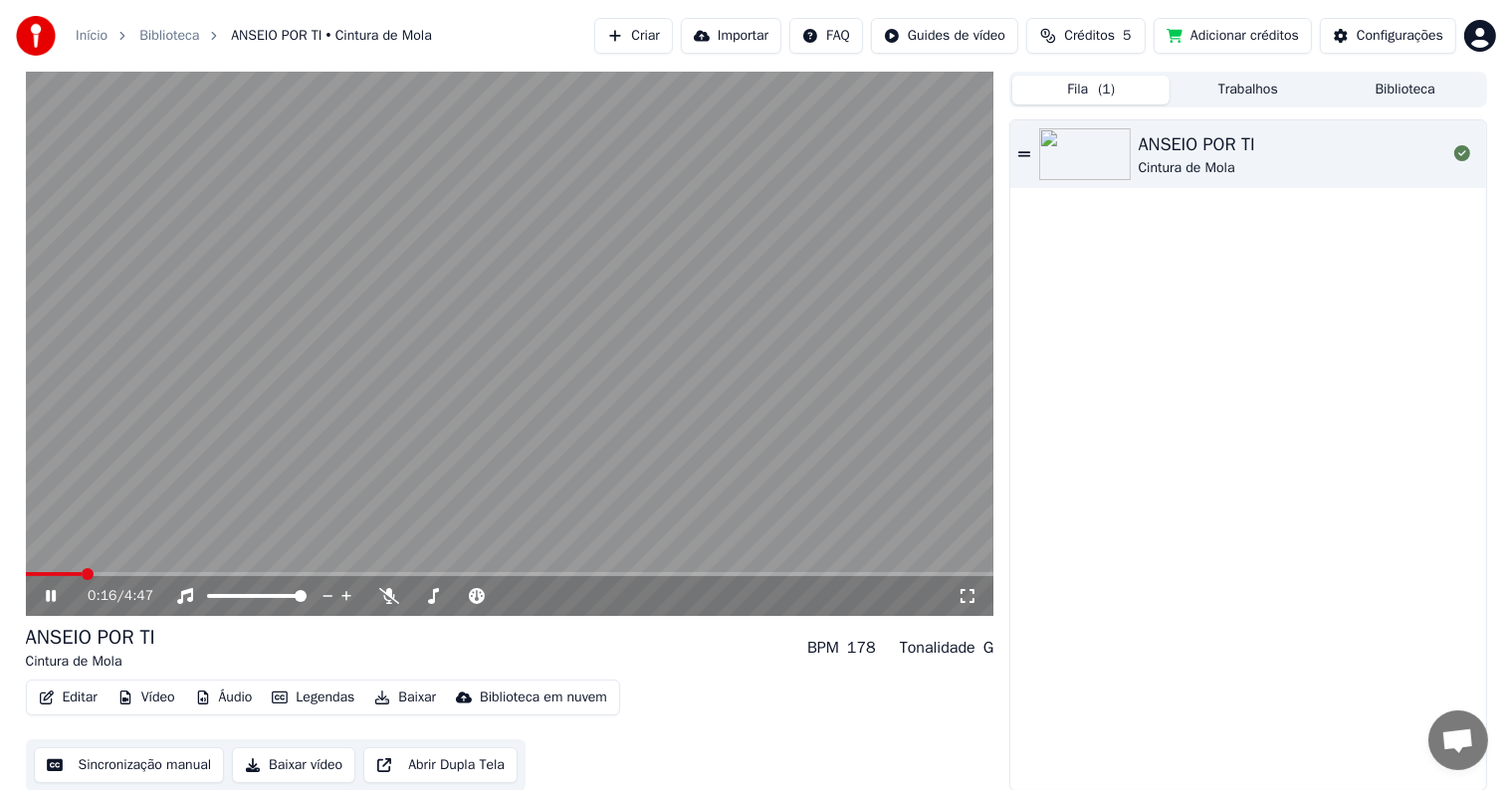 click 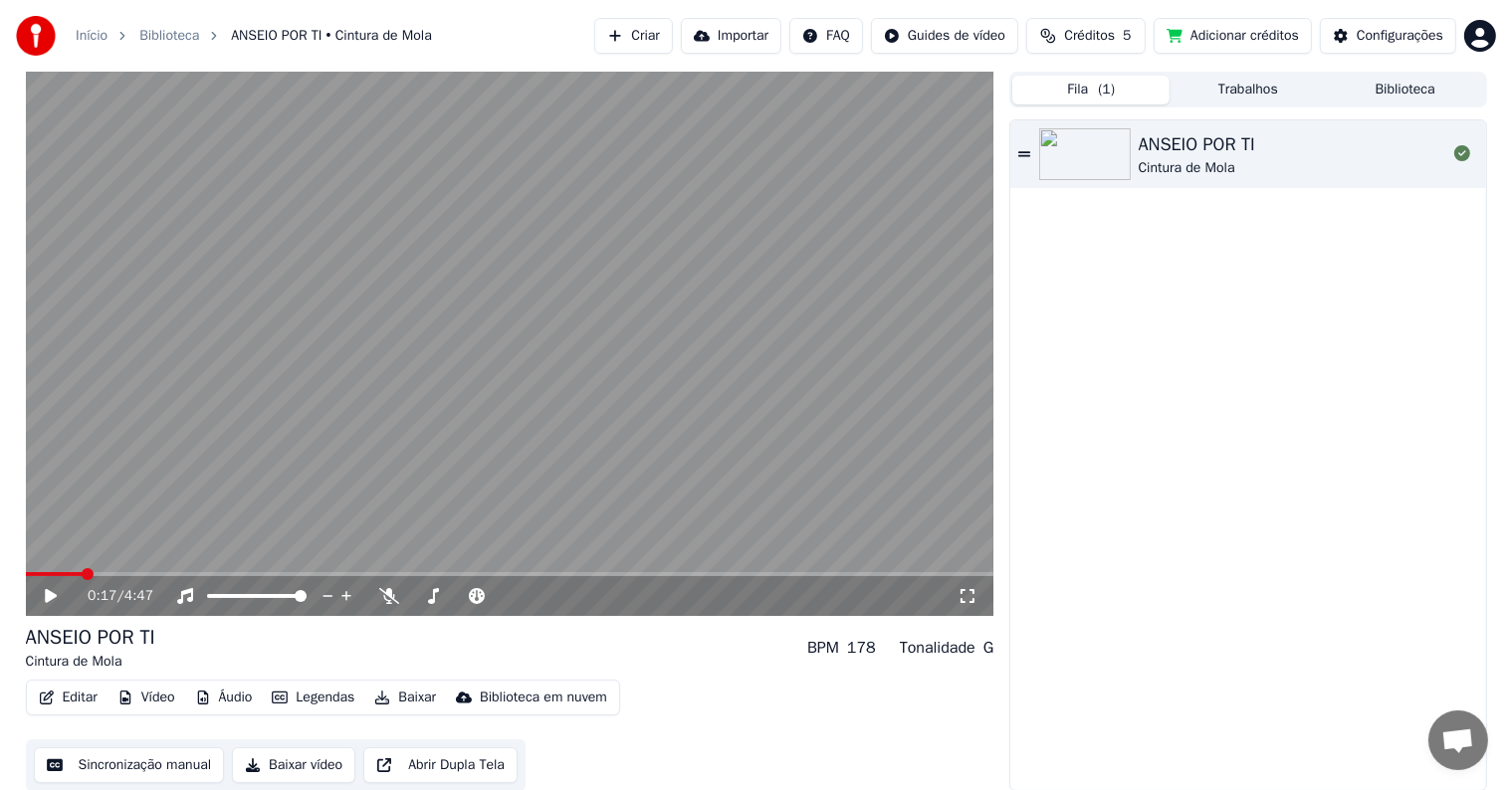 scroll, scrollTop: 1, scrollLeft: 0, axis: vertical 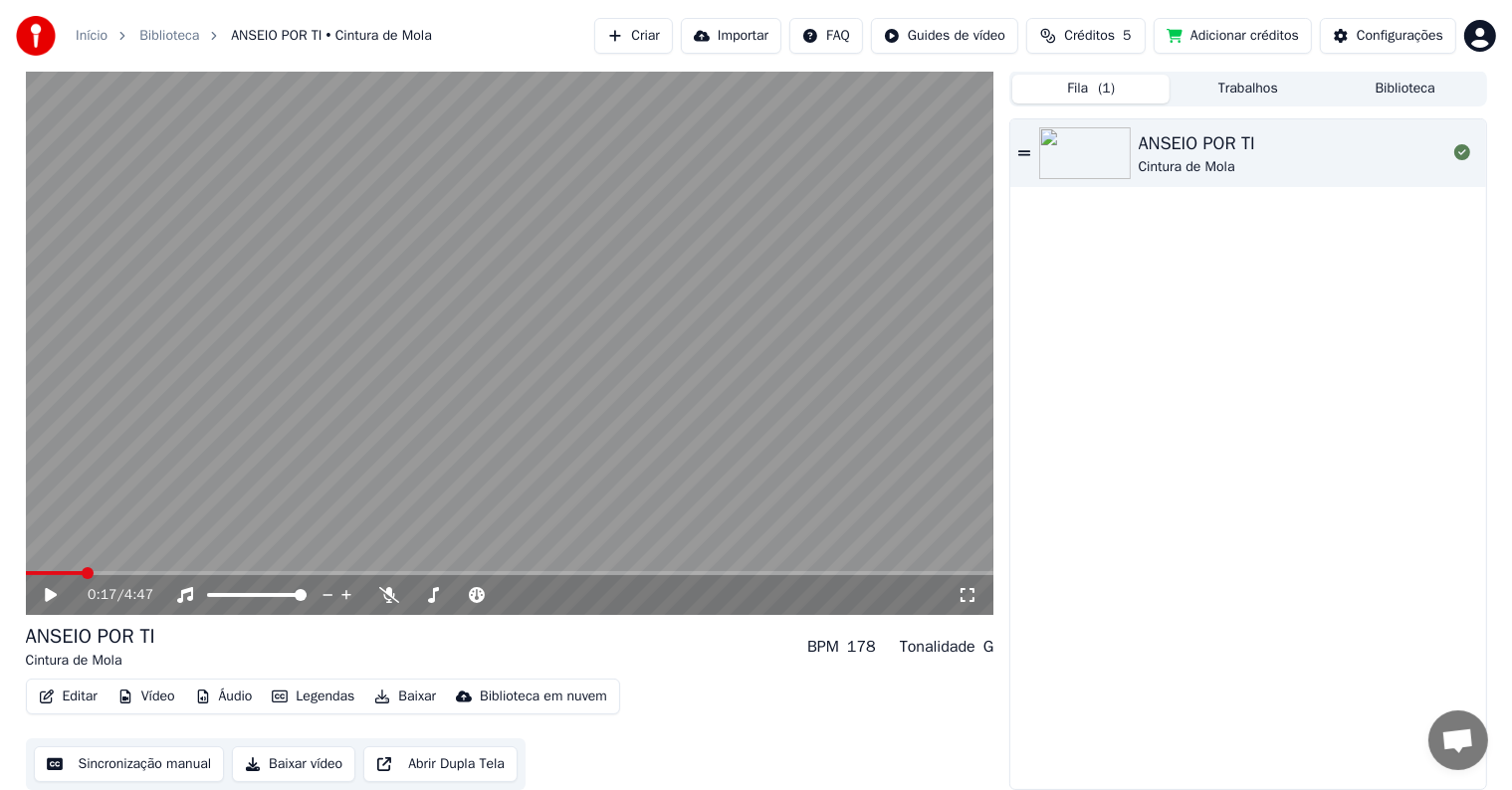click 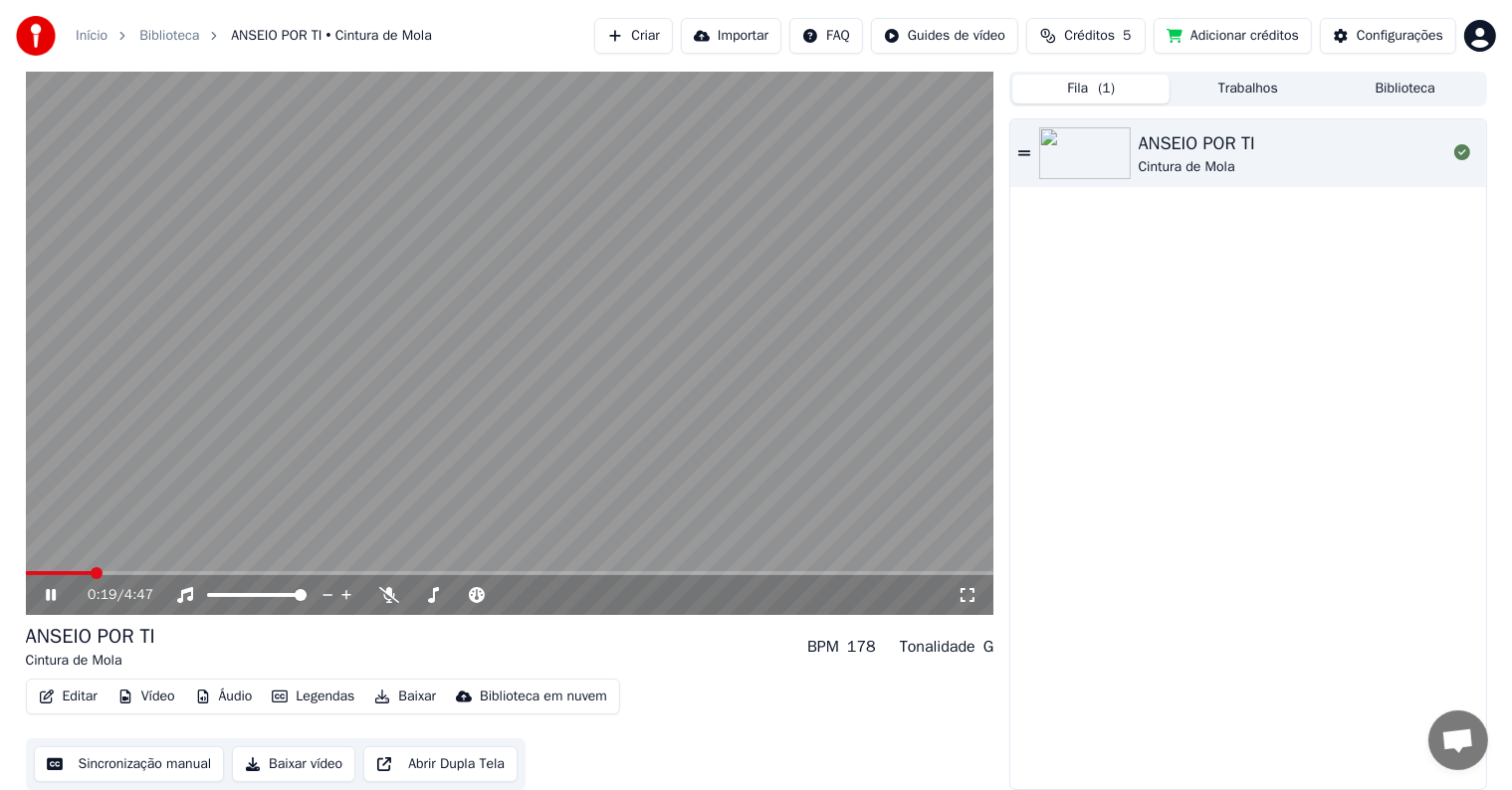 click 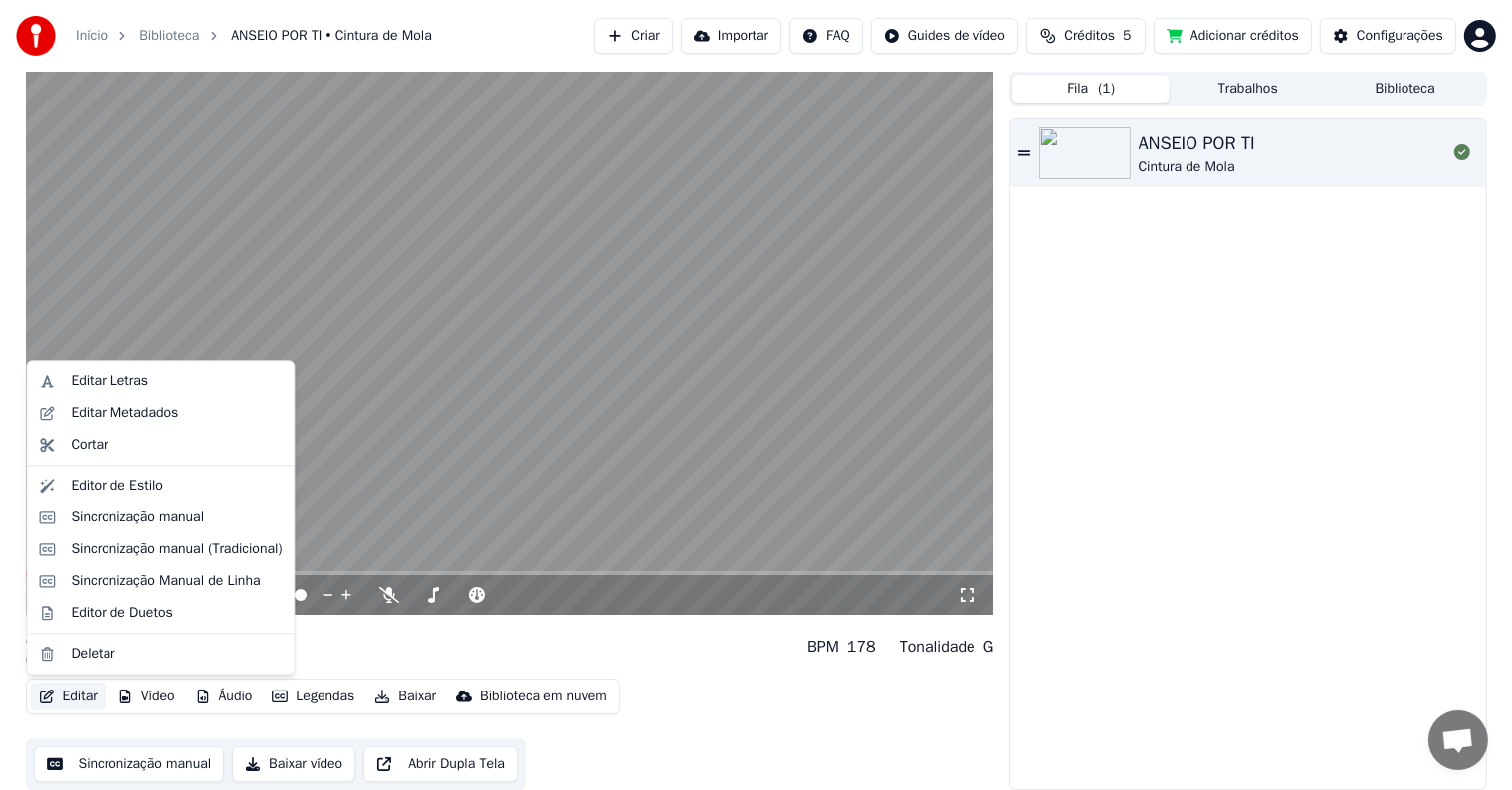 click on "Editar" at bounding box center (68, 696) 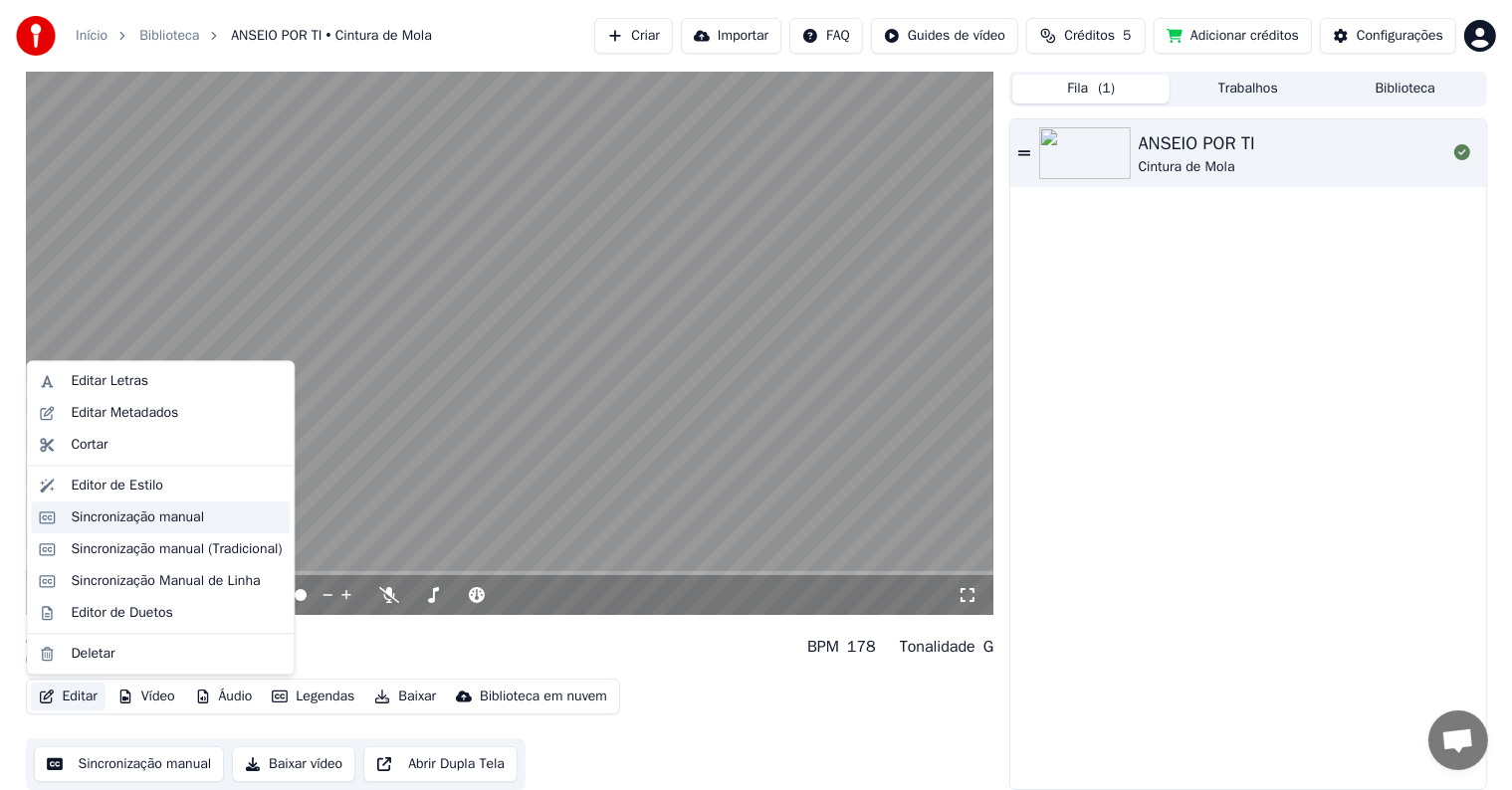 click on "Sincronização manual" at bounding box center [137, 517] 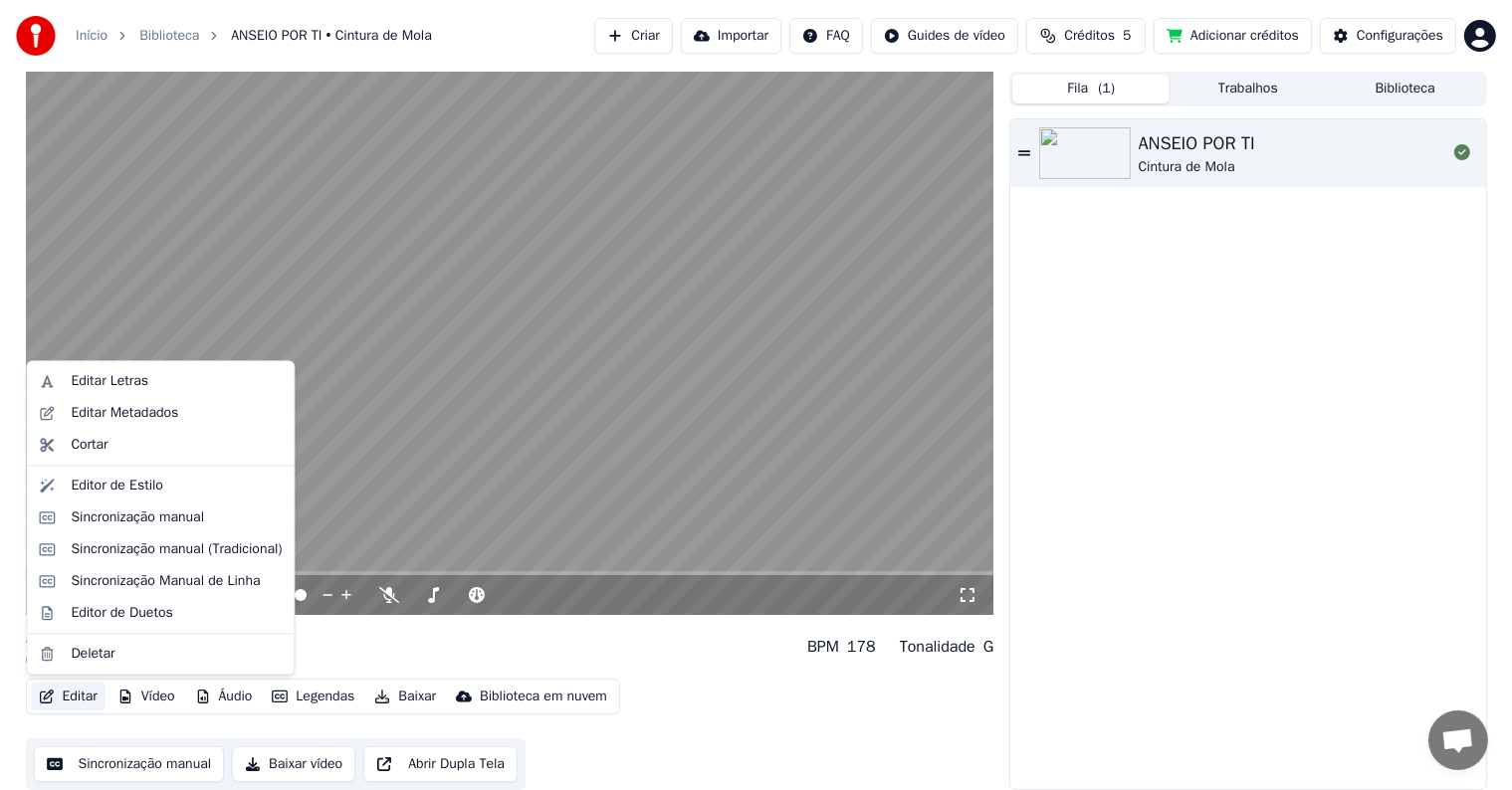 scroll, scrollTop: 0, scrollLeft: 0, axis: both 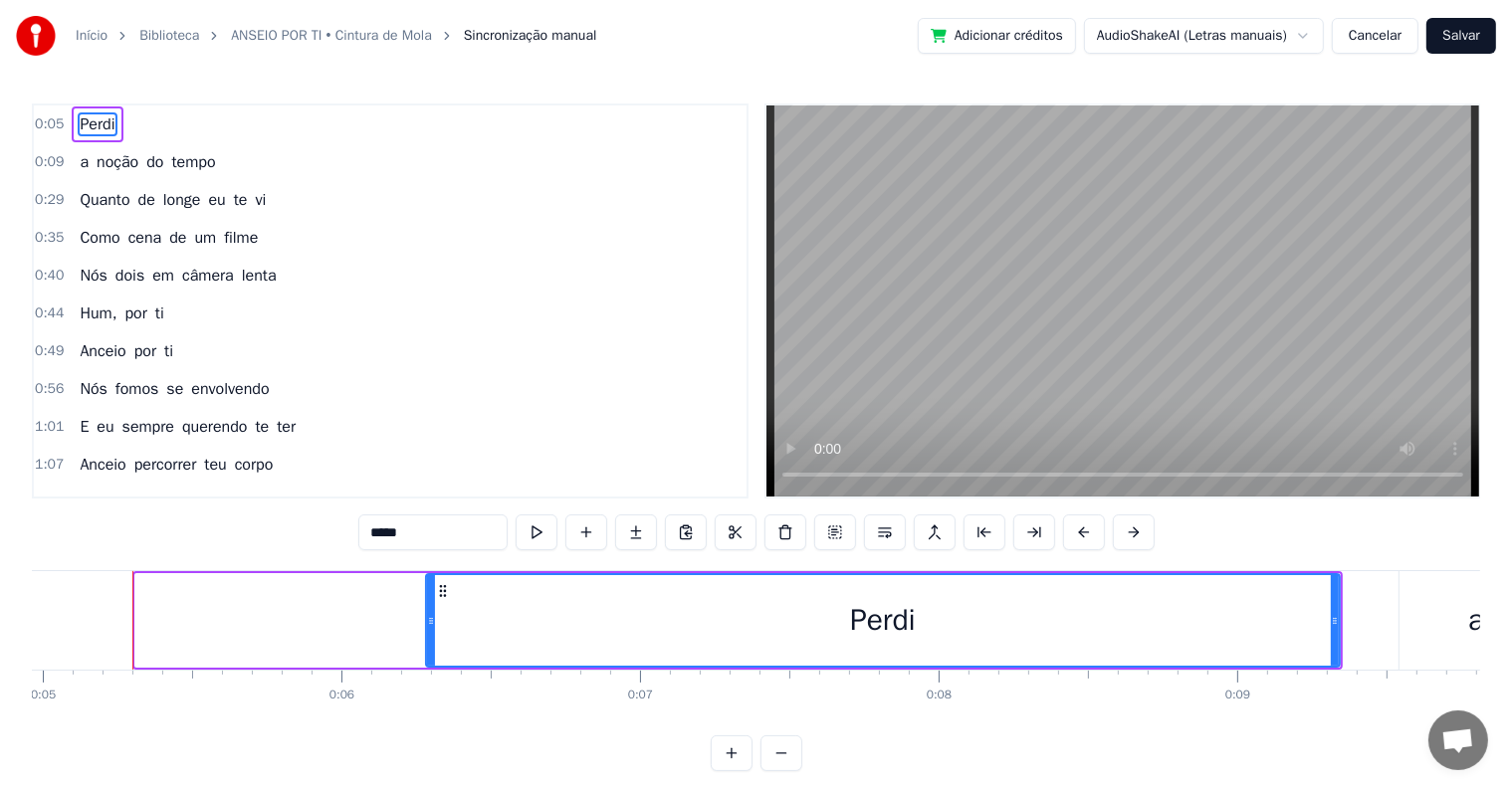 drag, startPoint x: 138, startPoint y: 617, endPoint x: 429, endPoint y: 605, distance: 291.24732 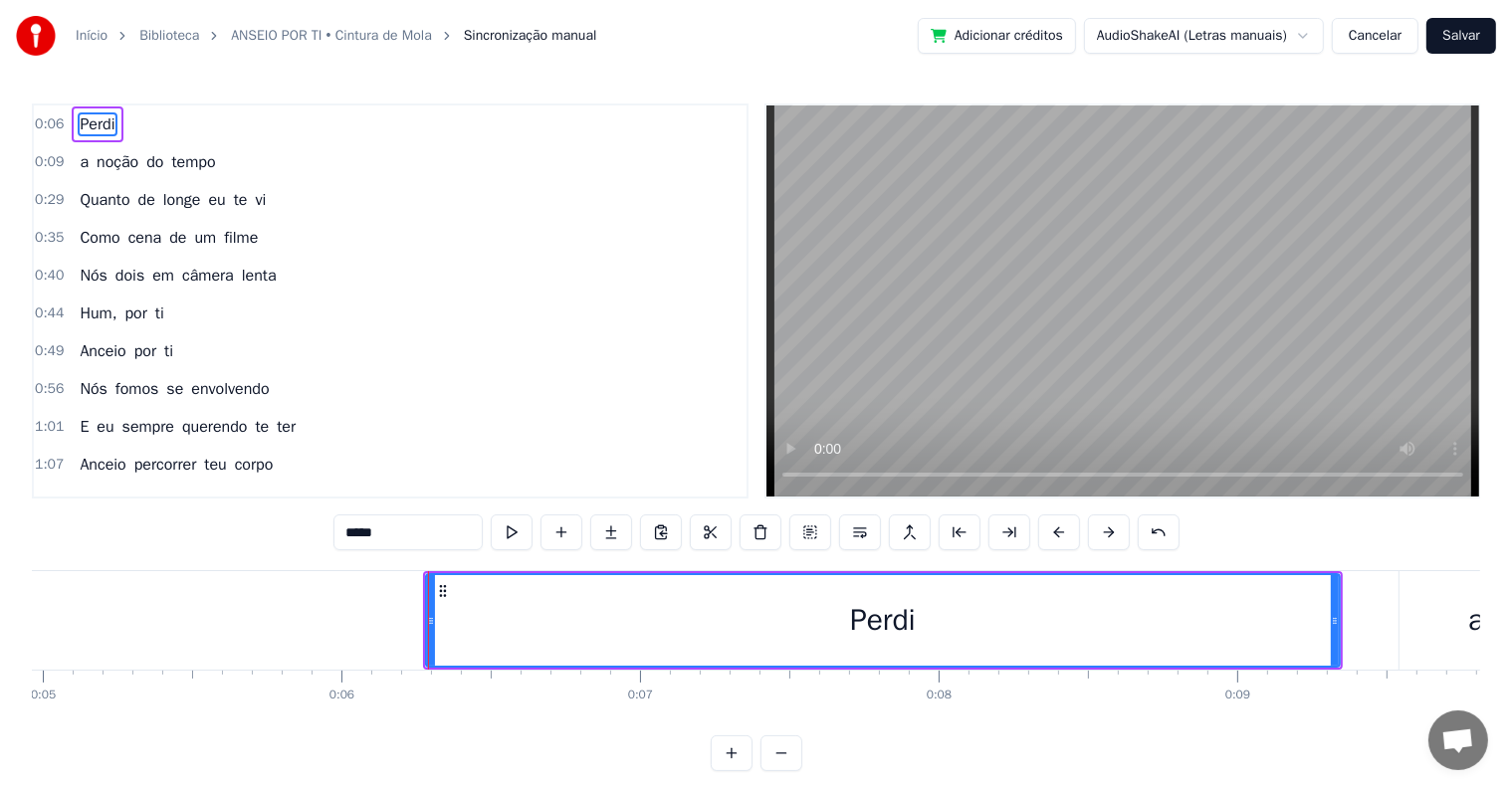 type 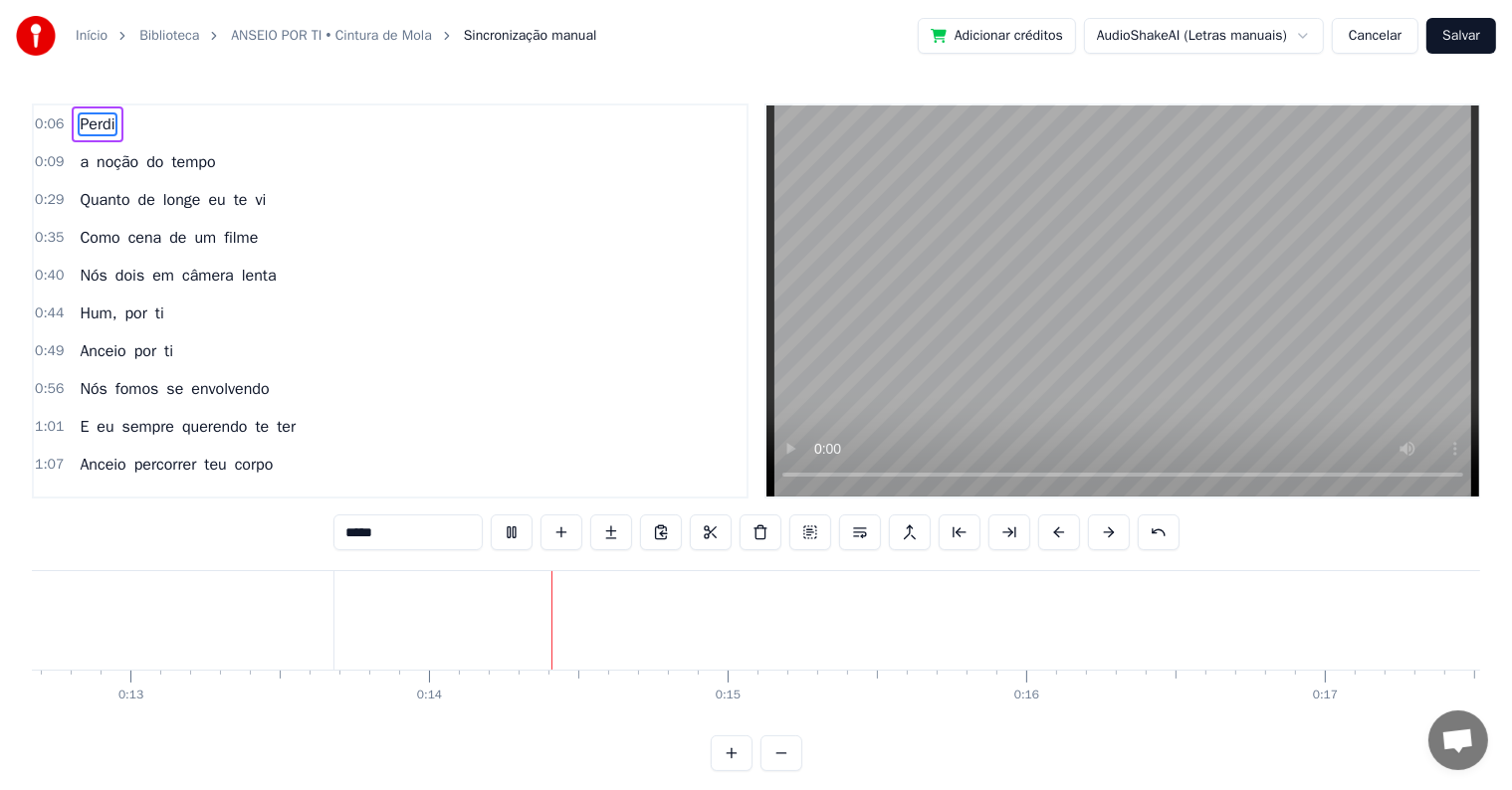 scroll, scrollTop: 0, scrollLeft: 4022, axis: horizontal 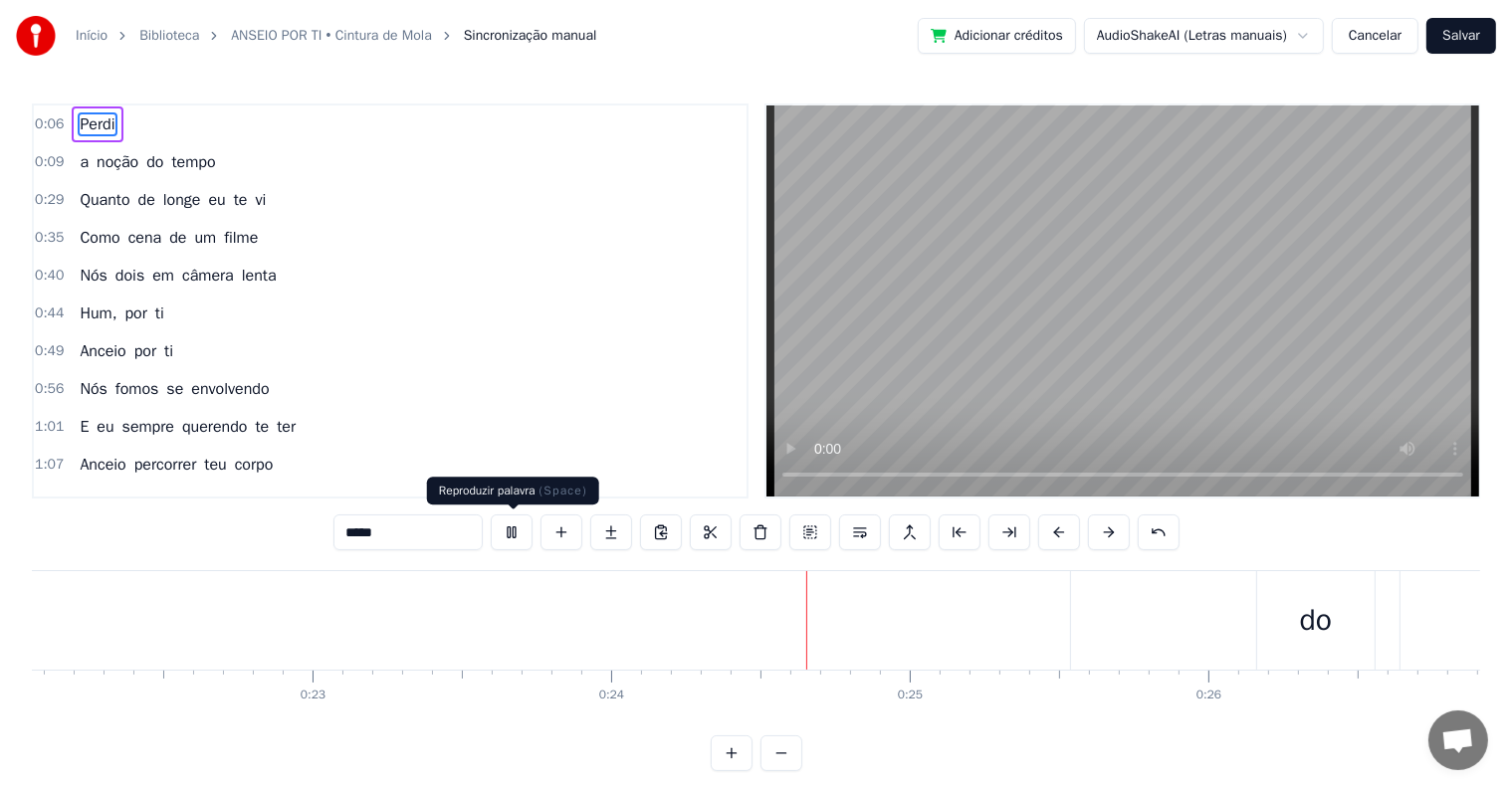 click at bounding box center [512, 532] 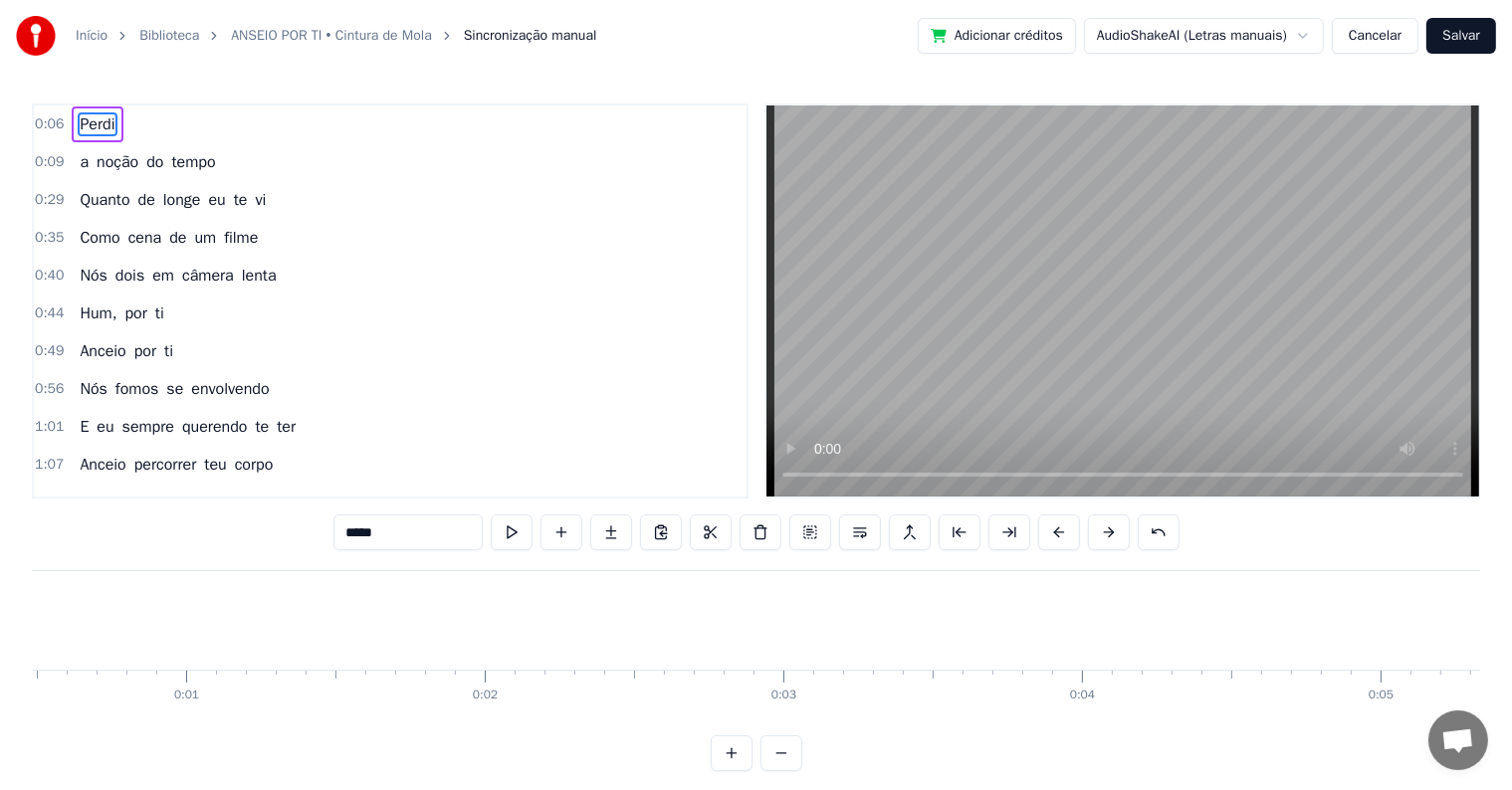 scroll, scrollTop: 0, scrollLeft: 0, axis: both 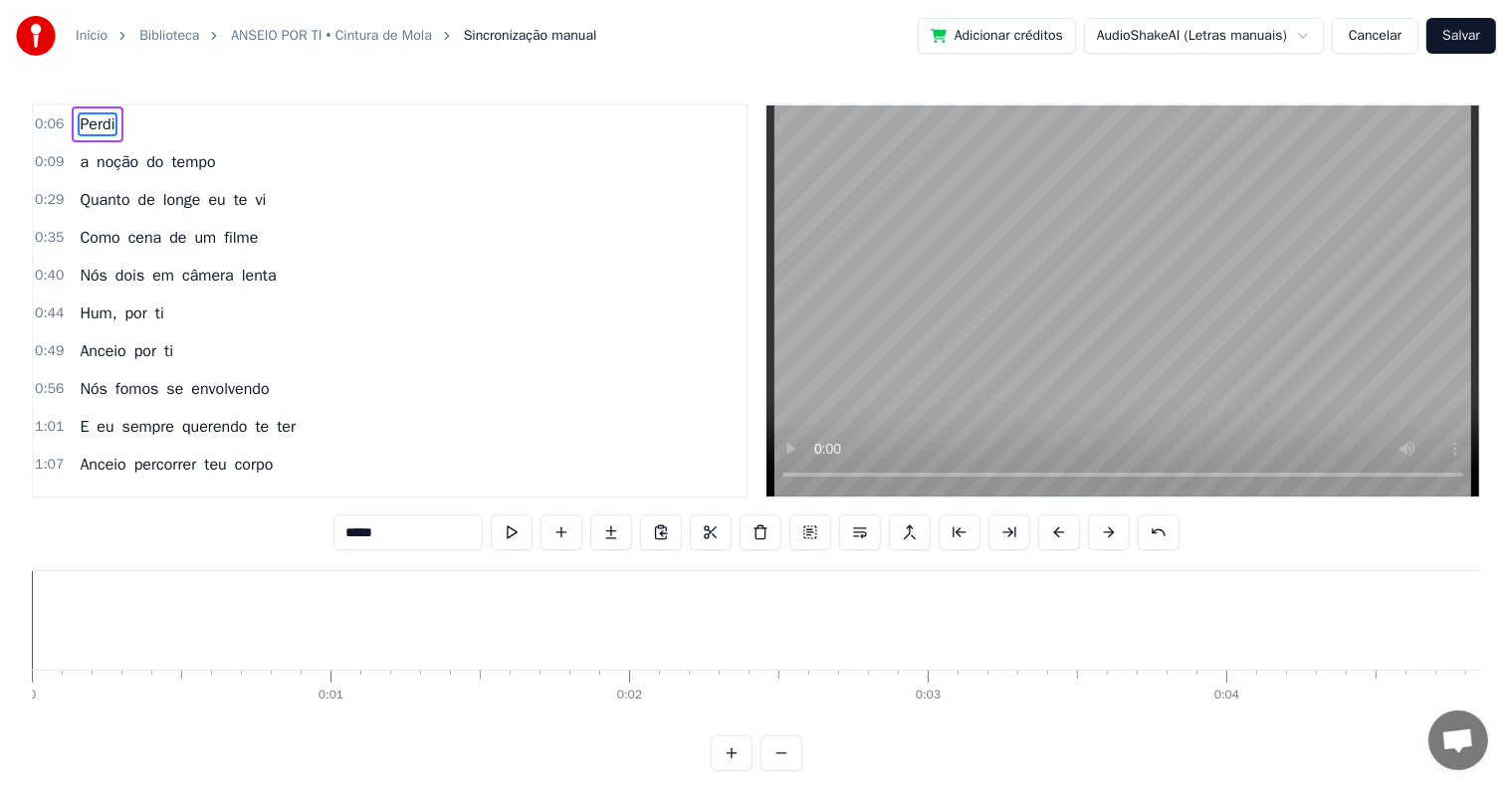 click on "0:06" at bounding box center (49, 124) 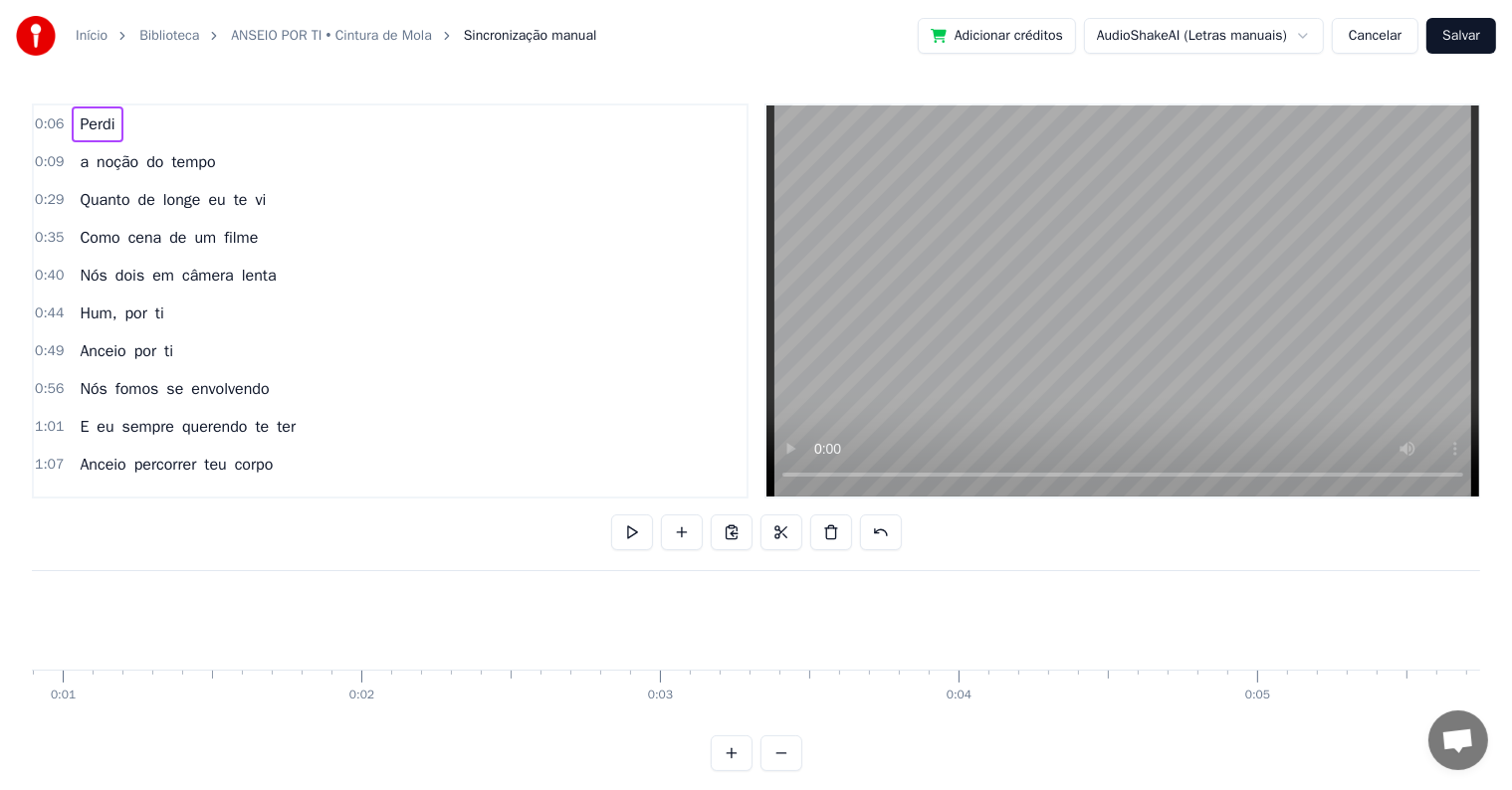 click on "0:06" at bounding box center [49, 124] 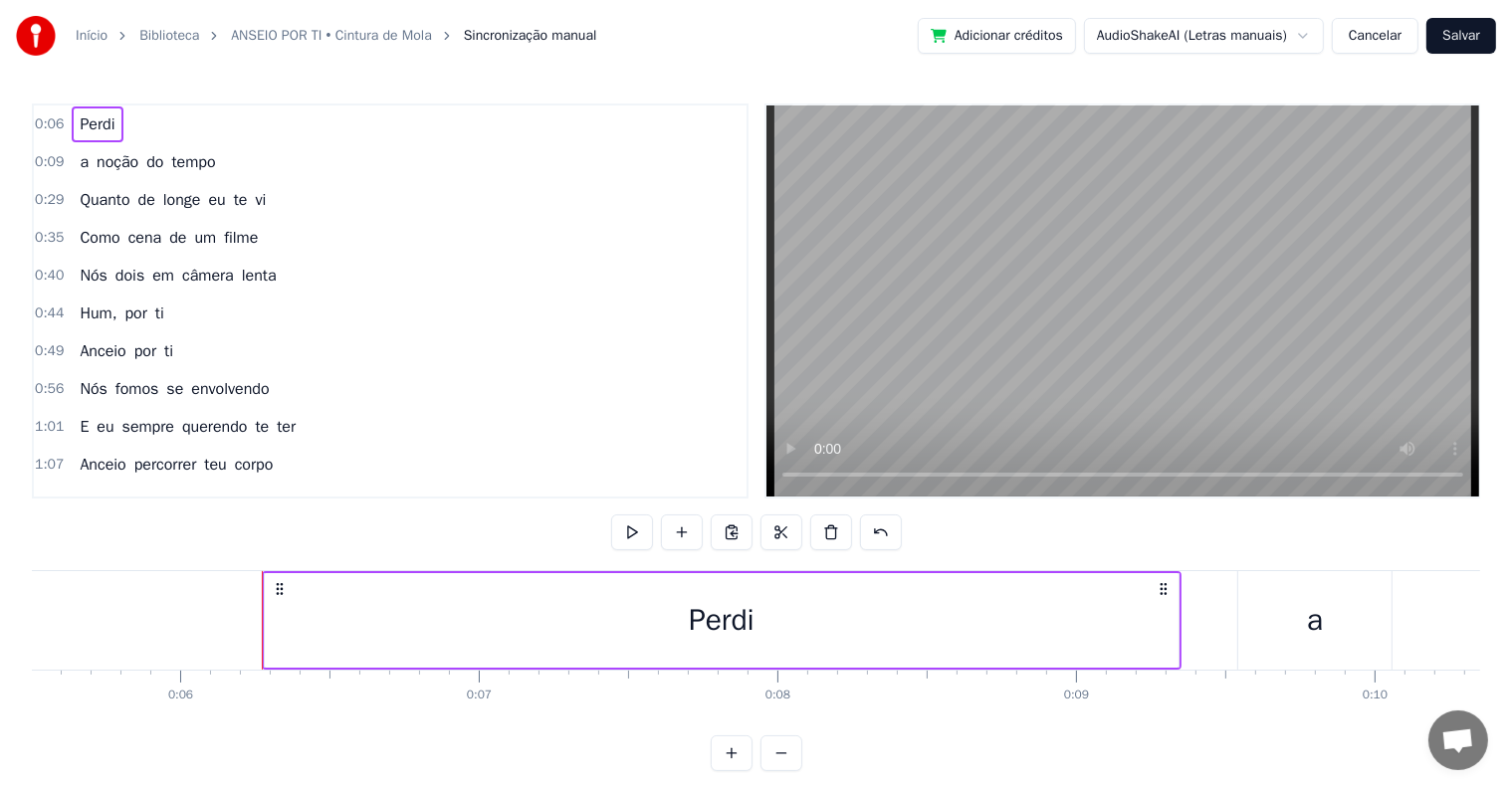 scroll, scrollTop: 0, scrollLeft: 1773, axis: horizontal 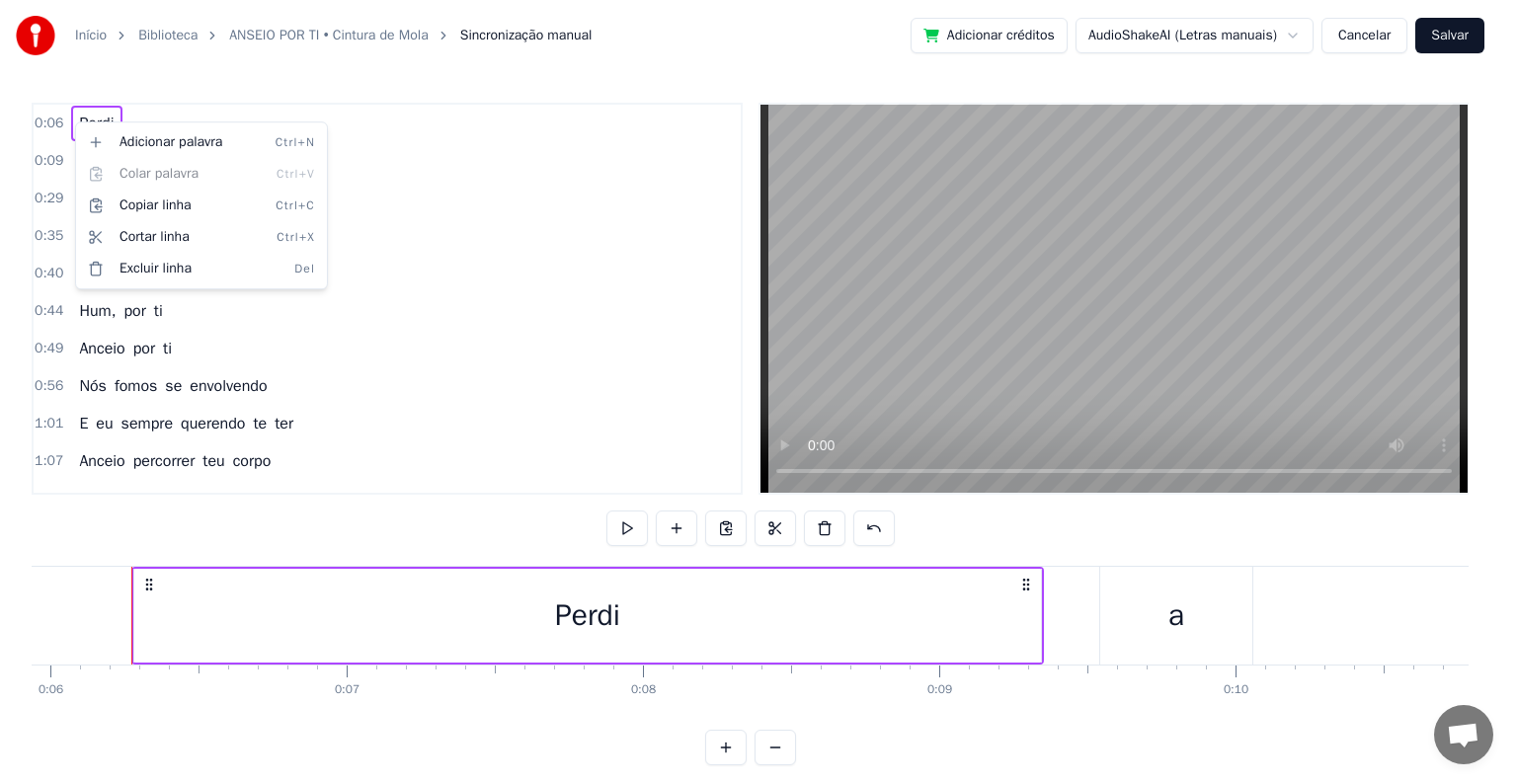 click on "Início Biblioteca ANSEIO POR TI • Cintura de Mola Sincronização manual Adicionar créditos AudioShakeAI (Letras manuais) Cancelar Salvar 0:06 Perdi 0:09 a noção do tempo 0:29 Quanto de longe eu te vi 0:35 Como cena de um filme 0:40 Nós dois em câmera lenta 0:44 Hum, por ti 0:49 Anceio por ti 0:56 Nós fomos se envolvendo 1:01 E eu sempre querendo te ter 1:07 Anceio percorrer teu corpo 1:12 Um desejo me queimando aos poucos 1:16 Hum, por ti 1:21 Anceio por ti 1:26 Ironia do destino 1:32 Surgiu no meu caminho 1:37 Meu coração que era espinhos 1:42 Você fez brotar o amor 1:48 Ironia do destino 1:53 Surgiu no meu caminho 1:59 Meu coração que era espinhos 2:04 Desabrochou o amor 2:09 Vem com a baianinha, vem 2:14 A Cintura de Bola, O Pancadão da Bahia 2:31 Nós fomos se envolvendo 2:36 E eu sempre querendo te ter 2:41 Anceio percorrer teu corpo 2:46 Um desejo me queimando aos poucos 2:50 Hum, por ti 2:56 Anceio por ti 3:01 Ironia do destino 3:06 Surgiu no meu caminho 3:11 Meu coração que era 3:17" at bounding box center (758, 398) 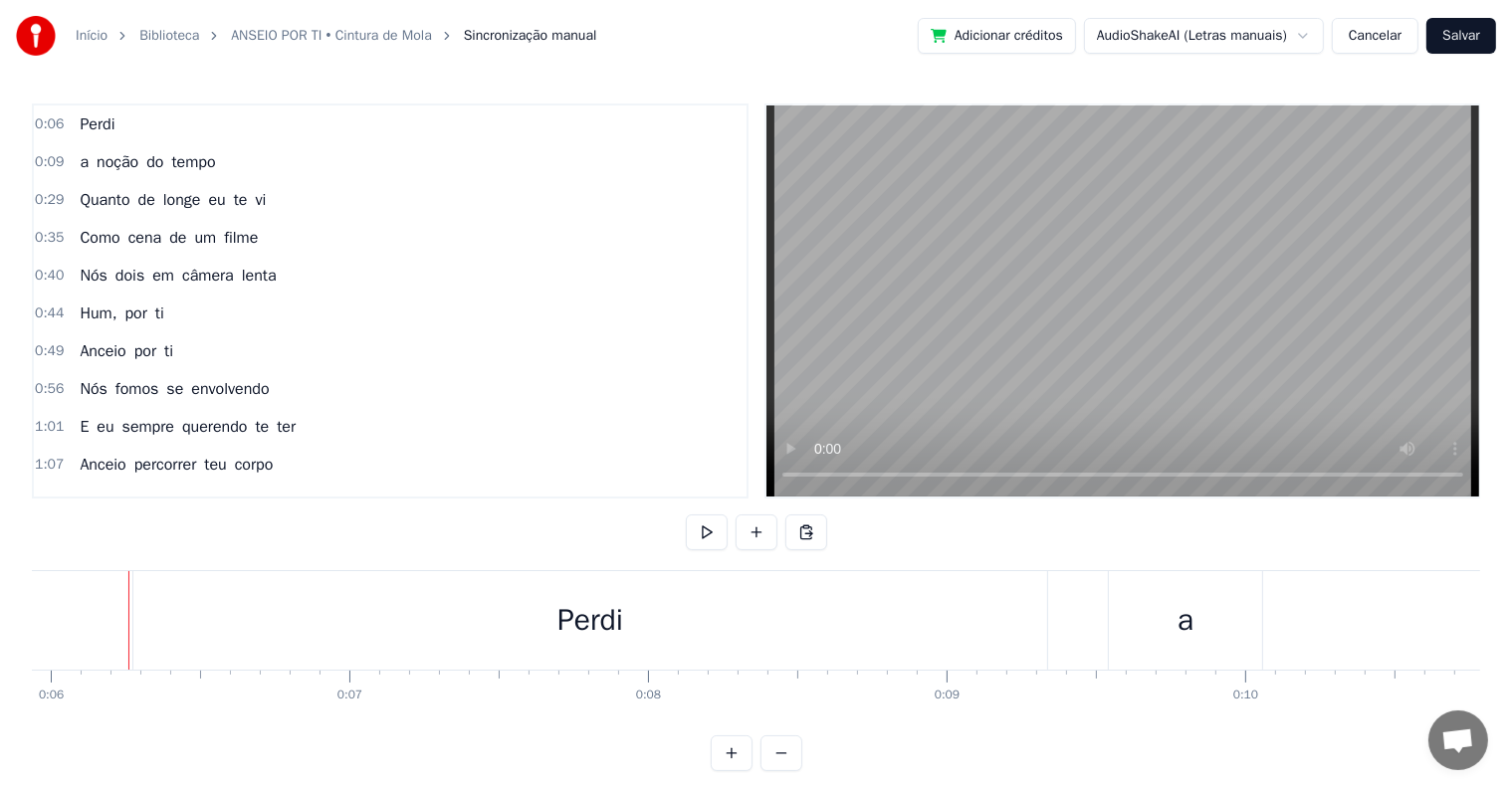 scroll, scrollTop: 0, scrollLeft: 1768, axis: horizontal 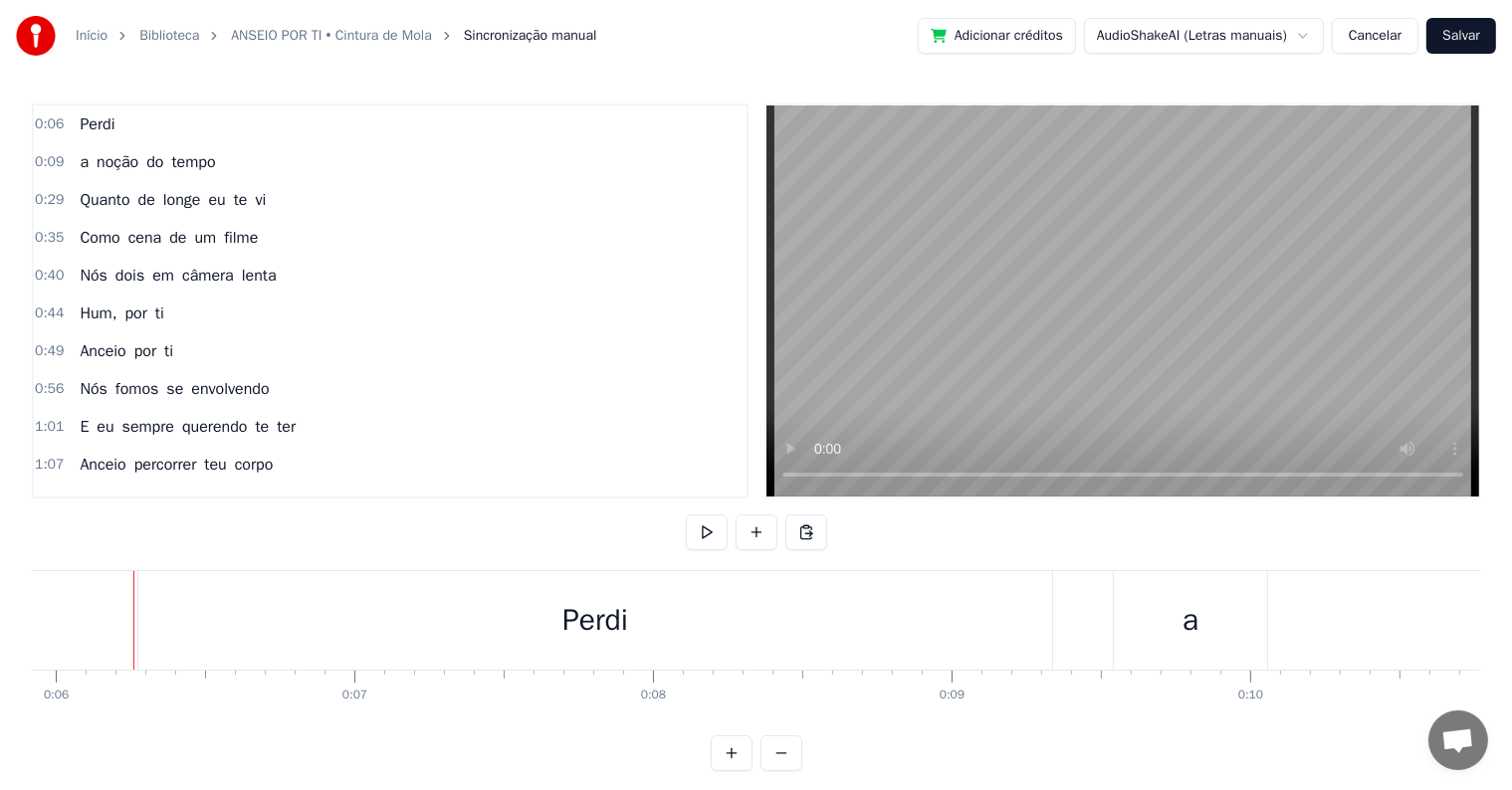 click on "Cancelar" at bounding box center [1375, 36] 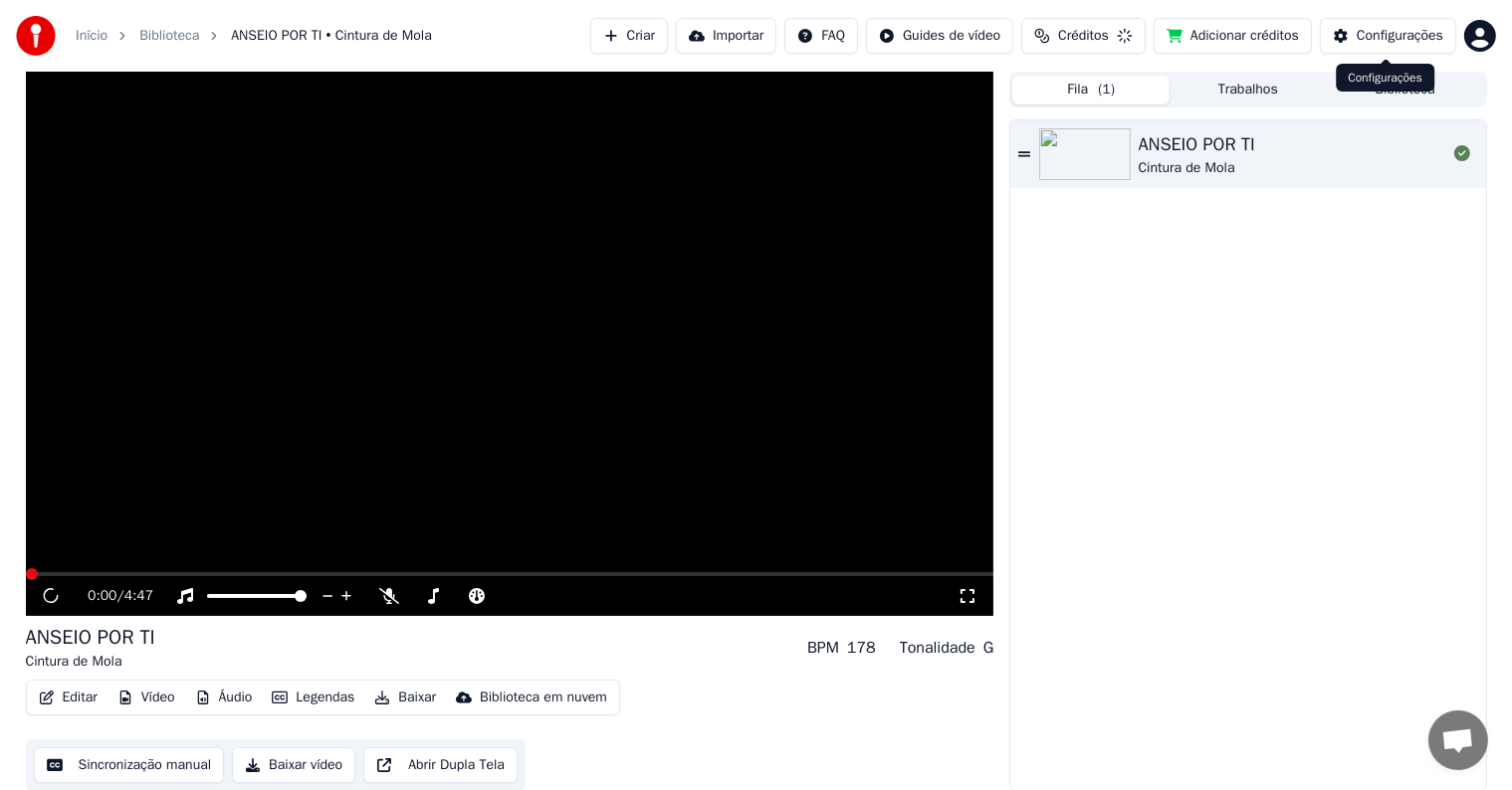 scroll, scrollTop: 0, scrollLeft: 0, axis: both 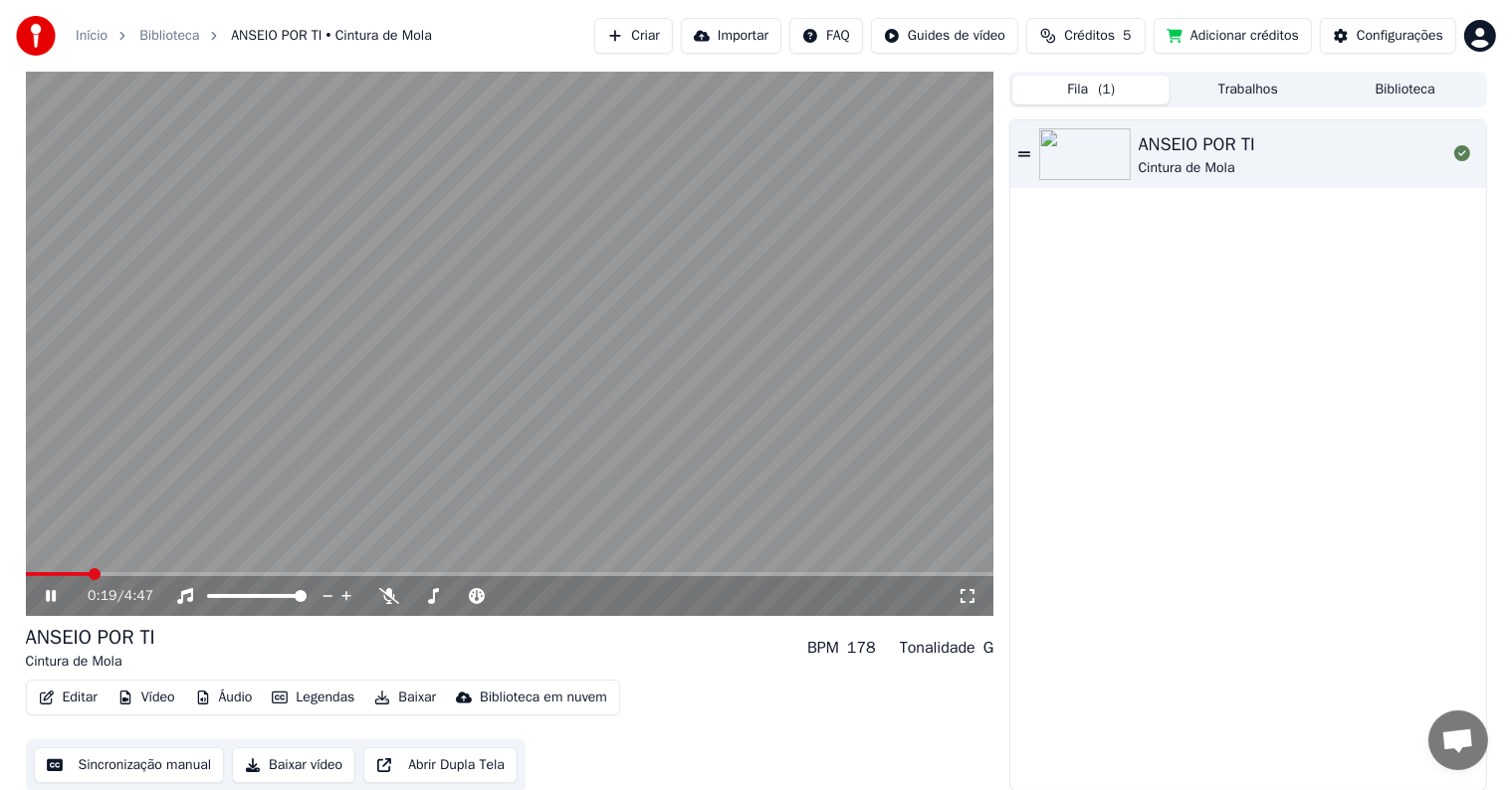 click at bounding box center (510, 574) 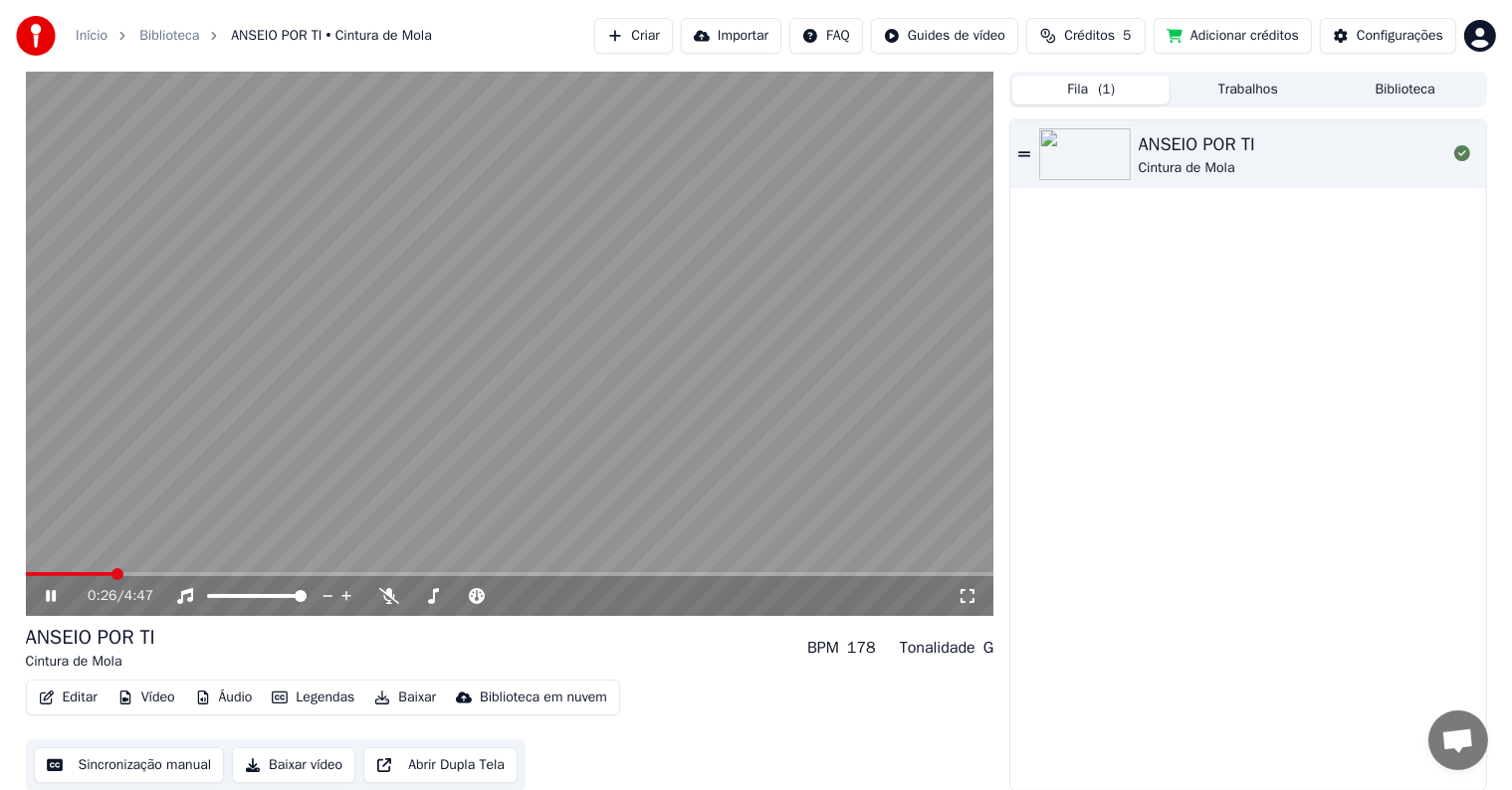click at bounding box center [510, 574] 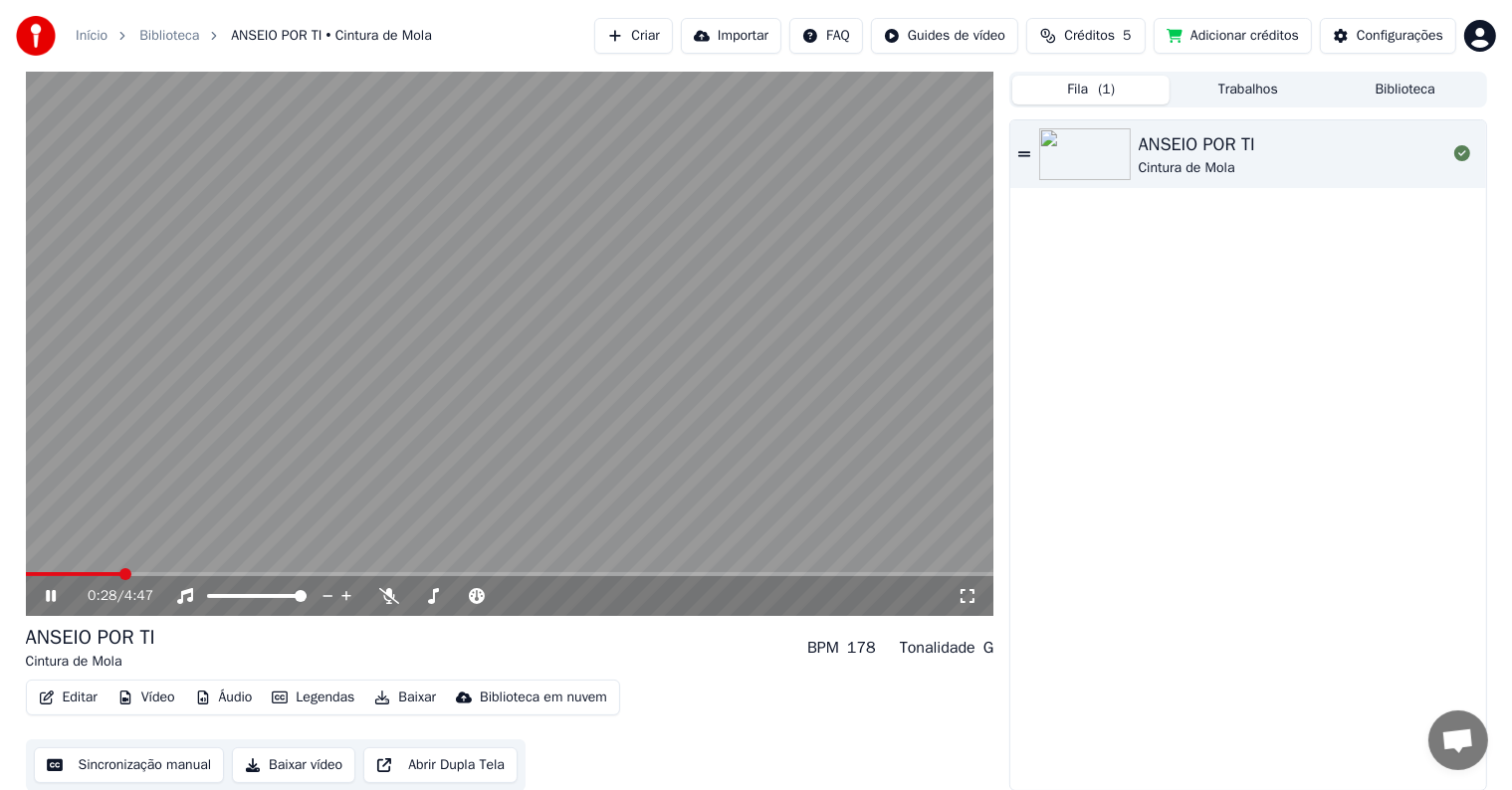 click at bounding box center [510, 343] 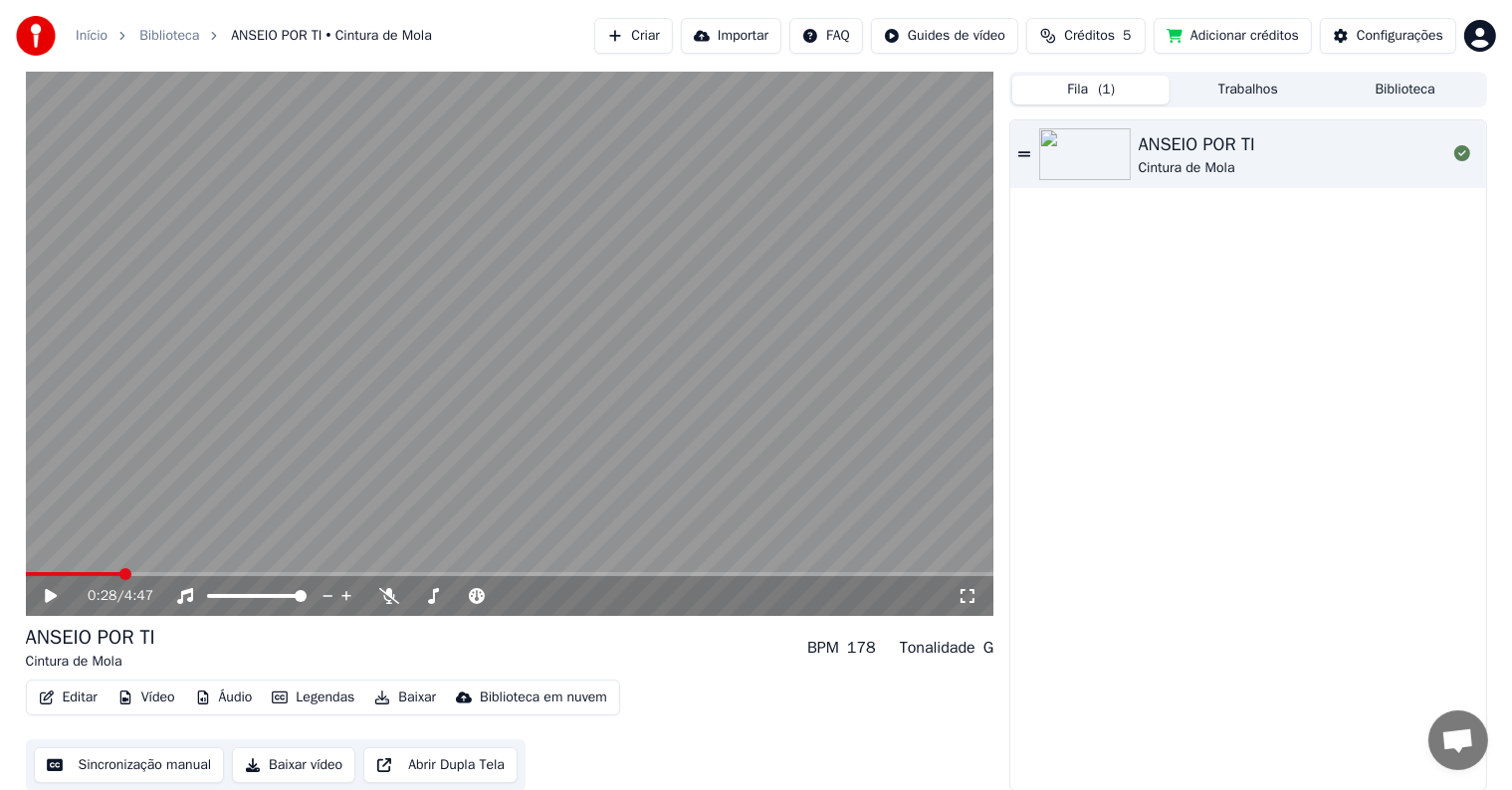 click at bounding box center (510, 343) 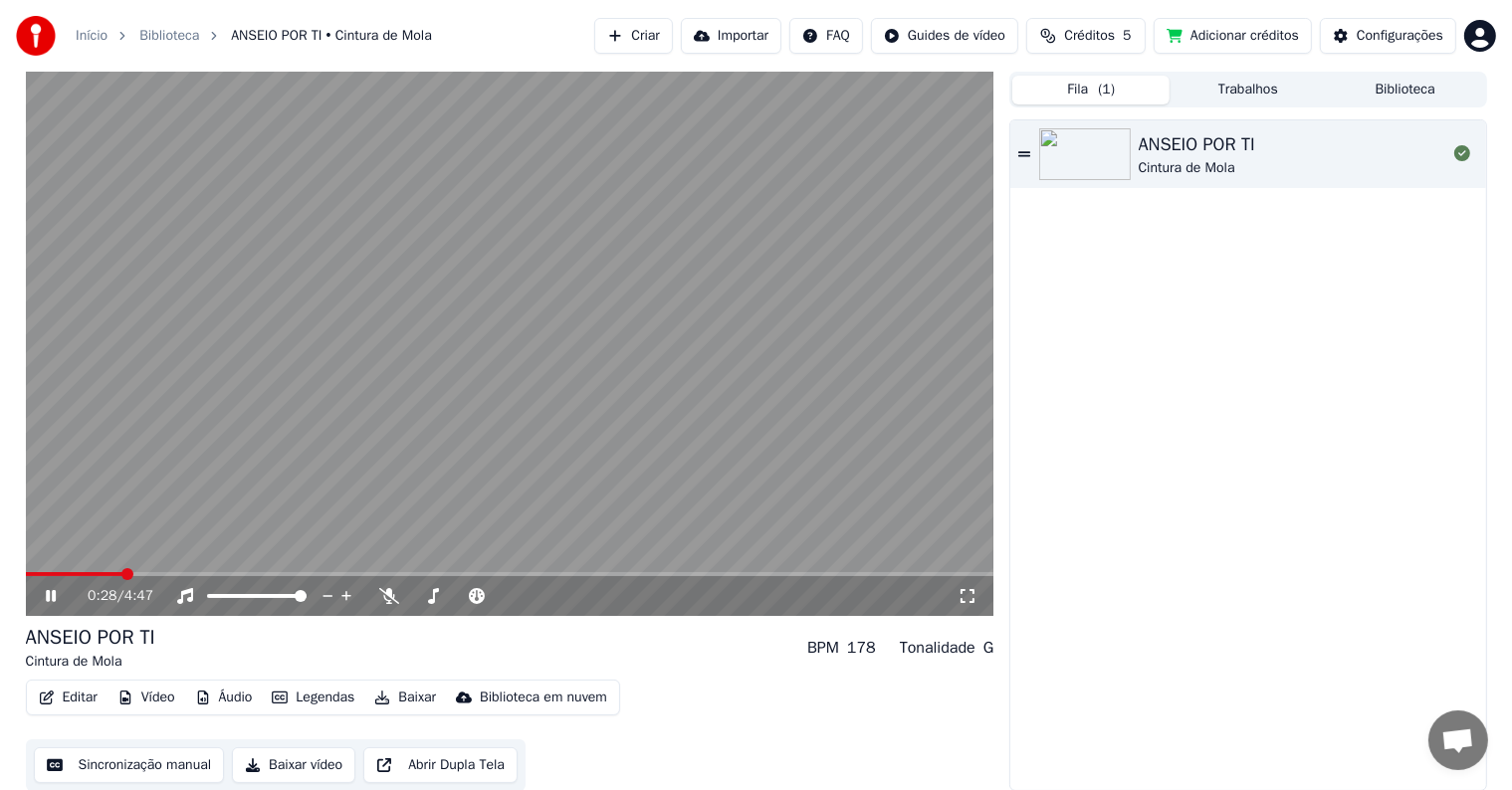 click at bounding box center [510, 343] 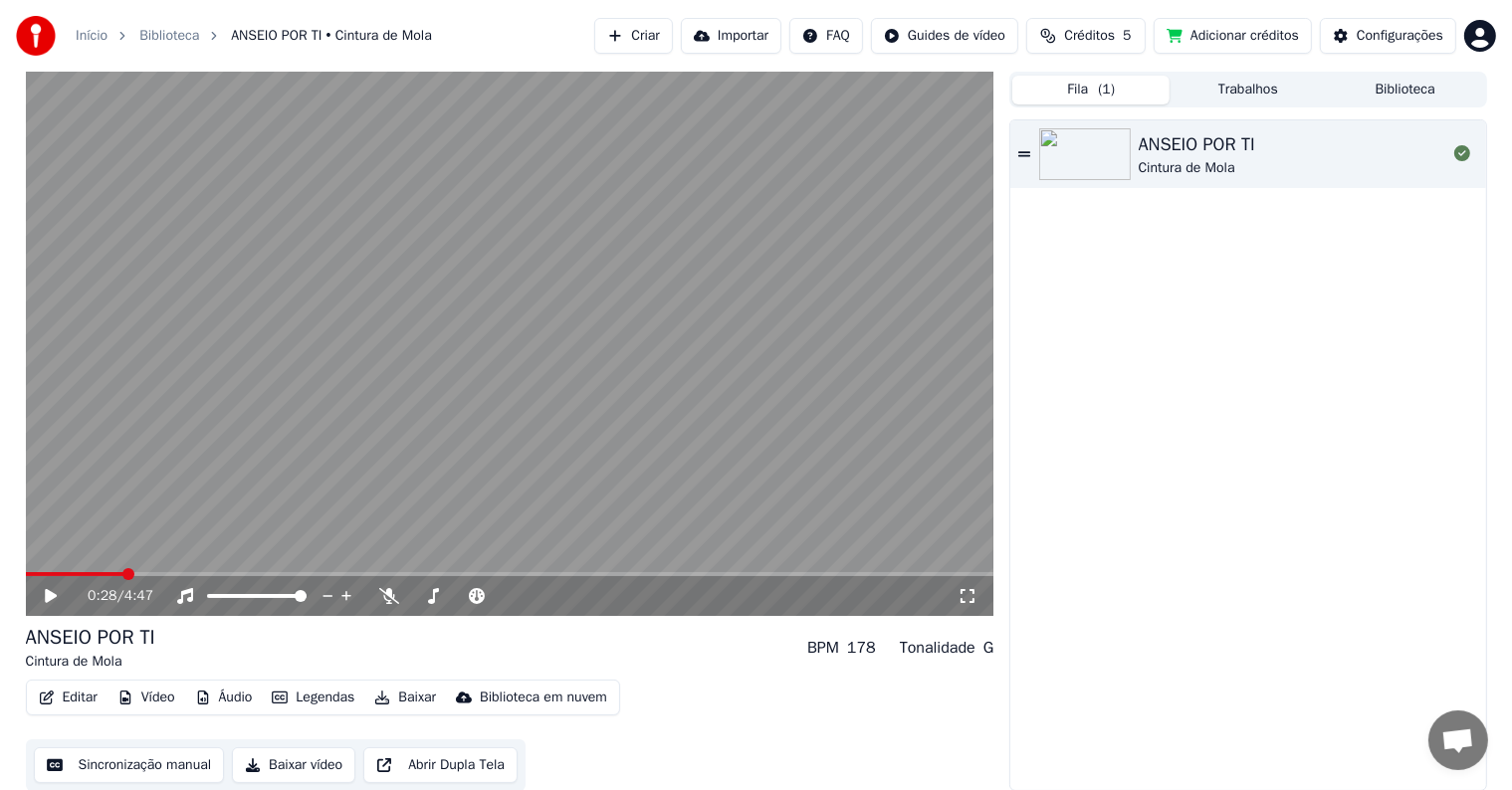 click at bounding box center (510, 343) 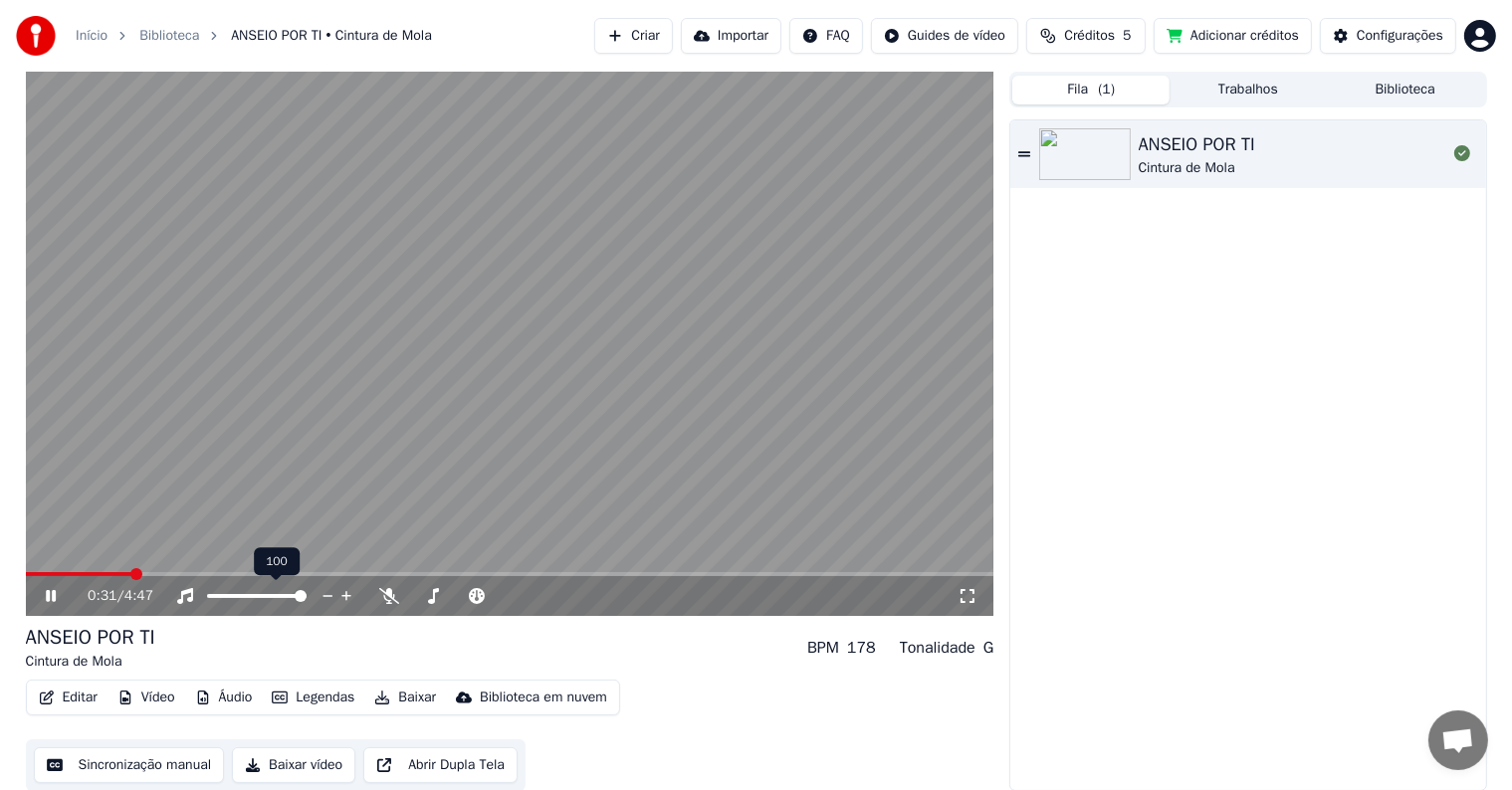 click at bounding box center [510, 343] 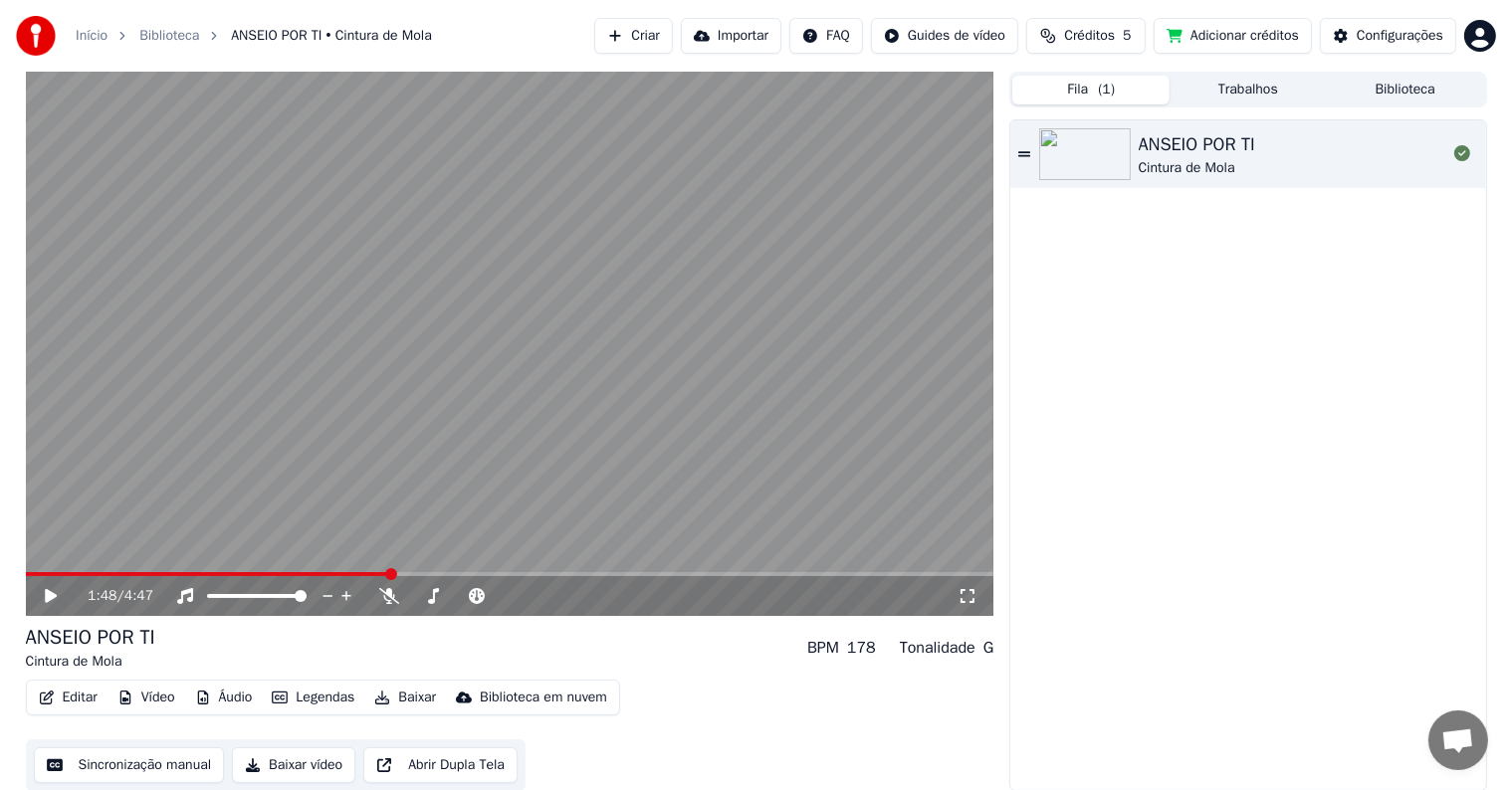 click at bounding box center [510, 574] 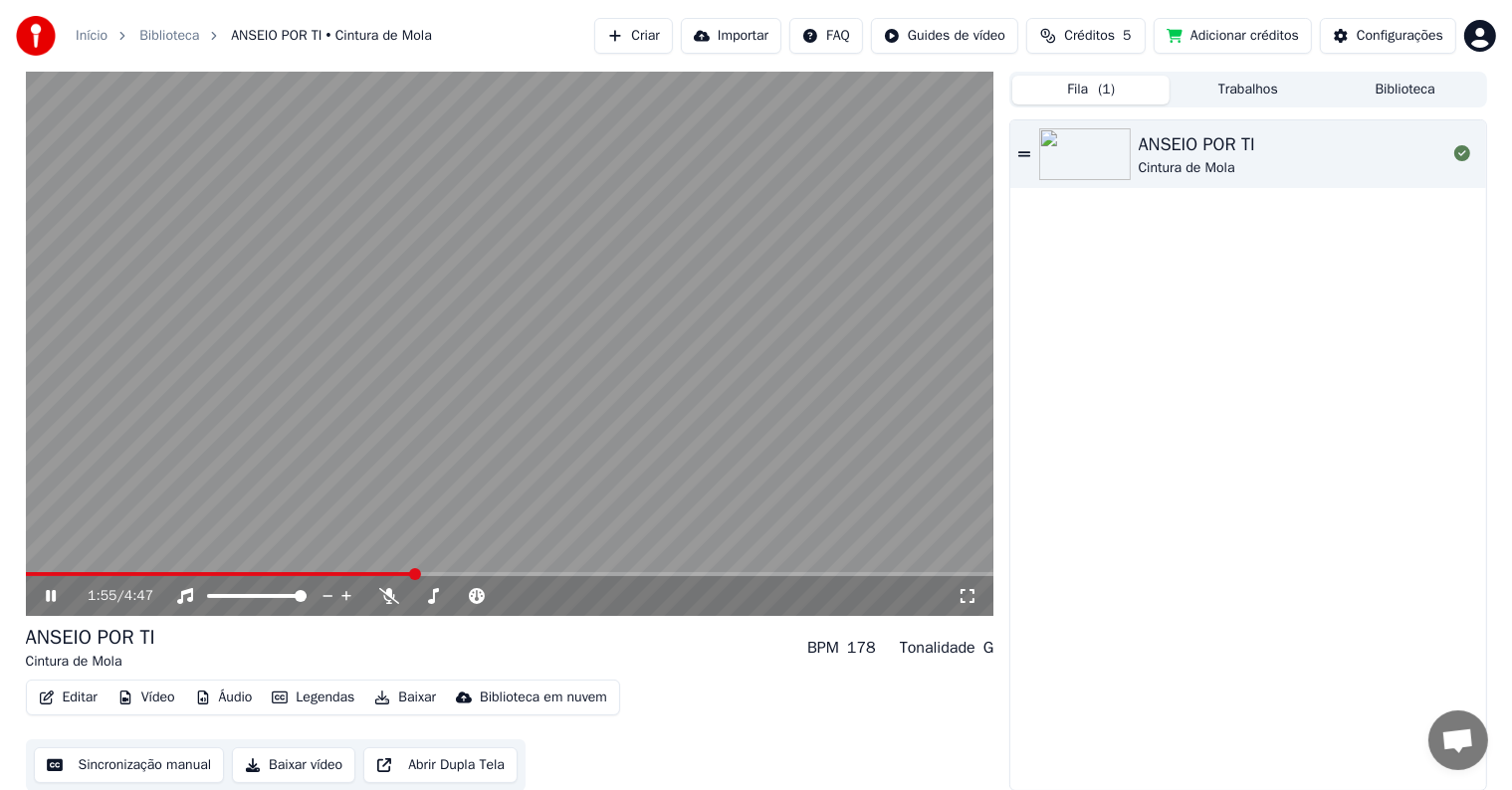 click 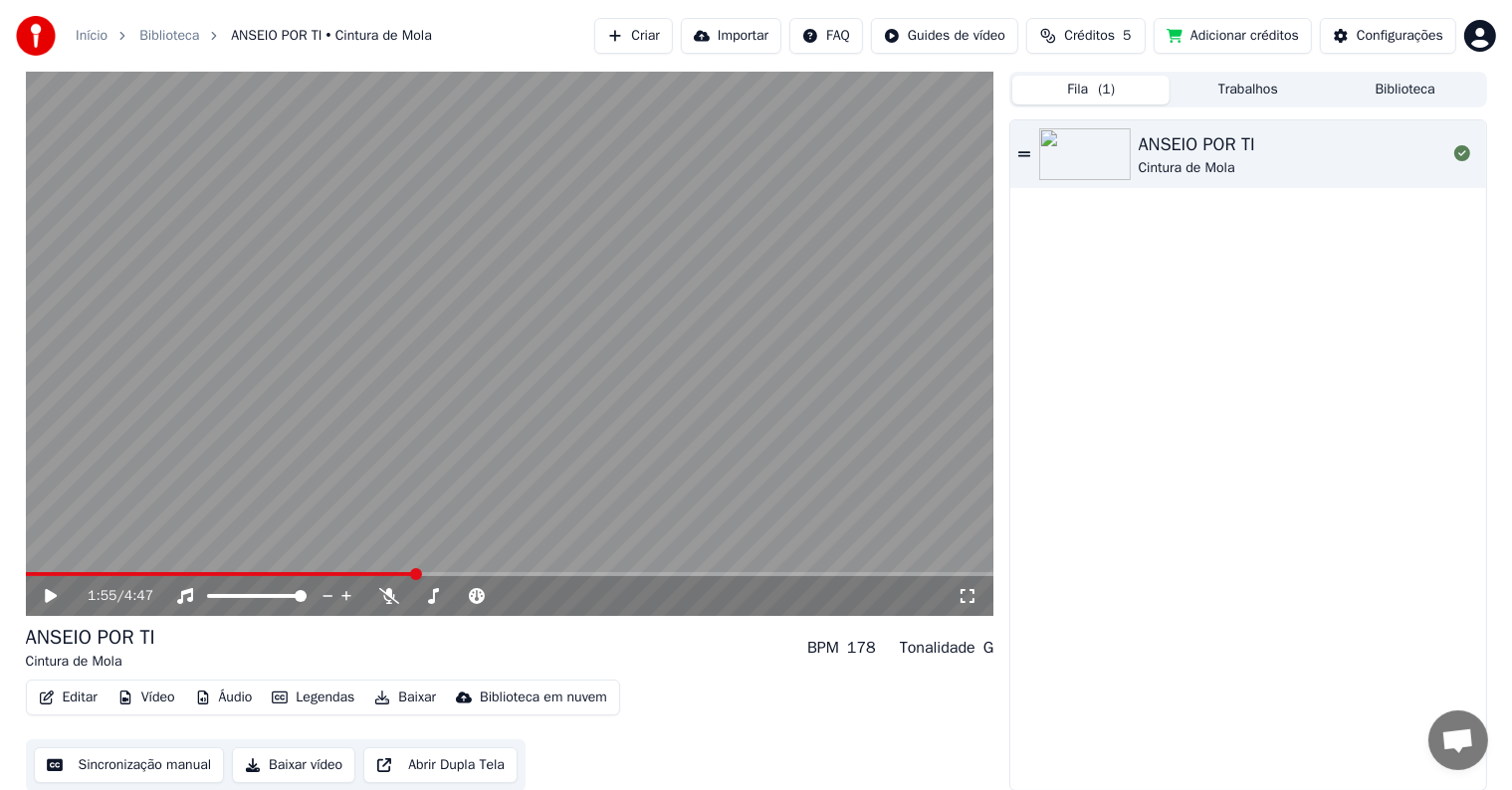 click on "1:55" at bounding box center [102, 596] 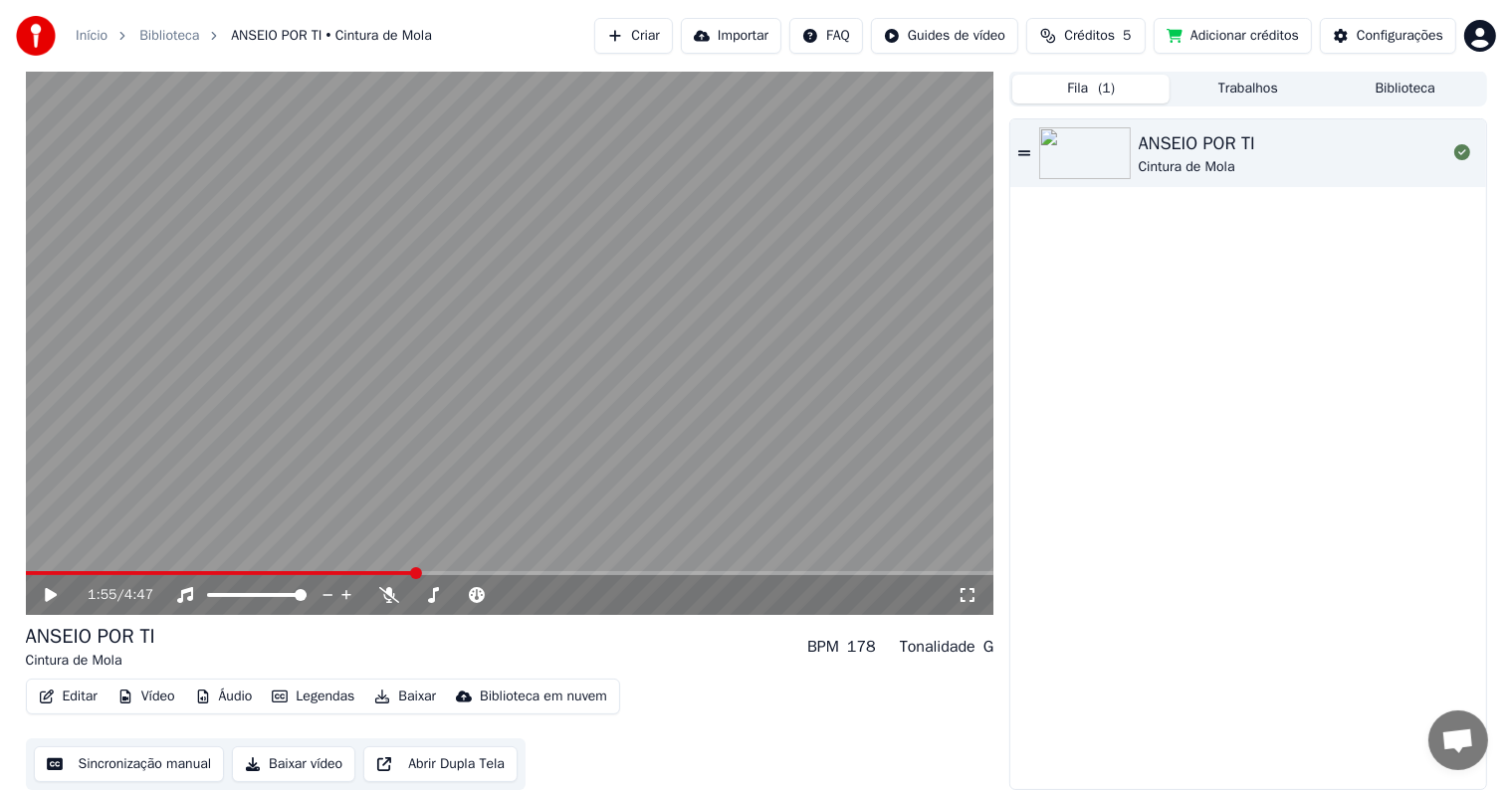 click on "Editar Vídeo Áudio Legendas Baixar Biblioteca em nuvem Sincronização manual Baixar vídeo Abrir Dupla Tela" at bounding box center (510, 734) 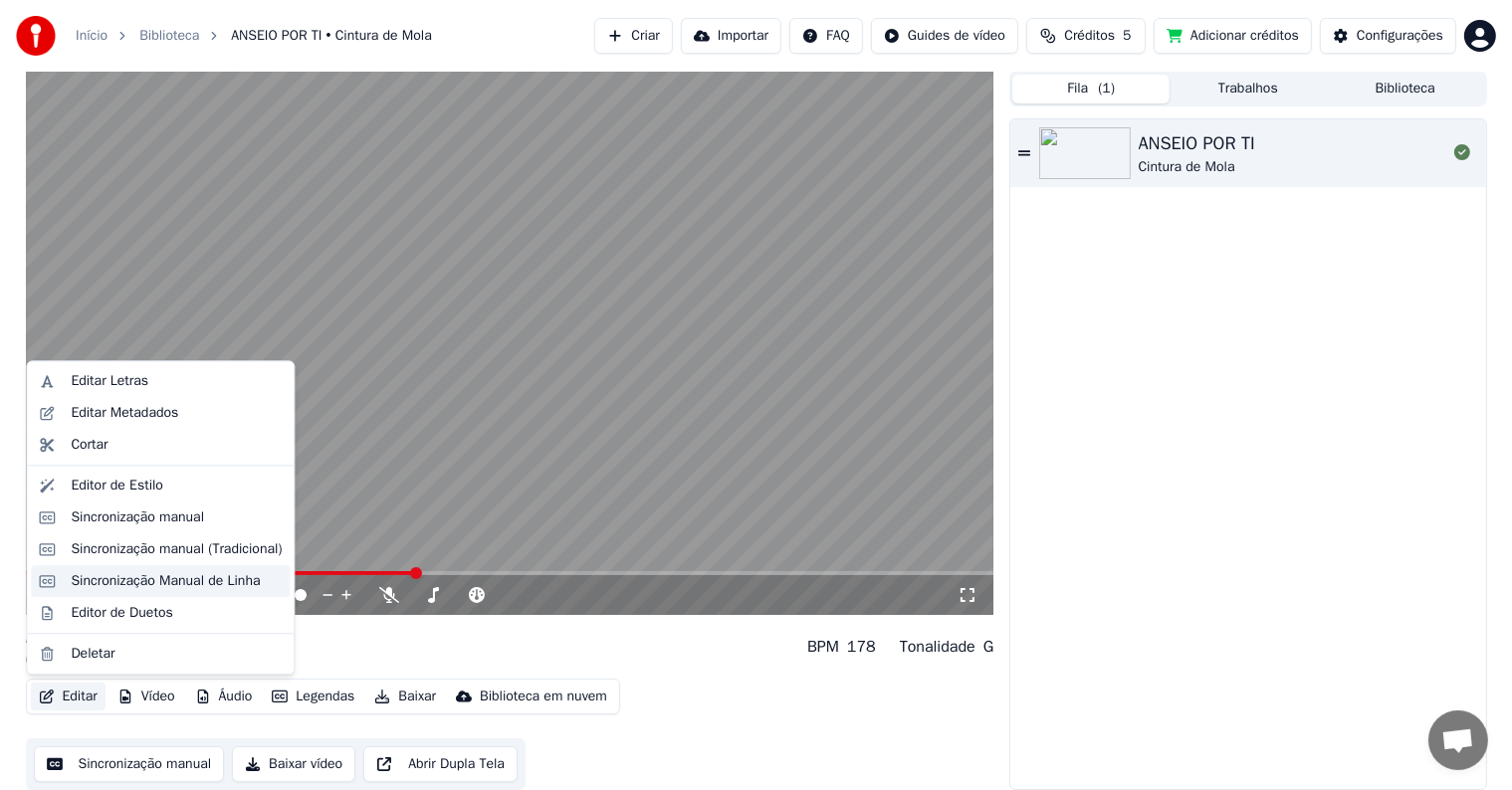 click on "Sincronização Manual de Linha" at bounding box center [165, 581] 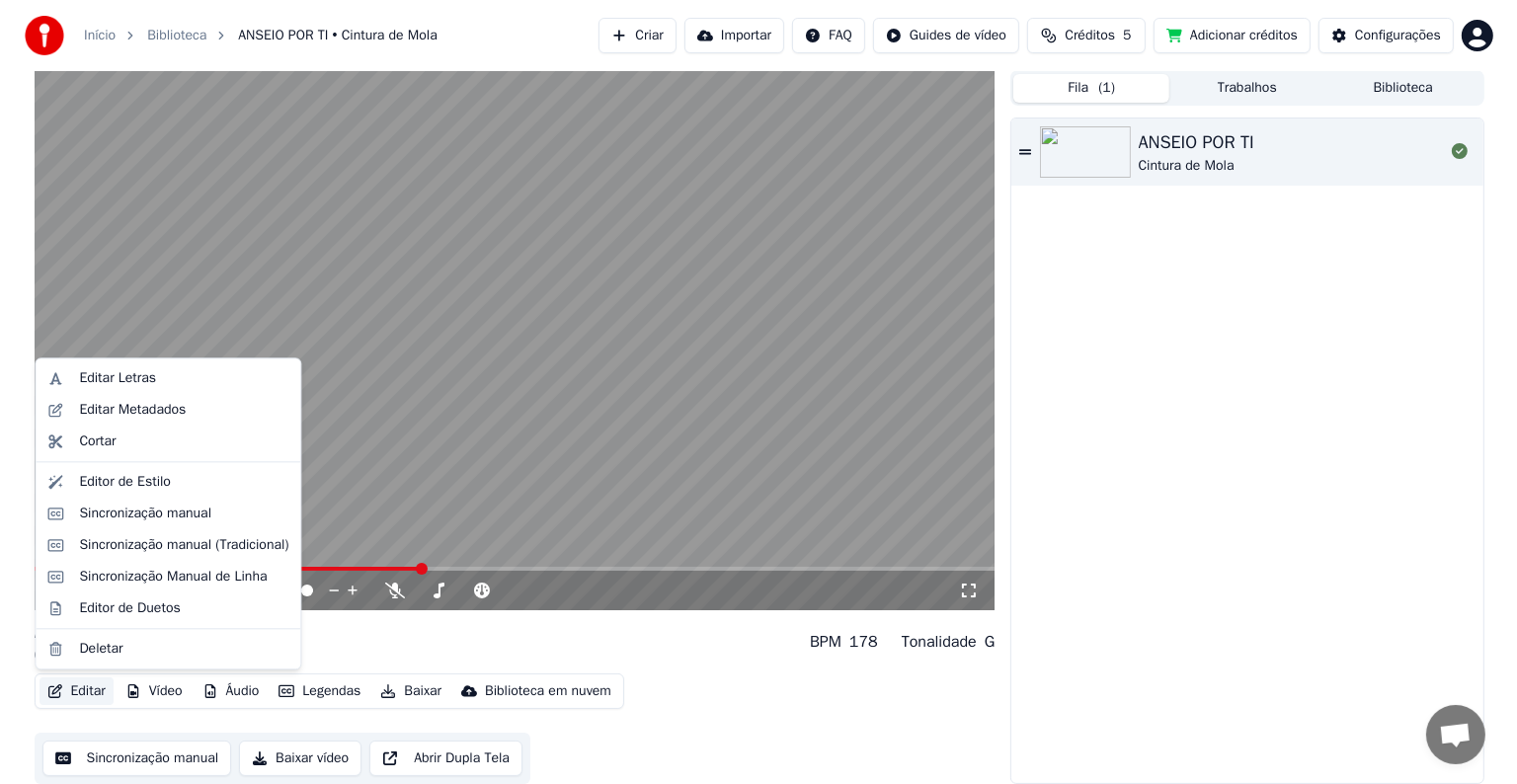 scroll, scrollTop: 0, scrollLeft: 0, axis: both 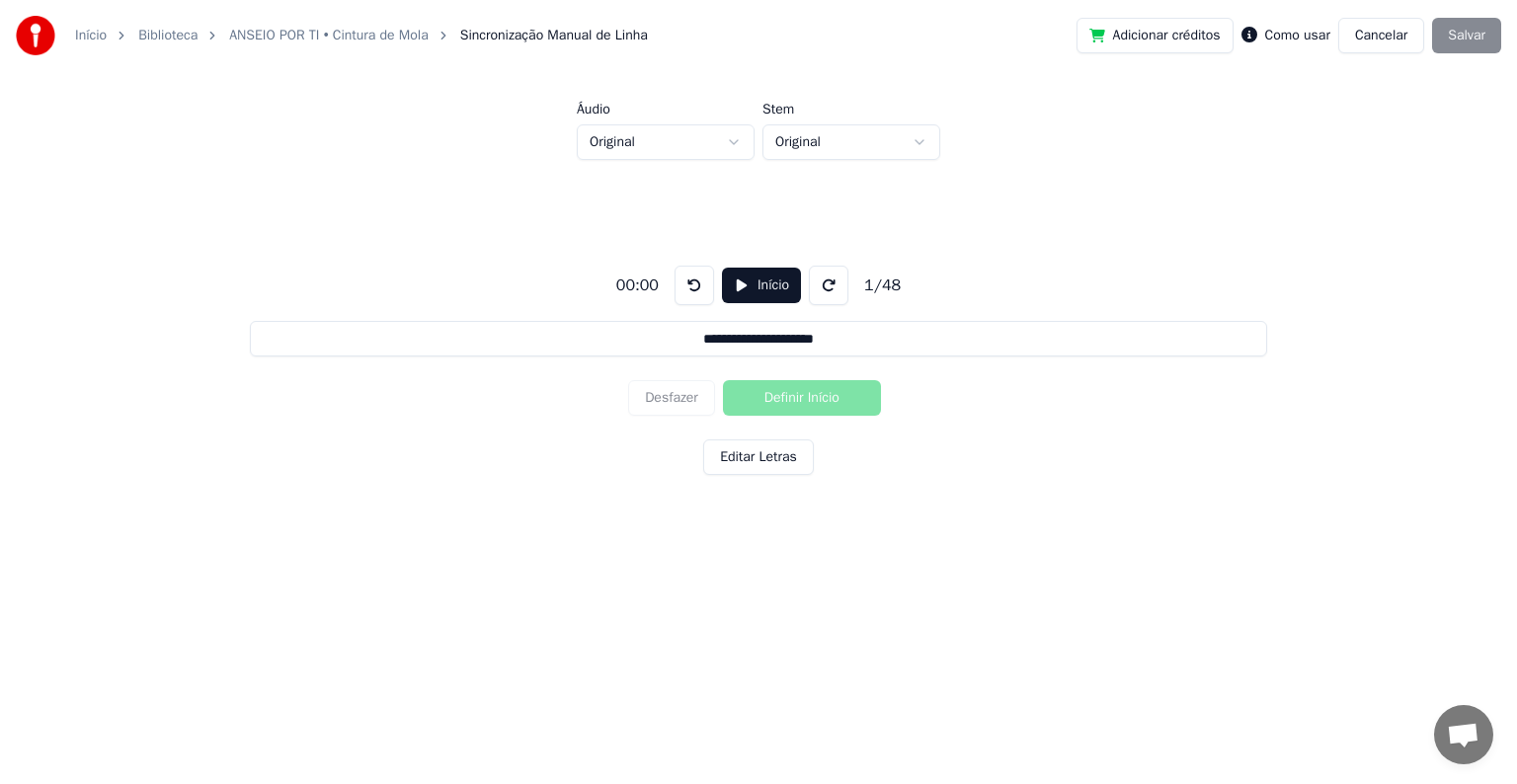click on "Início" at bounding box center [761, 285] 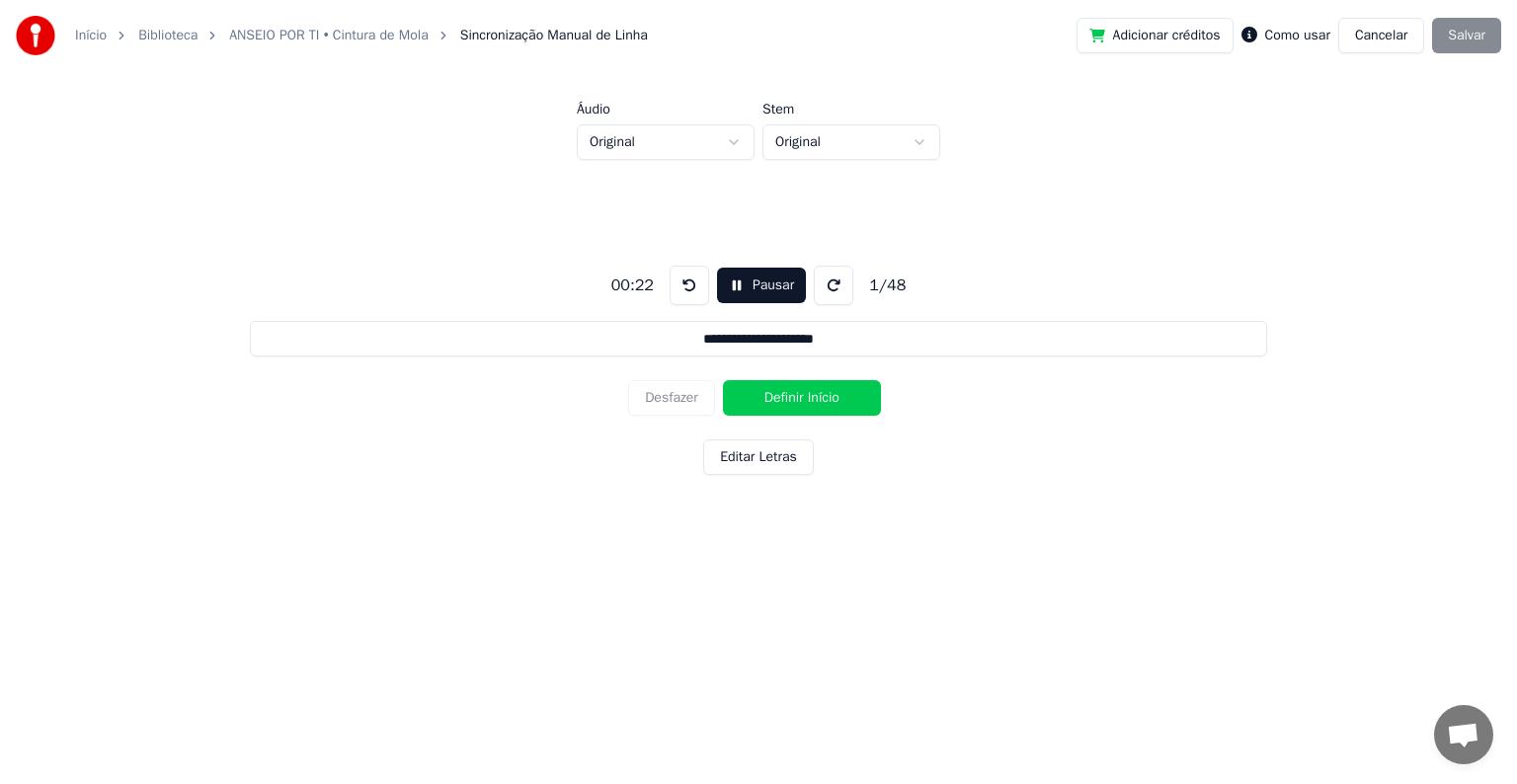 click on "Definir Início" at bounding box center [802, 398] 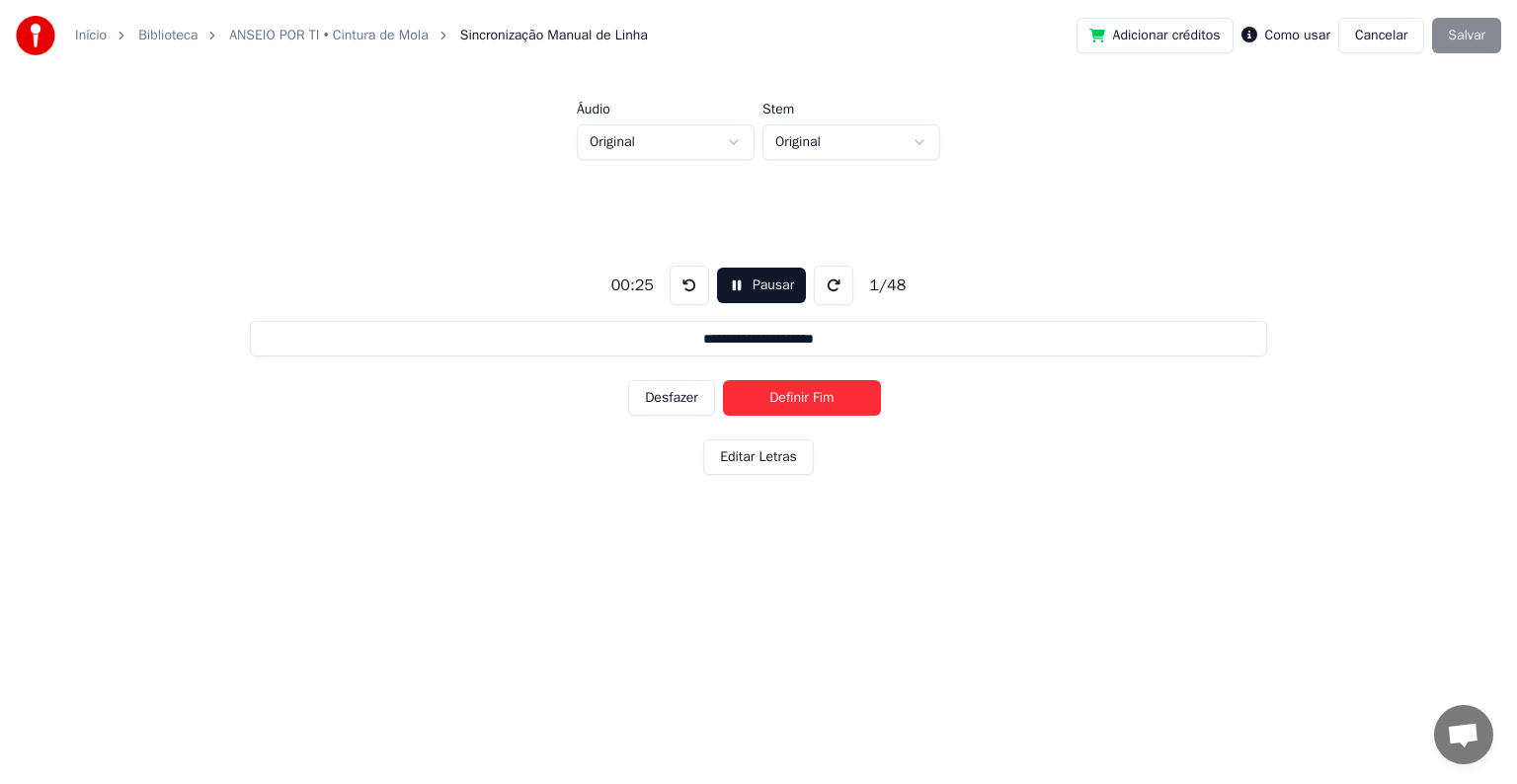 click on "Adicionar créditos Como usar Cancelar Salvar" at bounding box center [1289, 36] 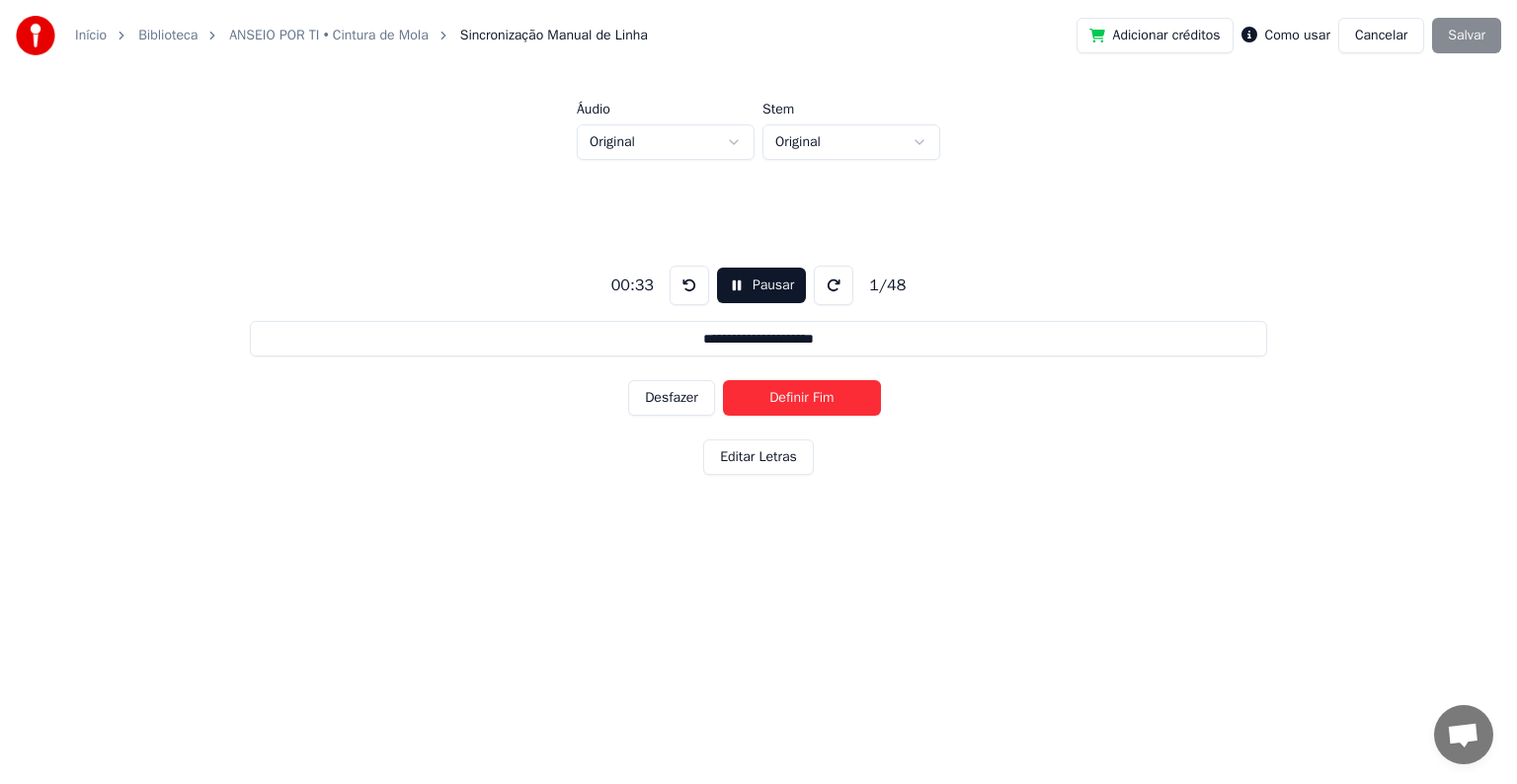 click on "Pausar" at bounding box center [761, 285] 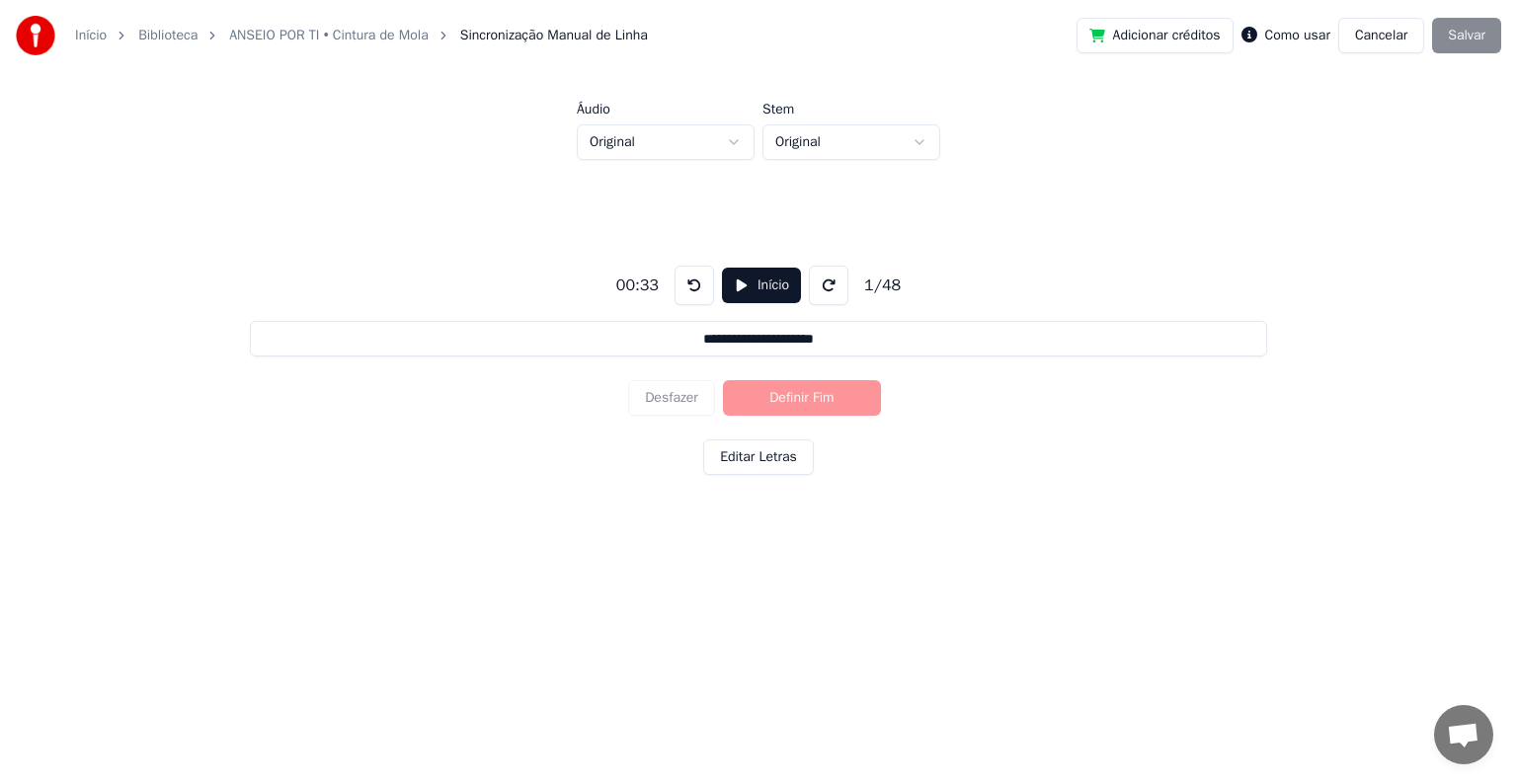 click on "Editar Letras" at bounding box center [758, 457] 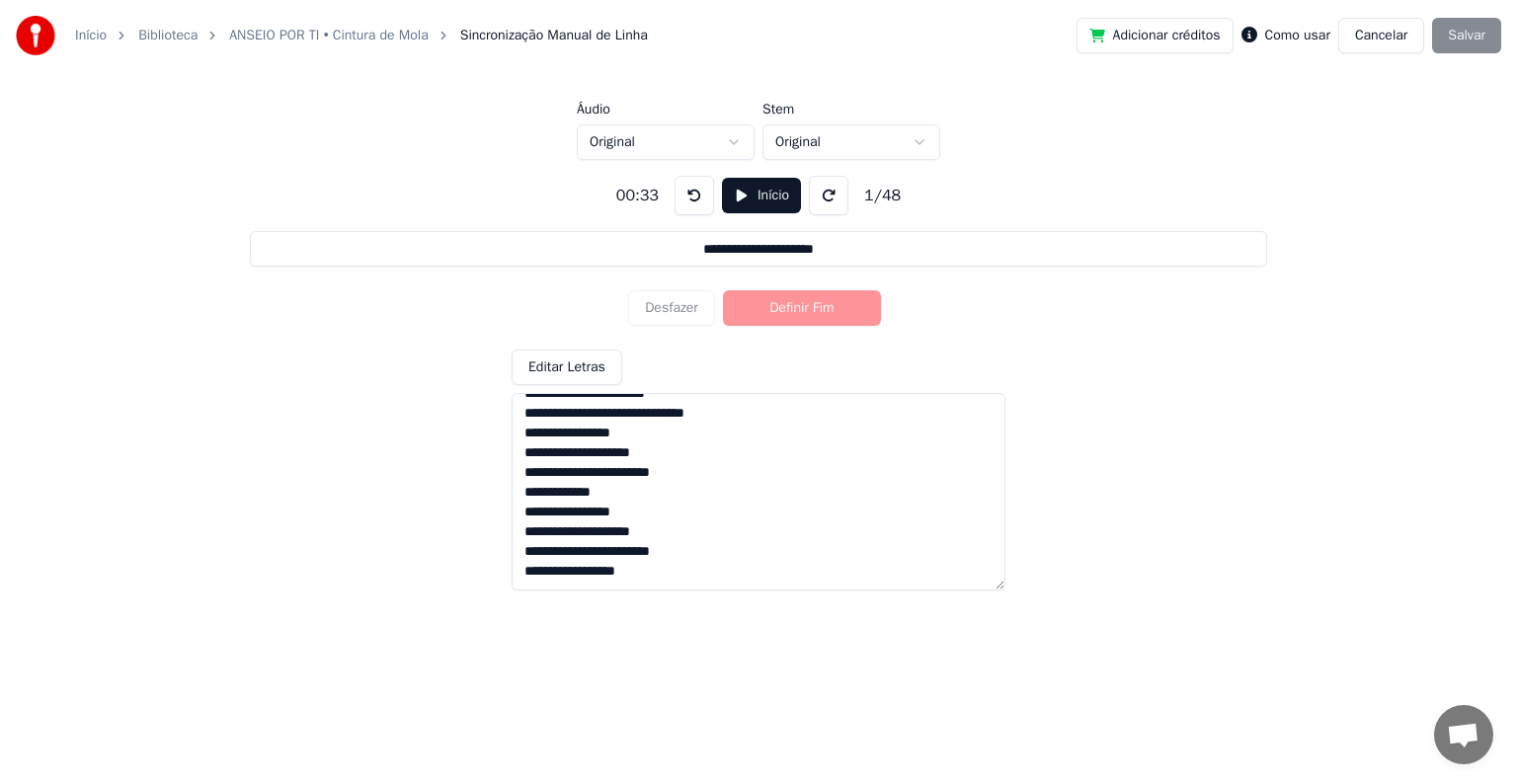 scroll, scrollTop: 0, scrollLeft: 0, axis: both 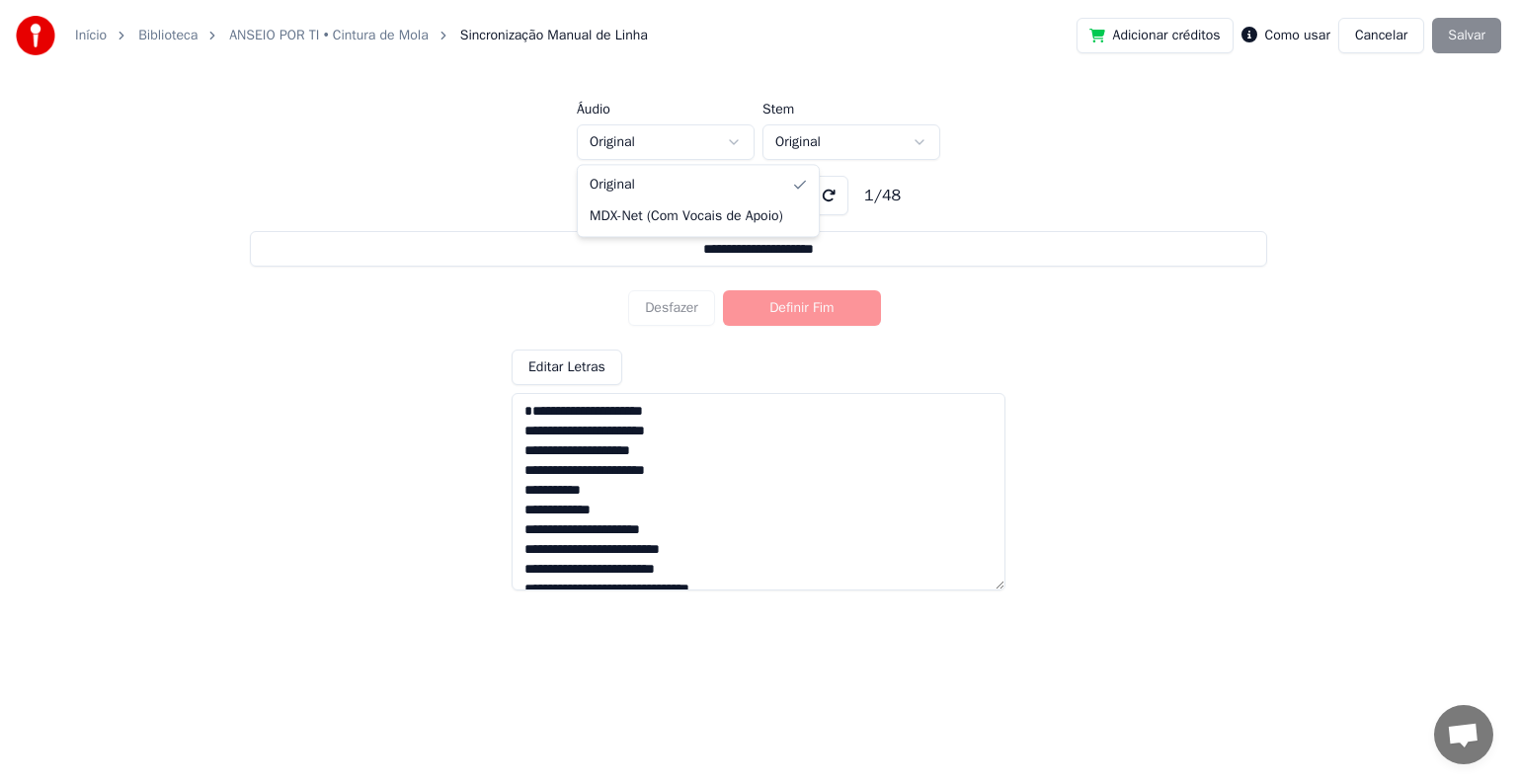 click on "**********" at bounding box center (758, 302) 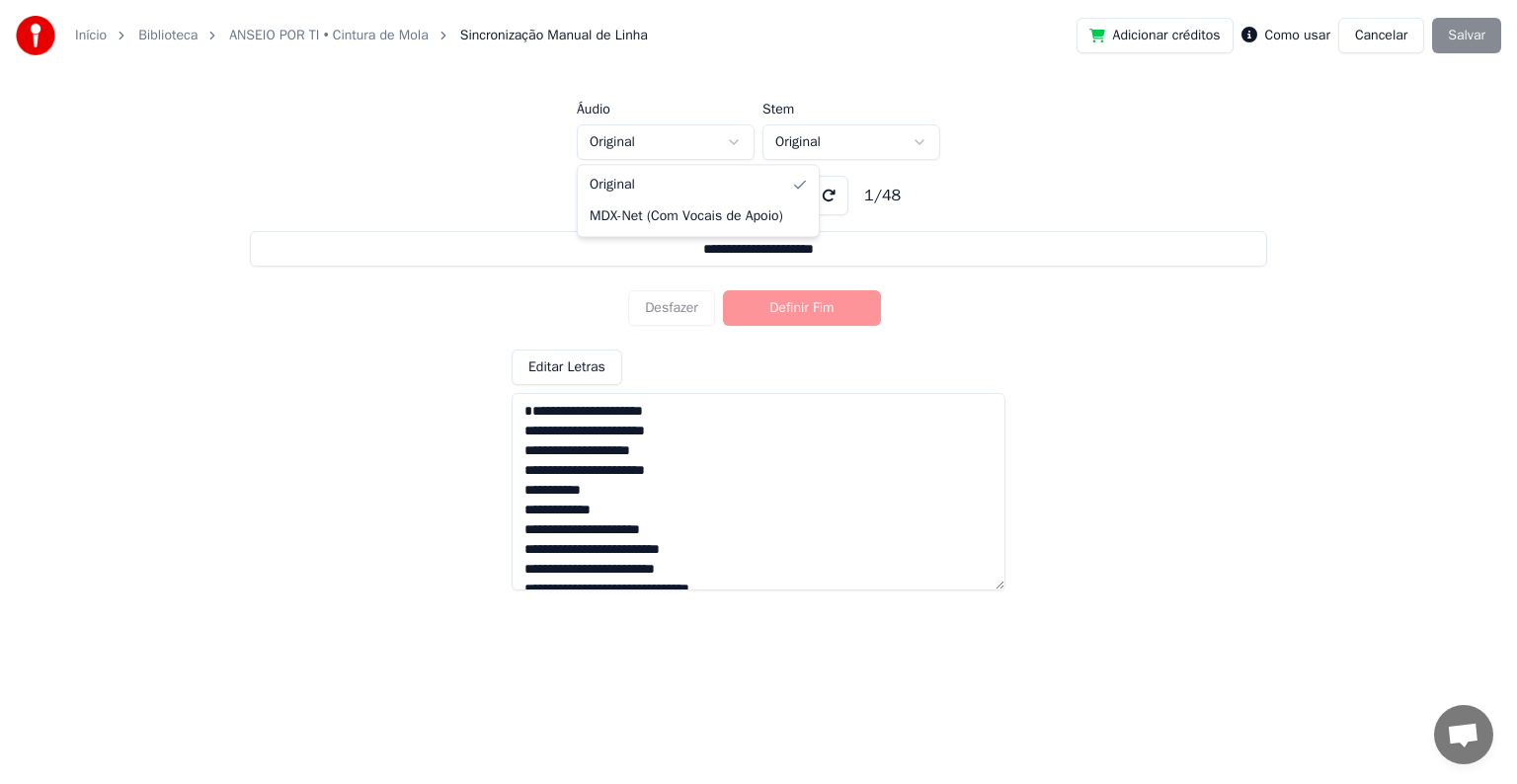 click on "**********" at bounding box center [758, 302] 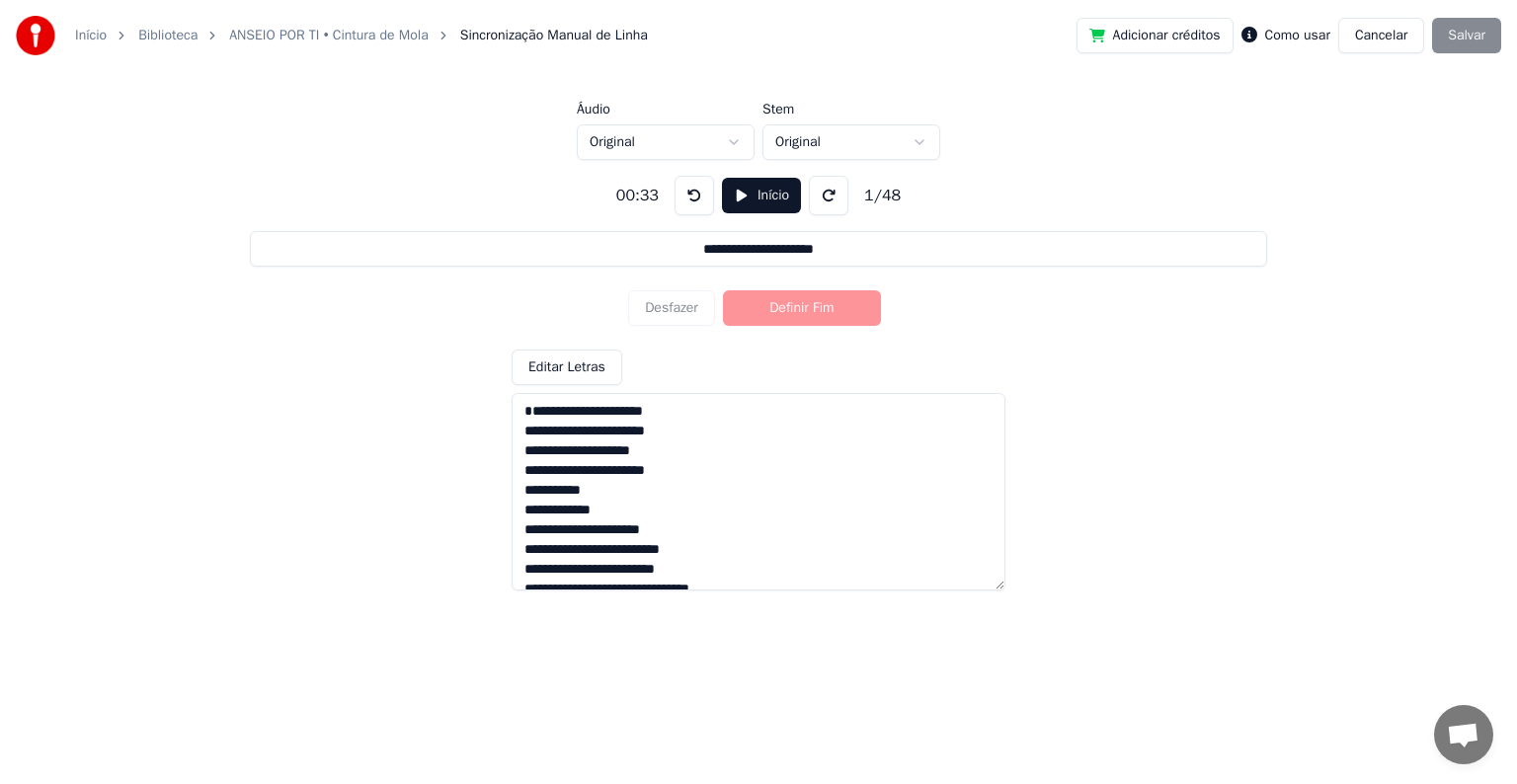 click on "**********" at bounding box center (758, 302) 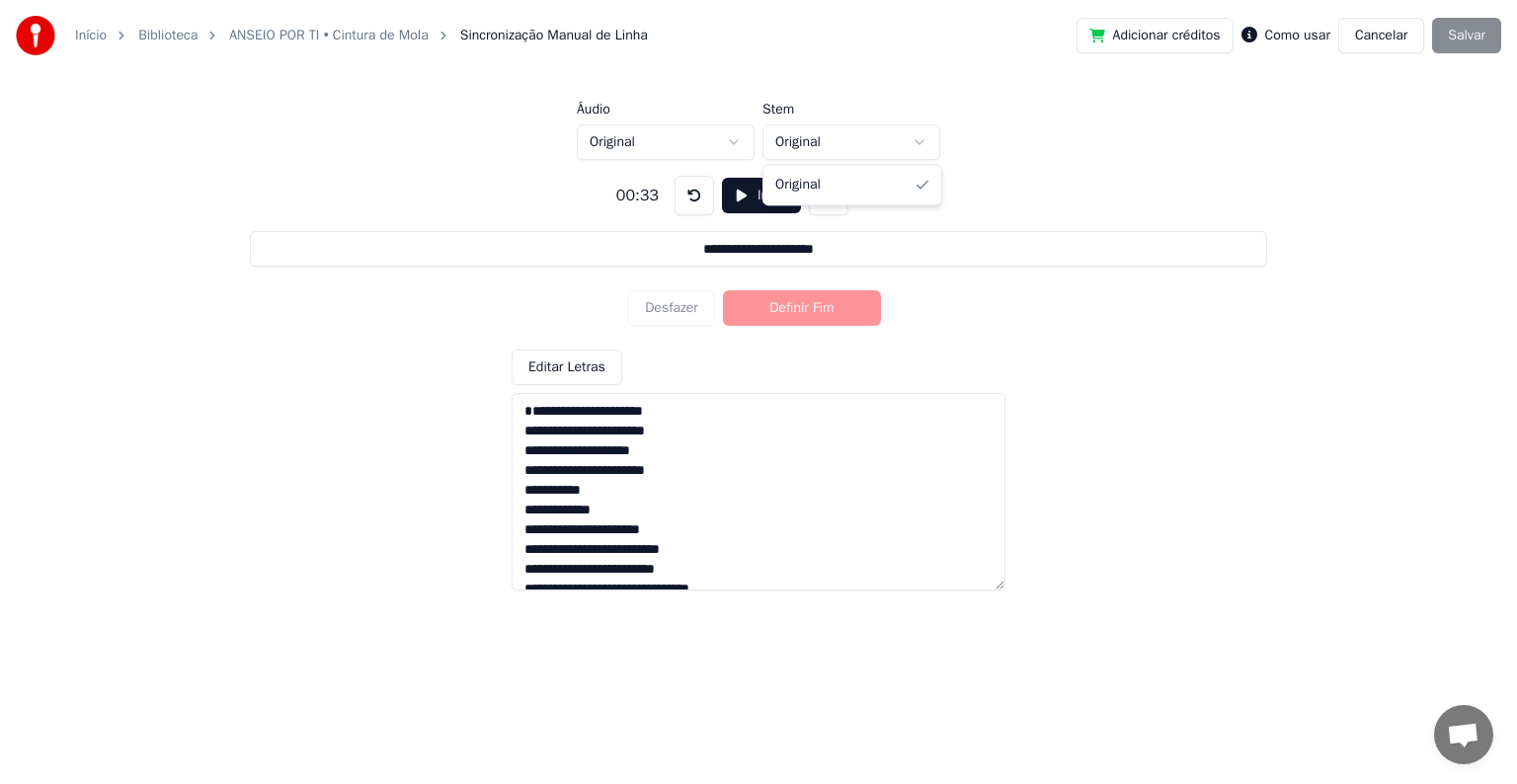 click on "**********" at bounding box center [758, 302] 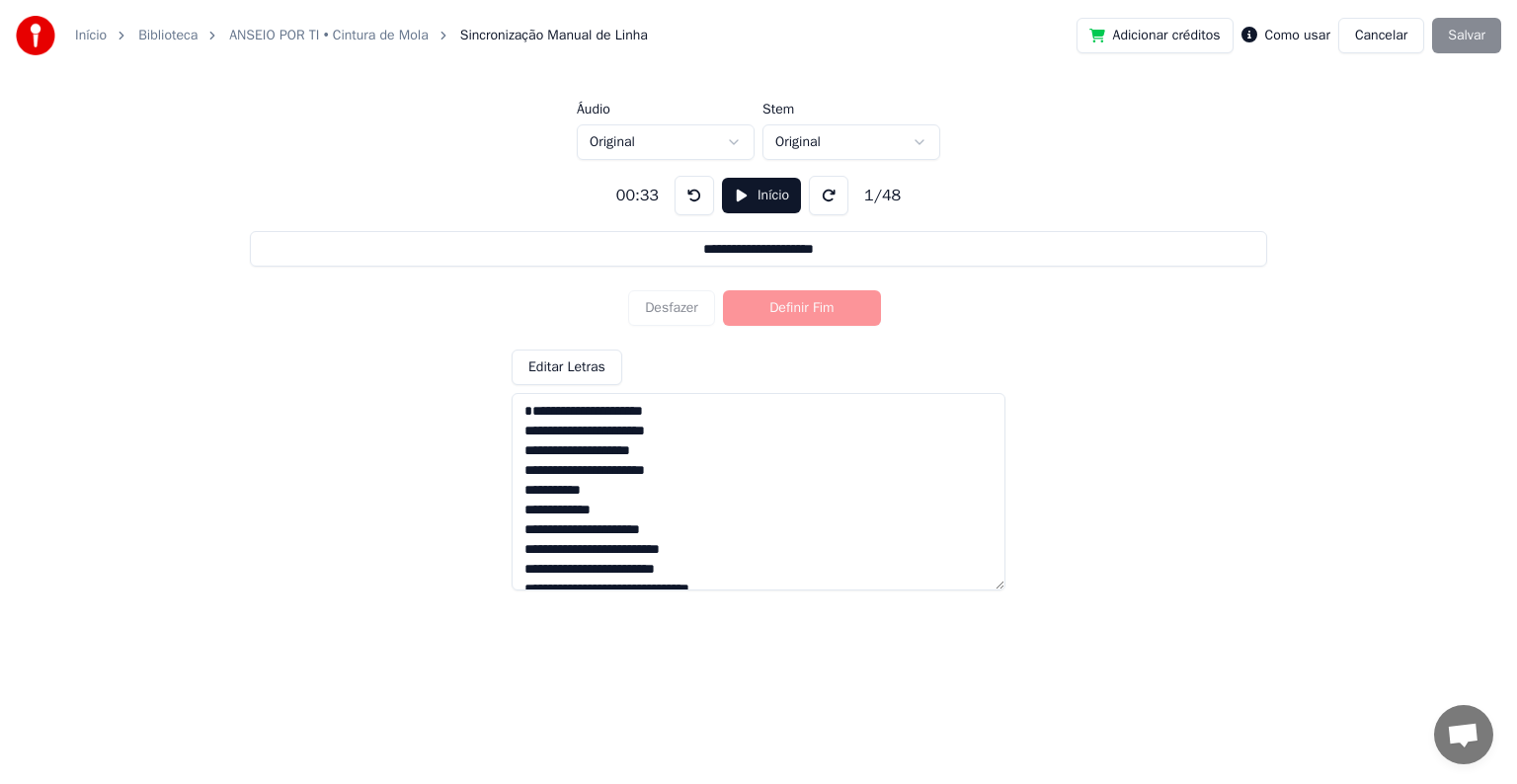 click on "Início" at bounding box center (761, 196) 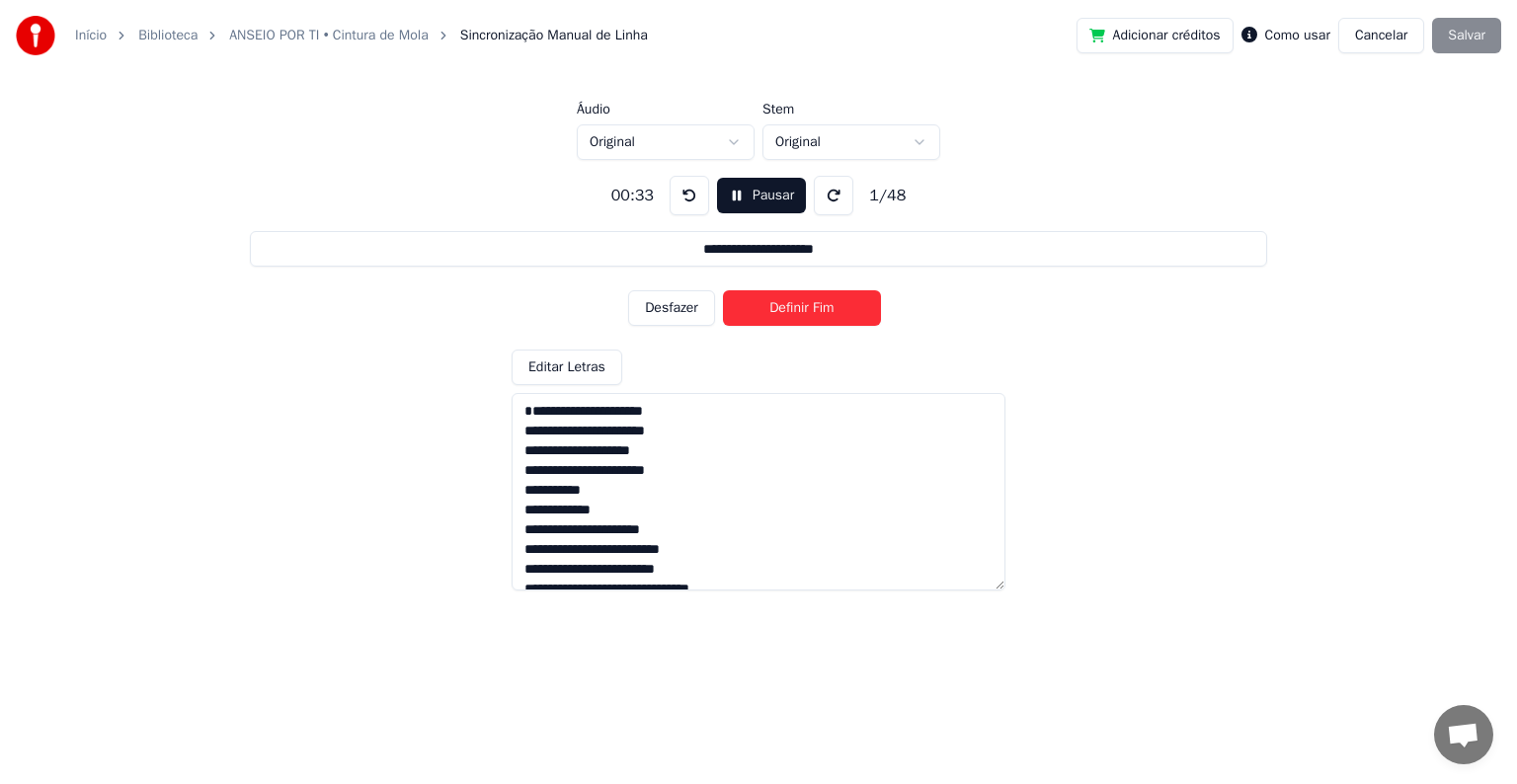 click on "Pausar" at bounding box center (761, 196) 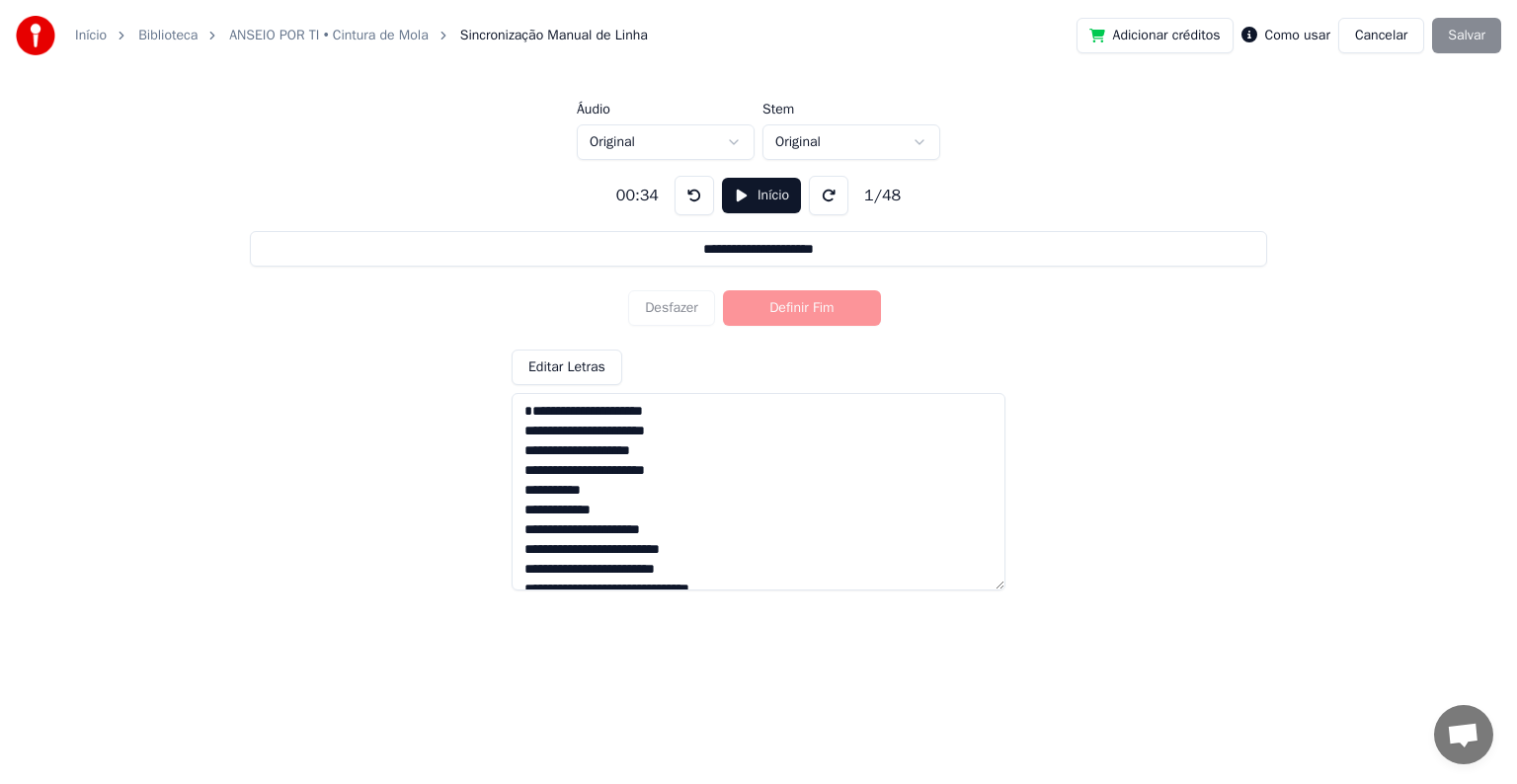 click on "Início" at bounding box center (761, 196) 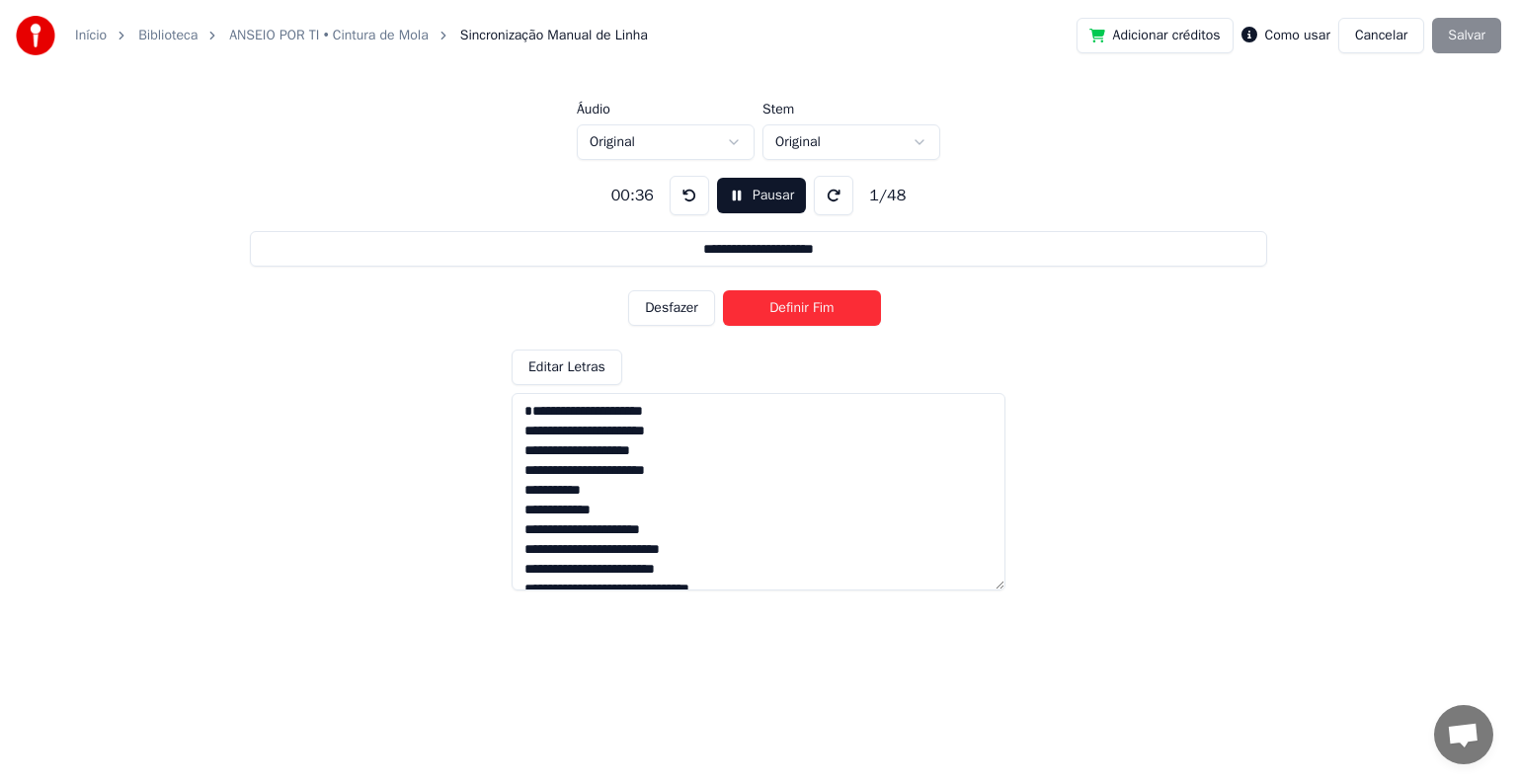 click on "**********" at bounding box center [758, 302] 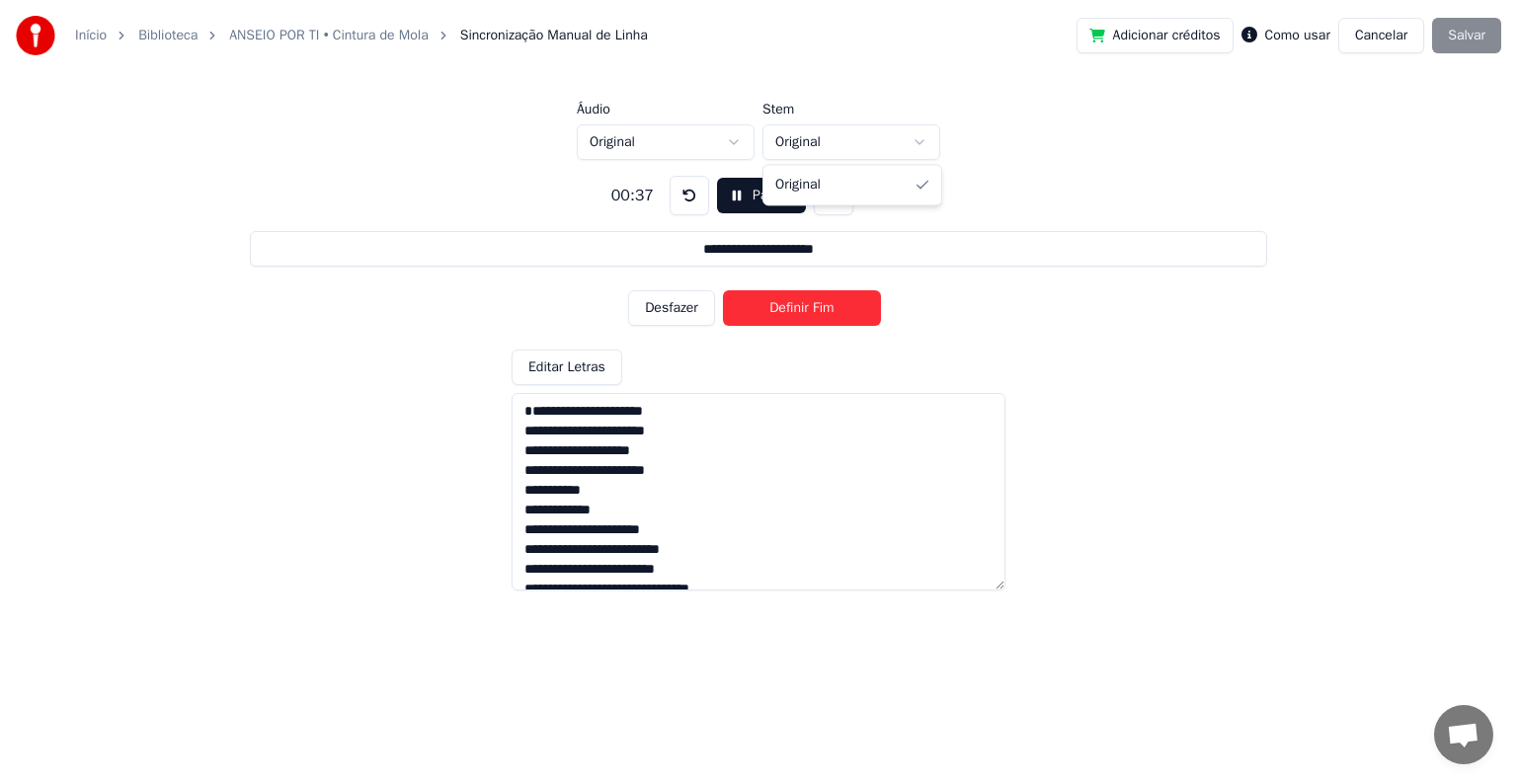 drag, startPoint x: 789, startPoint y: 147, endPoint x: 785, endPoint y: 157, distance: 10.77033 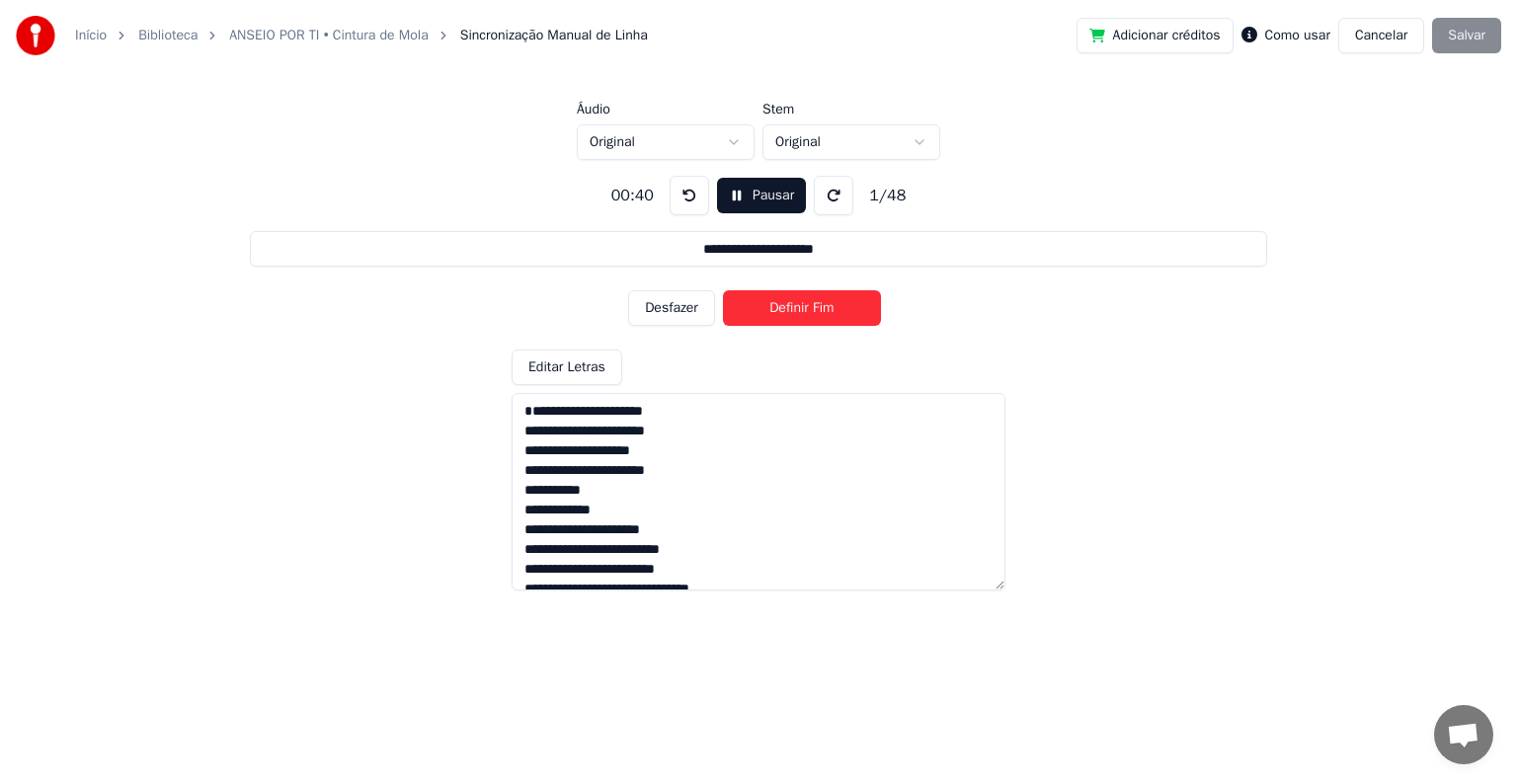 click on "Pausar" at bounding box center (761, 196) 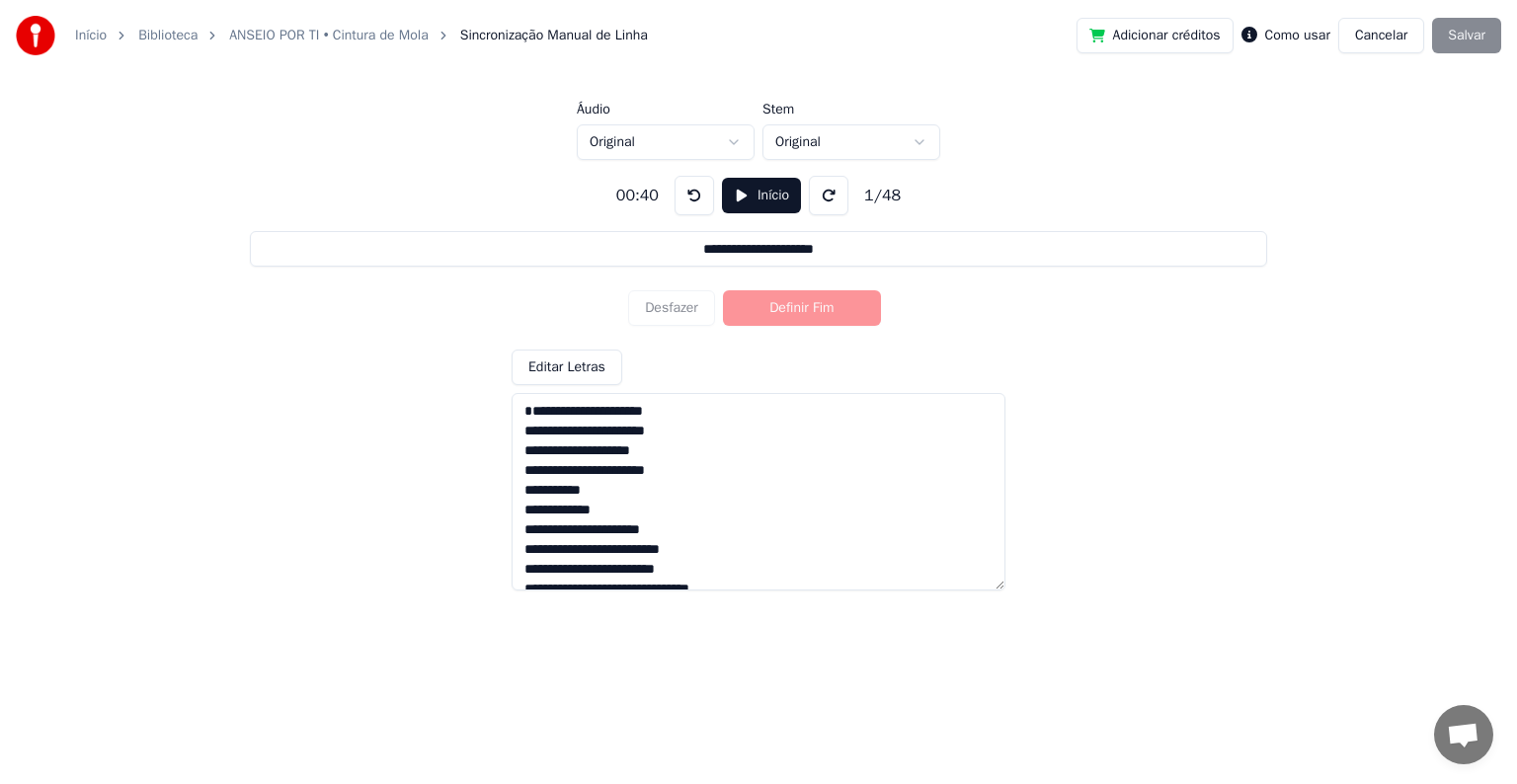 click on "Cancelar" at bounding box center [1381, 36] 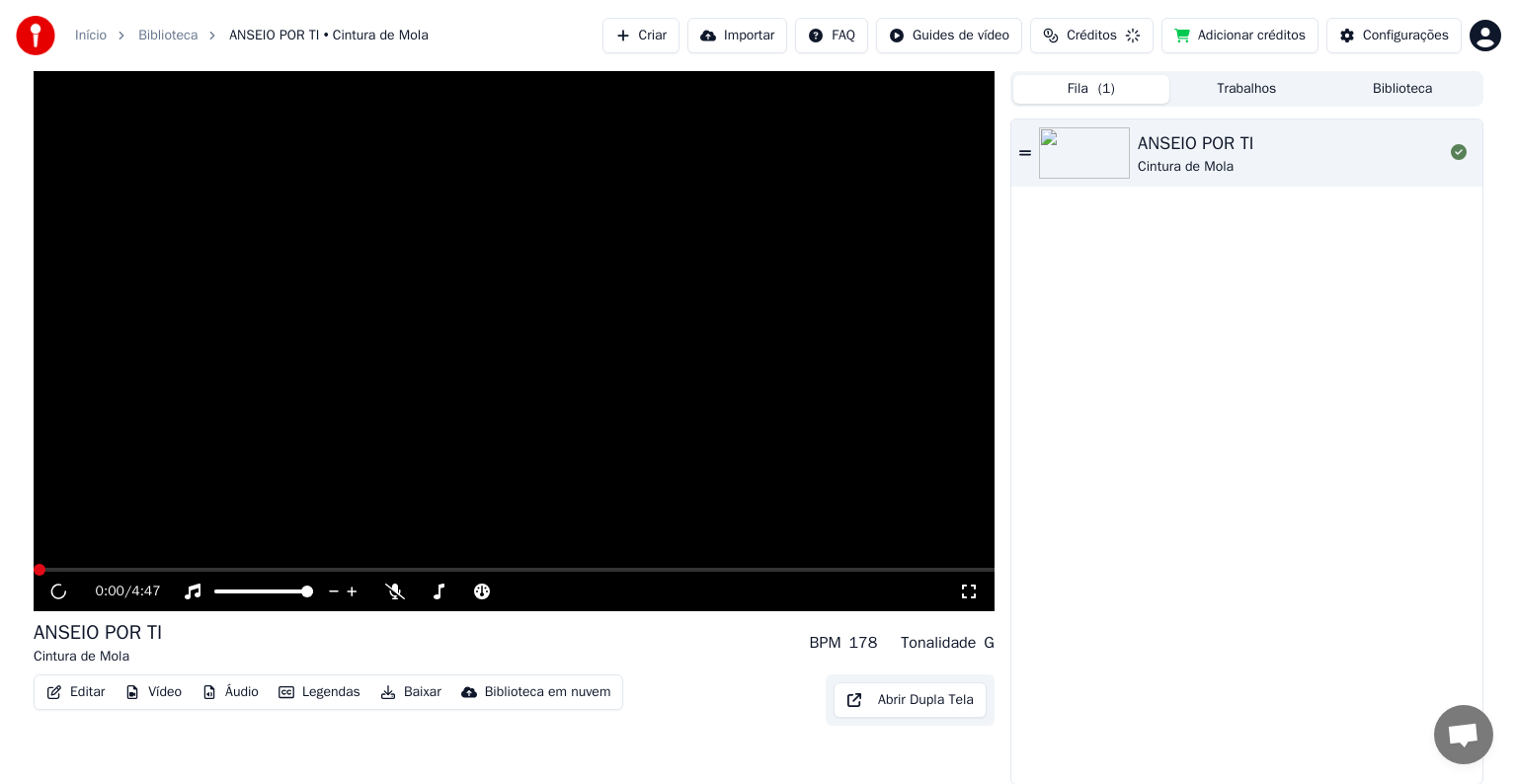 scroll, scrollTop: 0, scrollLeft: 0, axis: both 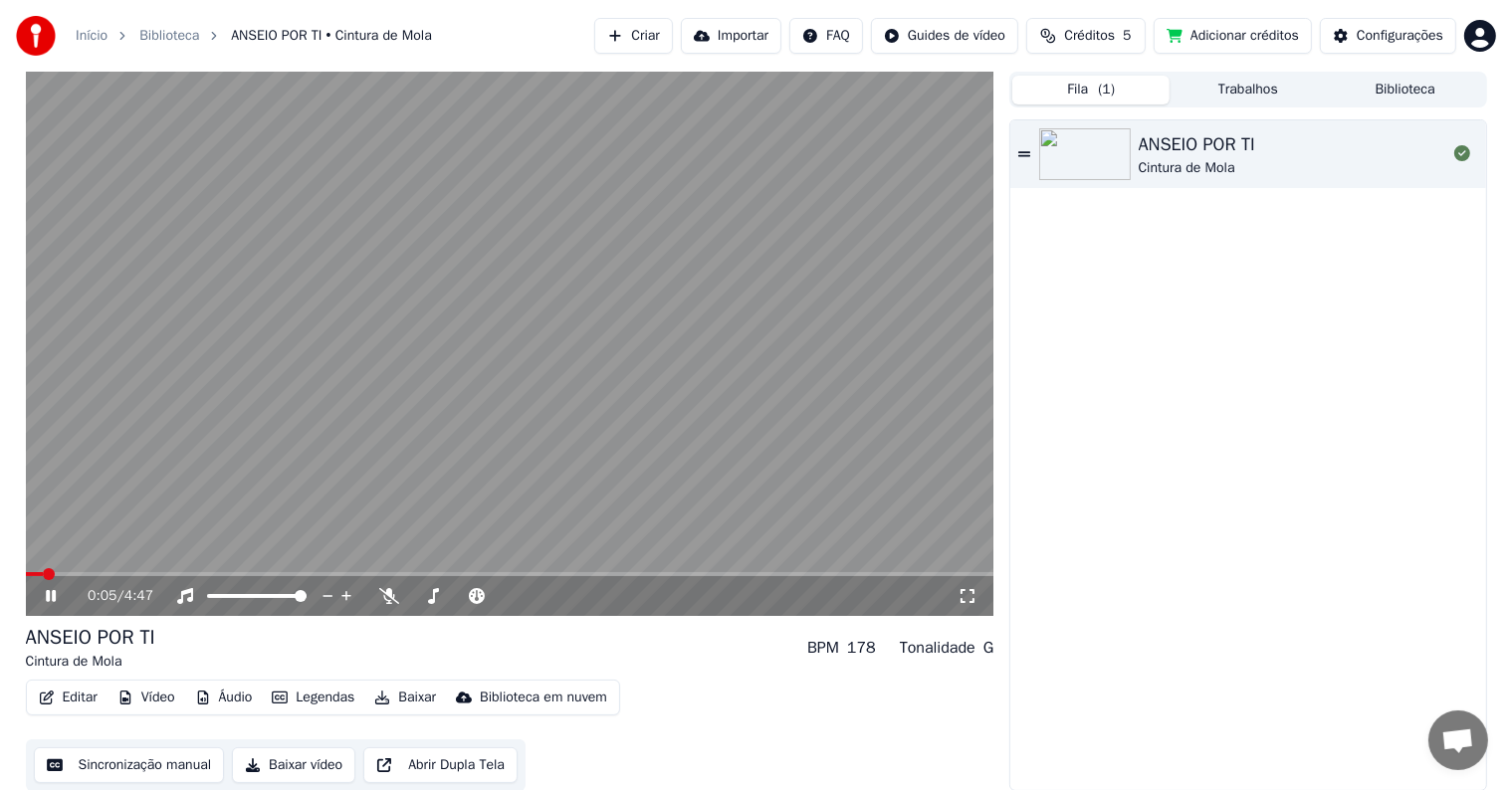 click 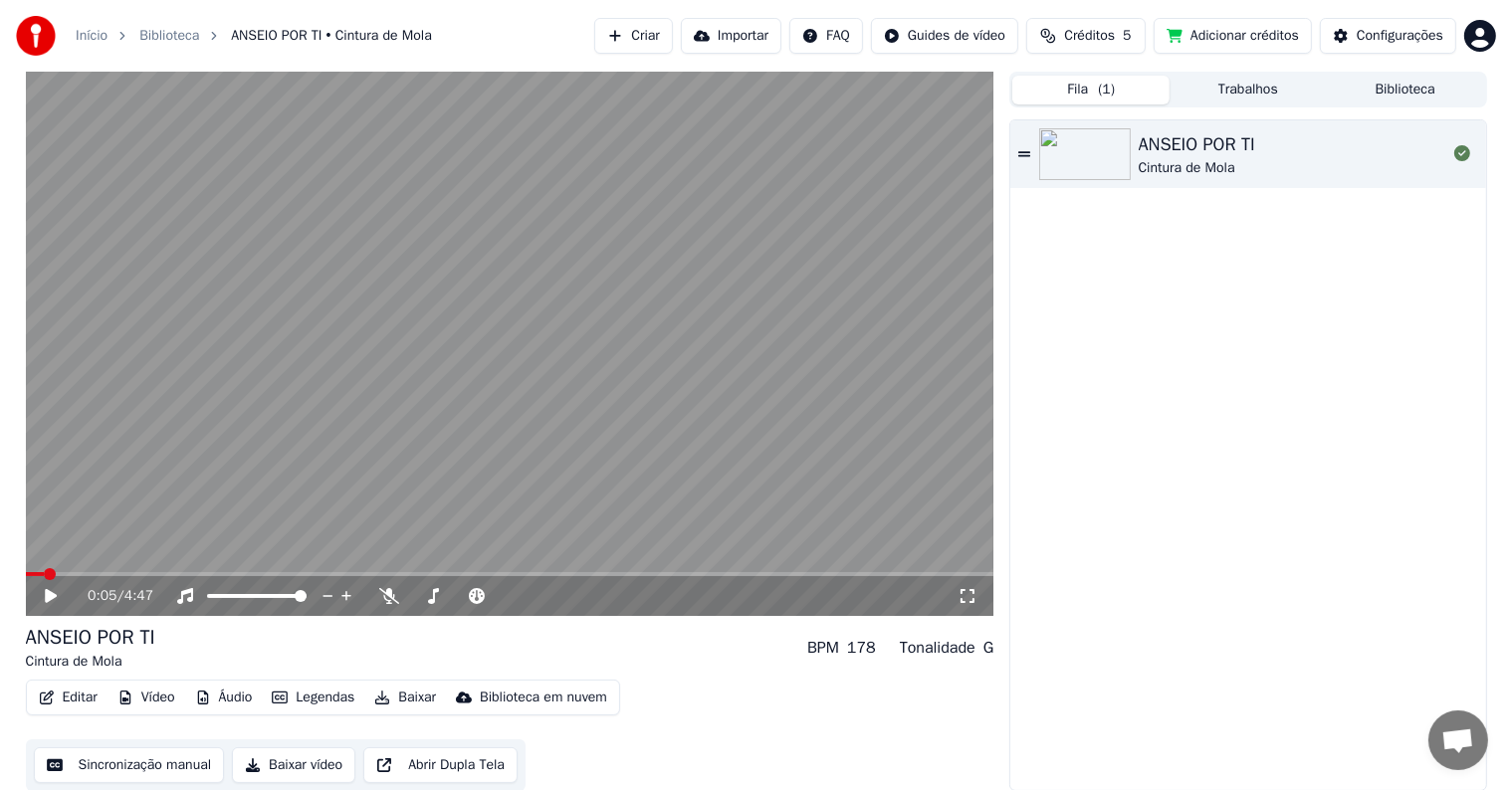 click on "Editar" at bounding box center (68, 697) 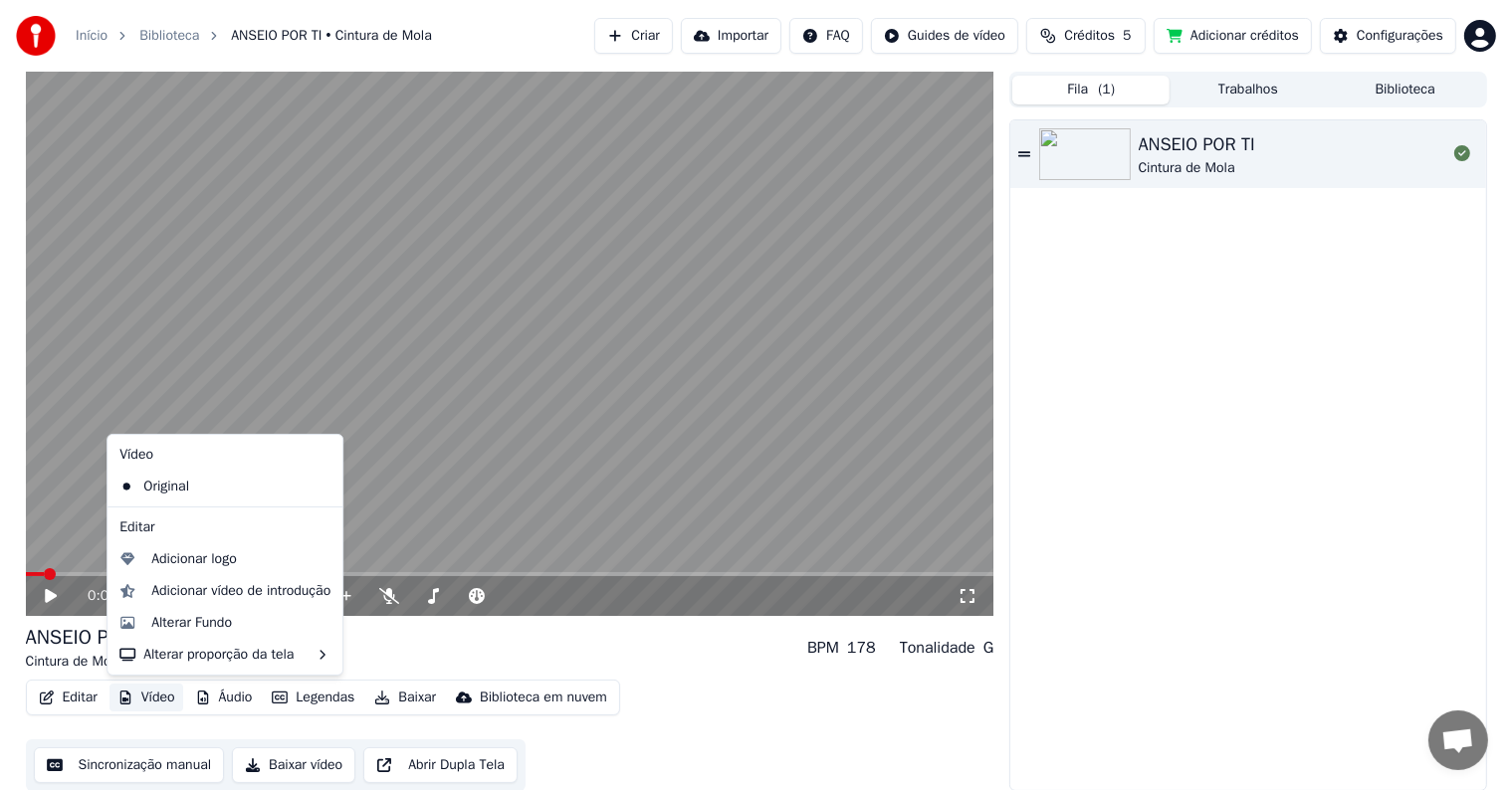 click on "Vídeo" at bounding box center (146, 697) 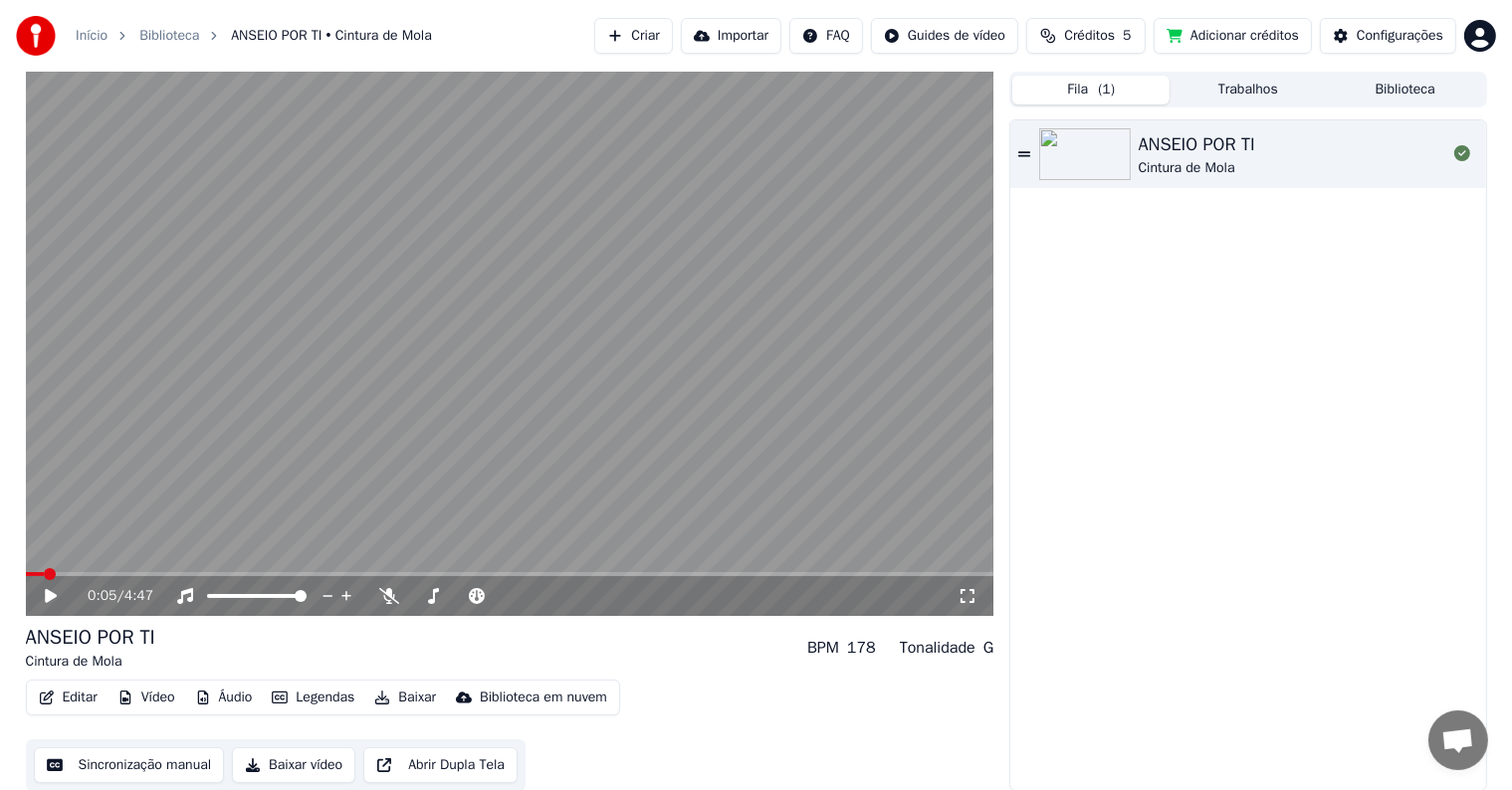 click on "Vídeo" at bounding box center [146, 697] 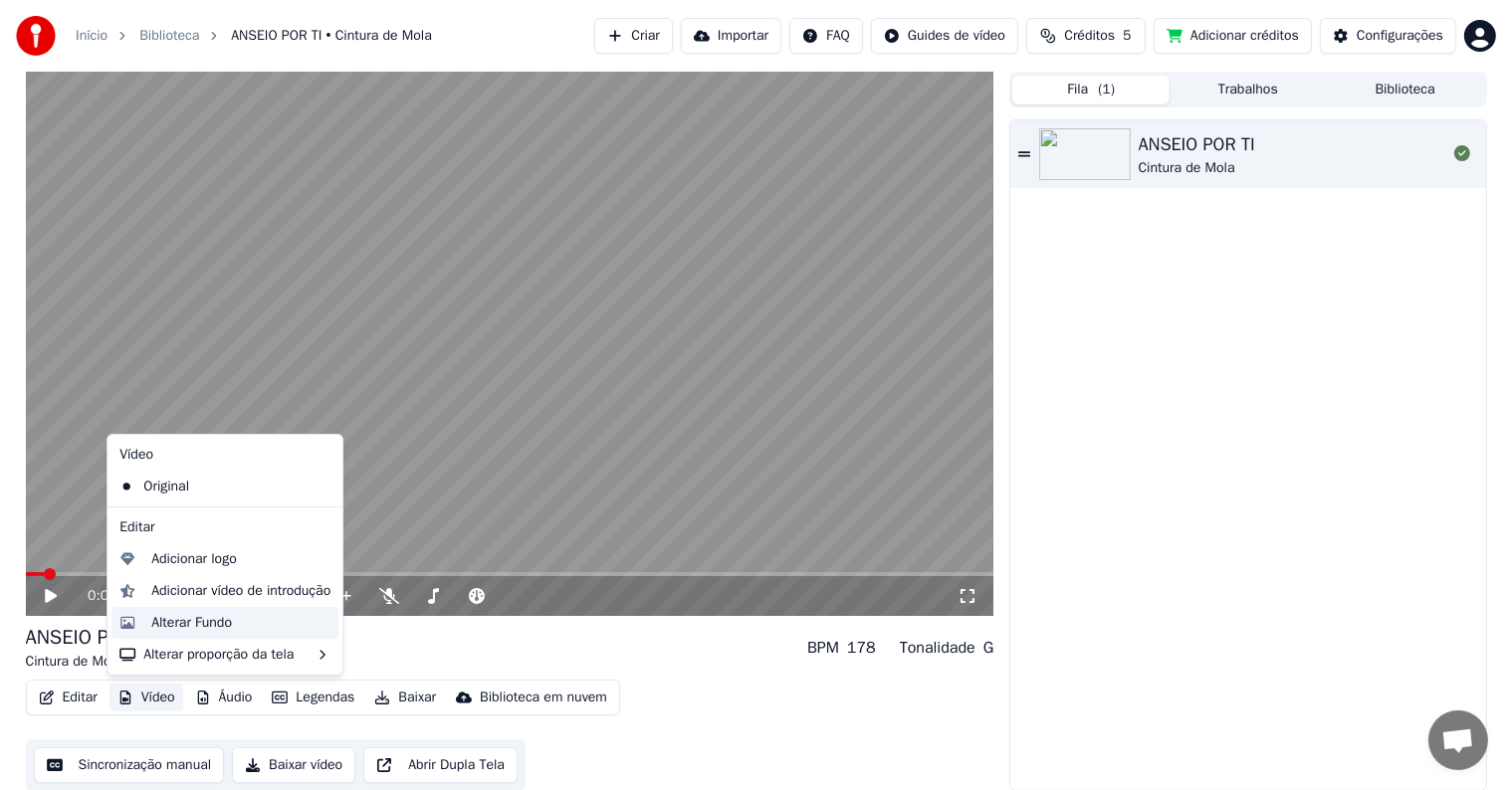 click on "Alterar Fundo" at bounding box center (241, 623) 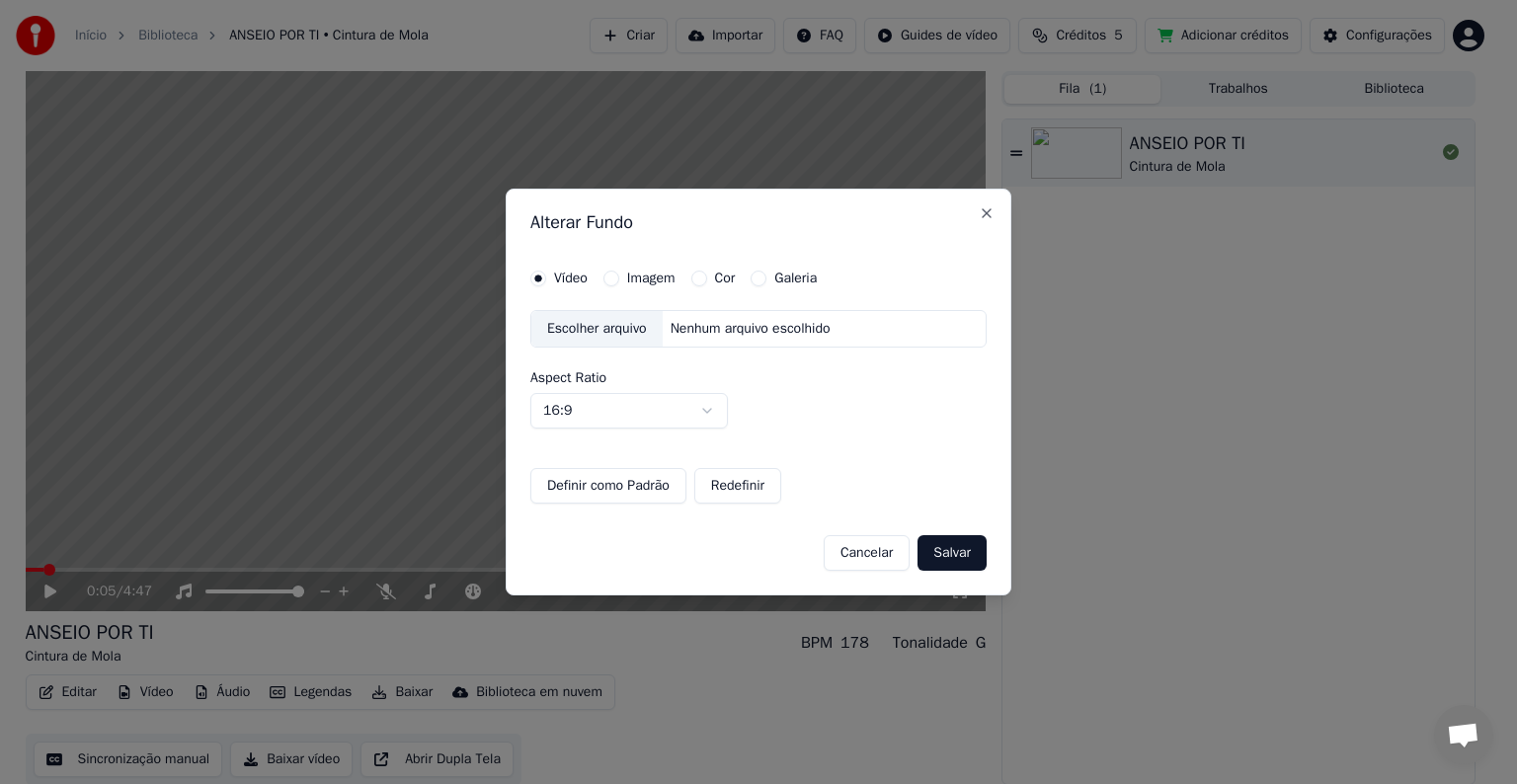 click on "Galeria" at bounding box center (795, 278) 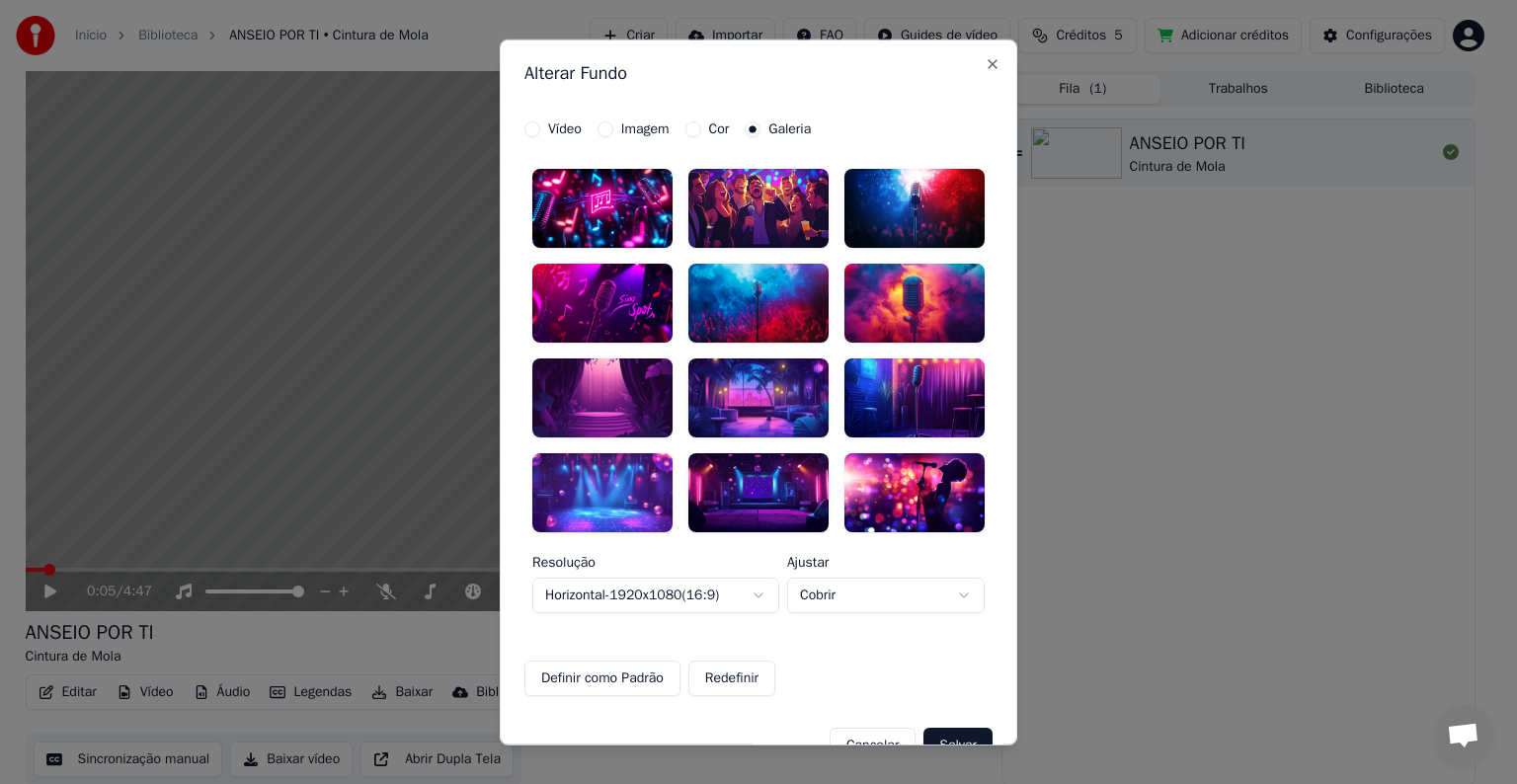 click at bounding box center (758, 397) 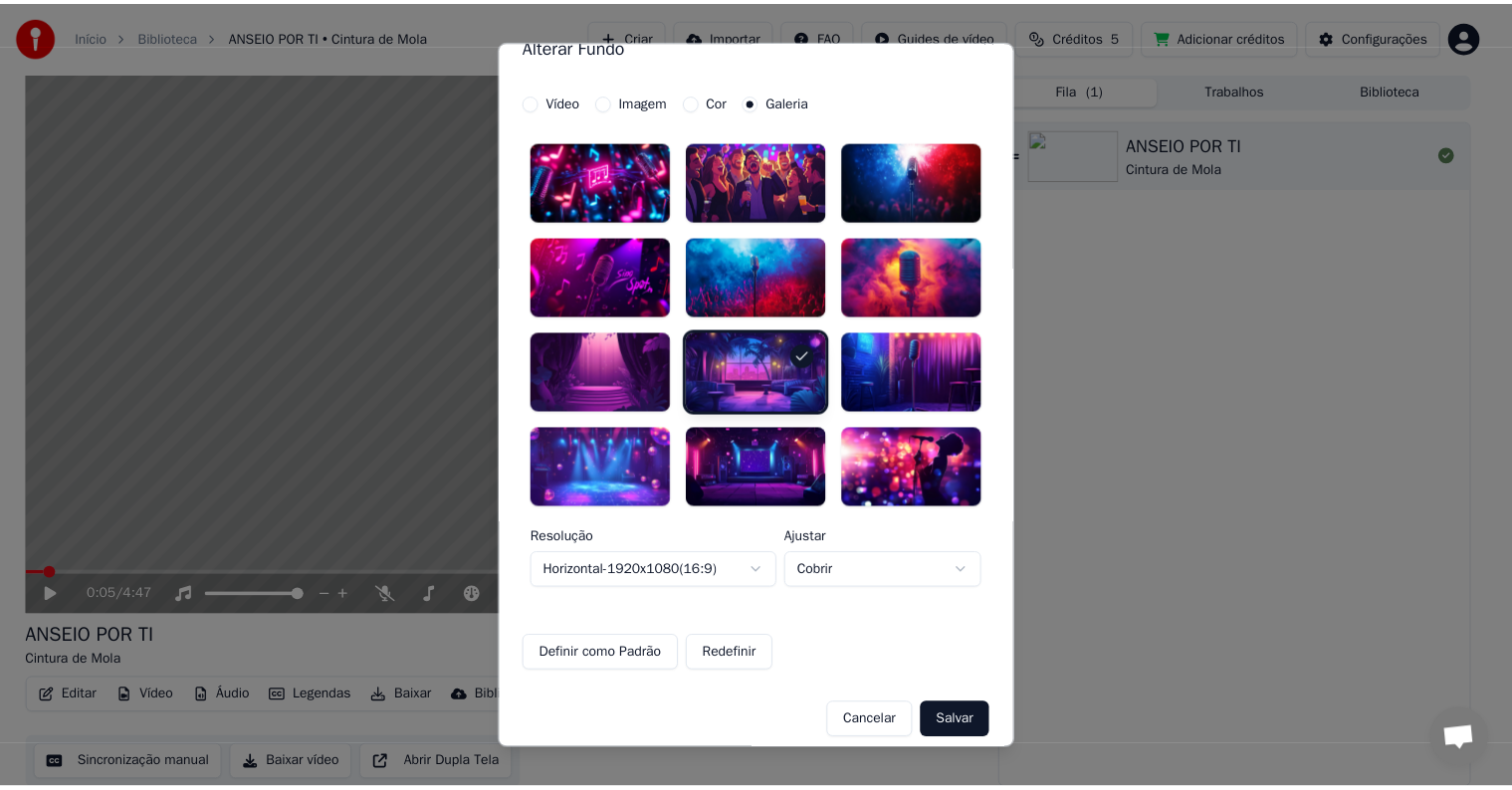 scroll, scrollTop: 42, scrollLeft: 0, axis: vertical 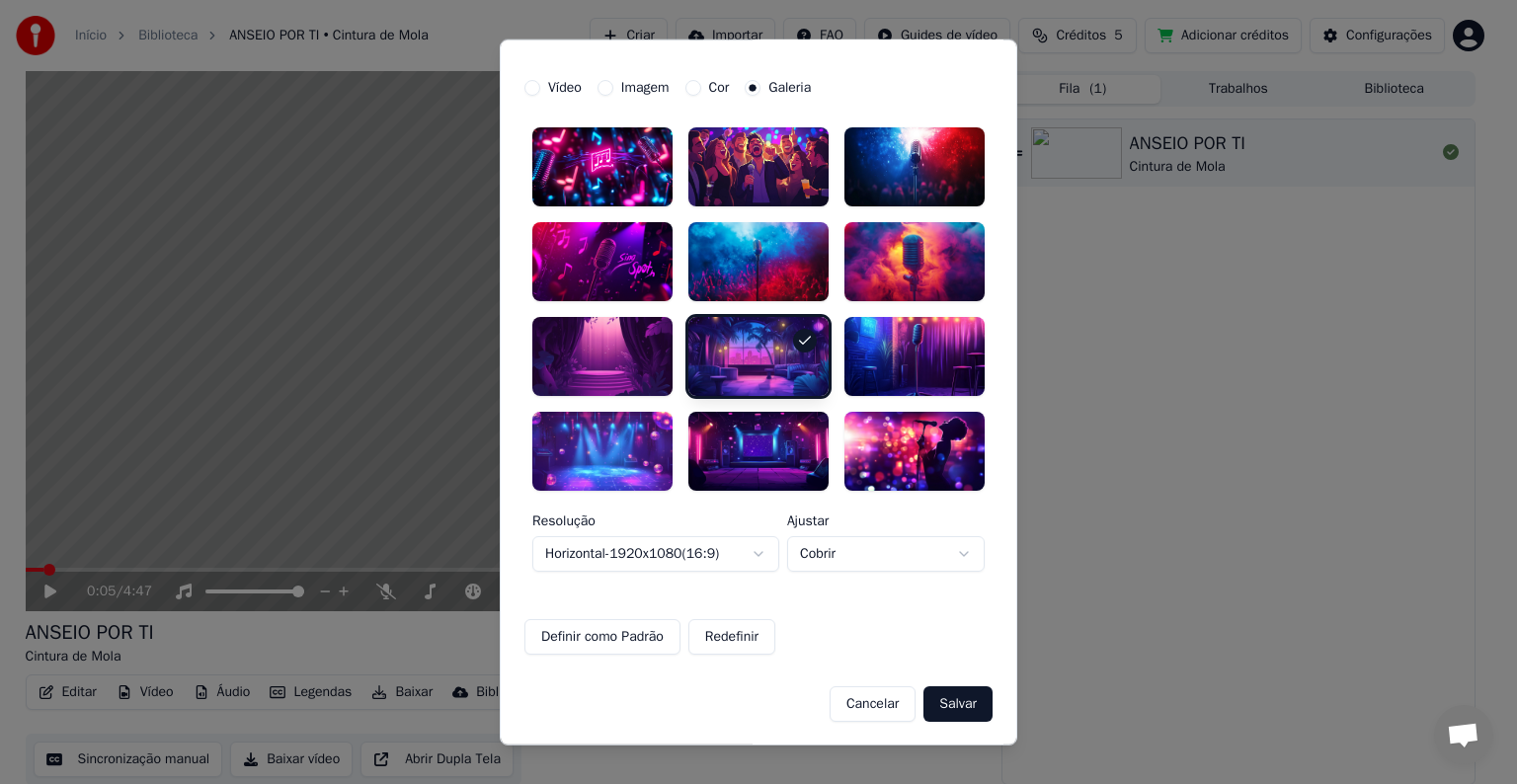click at bounding box center (602, 450) 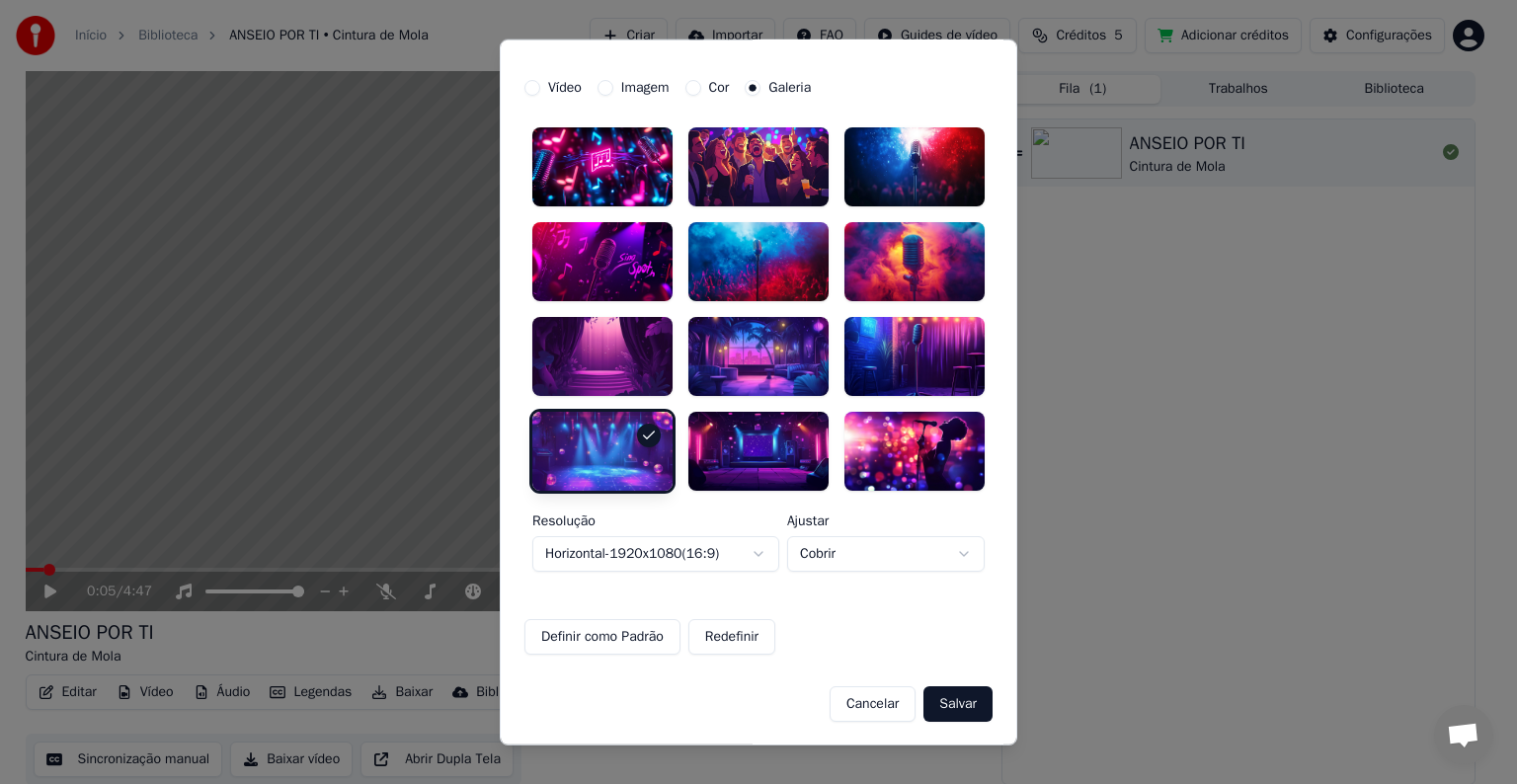 click on "Salvar" at bounding box center (958, 703) 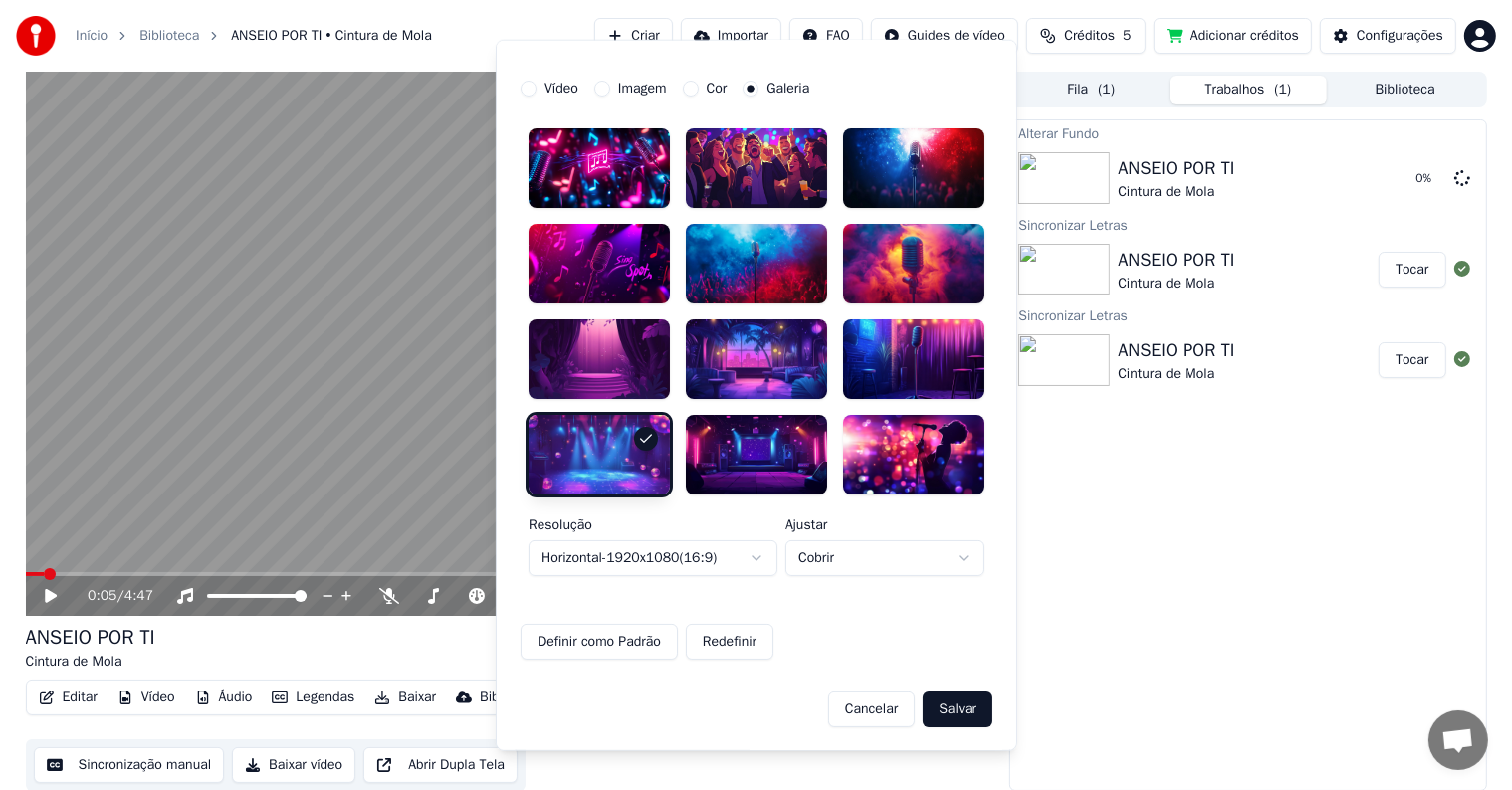 scroll, scrollTop: 0, scrollLeft: 0, axis: both 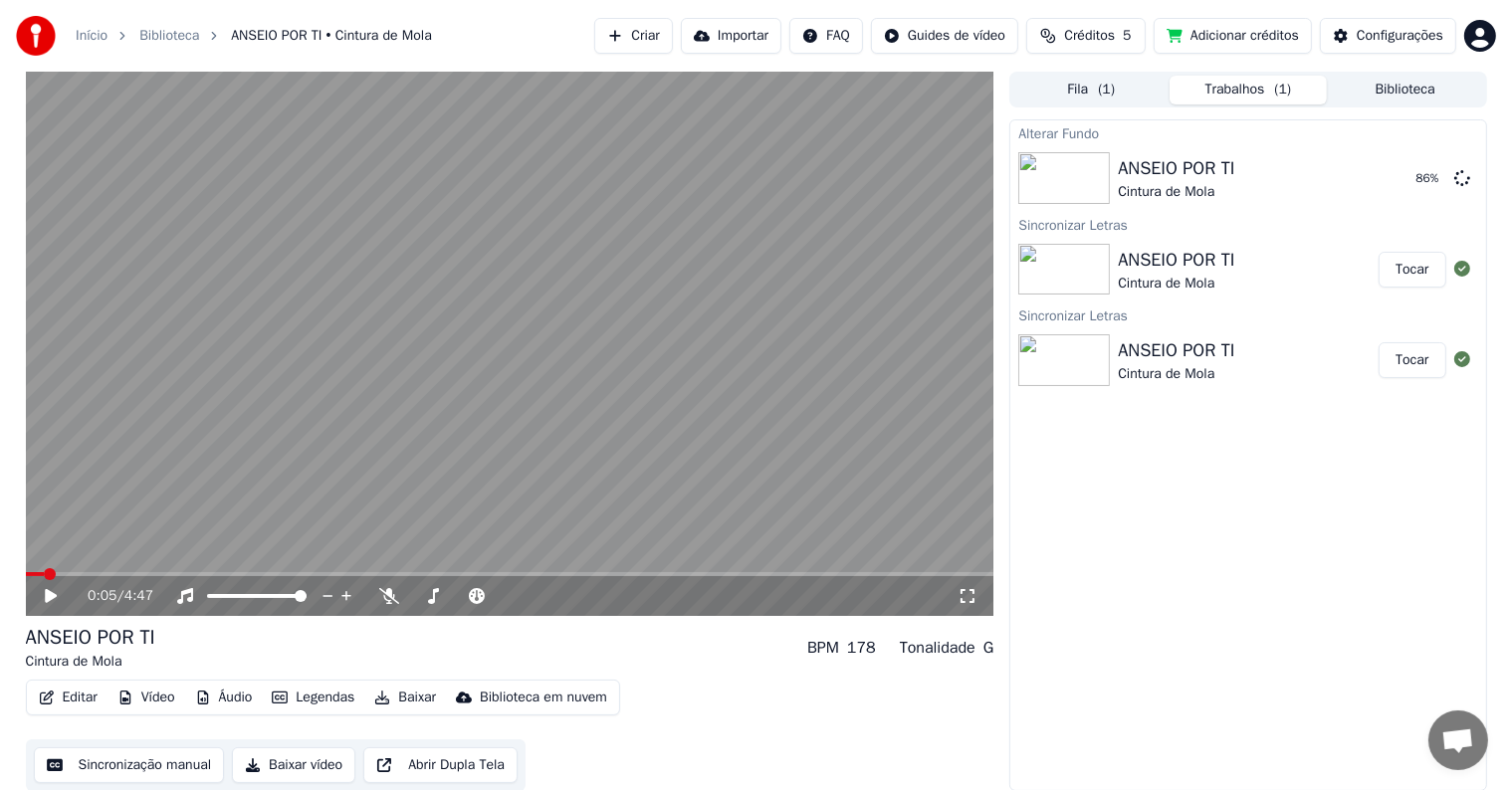 drag, startPoint x: 1318, startPoint y: 402, endPoint x: 1309, endPoint y: 389, distance: 15.811388 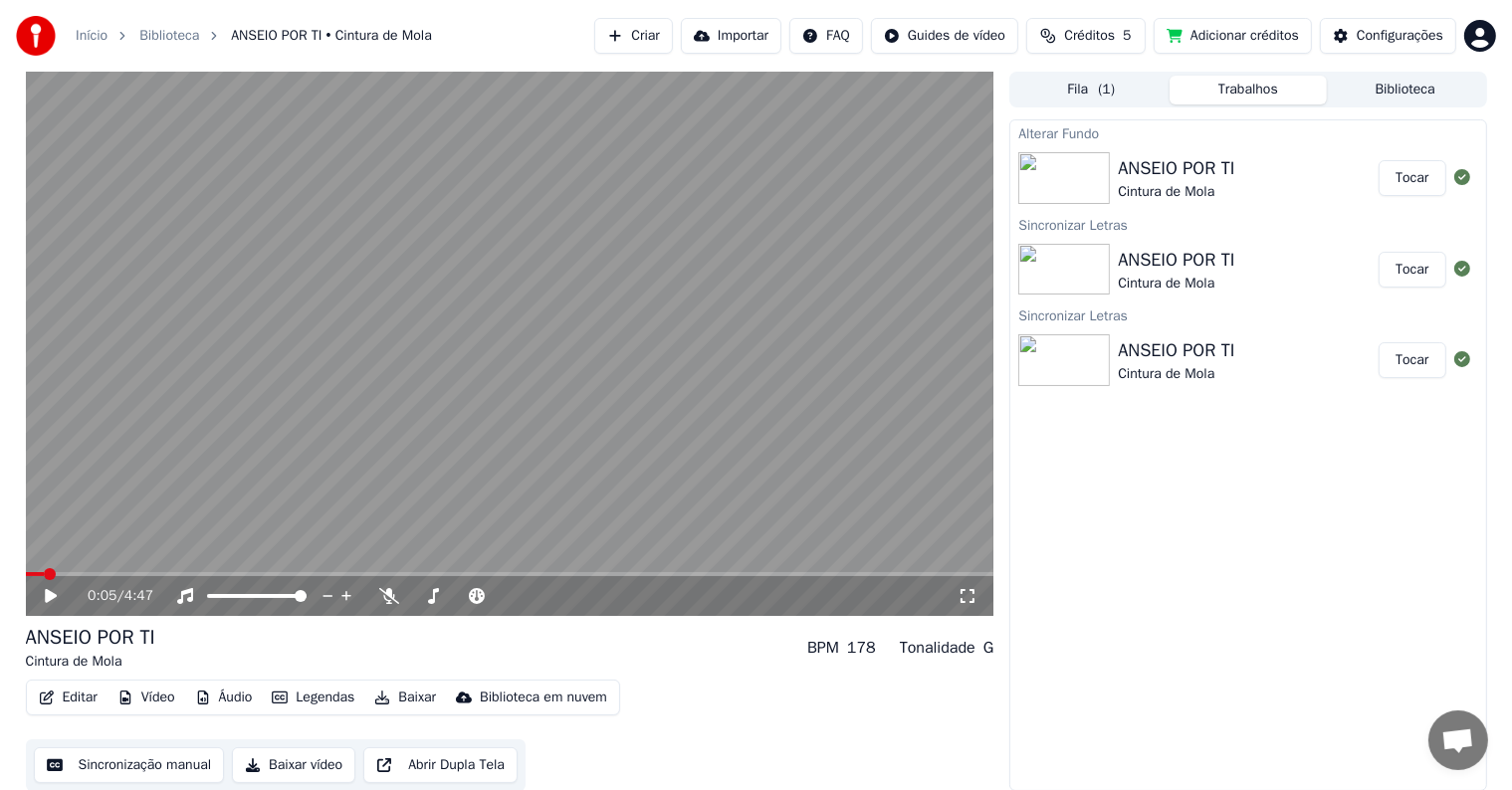 click on "Cintura de Mola" at bounding box center (1176, 192) 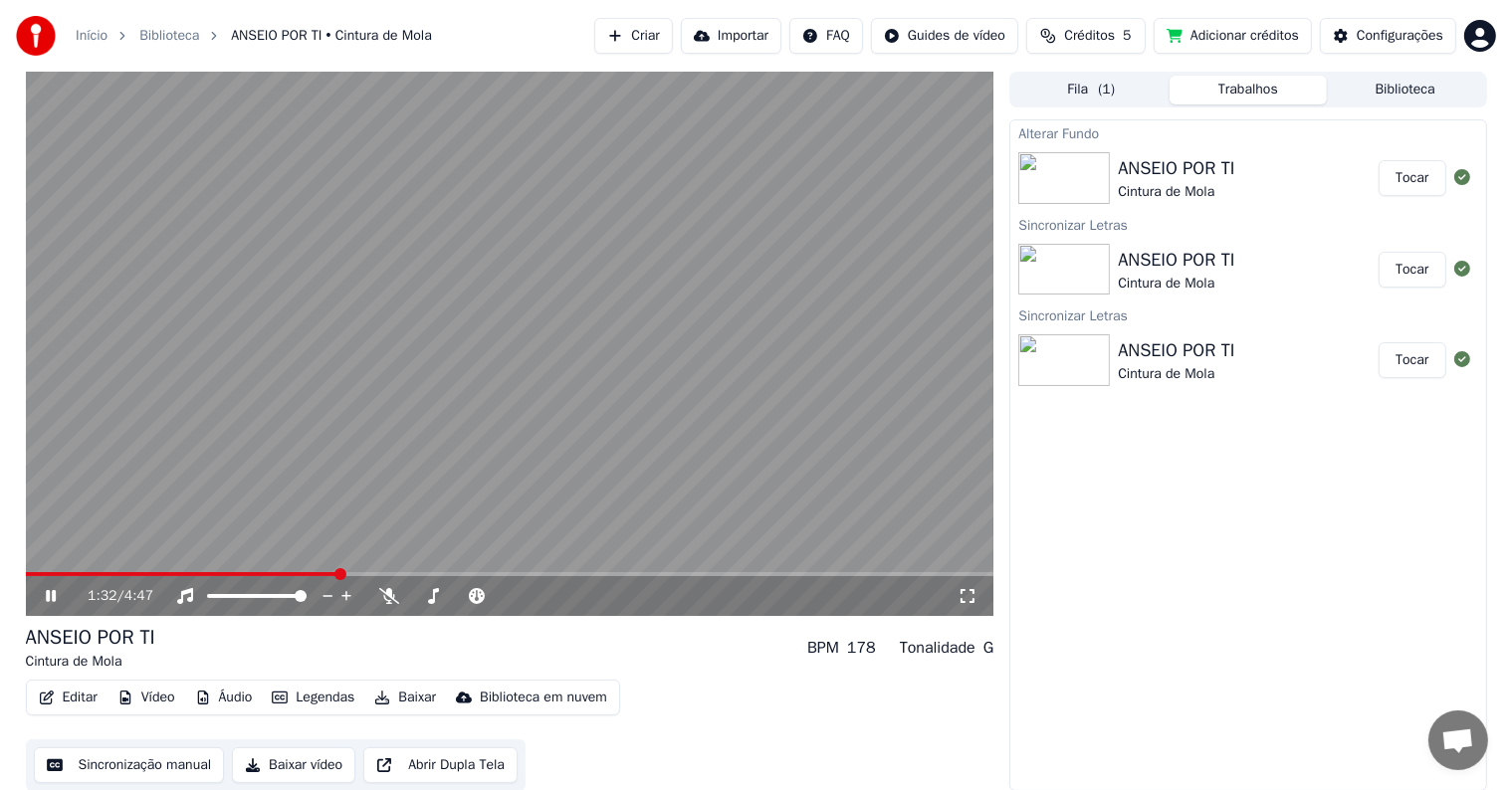 click 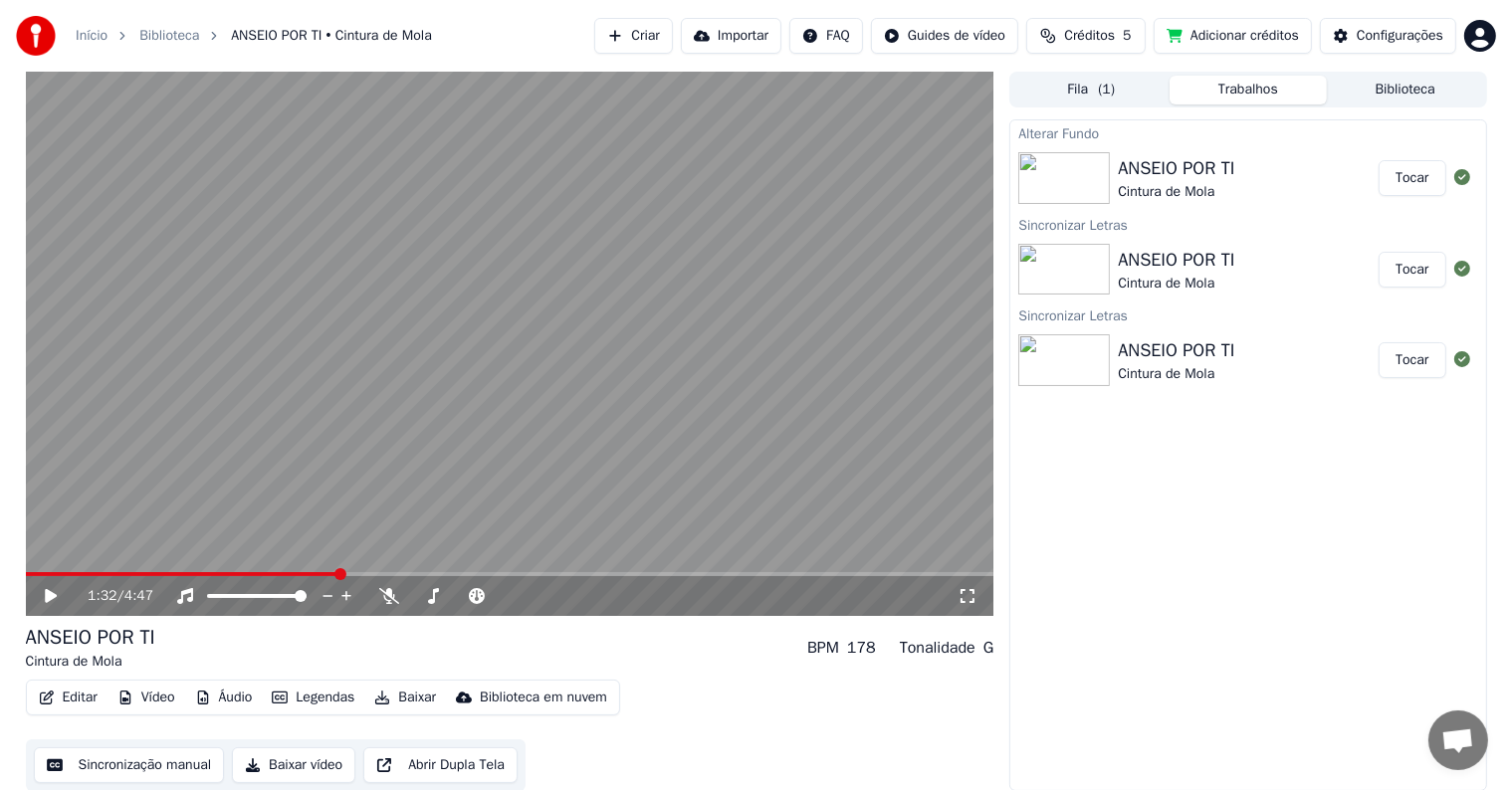 click 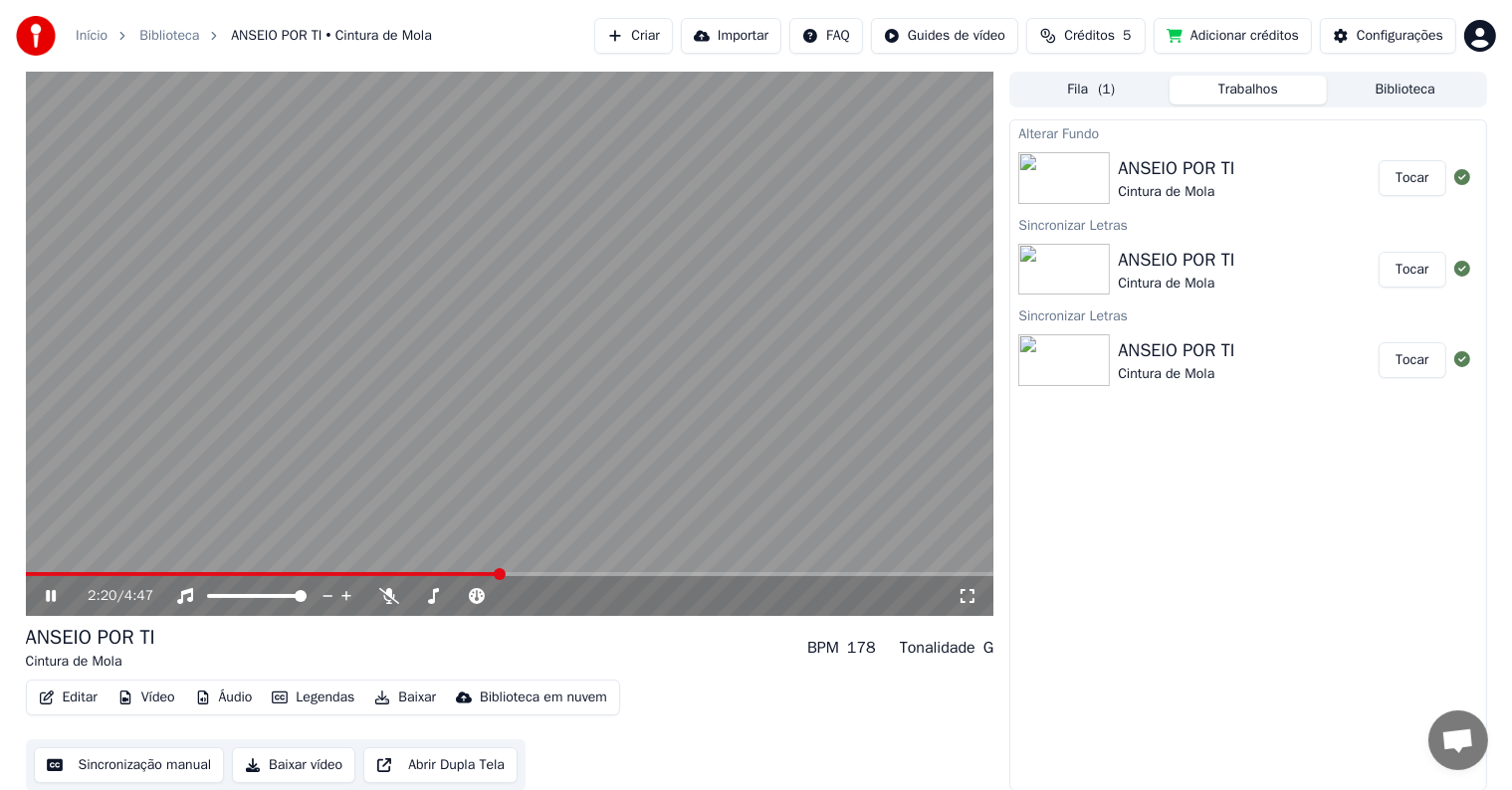 click on "2:20  /  4:47" at bounding box center [510, 596] 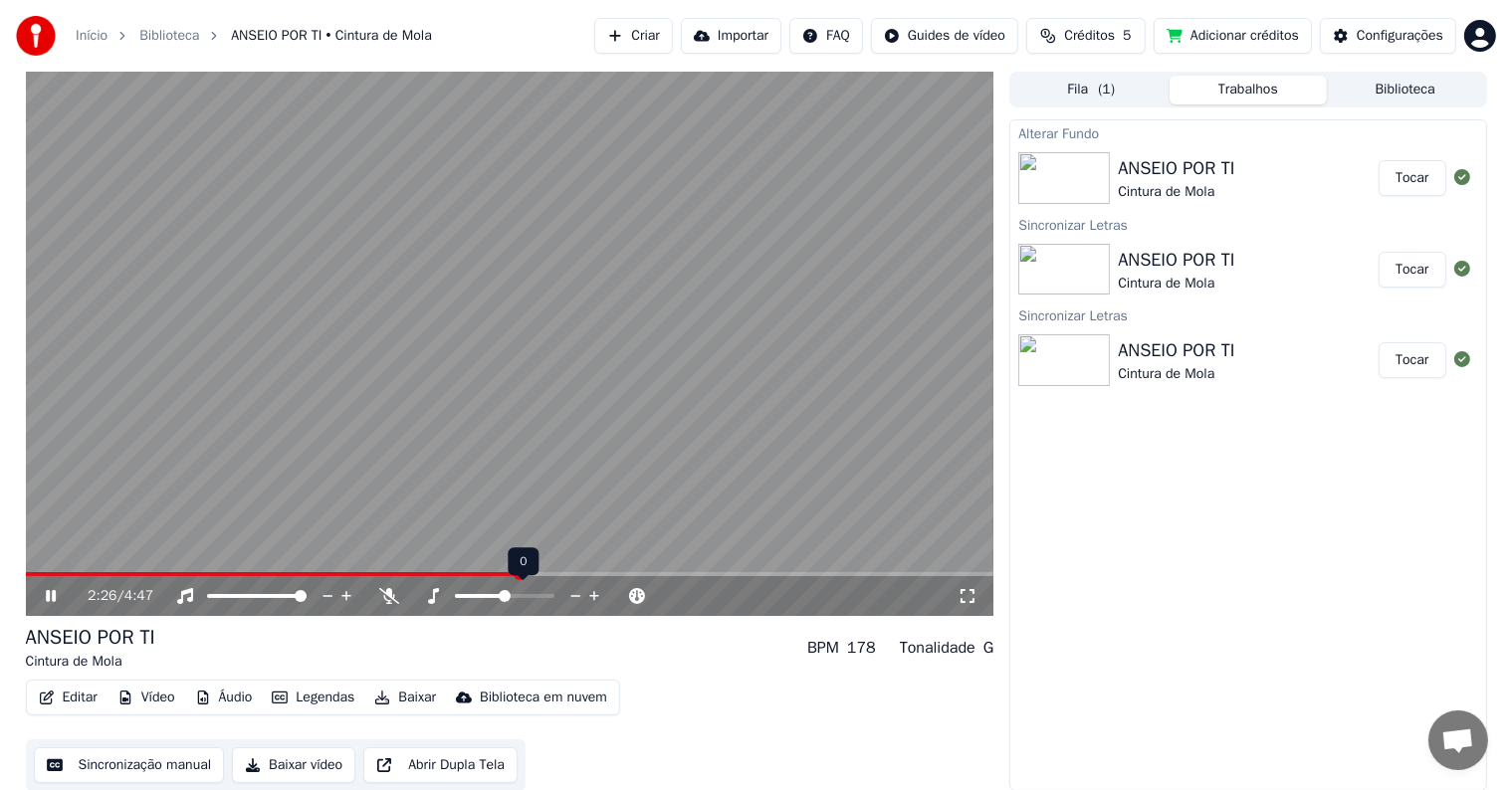 click 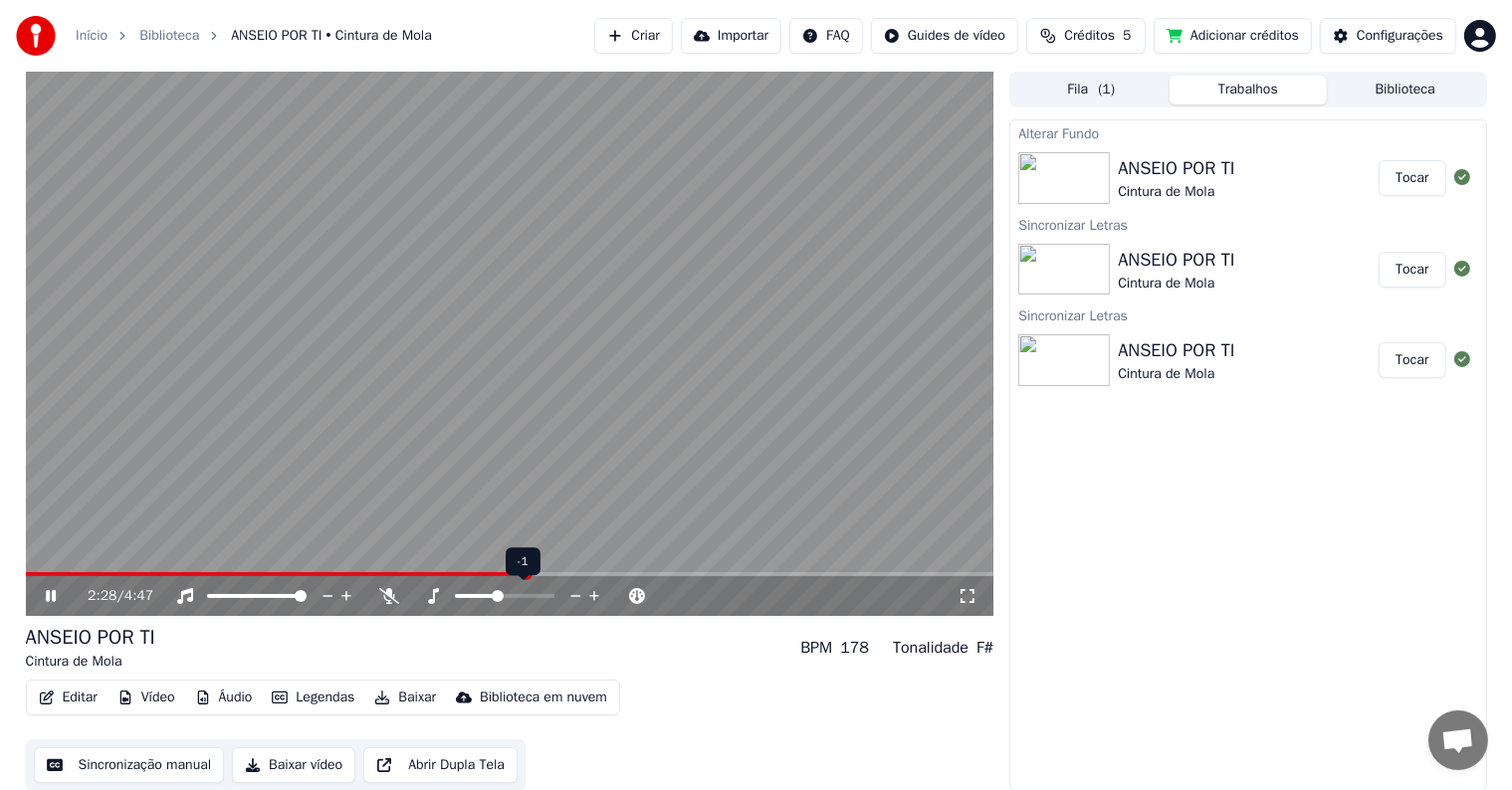 click 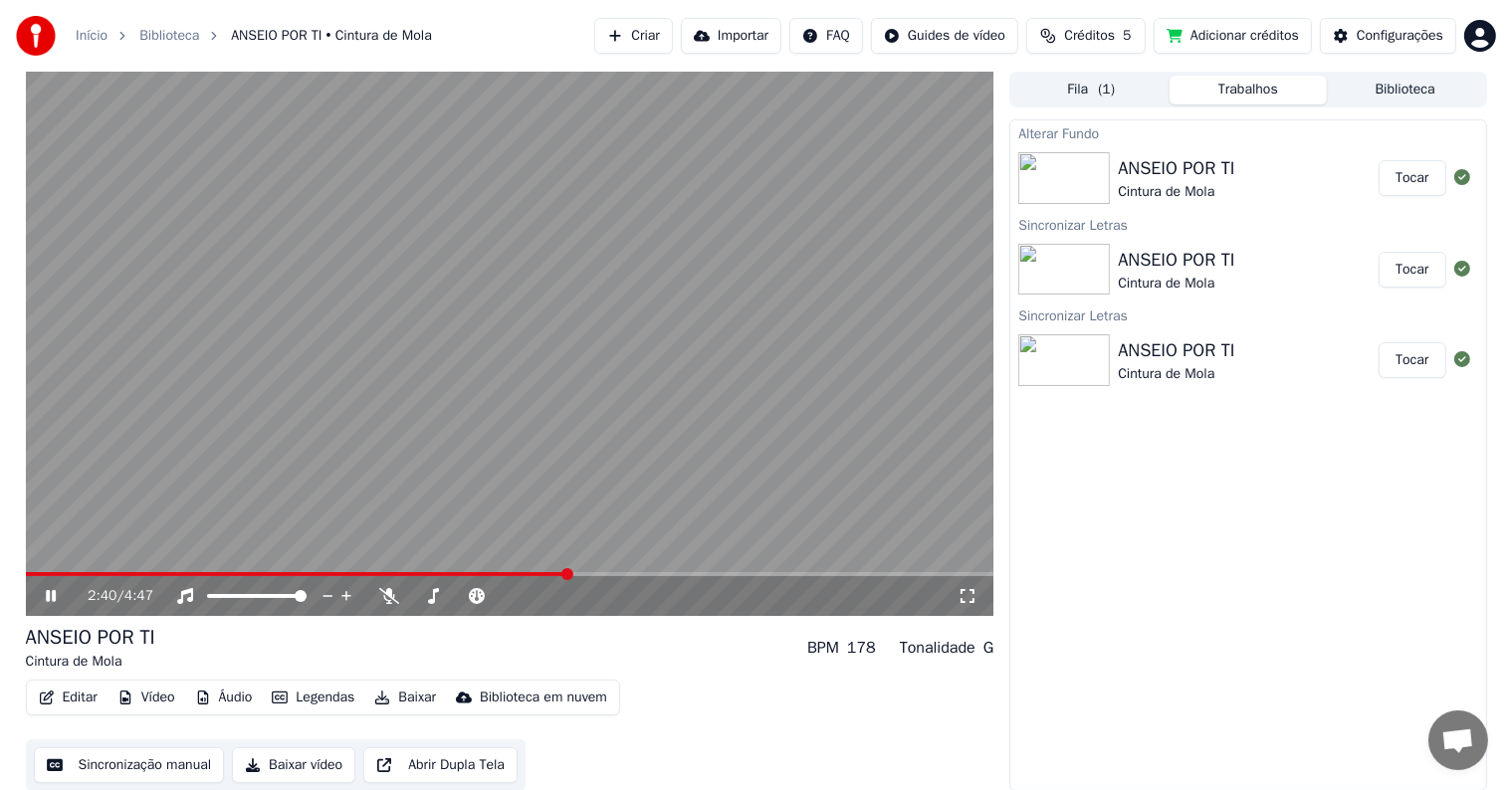 click 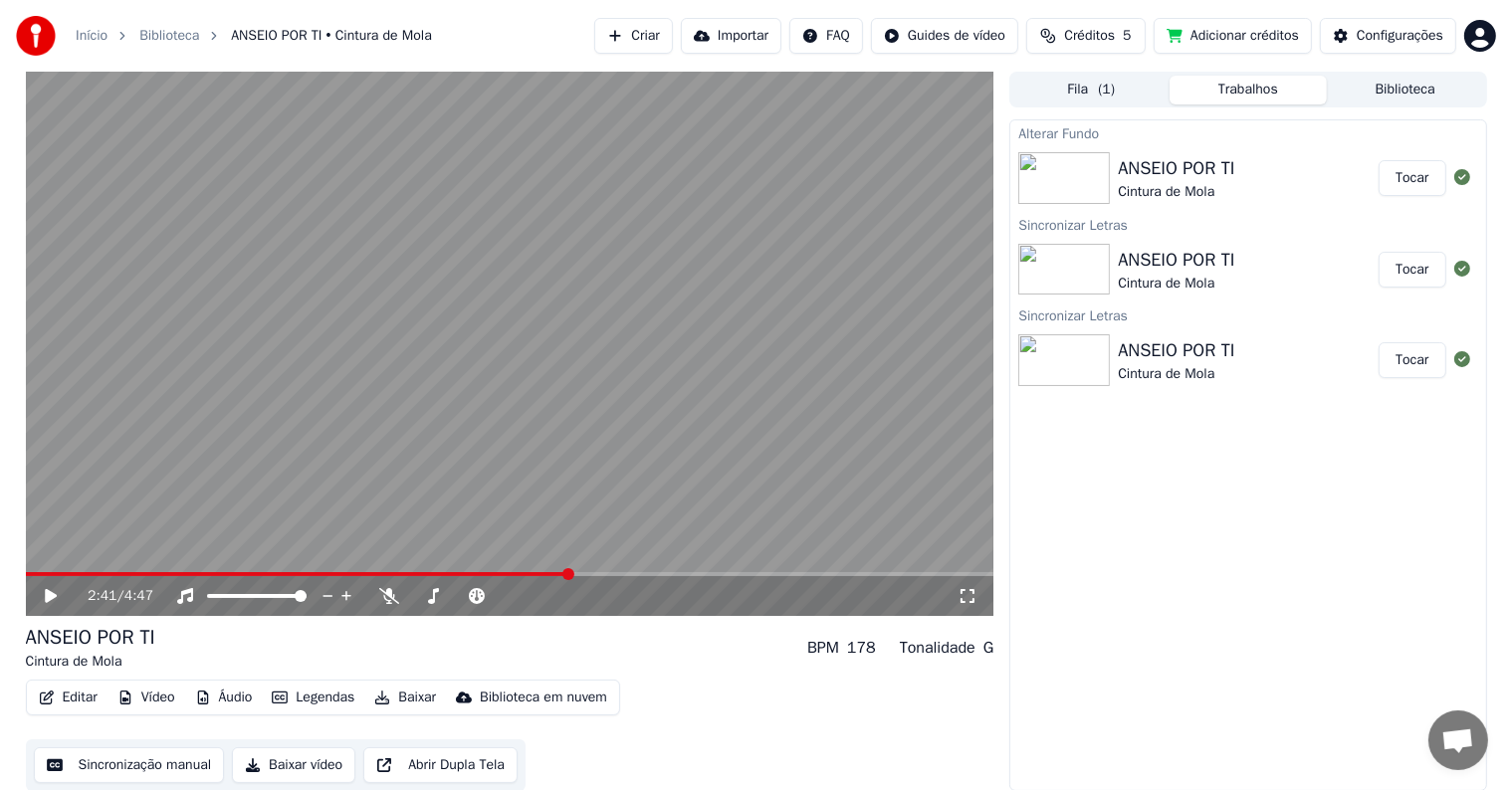 click on "Fila ( 1 ) Trabalhos Biblioteca Alterar Fundo ANSEIO POR TI Cintura de Mola Tocar Sincronizar Letras ANSEIO POR TI Cintura de Mola Tocar Sincronizar Letras ANSEIO POR TI Cintura de Mola Tocar" at bounding box center (1247, 431) 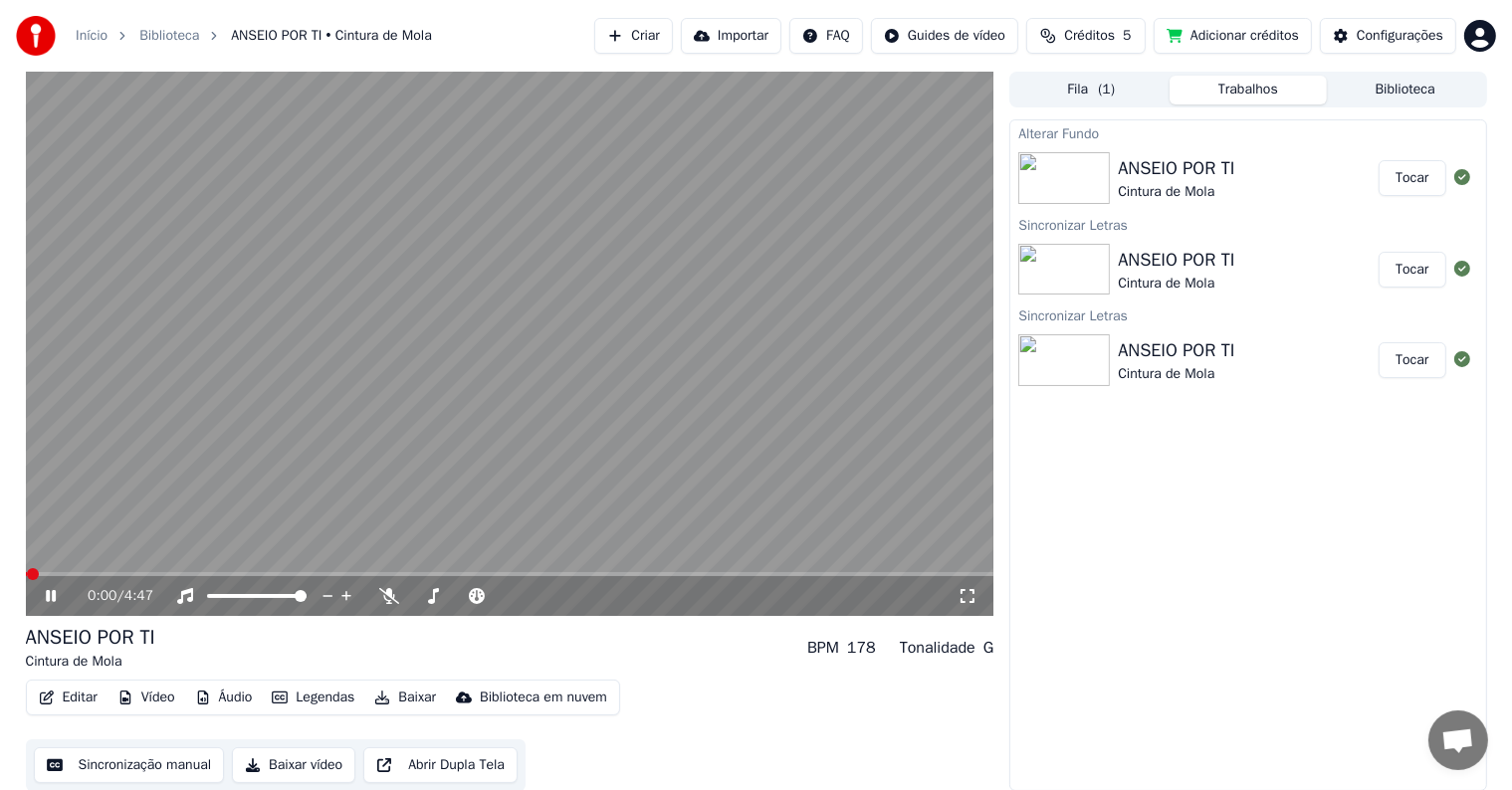 click 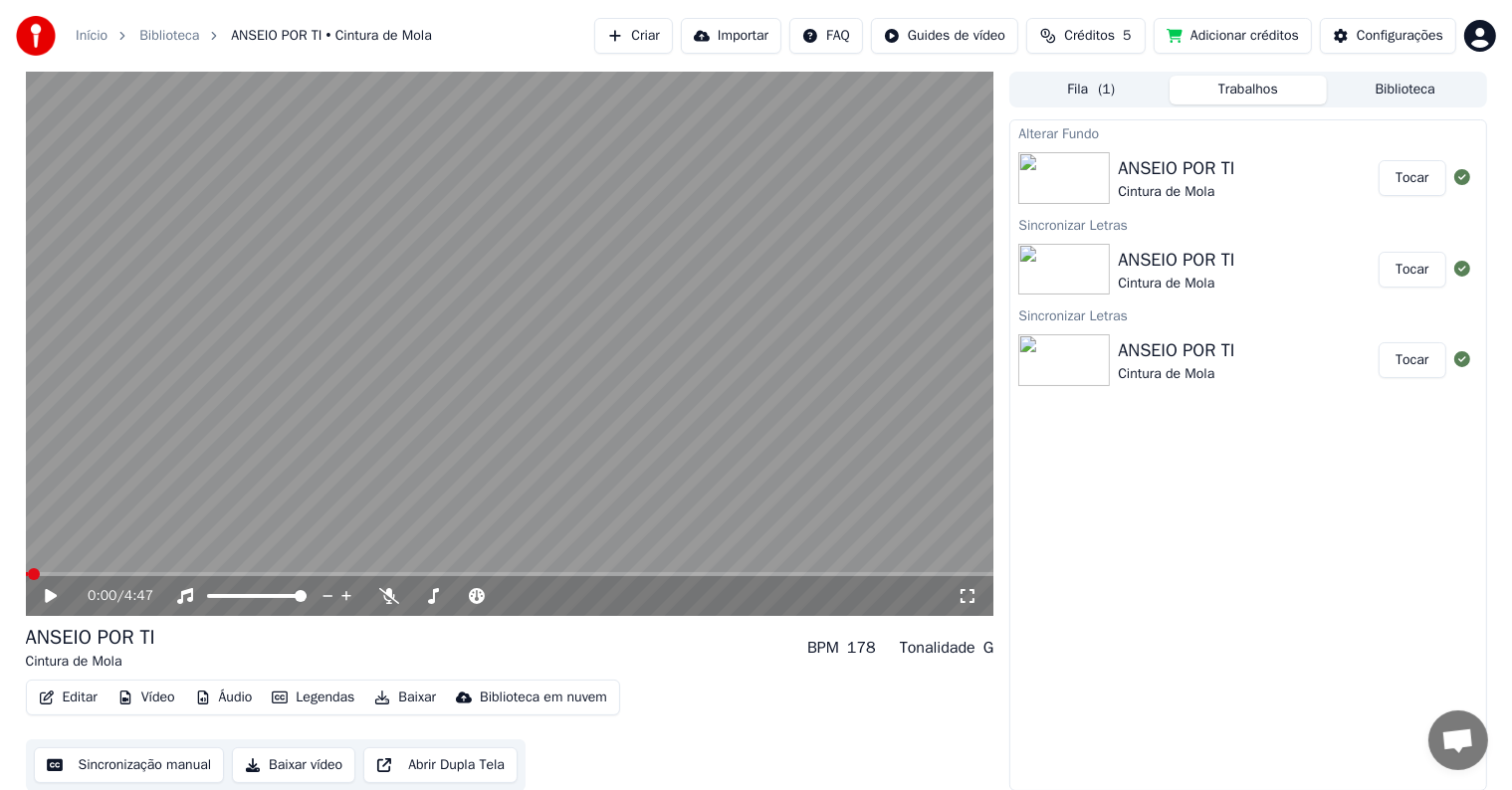 scroll, scrollTop: 1, scrollLeft: 0, axis: vertical 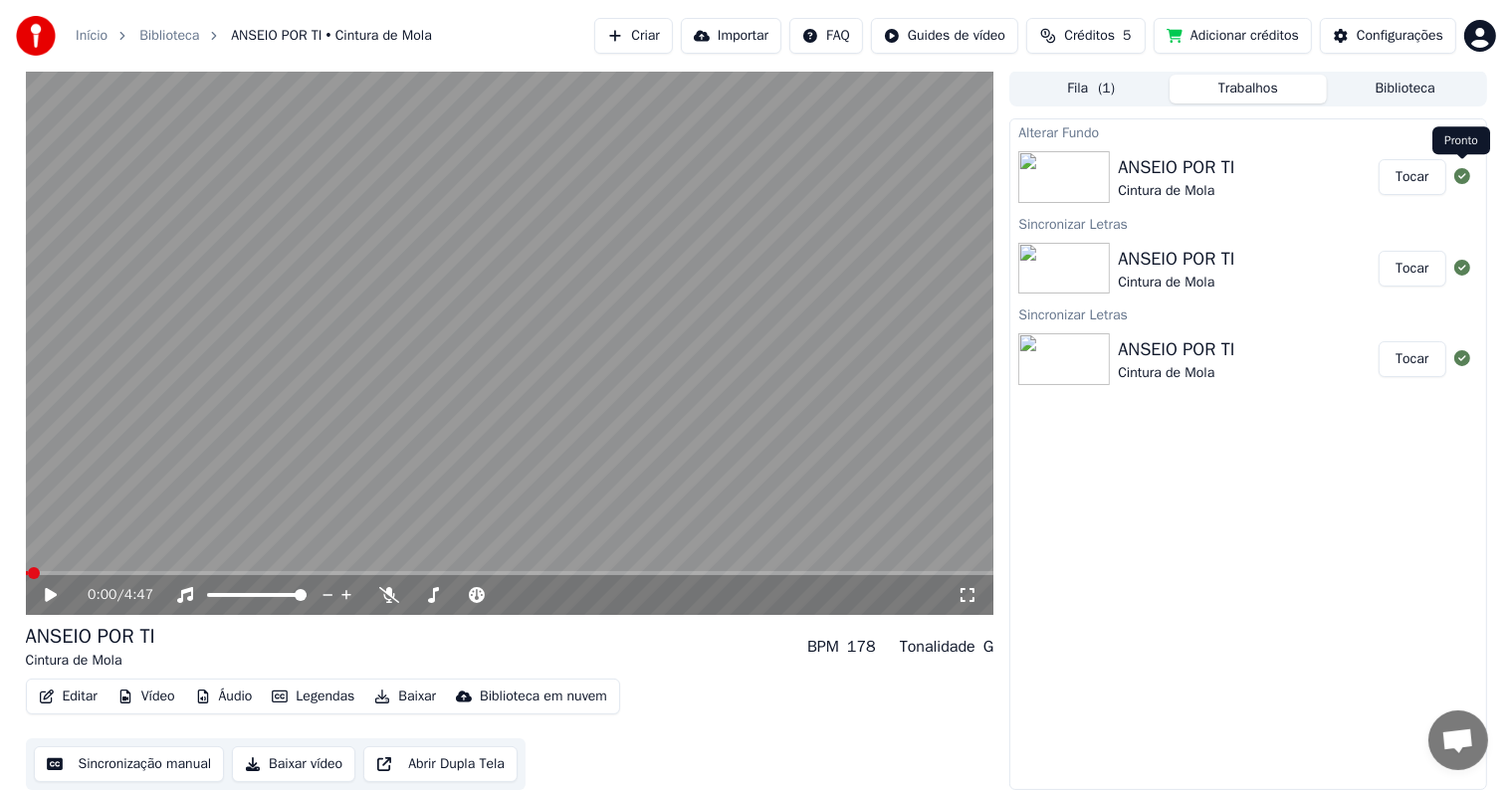 click 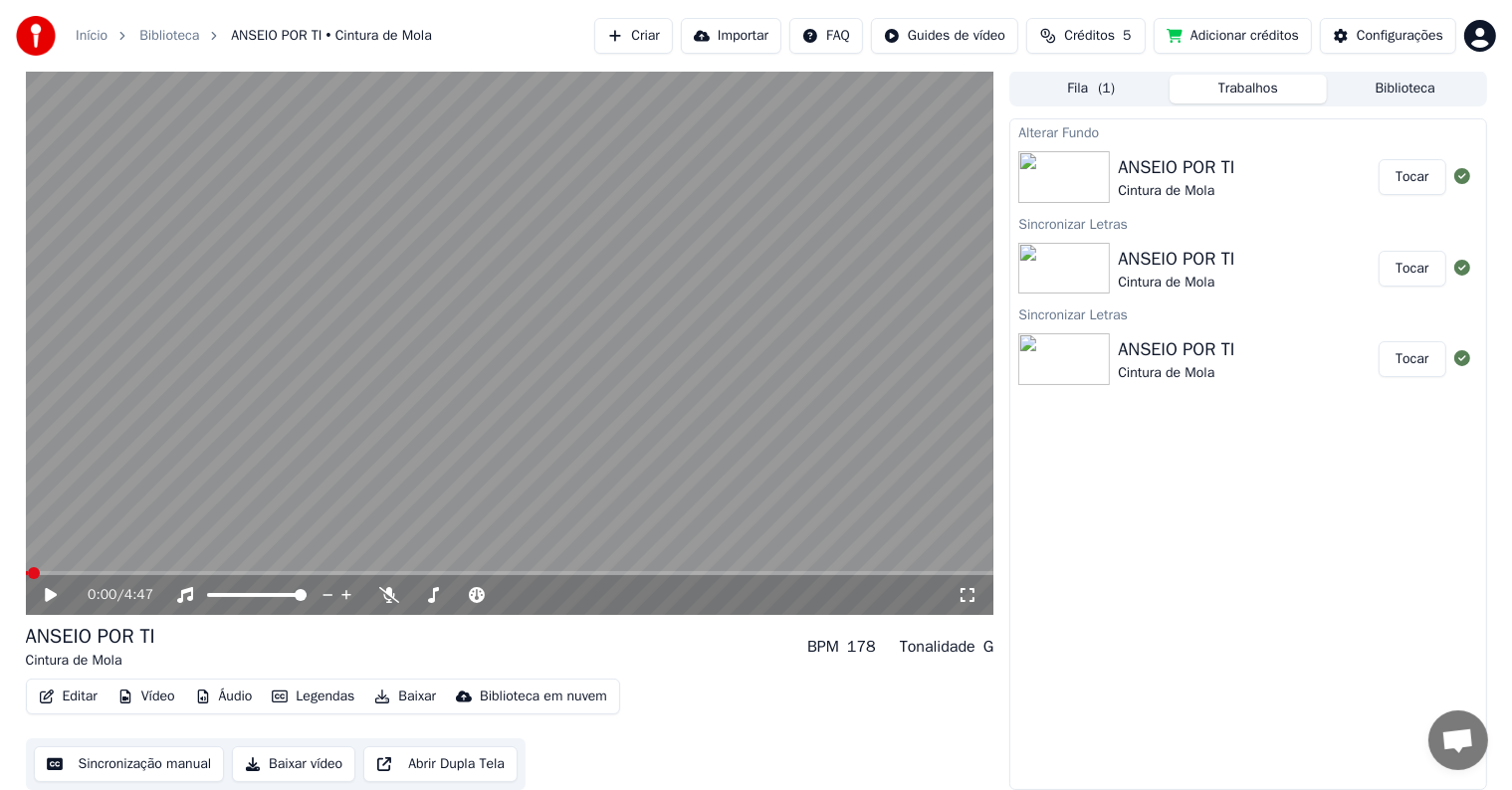 click on "Biblioteca" at bounding box center [1405, 89] 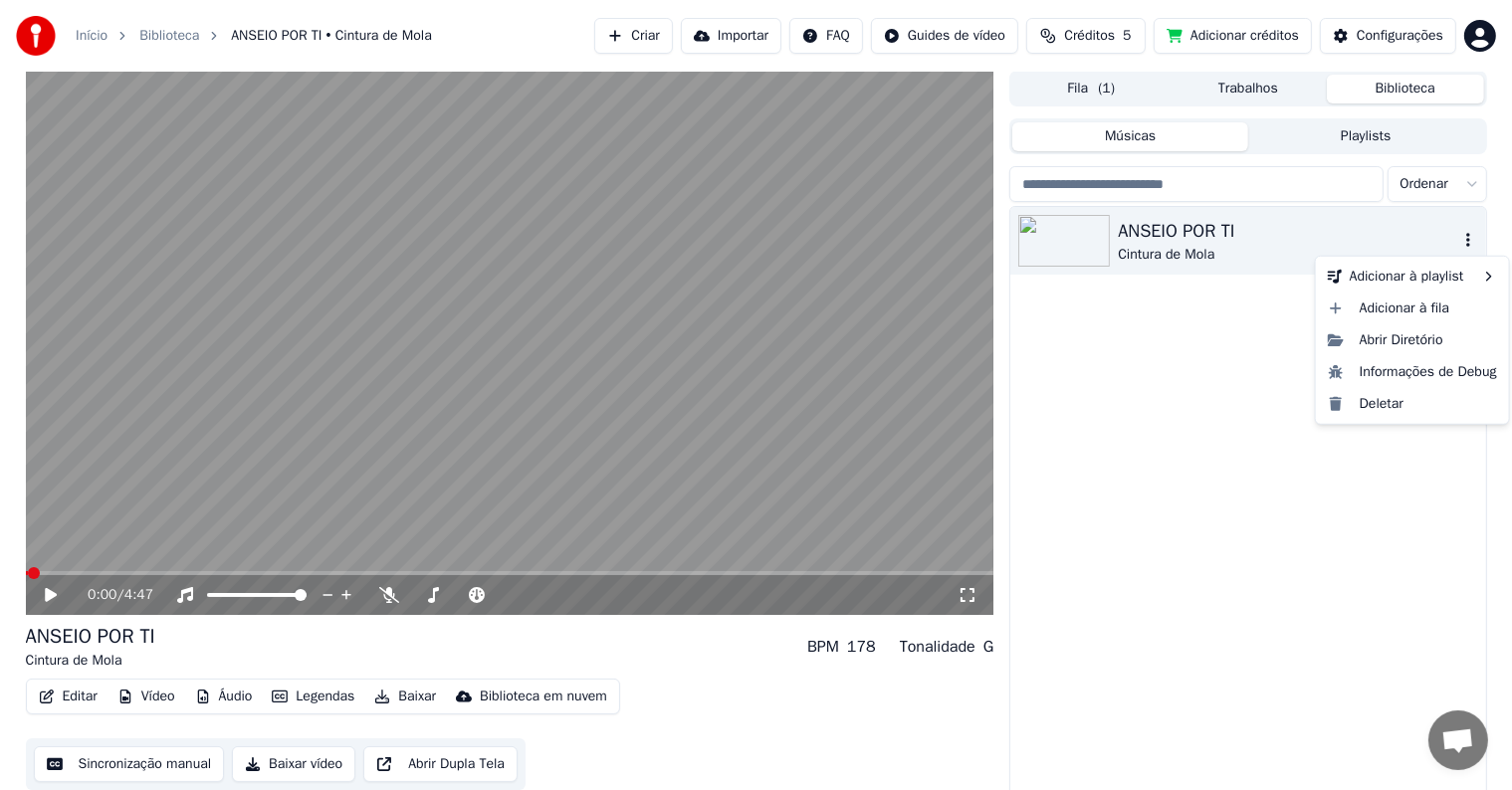 click 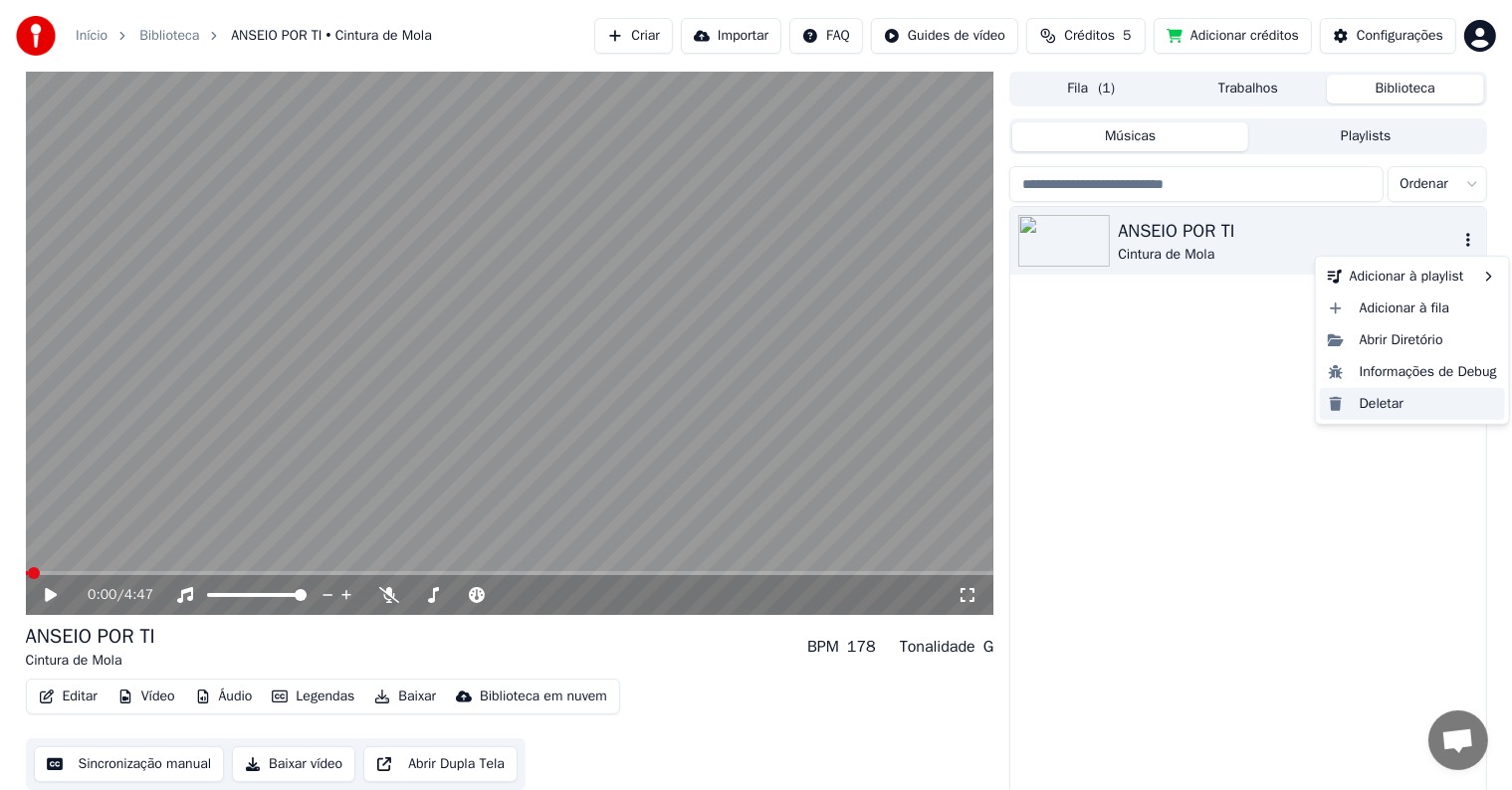 click on "Deletar" at bounding box center (1412, 404) 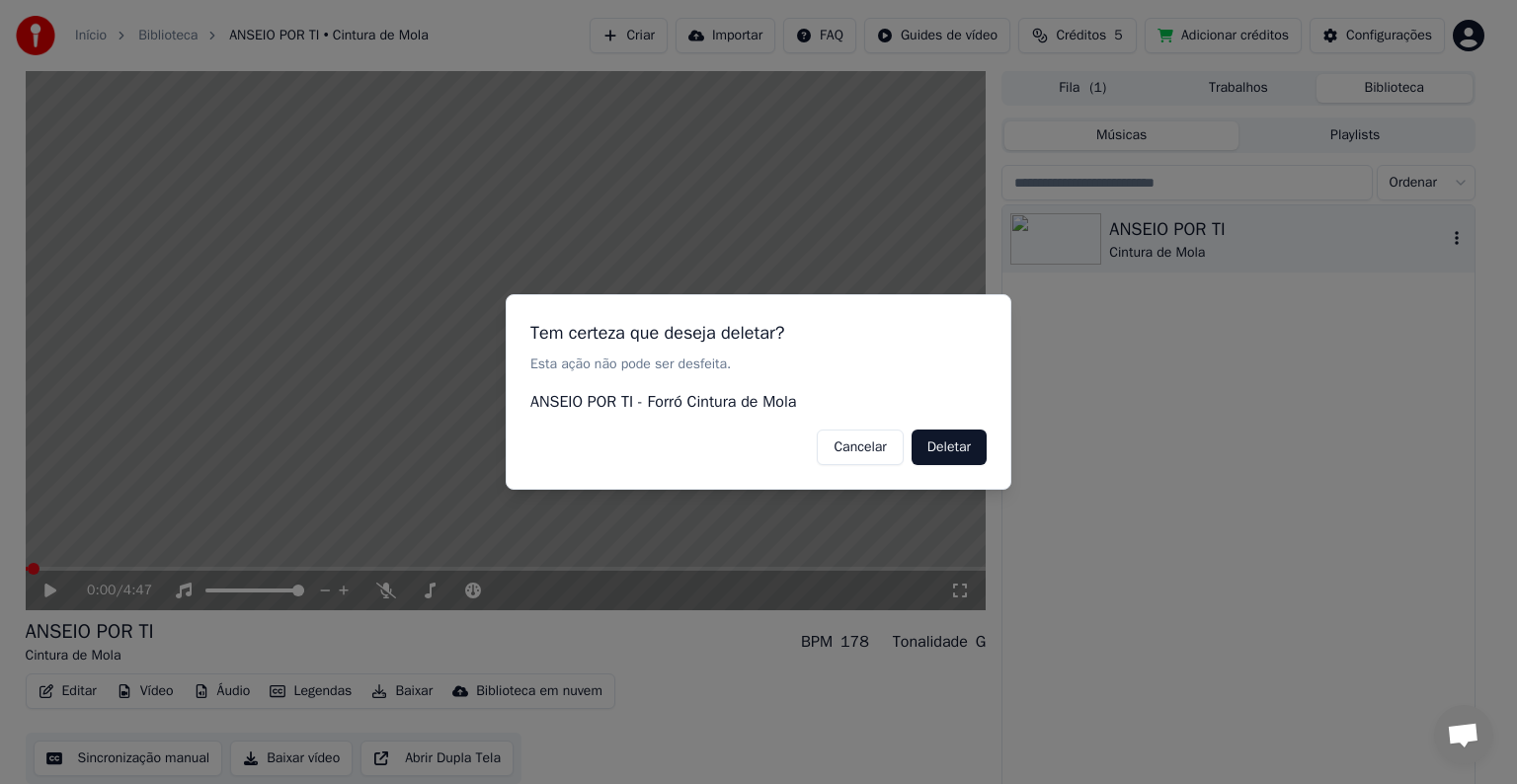 click on "Deletar" at bounding box center (949, 447) 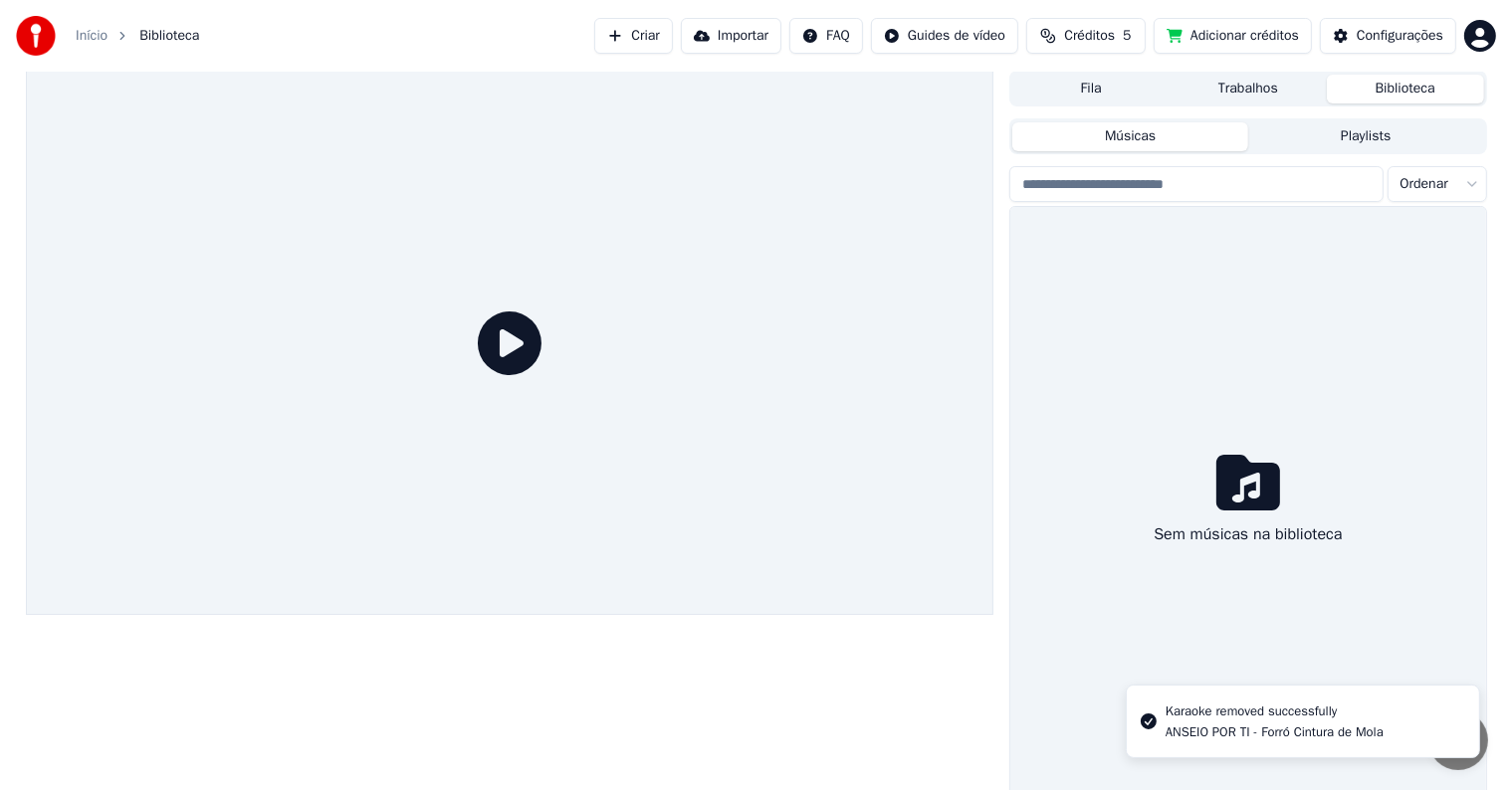 click on "Playlists" at bounding box center [1366, 136] 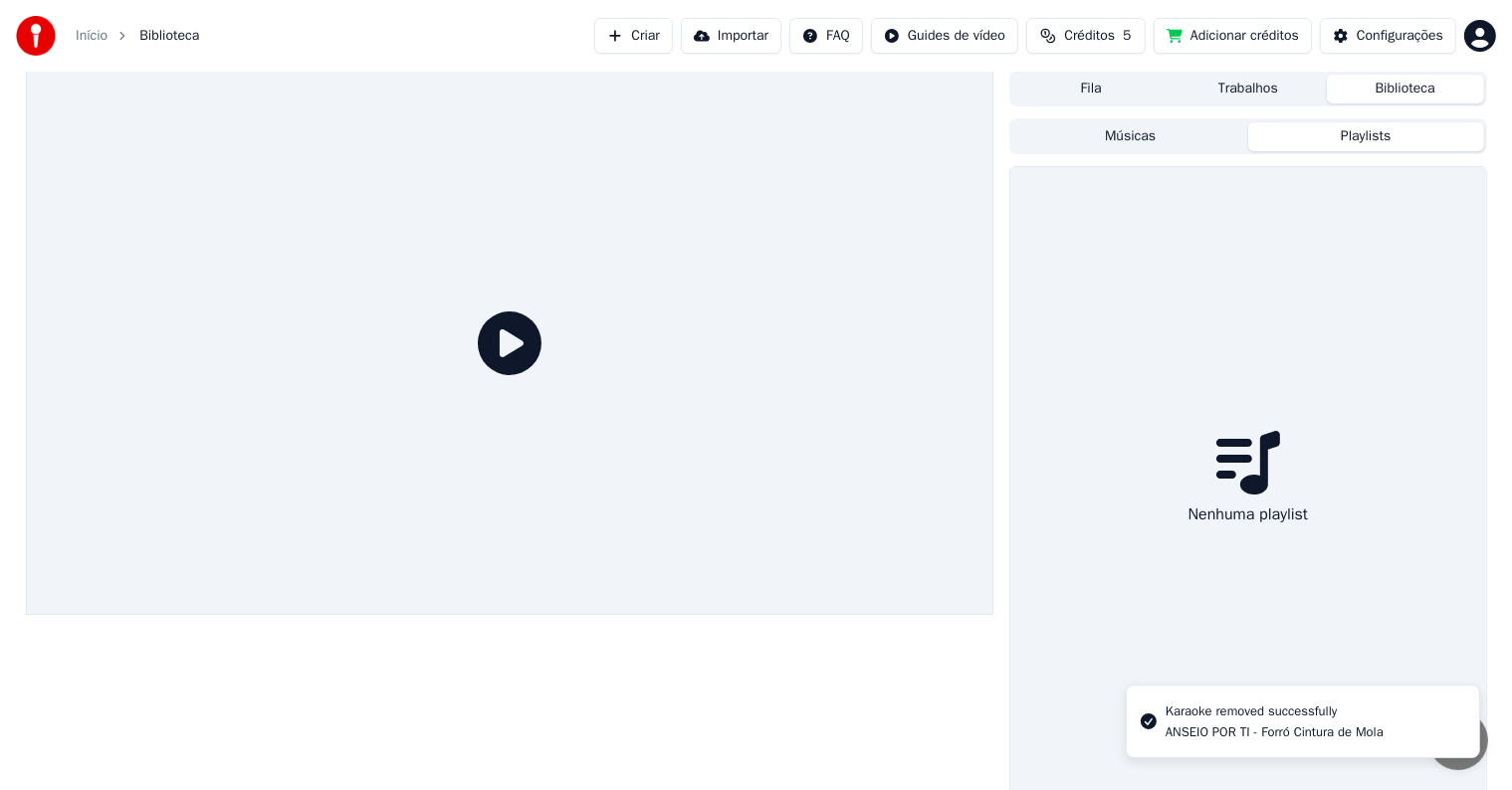 drag, startPoint x: 1134, startPoint y: 152, endPoint x: 1133, endPoint y: 142, distance: 10.049876 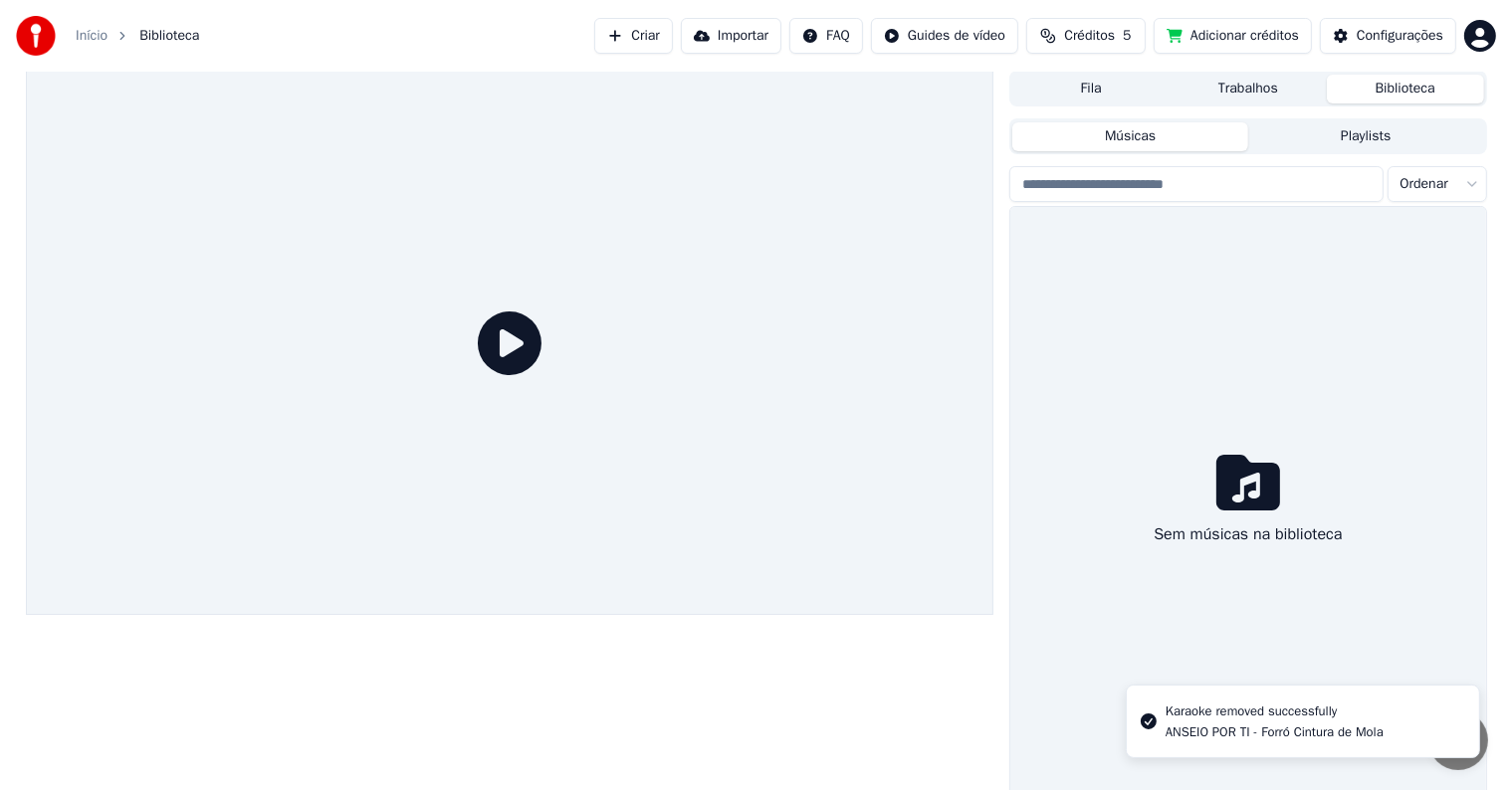 drag, startPoint x: 1131, startPoint y: 138, endPoint x: 1365, endPoint y: 71, distance: 243.40296 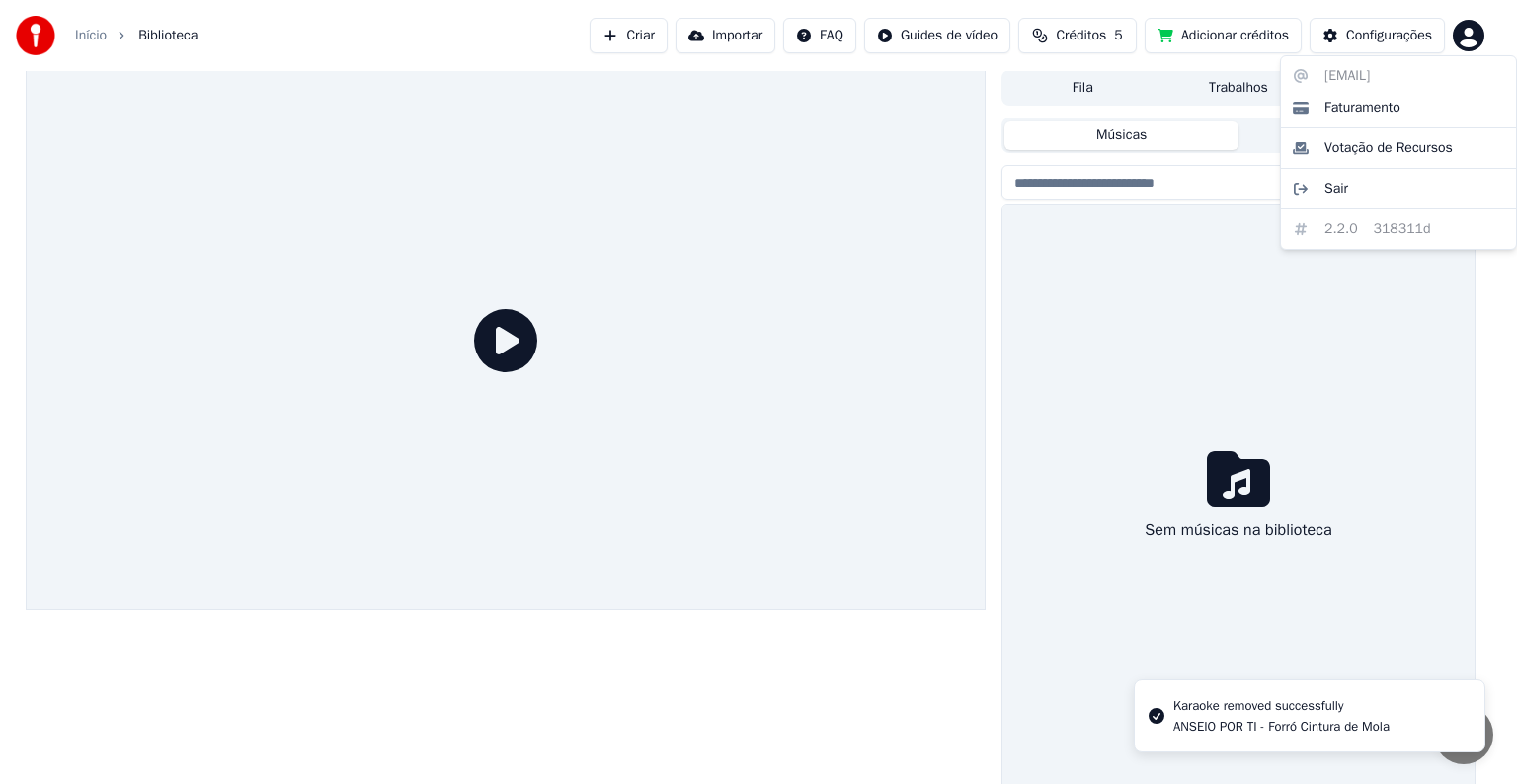 click on "Início Biblioteca Criar Importar FAQ Guides de vídeo Créditos 5 Adicionar créditos Configurações Fila Trabalhos Biblioteca Músicas Playlists Ordenar Sem músicas na biblioteca Karaoke removed successfully ANSEIO POR TI - Forró Cintura de Mola polite.bee.gjrz@rapidletter.net Faturamento Votação de Recursos Sair 2.2.0 318311d" at bounding box center [758, 391] 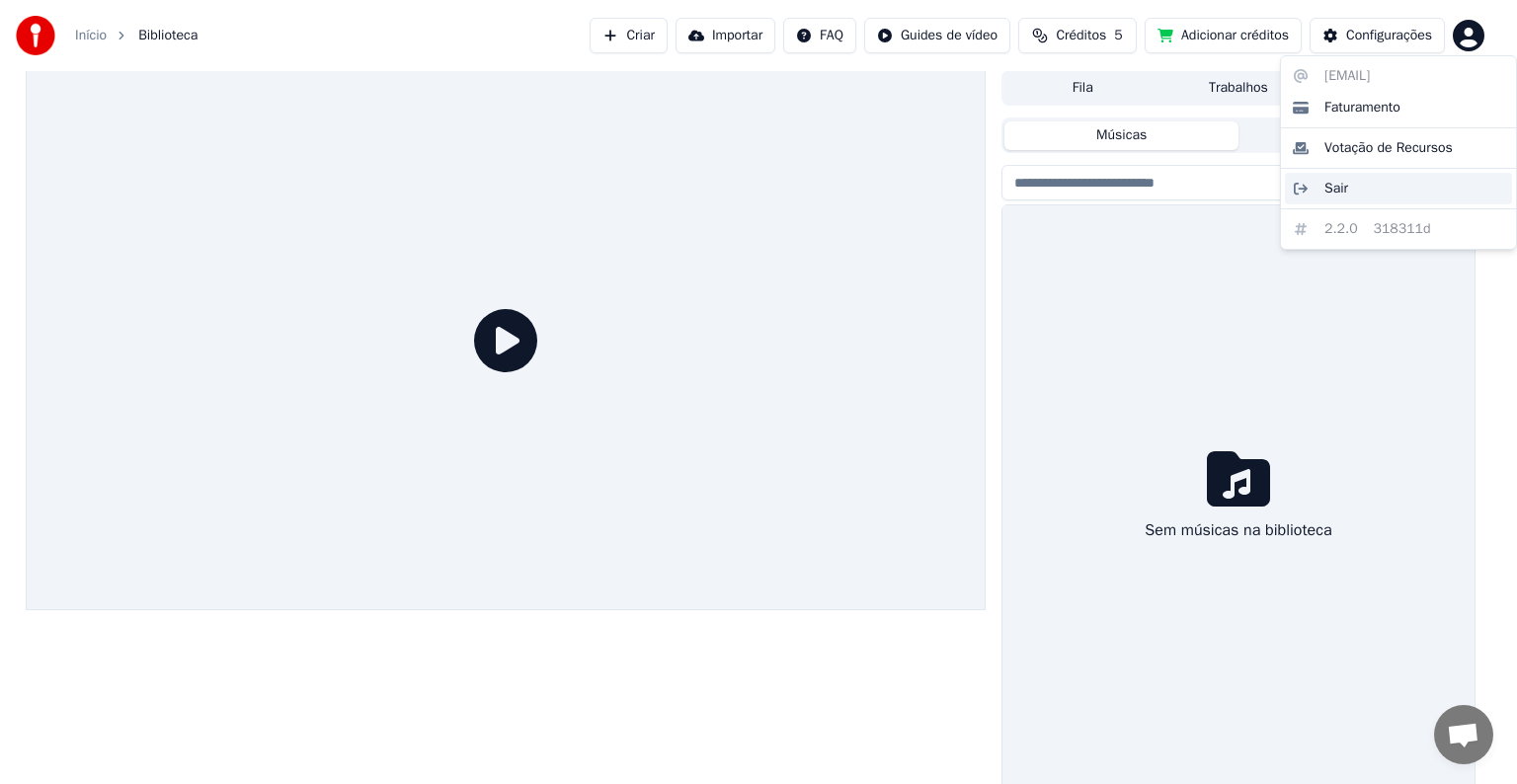 click on "Sair" at bounding box center (1398, 189) 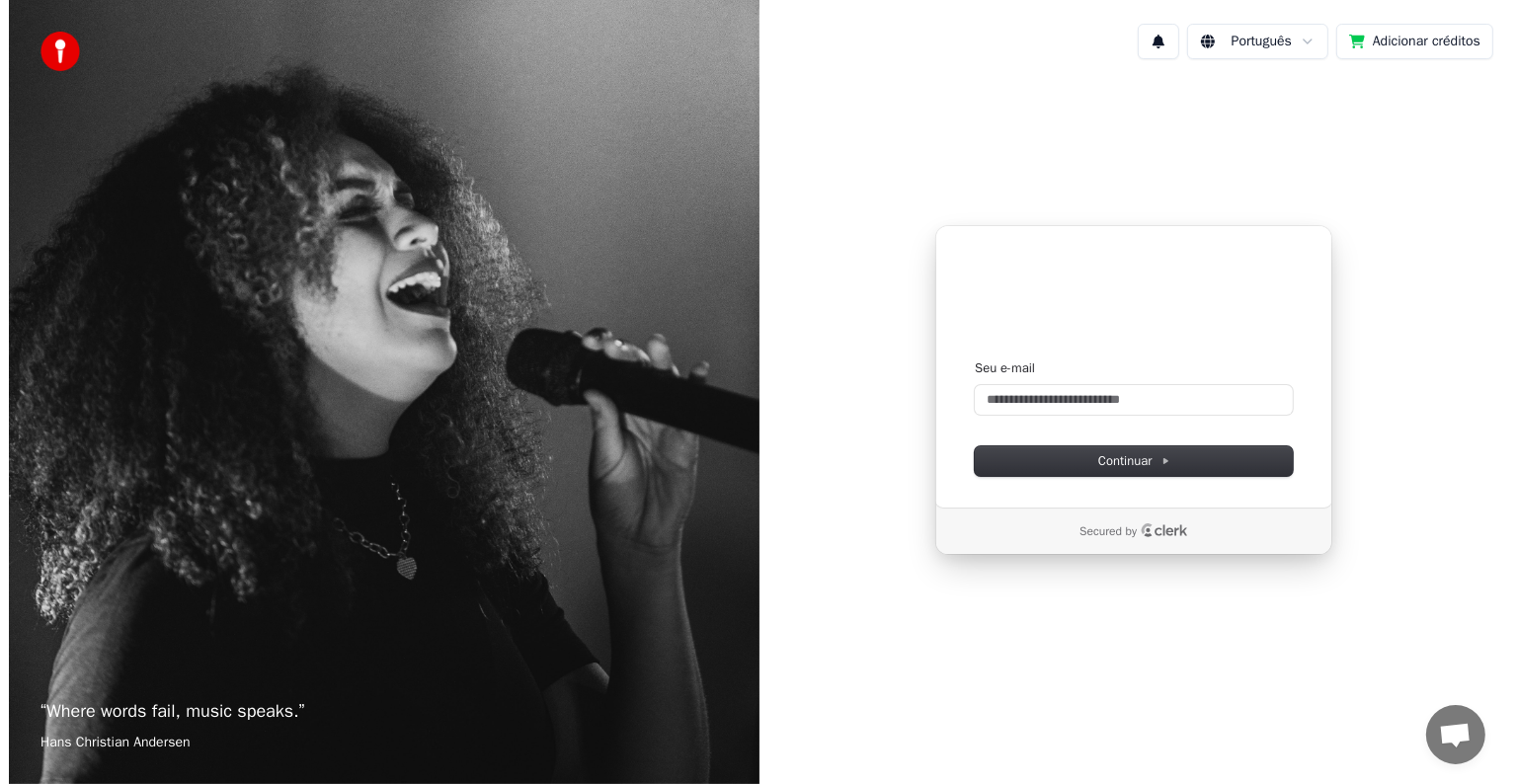 scroll, scrollTop: 0, scrollLeft: 0, axis: both 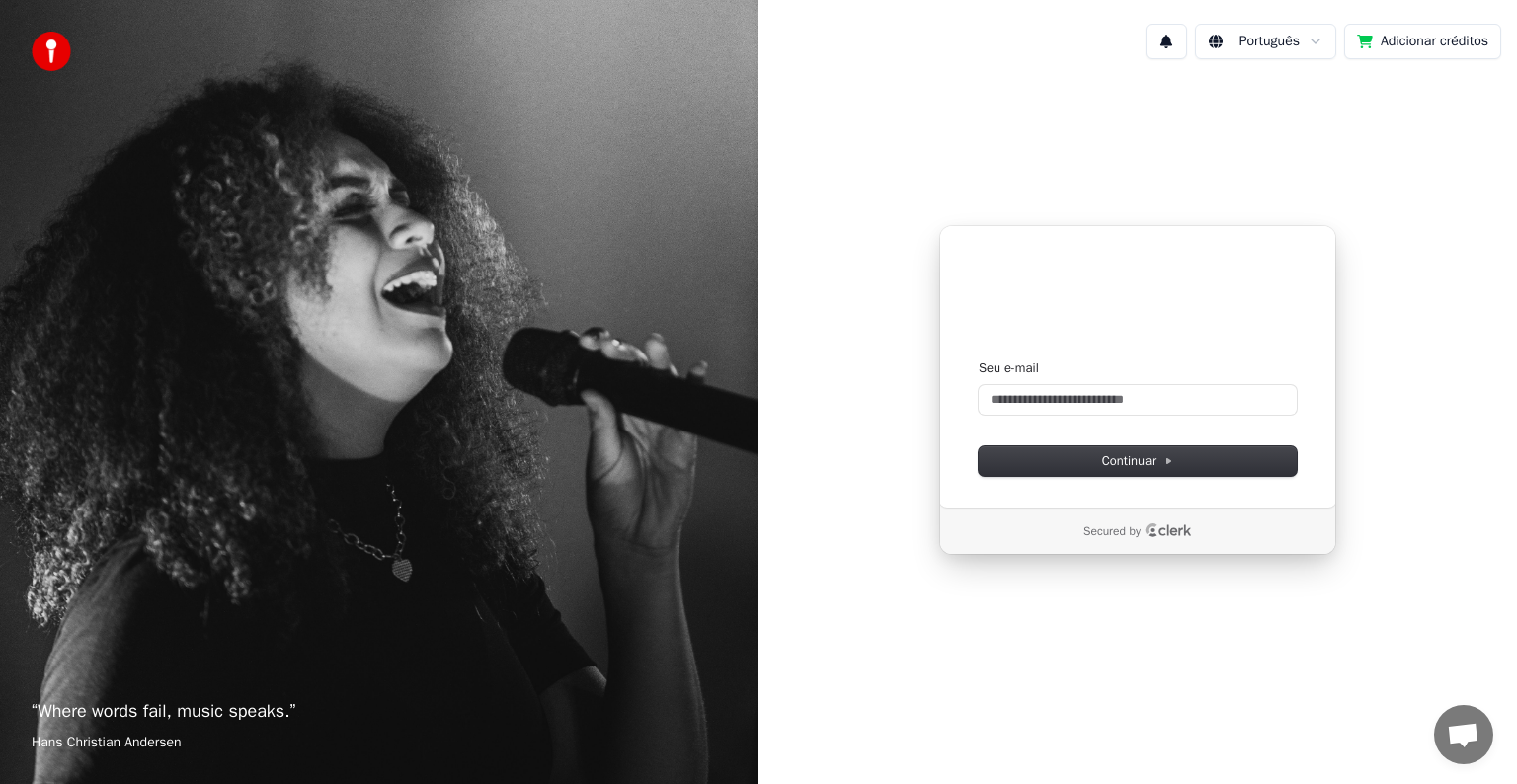 type 